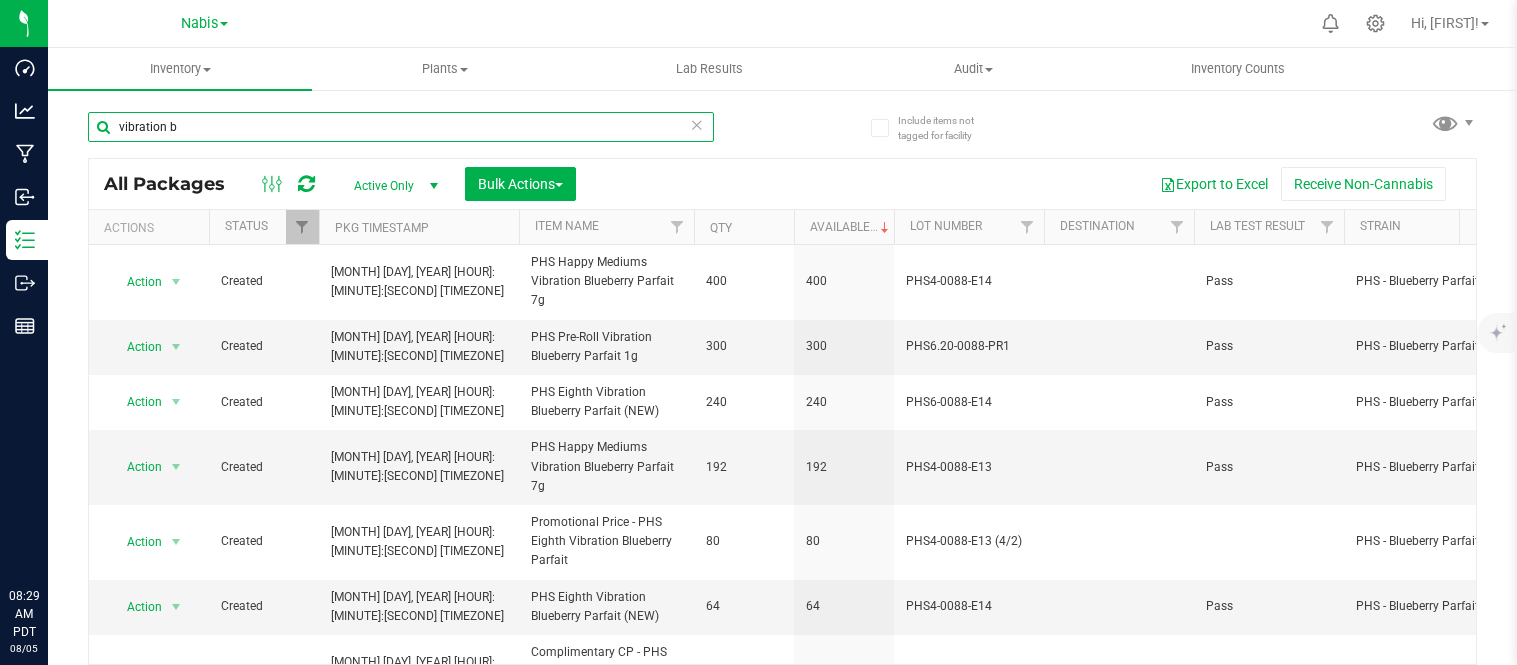 click on "vibration b" at bounding box center (401, 127) 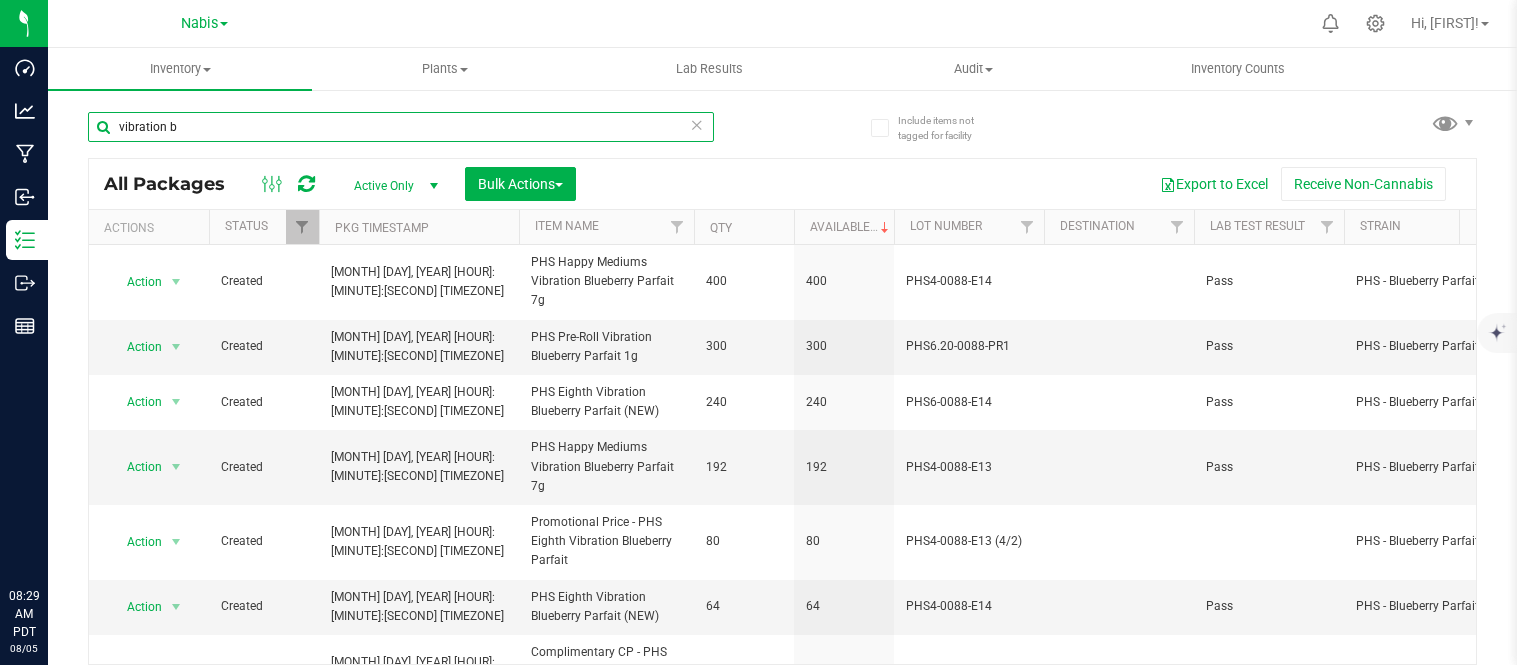 scroll, scrollTop: 0, scrollLeft: 0, axis: both 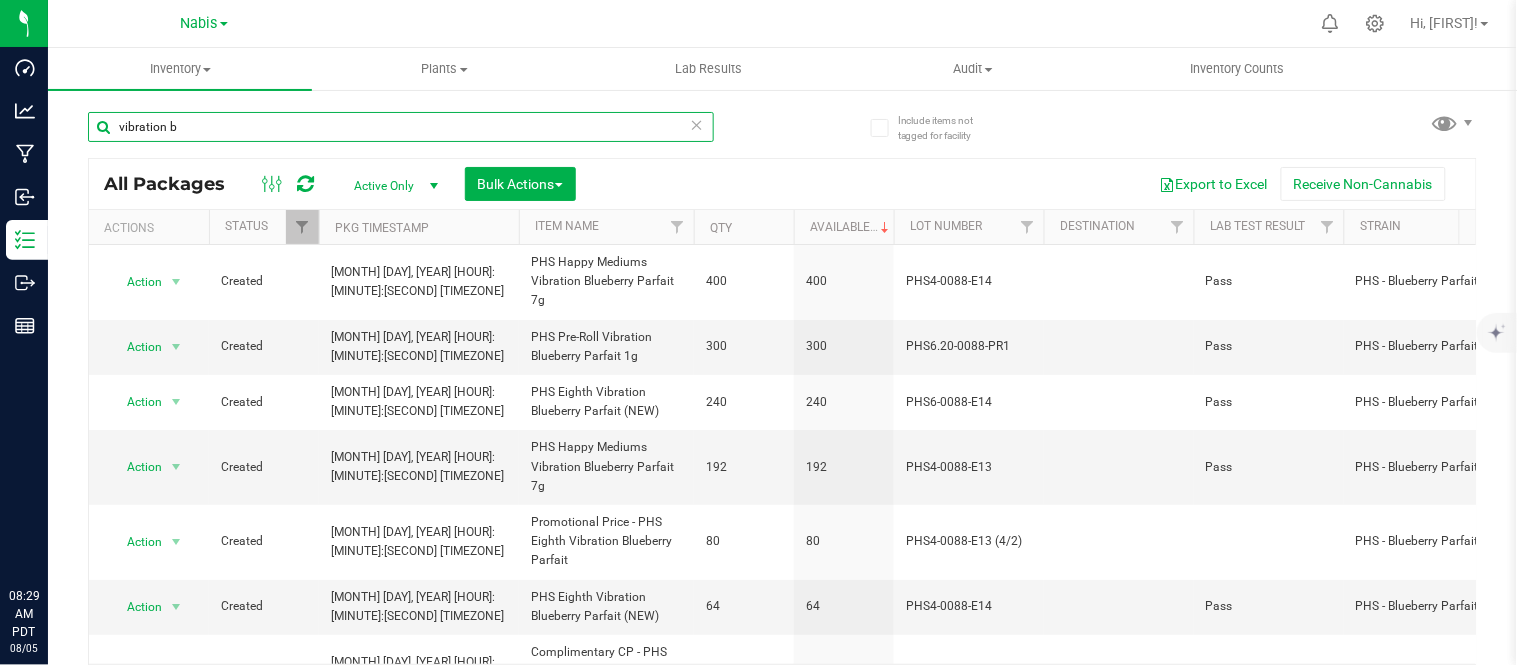 drag, startPoint x: 0, startPoint y: 0, endPoint x: 584, endPoint y: 113, distance: 594.8319 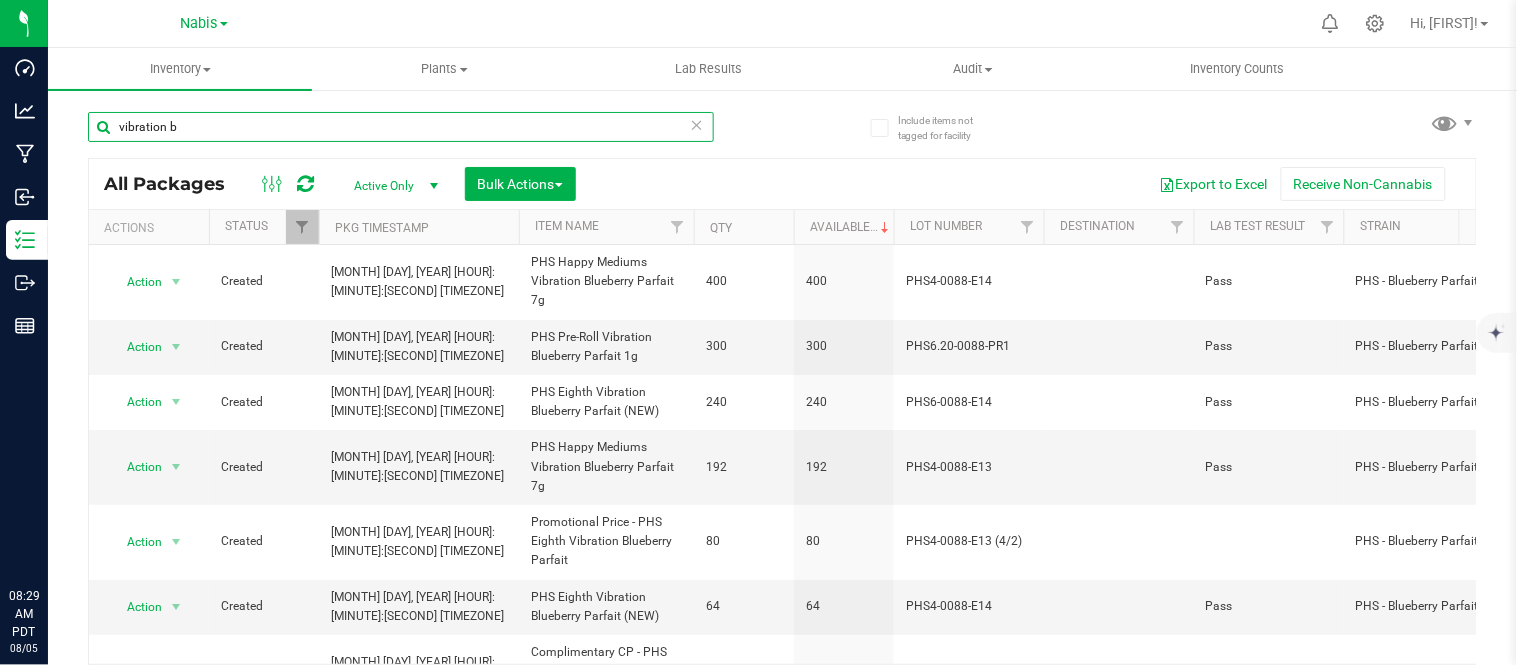 click on "vibration b" at bounding box center [401, 127] 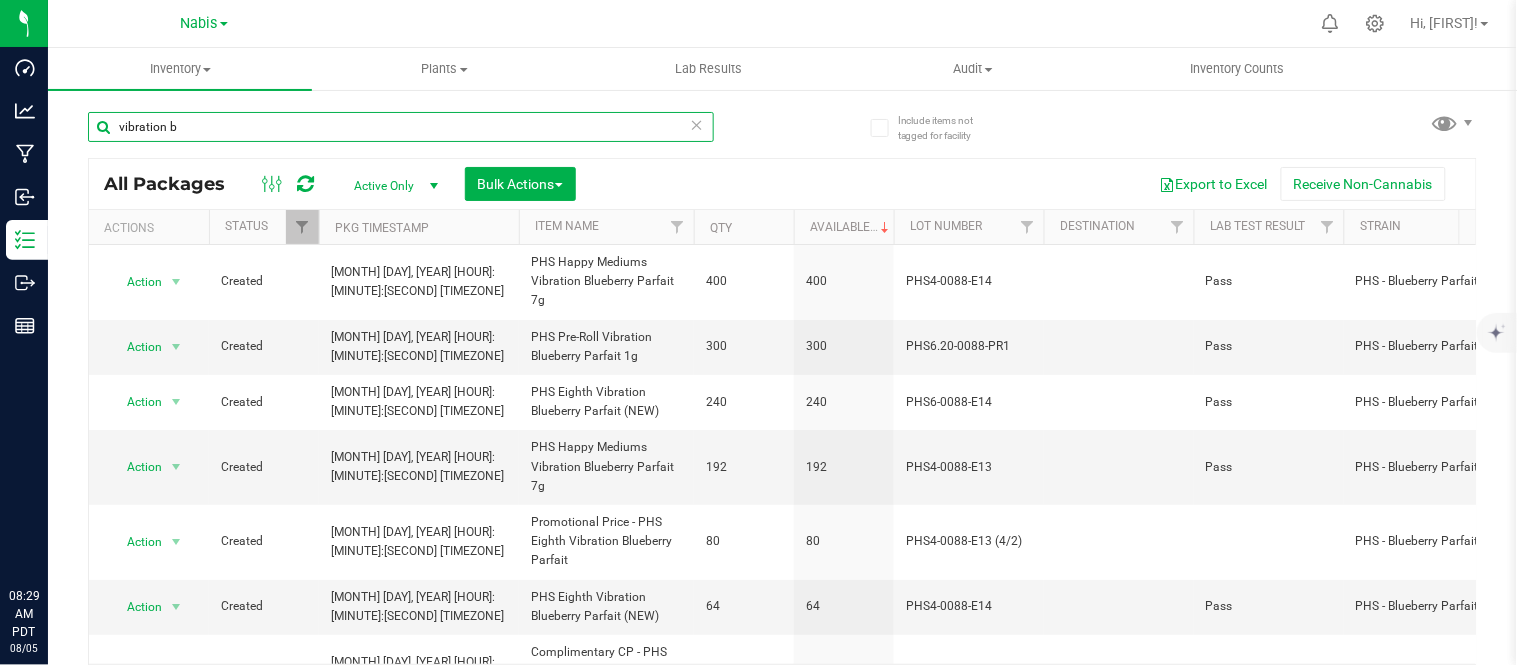 click on "vibration b" at bounding box center [401, 127] 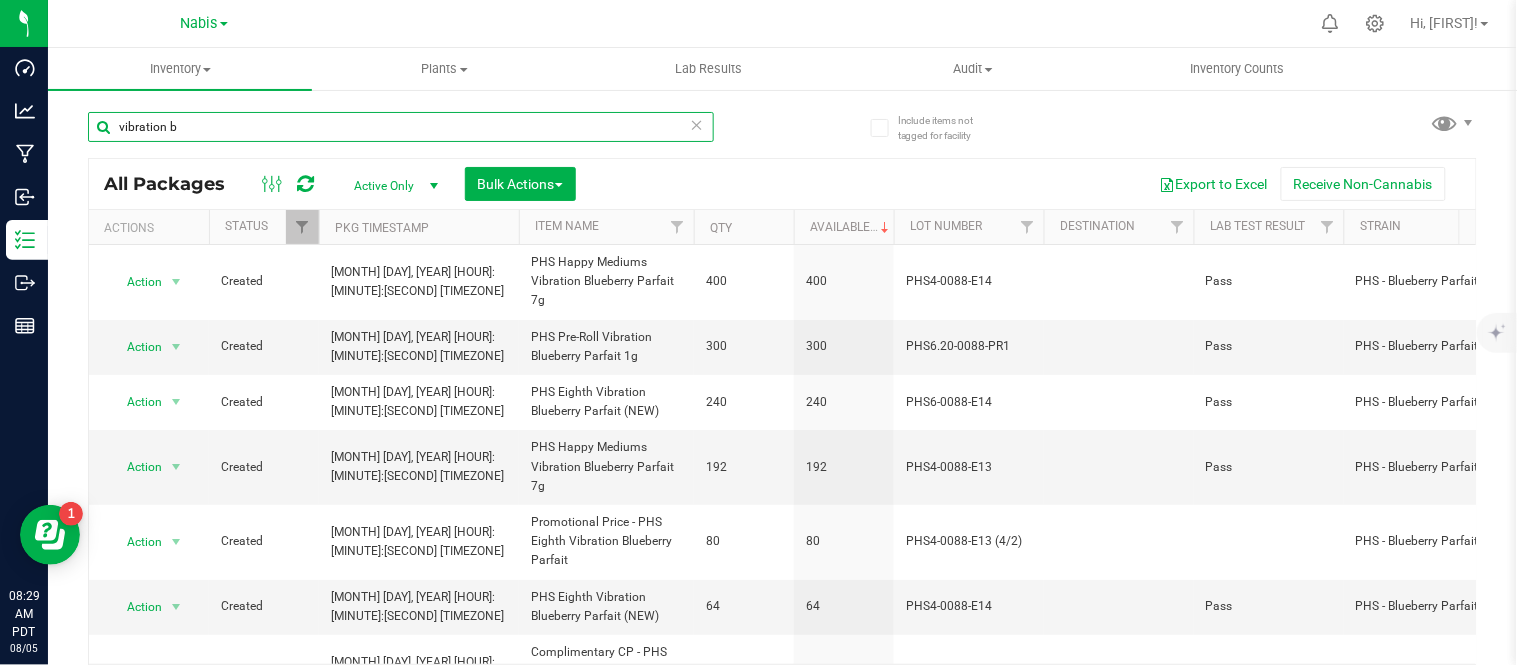 scroll, scrollTop: 0, scrollLeft: 0, axis: both 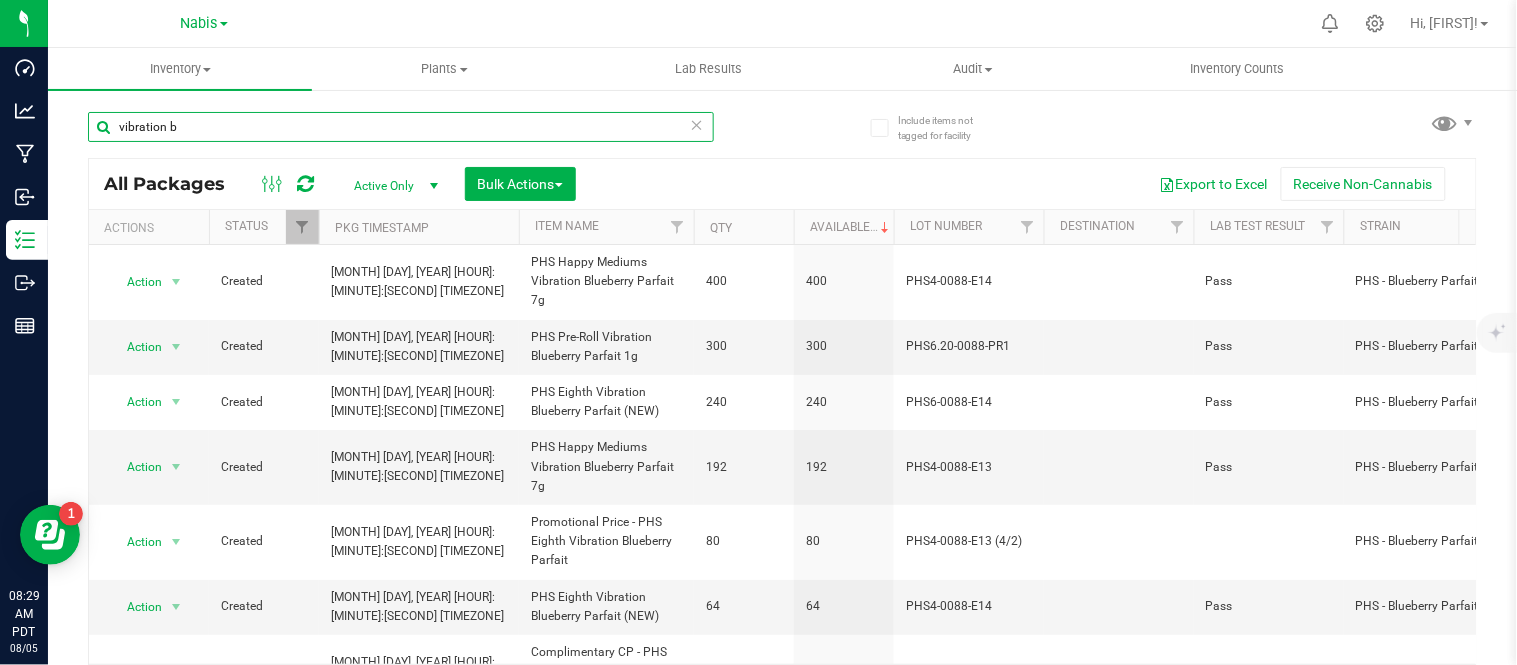 click on "vibration b" at bounding box center [401, 127] 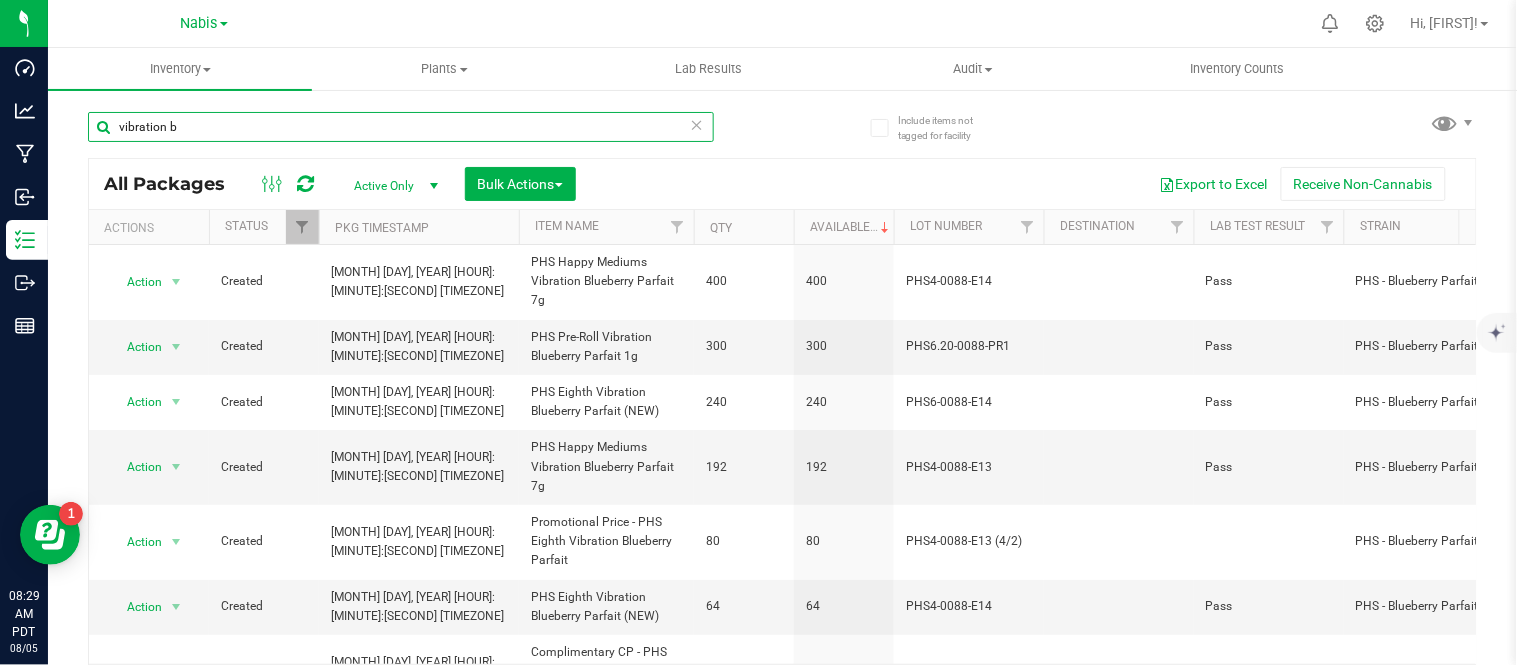 click on "vibration b" at bounding box center [401, 127] 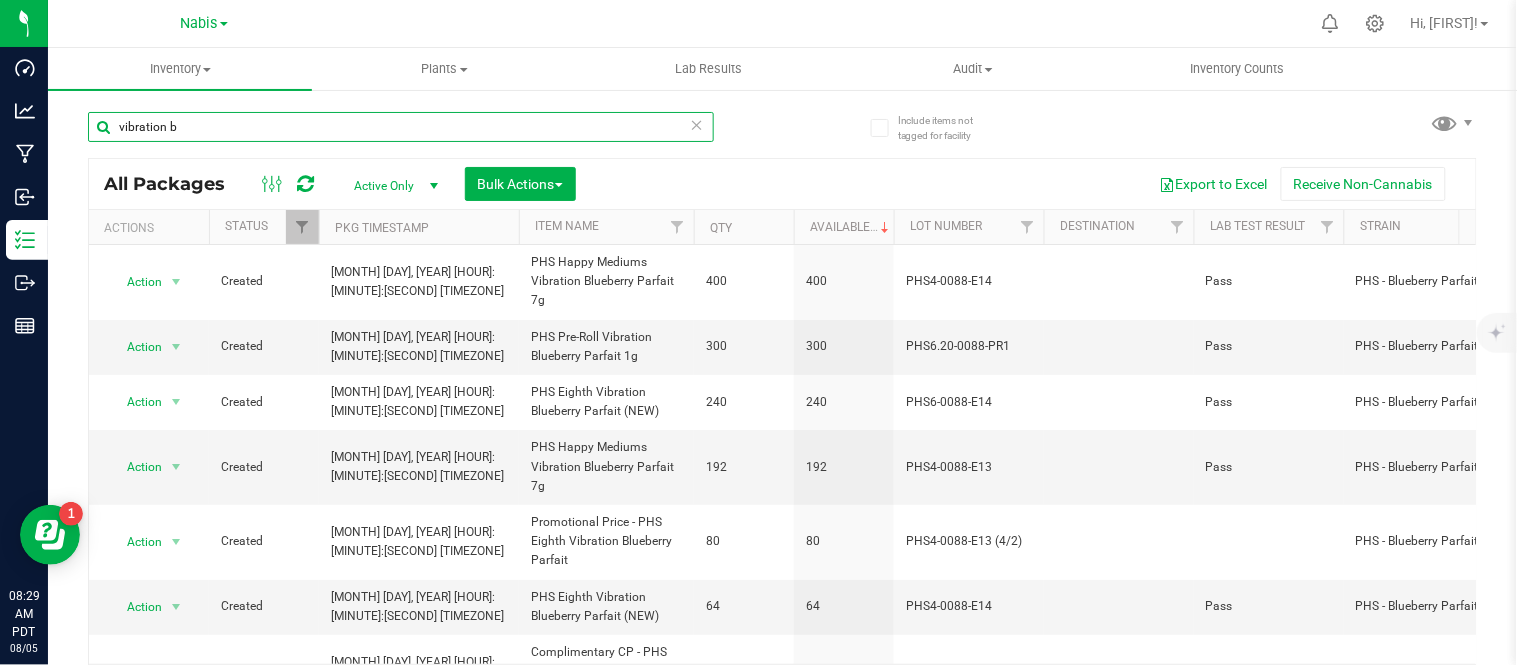 click on "vibration b" at bounding box center [401, 127] 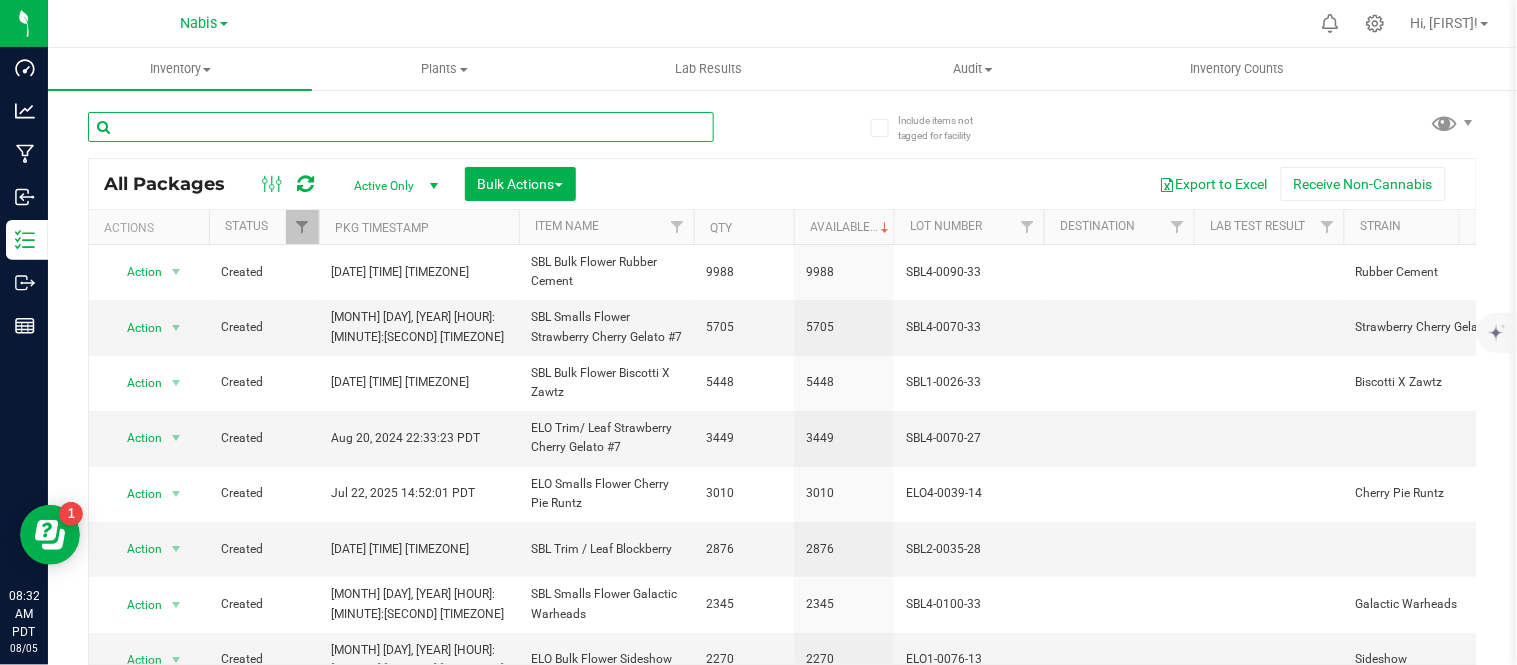 click at bounding box center (401, 127) 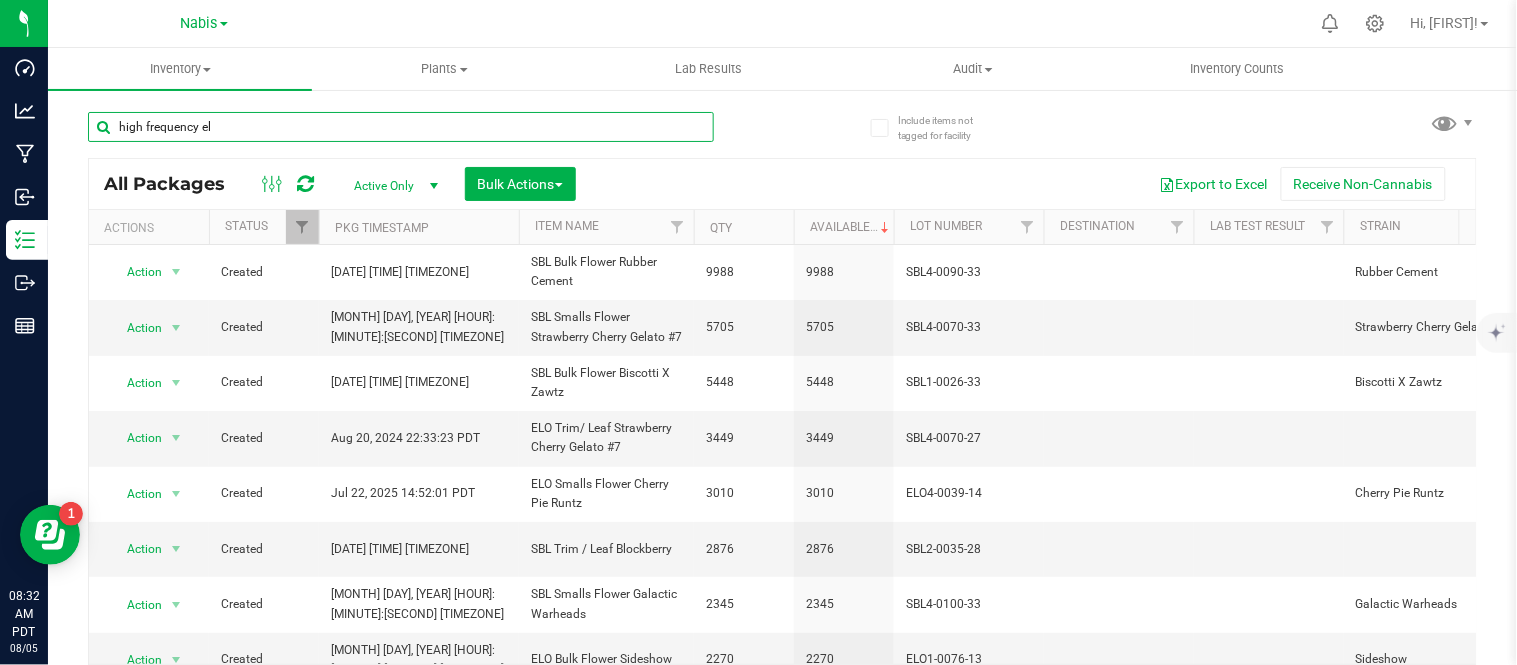 type on "high frequency el" 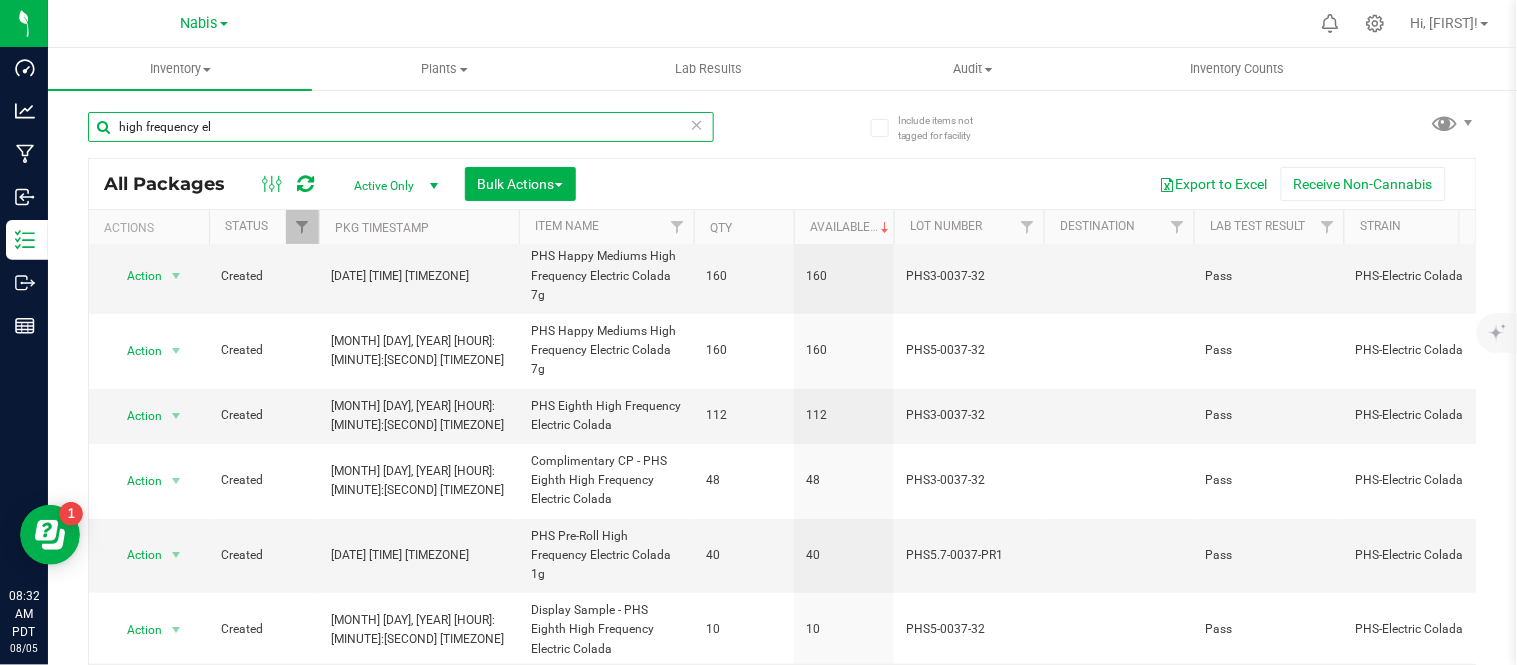 scroll, scrollTop: 62, scrollLeft: 0, axis: vertical 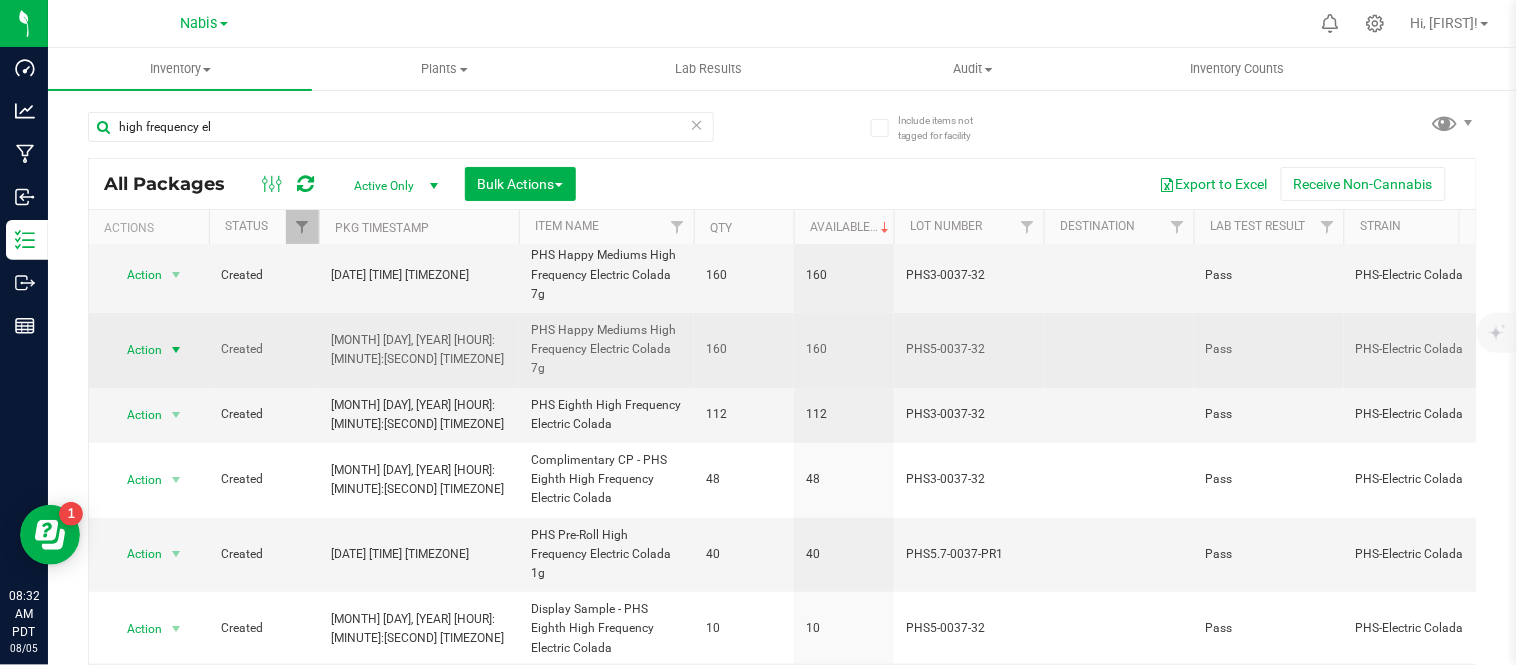 click on "Action" at bounding box center [136, 350] 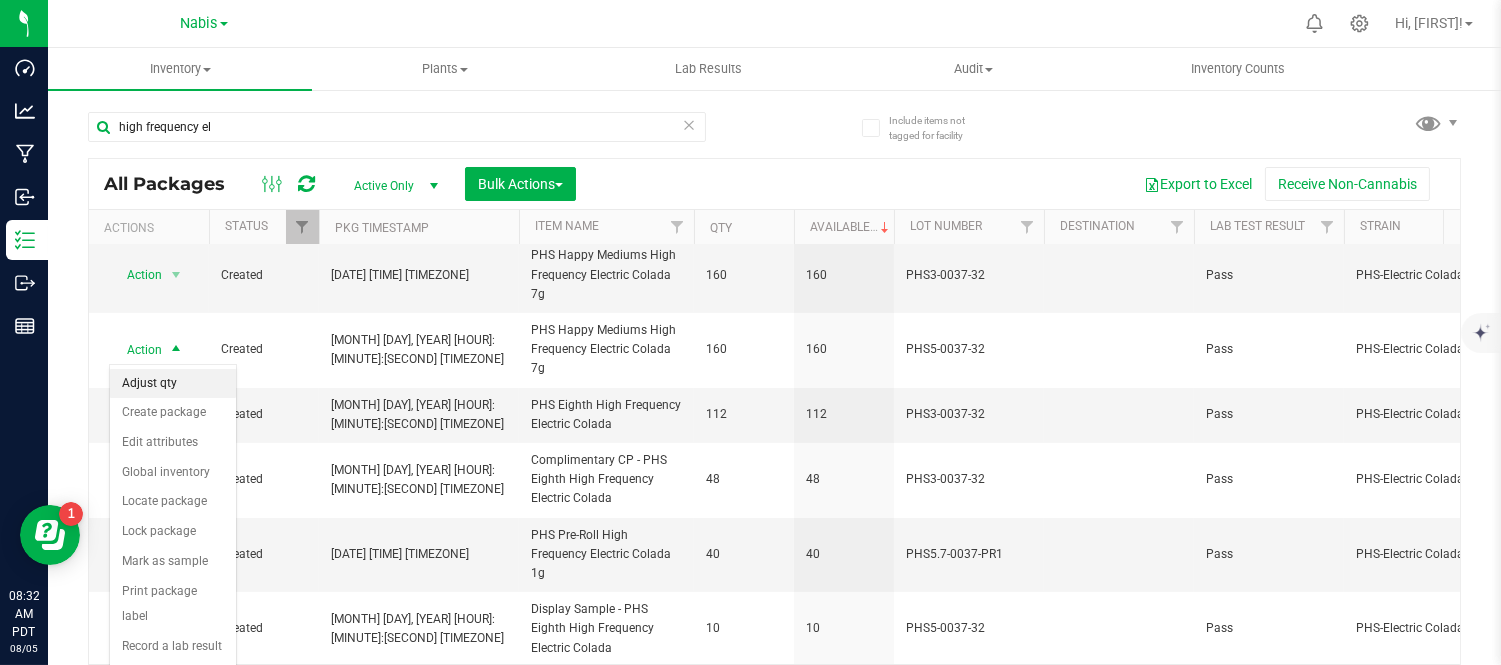 click on "Adjust qty" at bounding box center [173, 384] 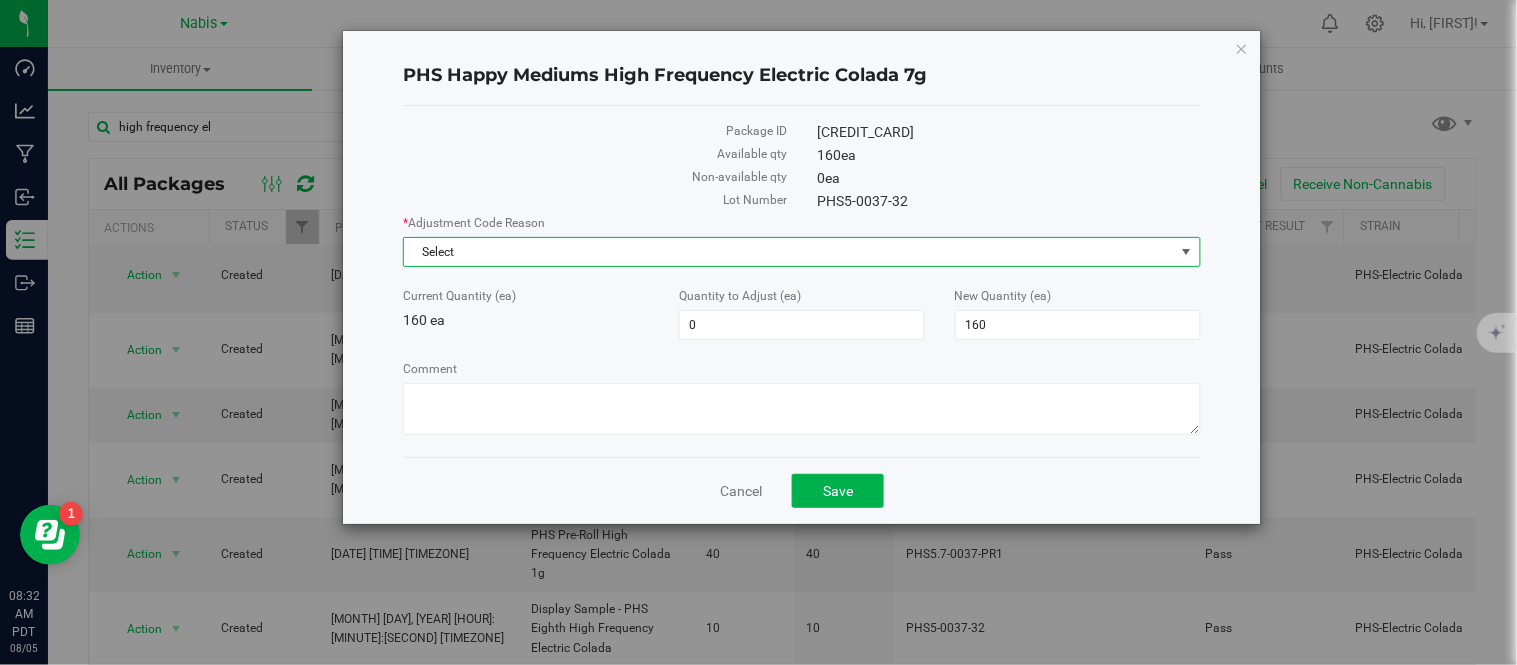 click on "Select" at bounding box center (789, 252) 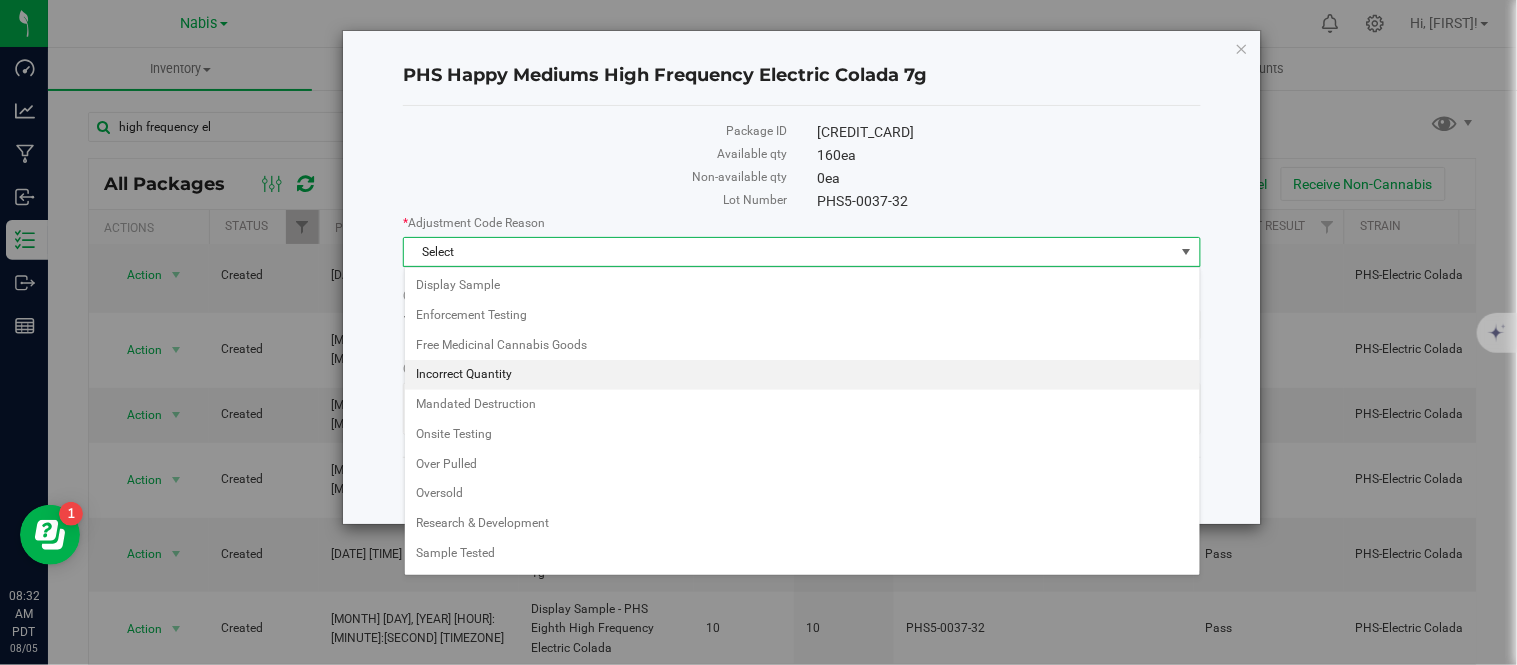 click on "Incorrect Quantity" at bounding box center [802, 375] 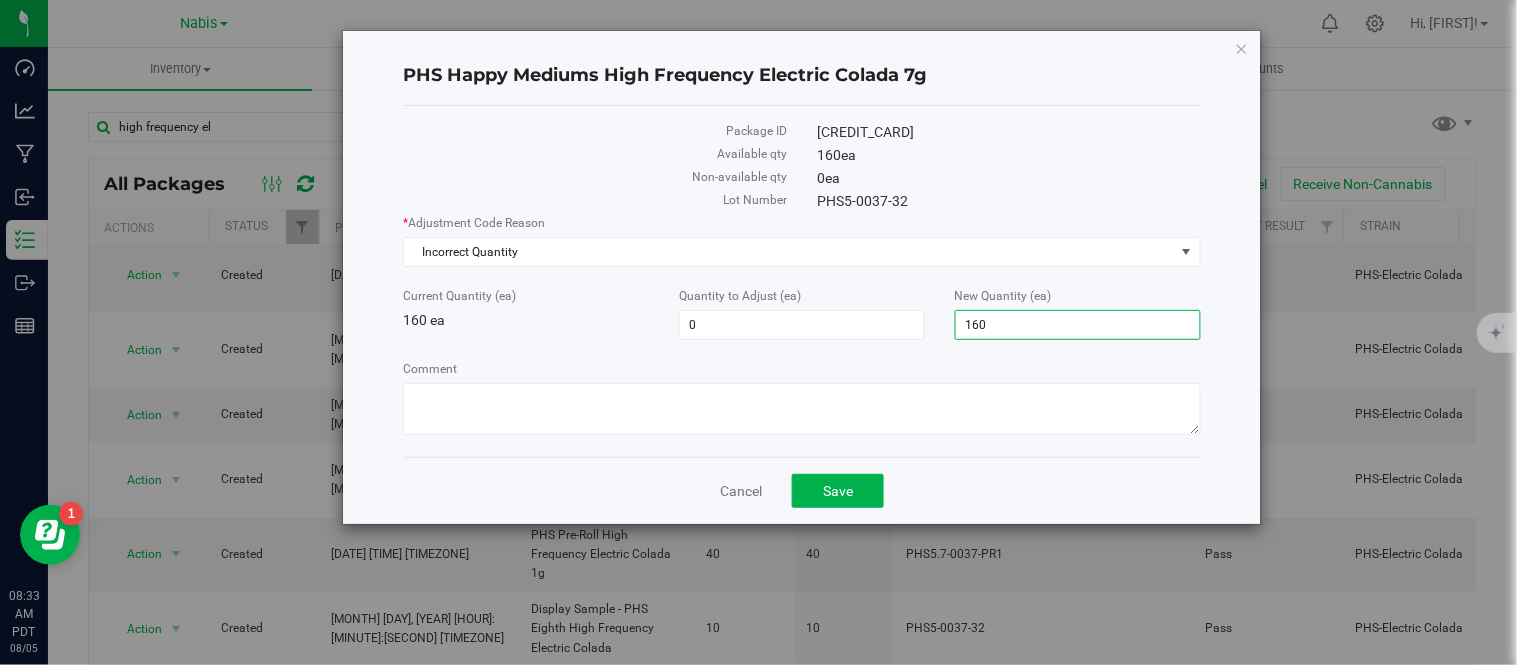 click on "160 160" at bounding box center (1078, 325) 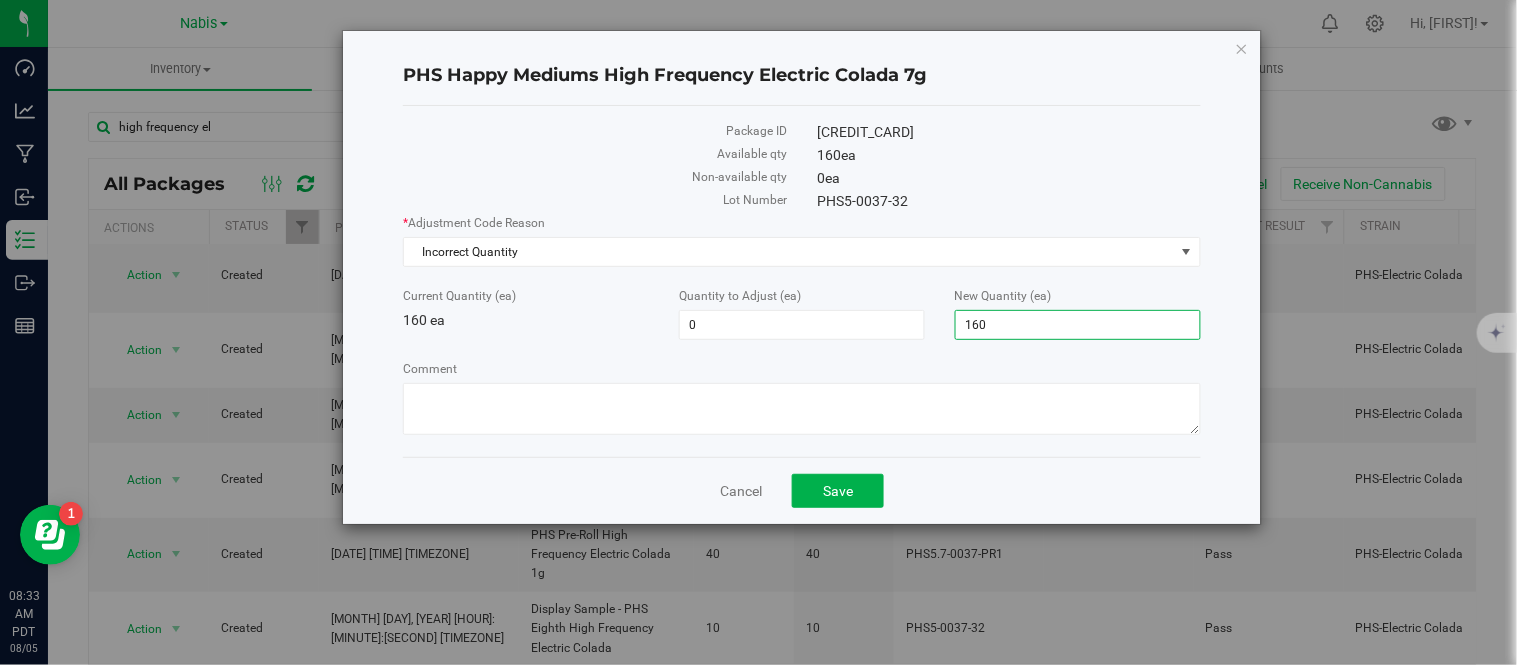 click on "160" at bounding box center (1078, 325) 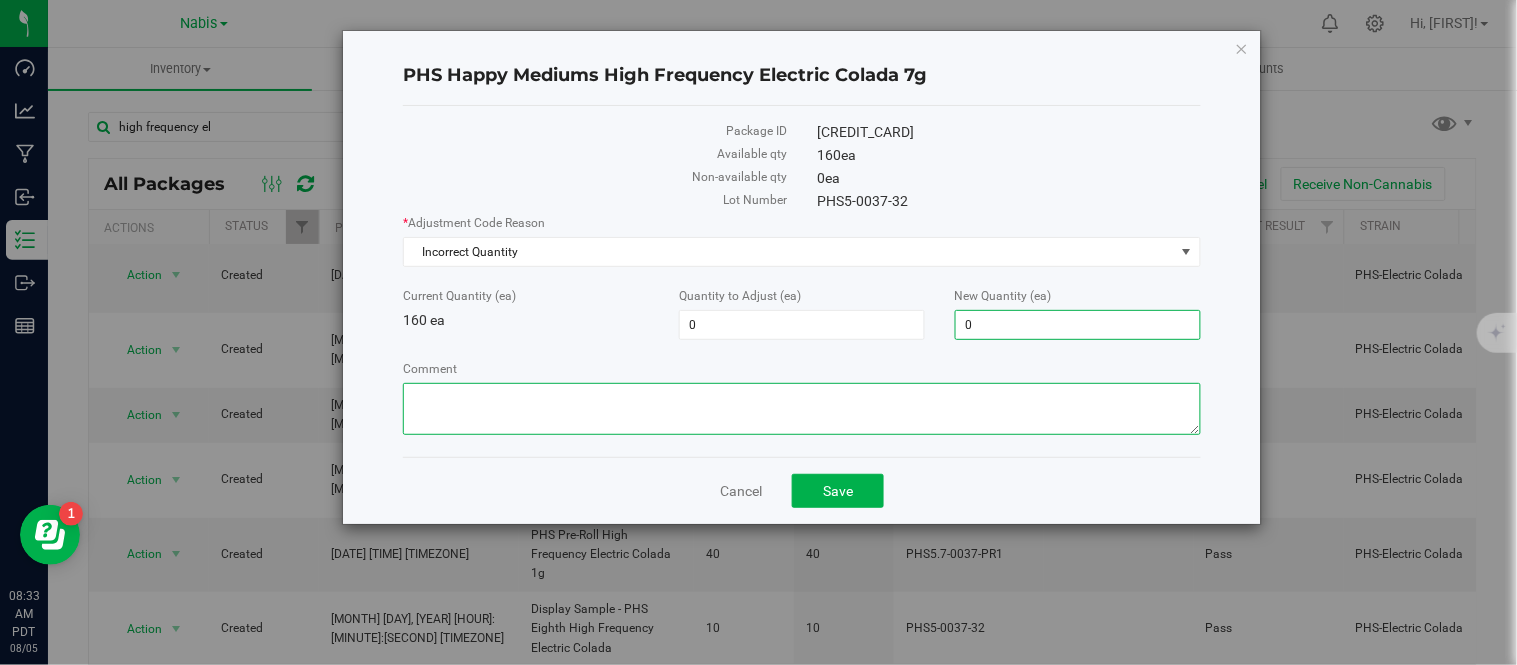 type on "-160" 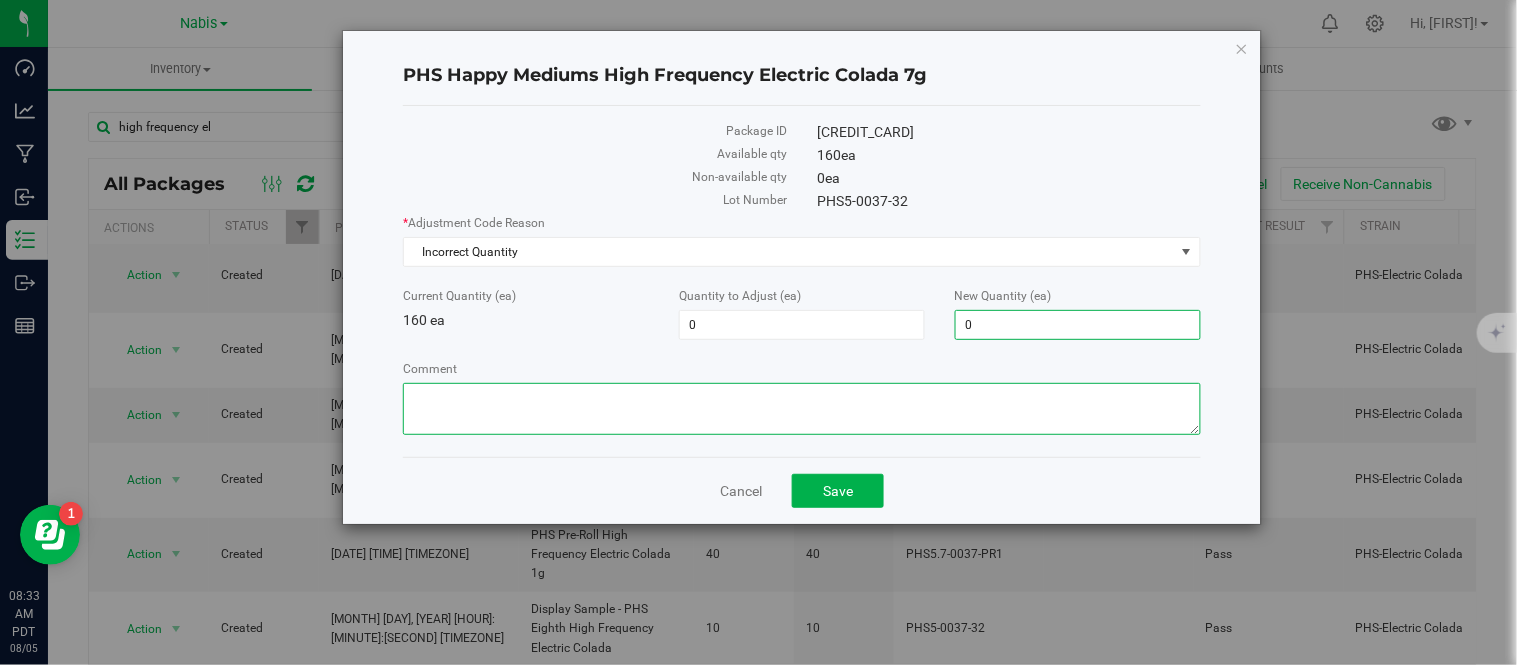type on "0" 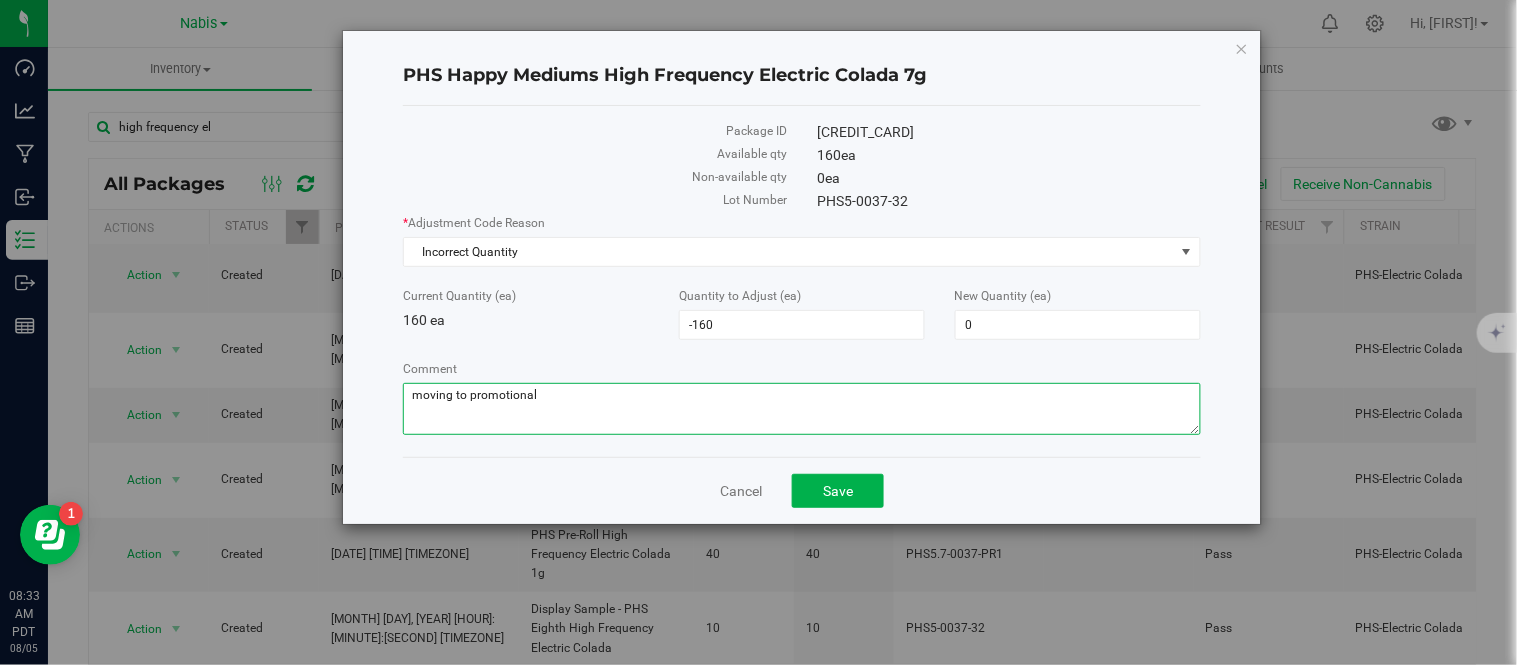 type on "moving to promotional" 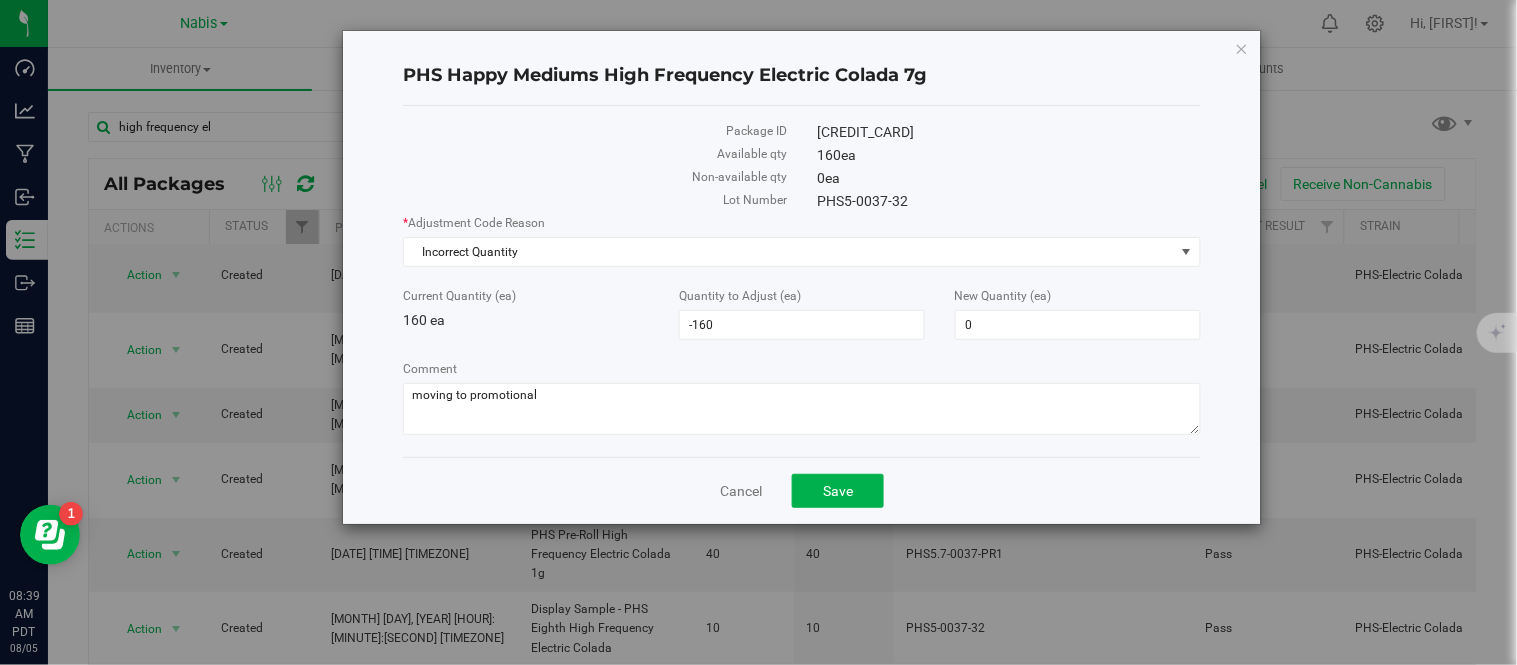 click on "PHS5-0037-32" at bounding box center (1009, 201) 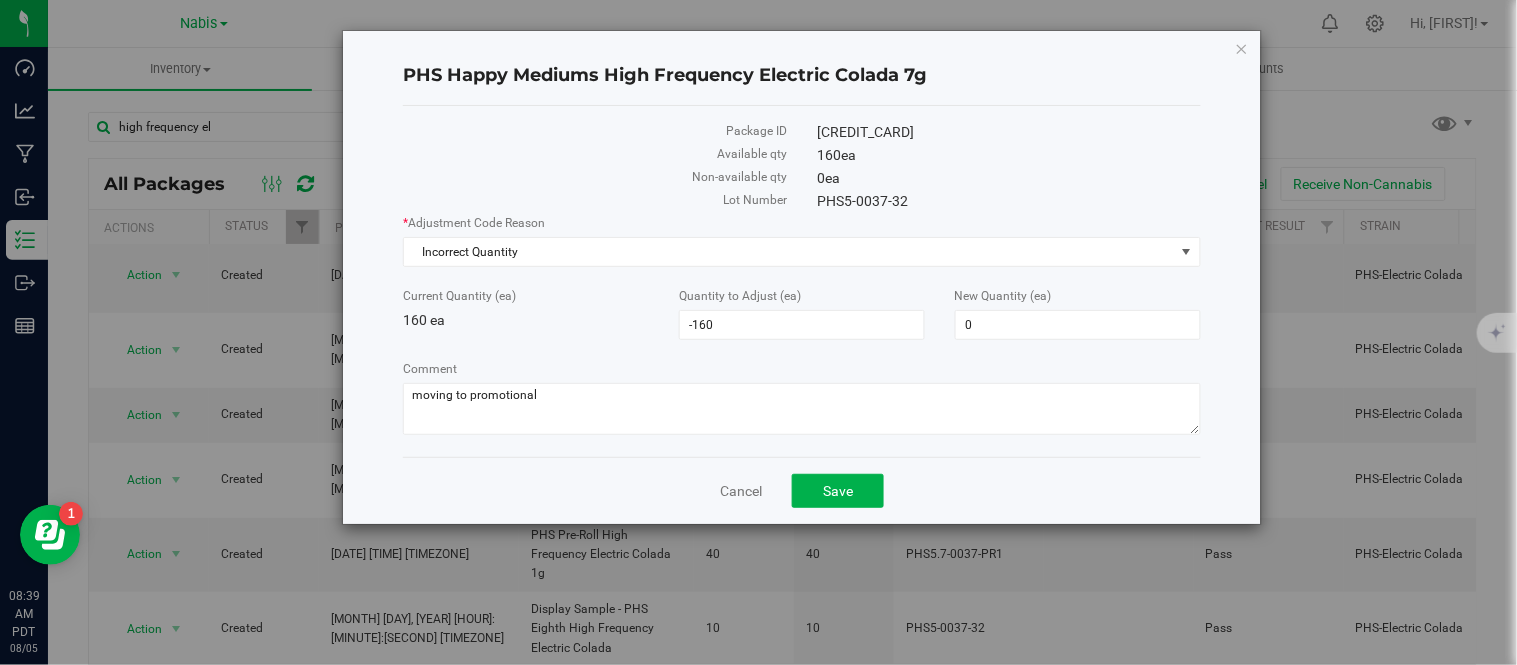 click on "PHS5-0037-32" at bounding box center (1009, 201) 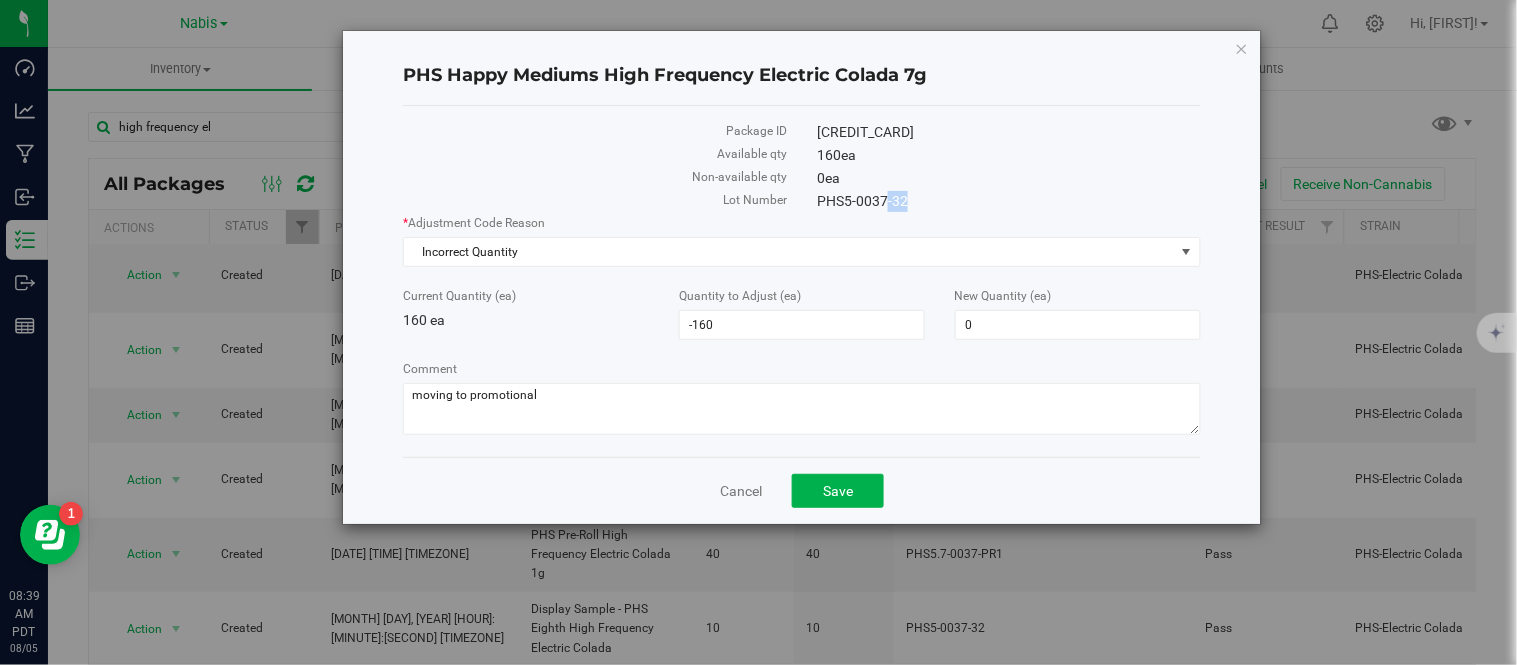 click on "PHS5-0037-32" at bounding box center [1009, 201] 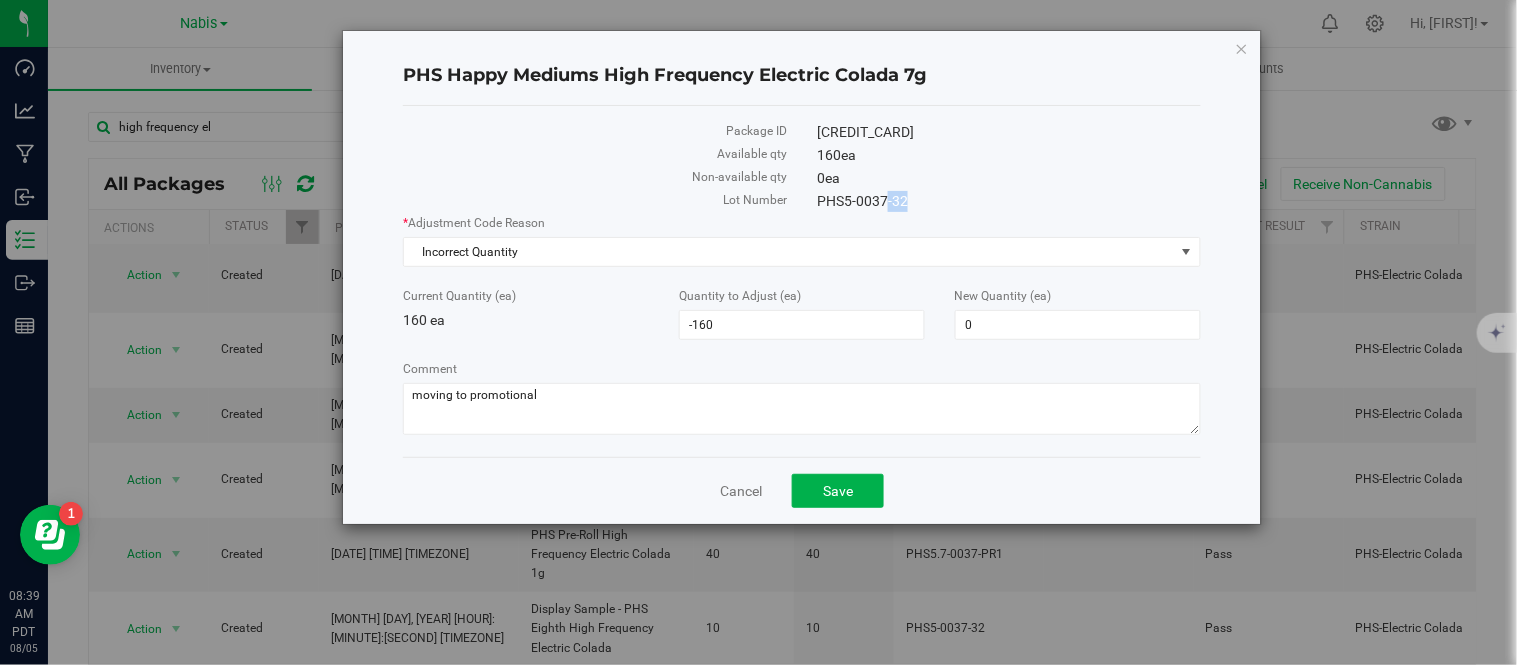 copy on "PHS5-0037-32" 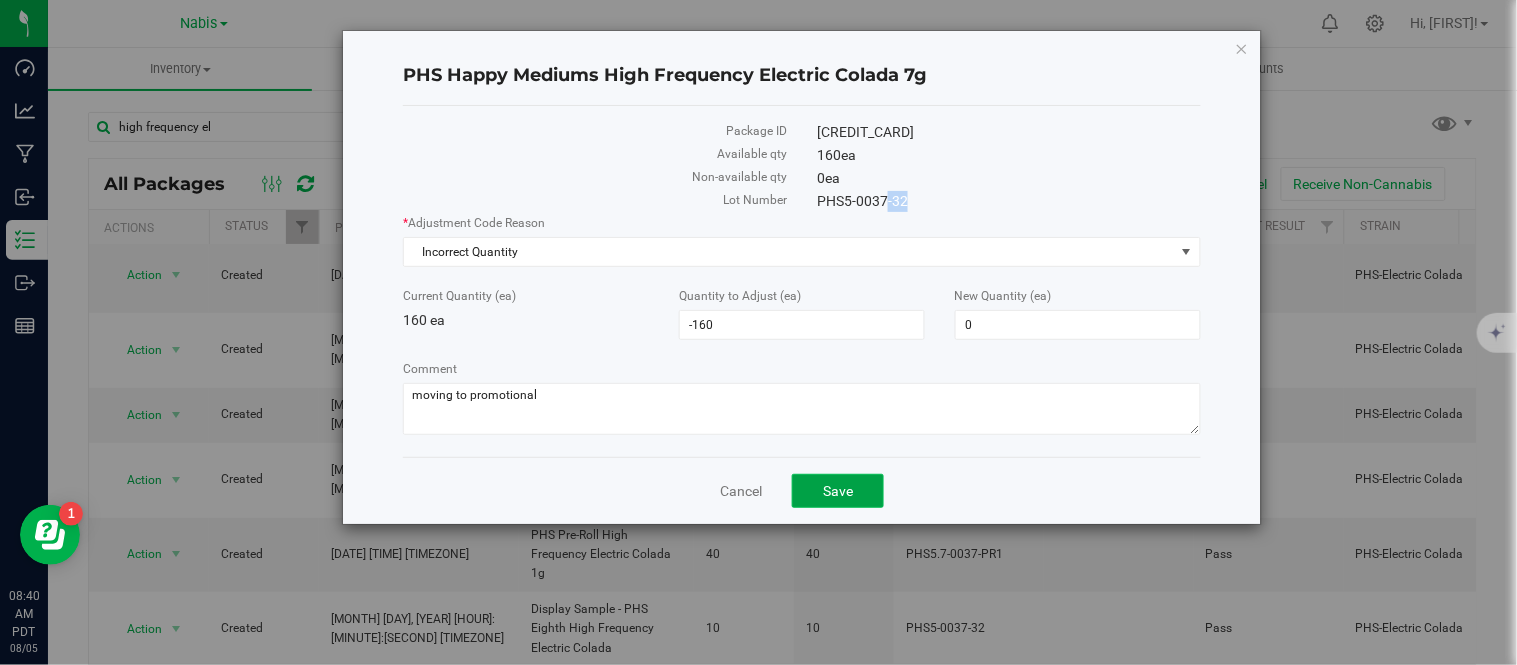 click on "Save" 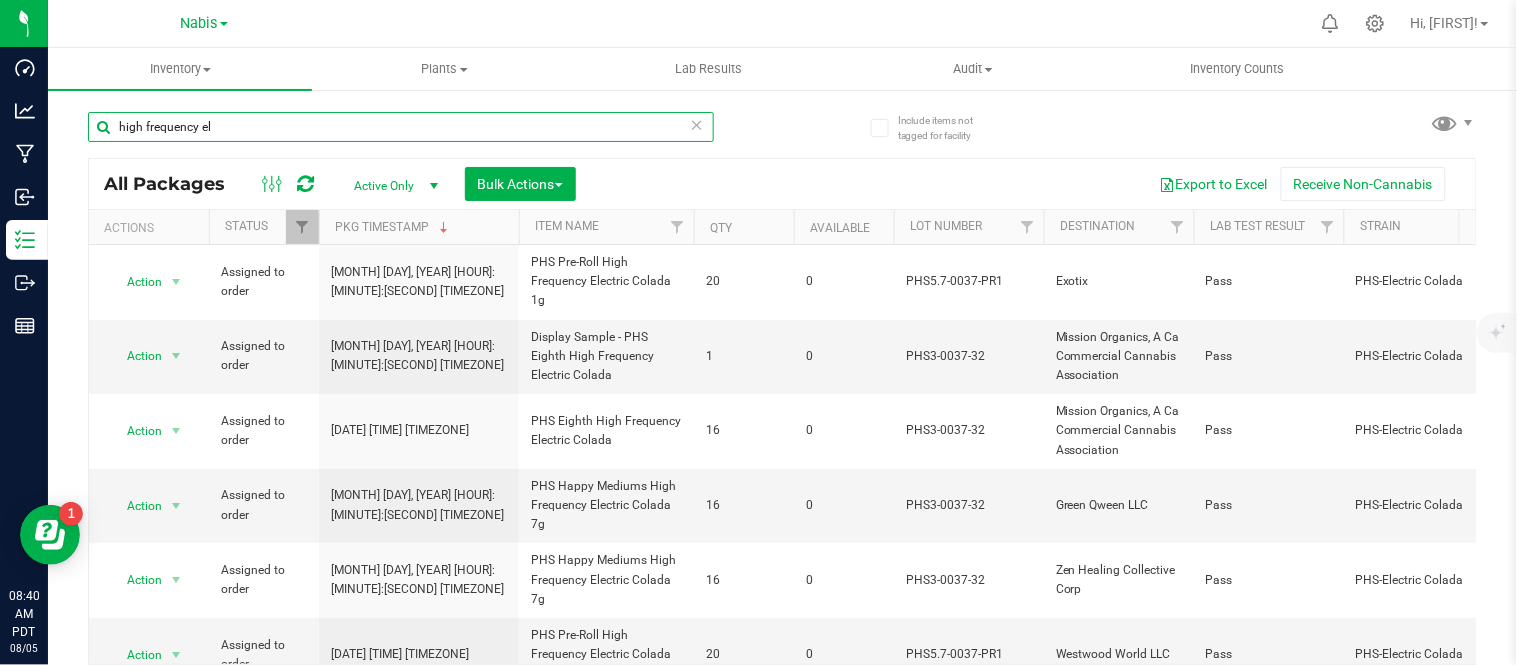 click on "high frequency el" at bounding box center (401, 127) 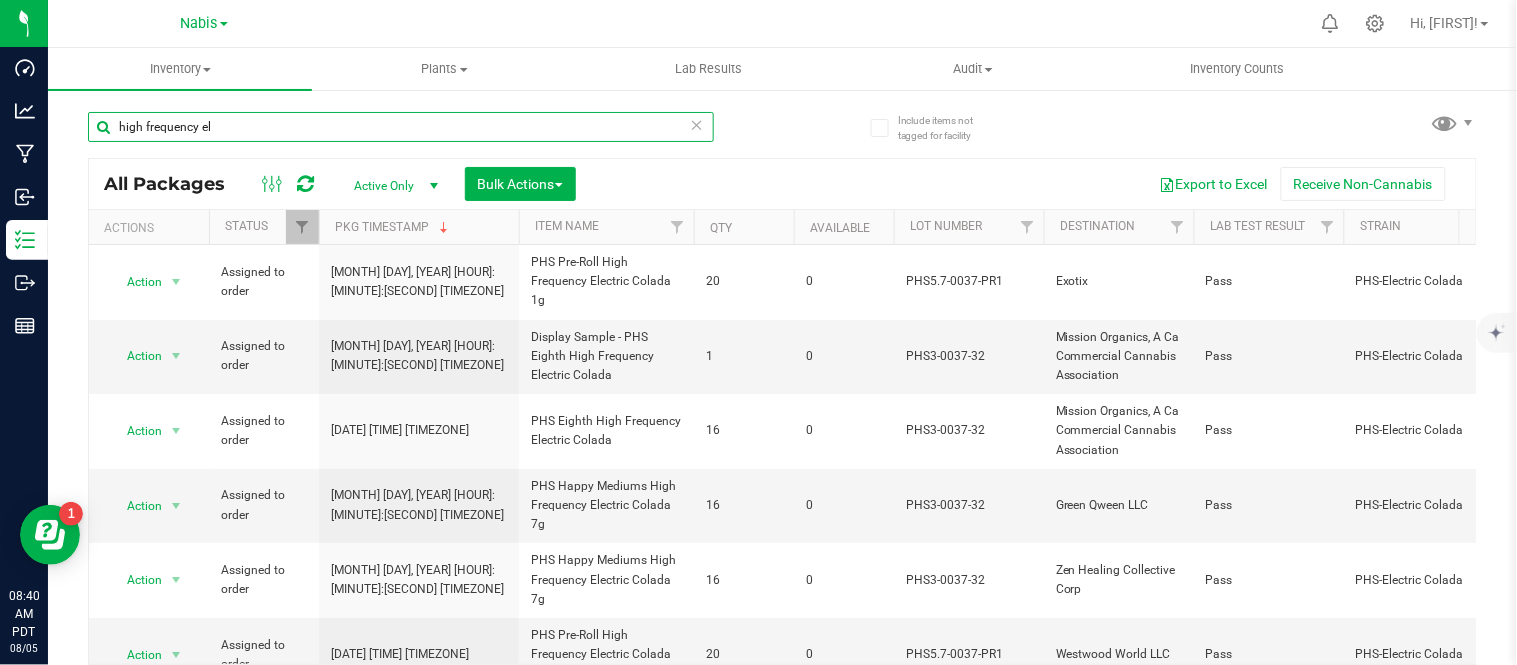 click on "high frequency el" at bounding box center (401, 127) 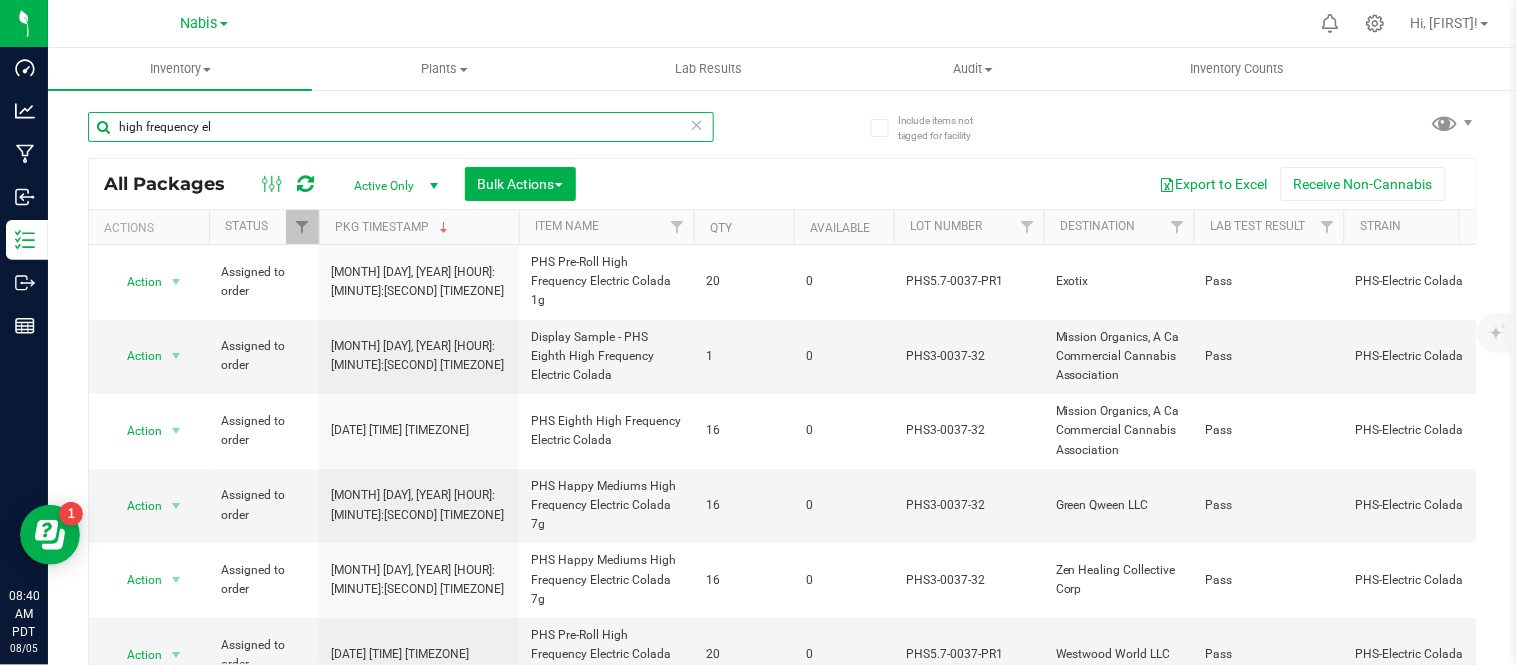 click on "high frequency el" at bounding box center (401, 127) 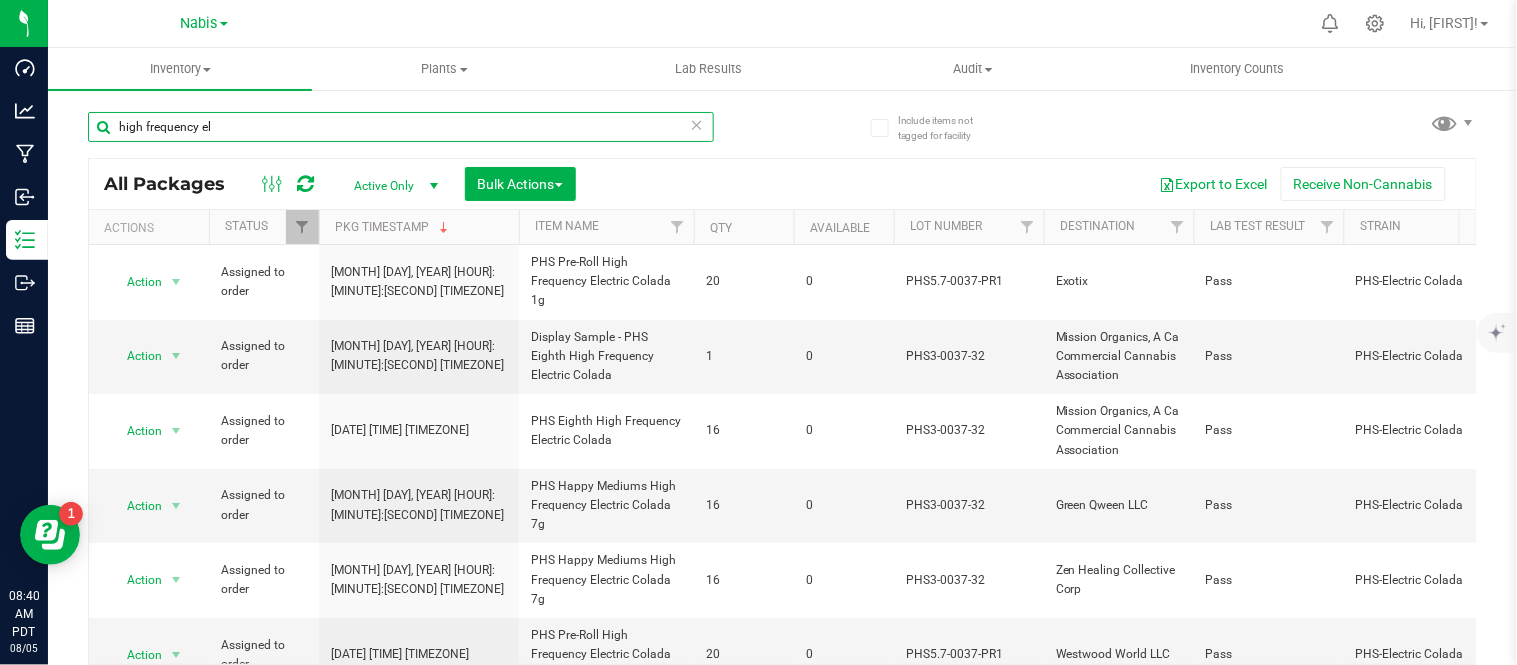 click on "high frequency el" at bounding box center [401, 127] 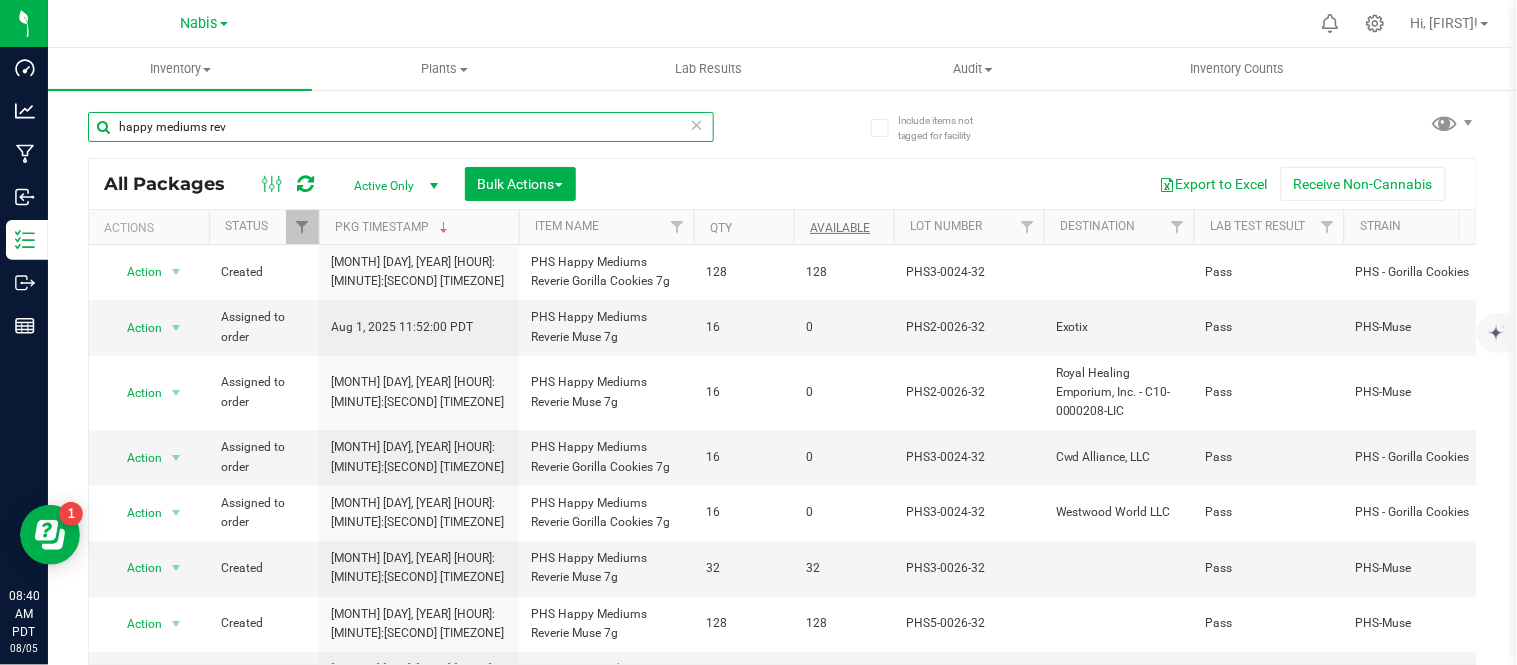 type on "happy mediums rev" 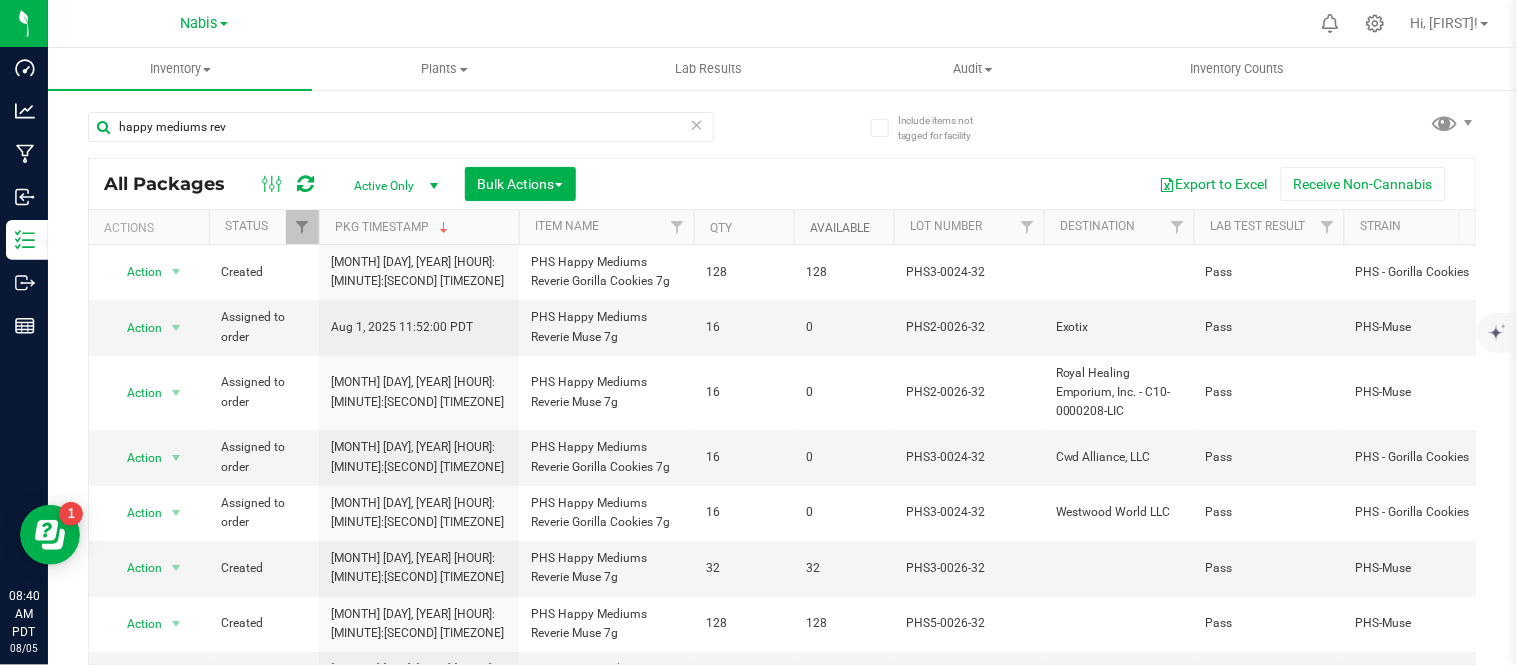 click on "Available" at bounding box center (840, 228) 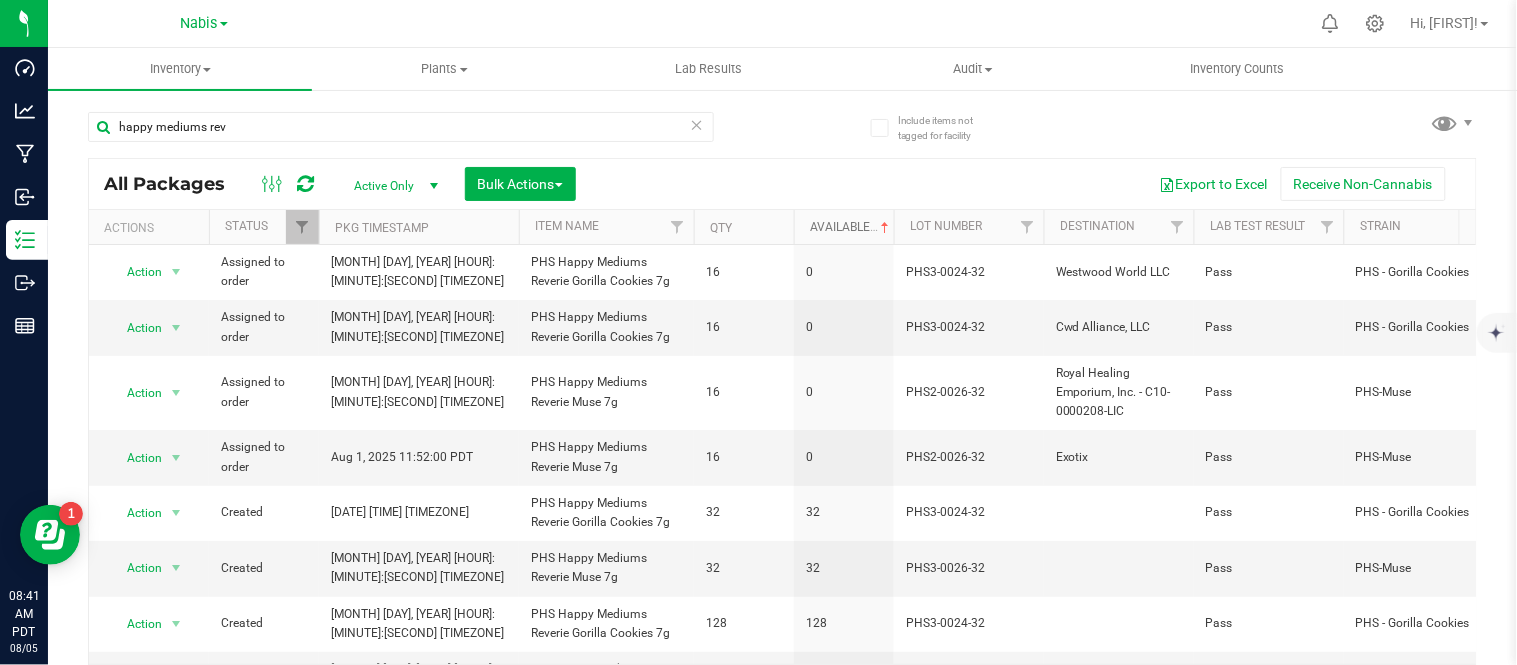 click on "Available" at bounding box center (851, 227) 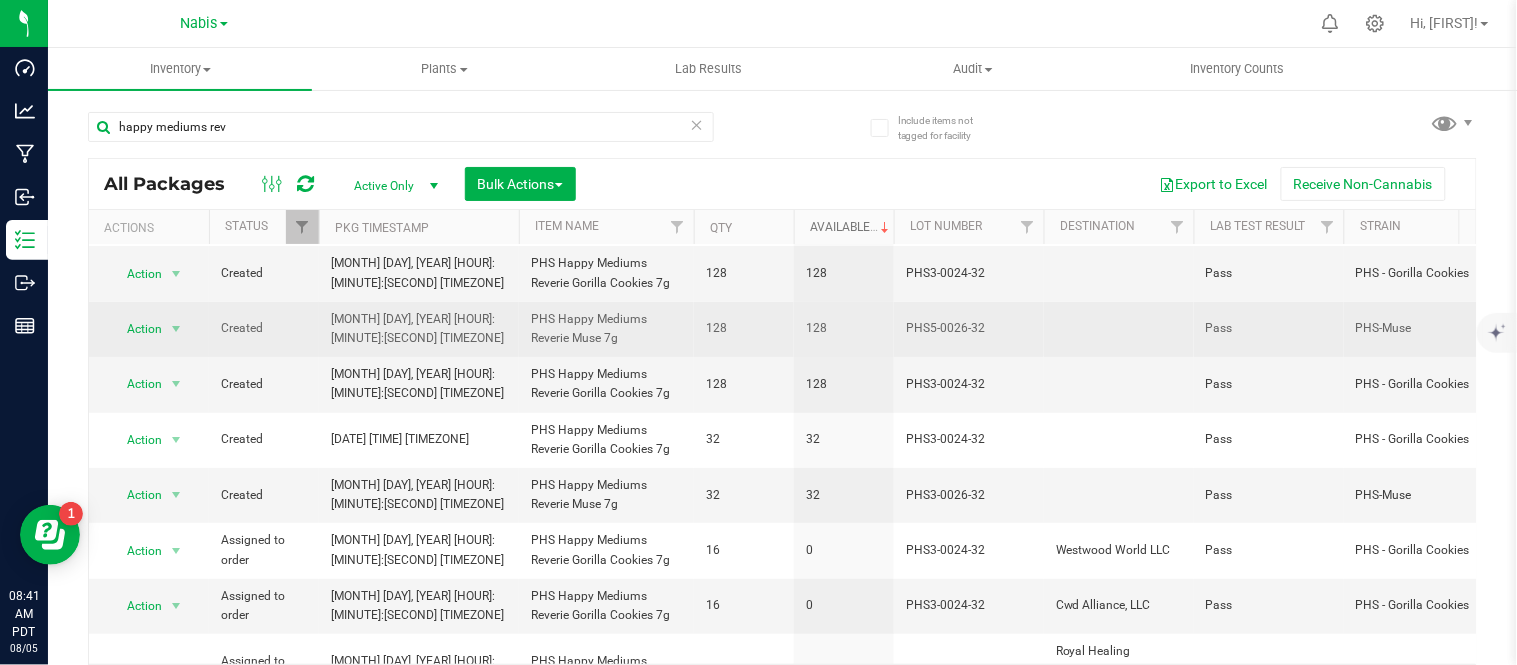 scroll, scrollTop: 68, scrollLeft: 0, axis: vertical 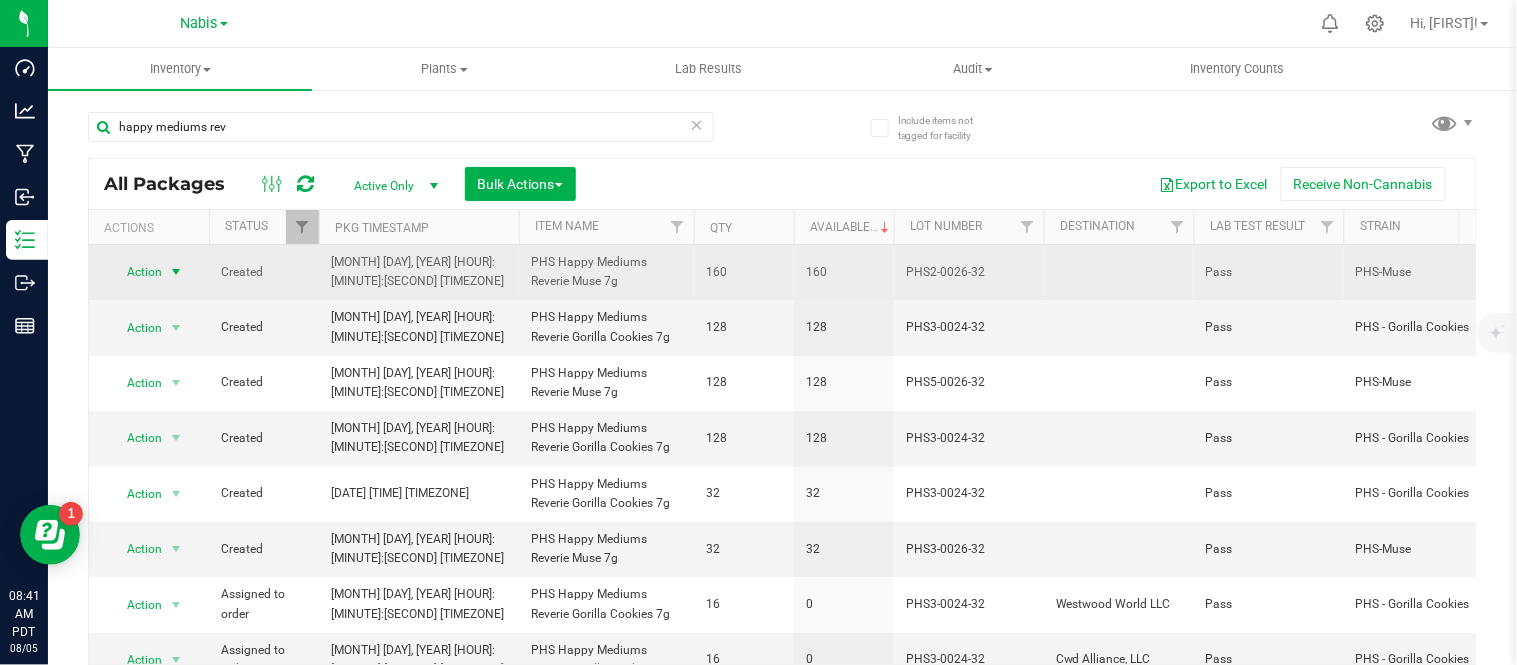 click on "Action" at bounding box center [136, 272] 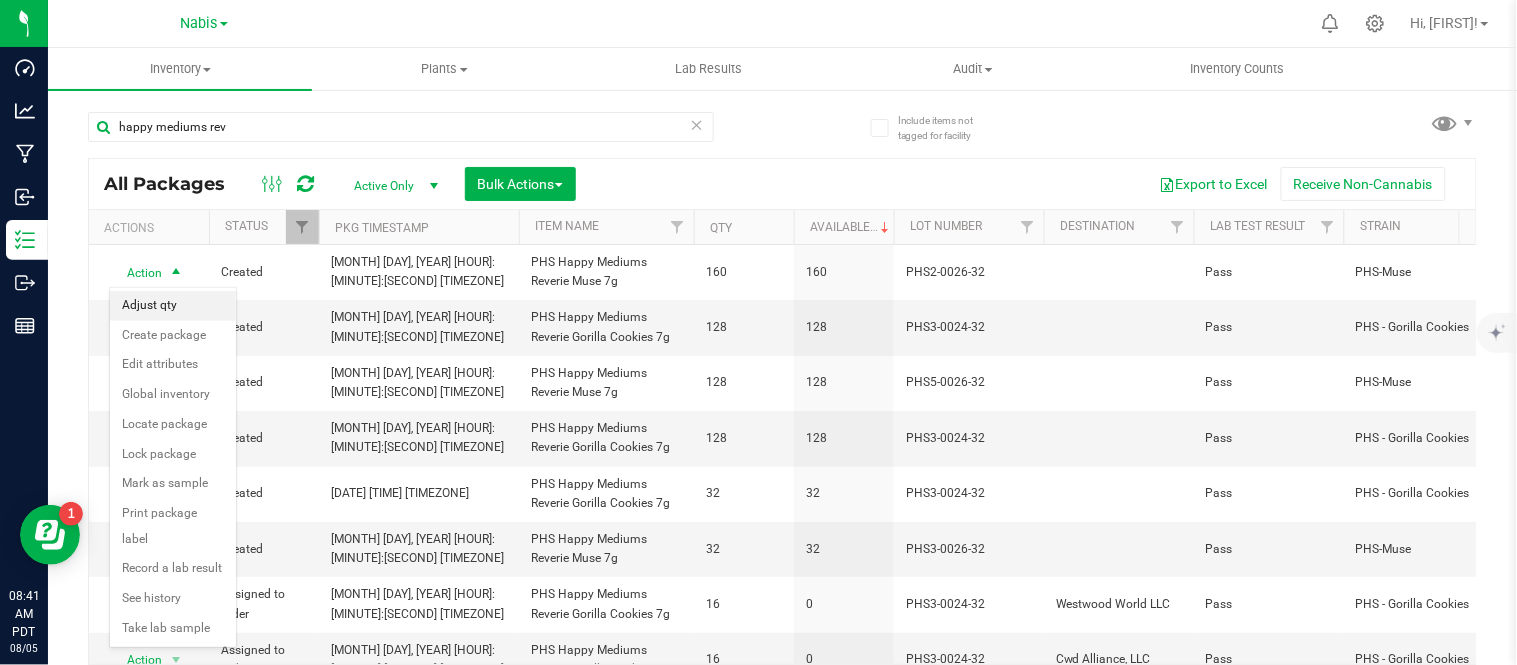 click on "Adjust qty" at bounding box center (173, 306) 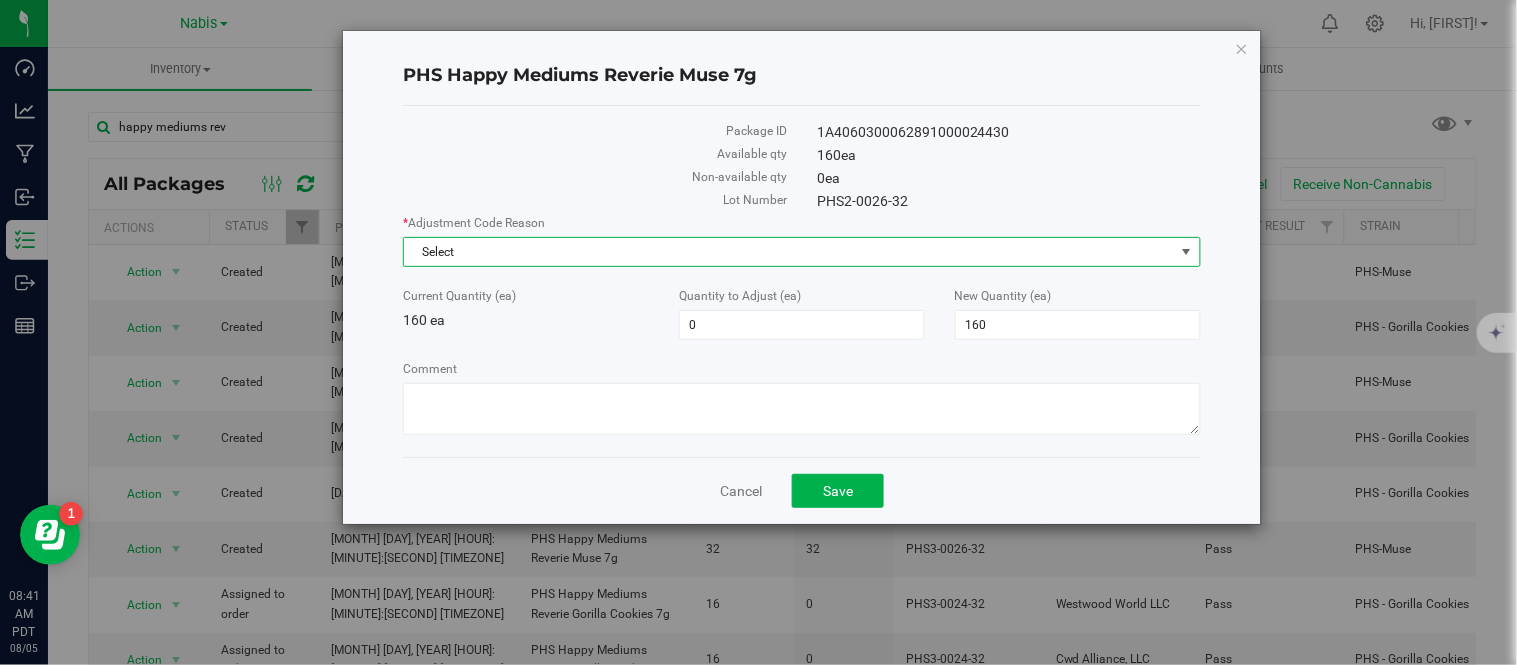 click on "Select" at bounding box center (789, 252) 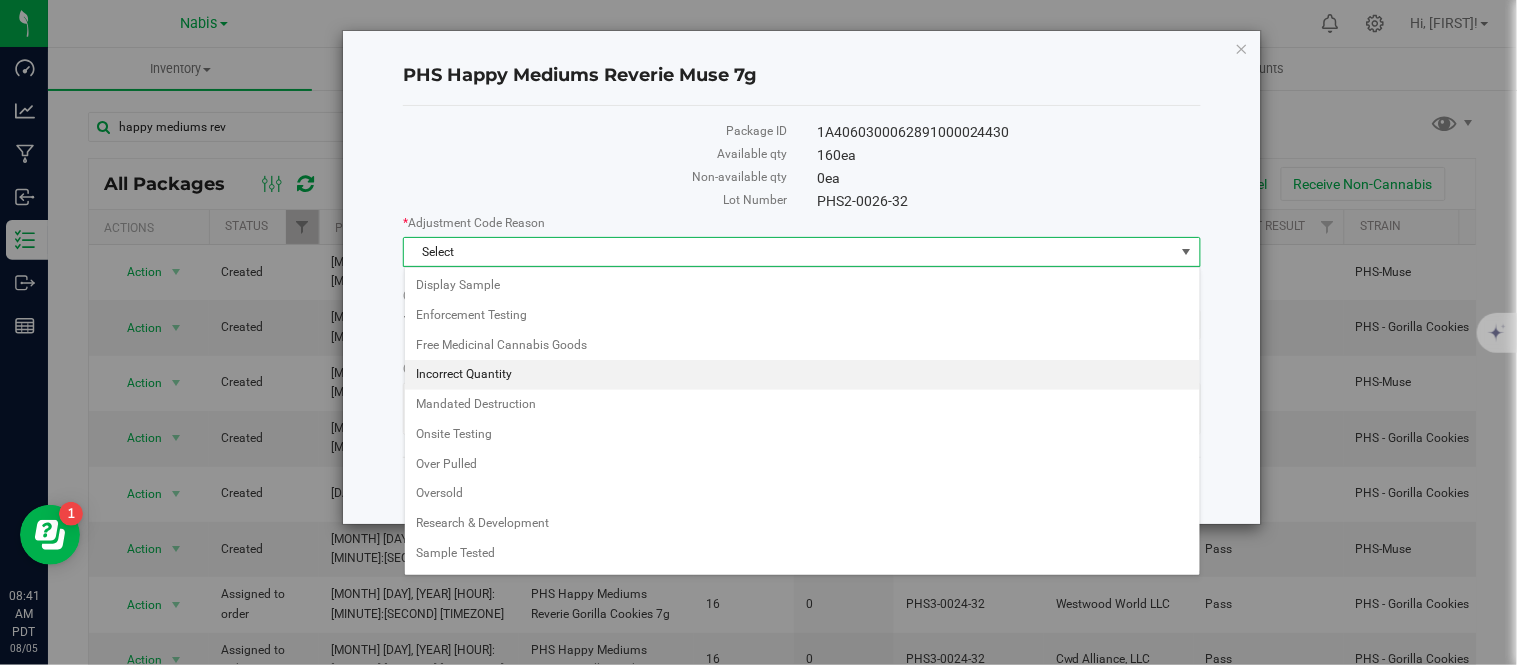 click on "Incorrect Quantity" at bounding box center [802, 375] 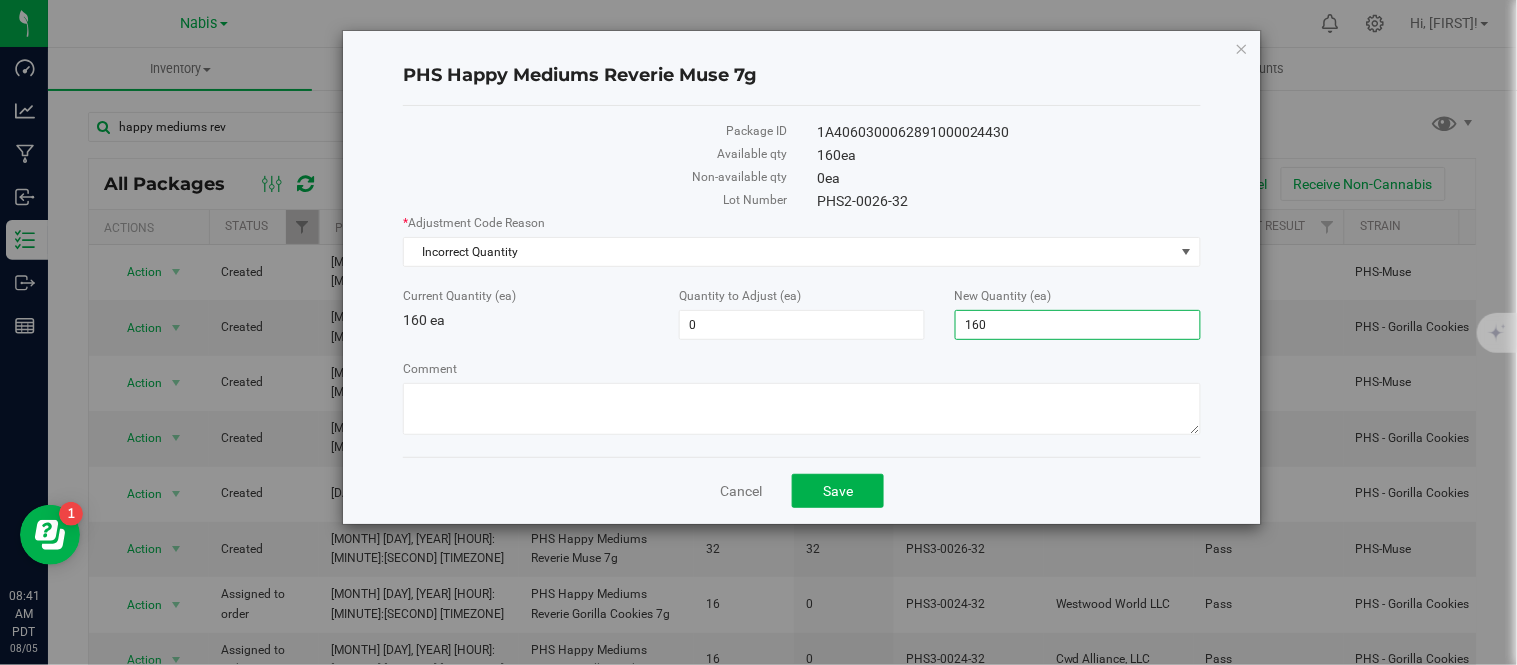 click on "160 160" at bounding box center (1078, 325) 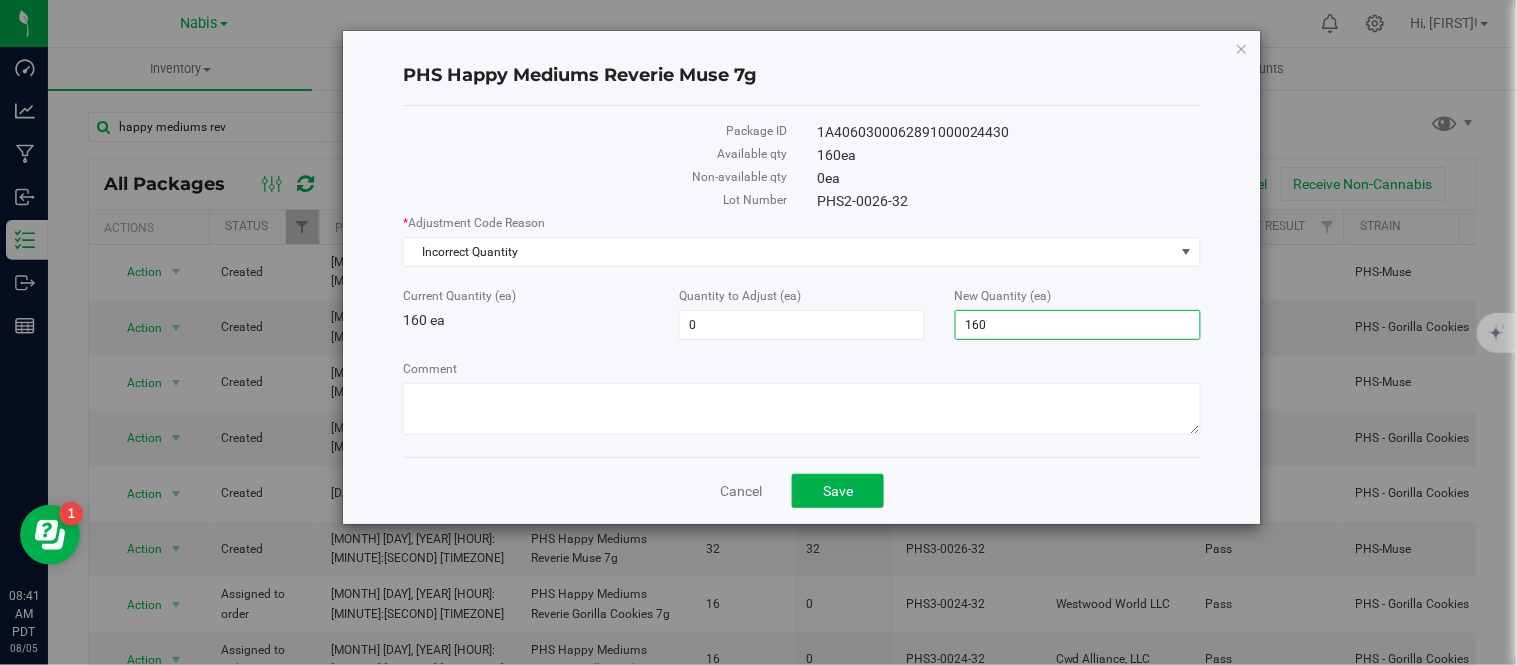 click on "160" at bounding box center (1078, 325) 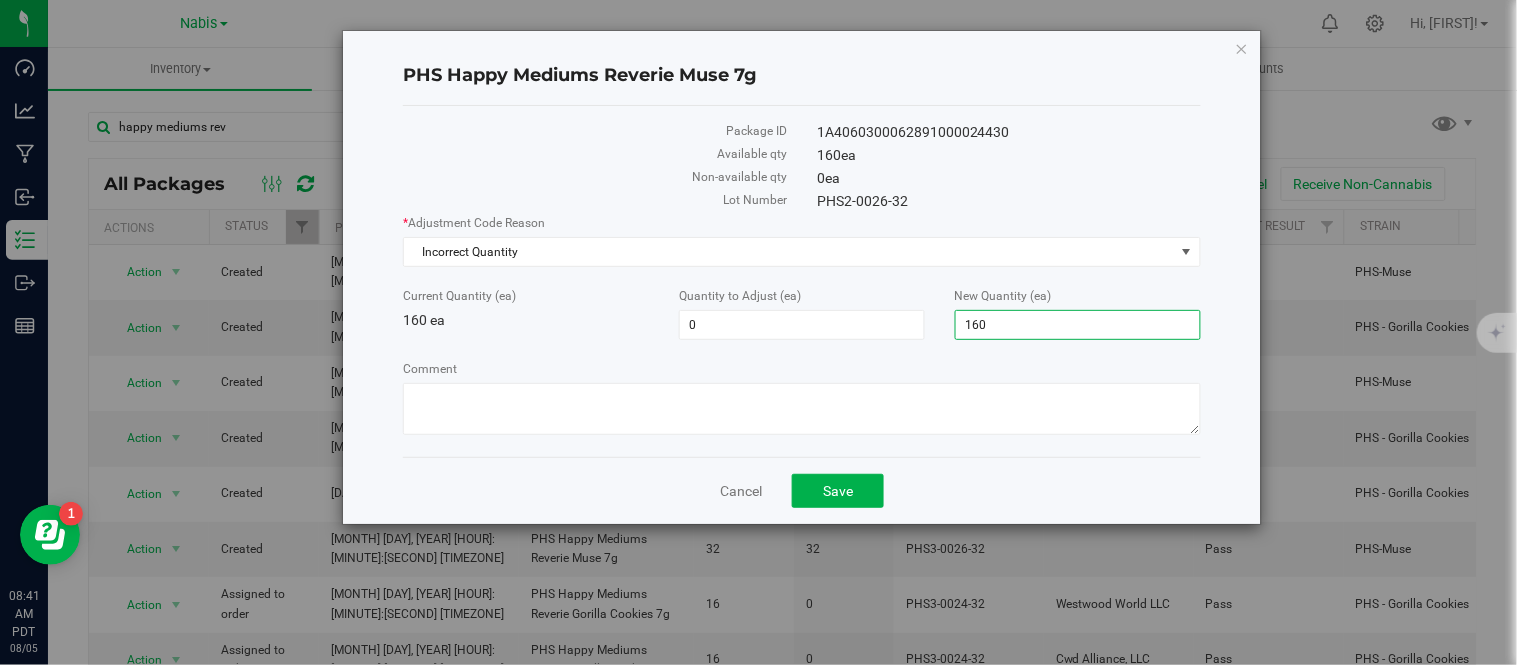 type on "0" 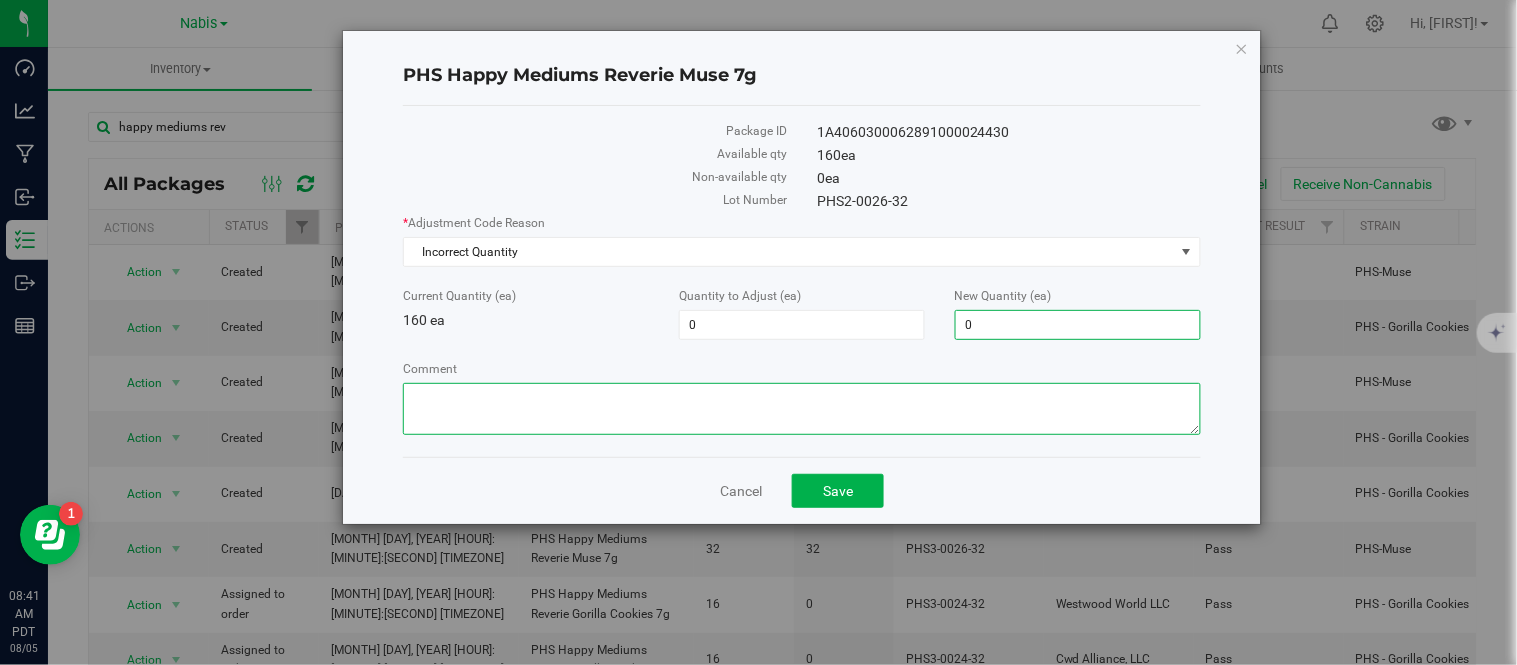type on "-160" 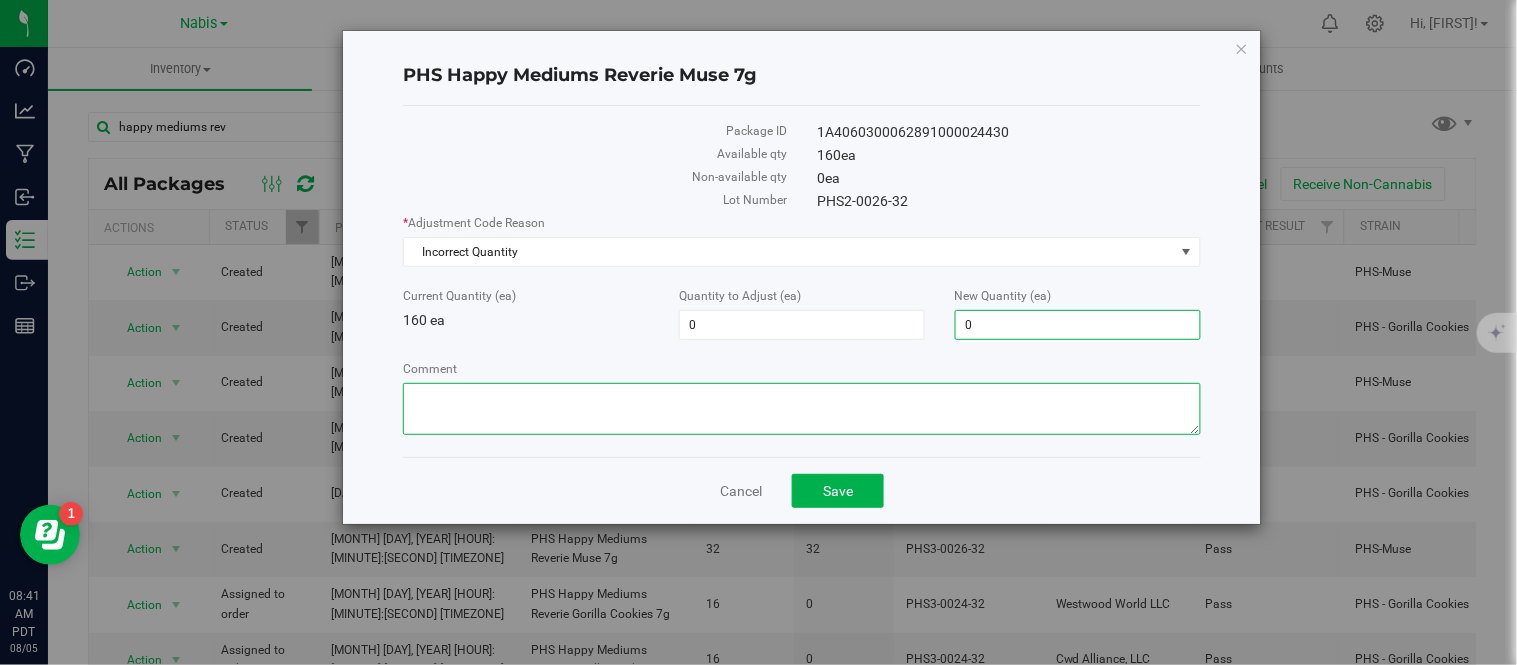 type on "0" 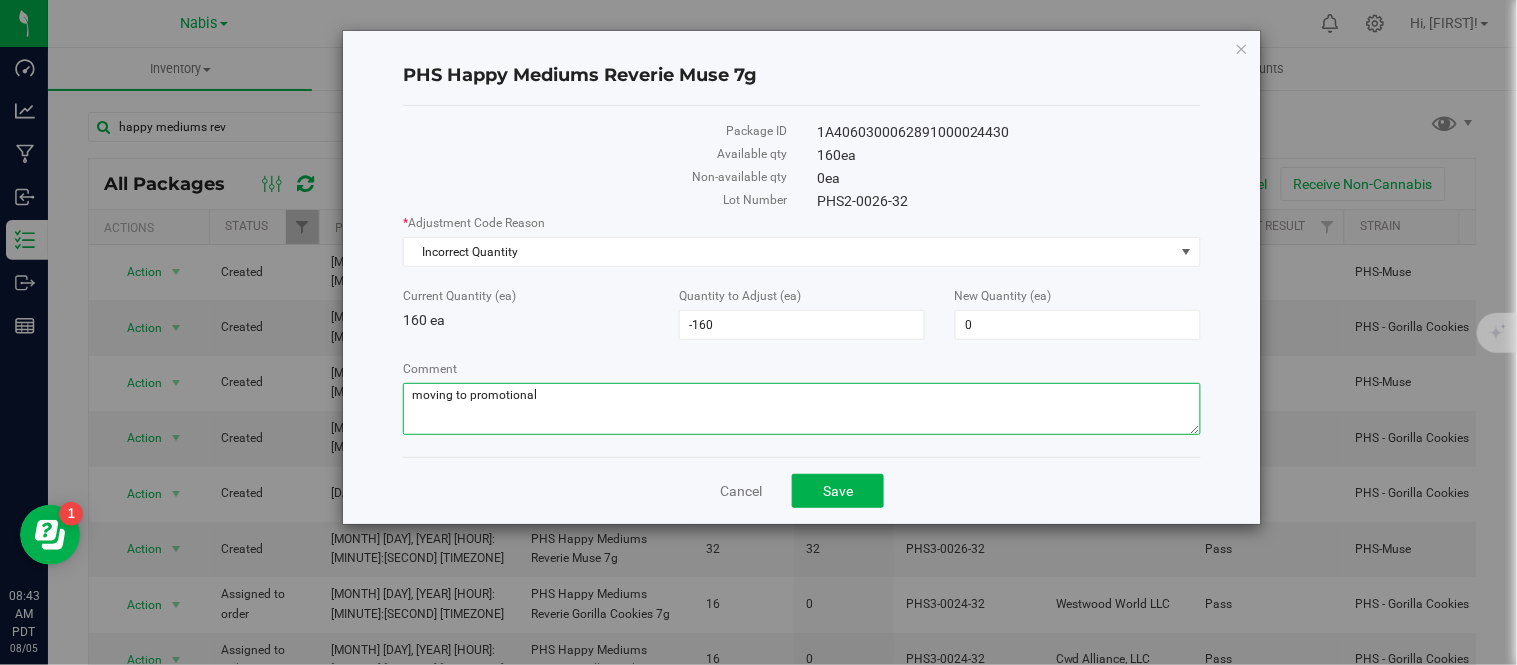 type on "moving to promotional" 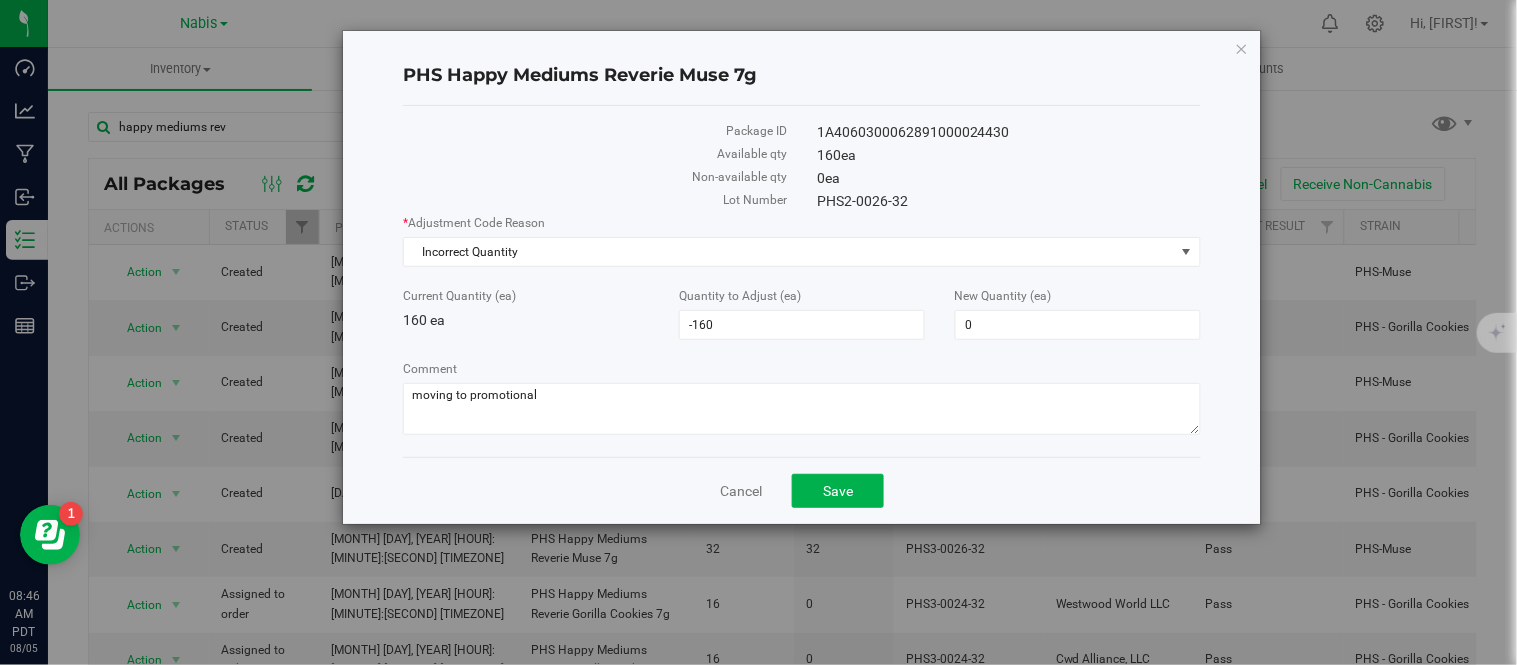 click on "PHS2-0026-32" at bounding box center (1009, 201) 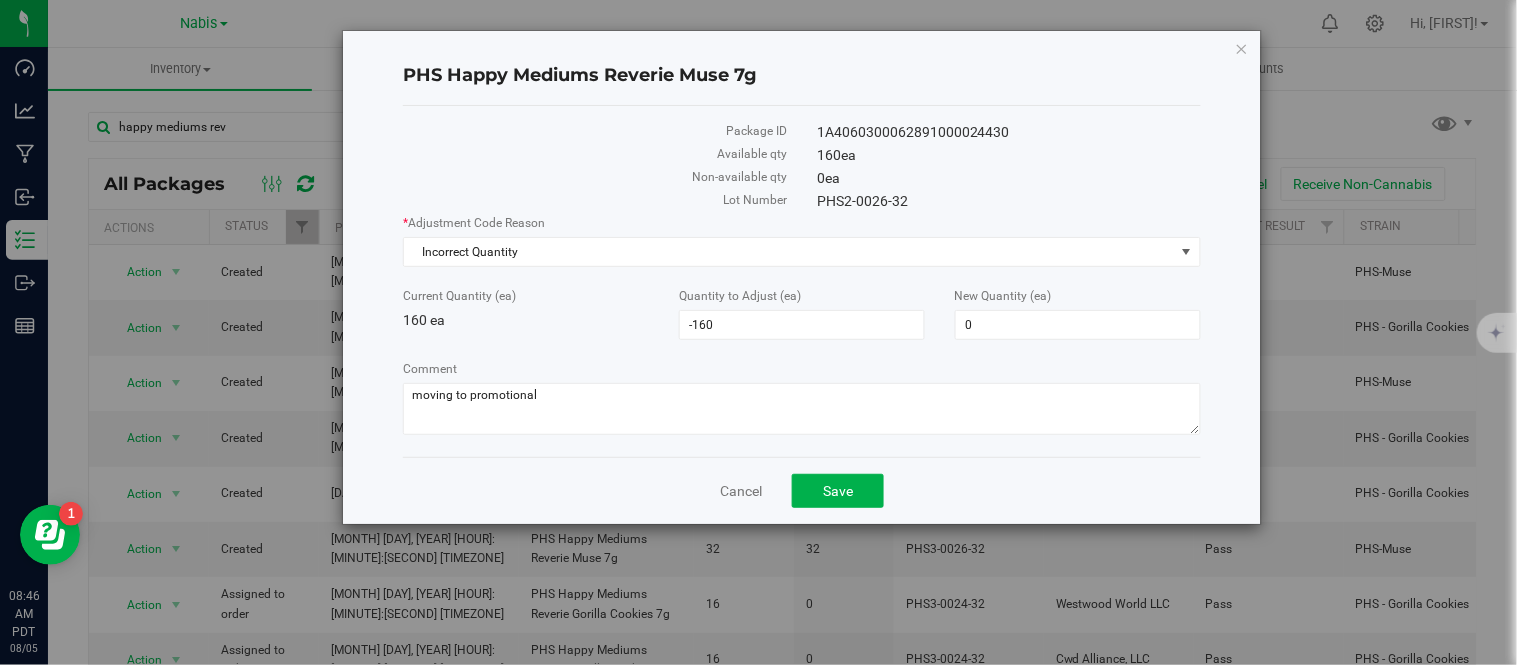 click on "PHS2-0026-32" at bounding box center [1009, 201] 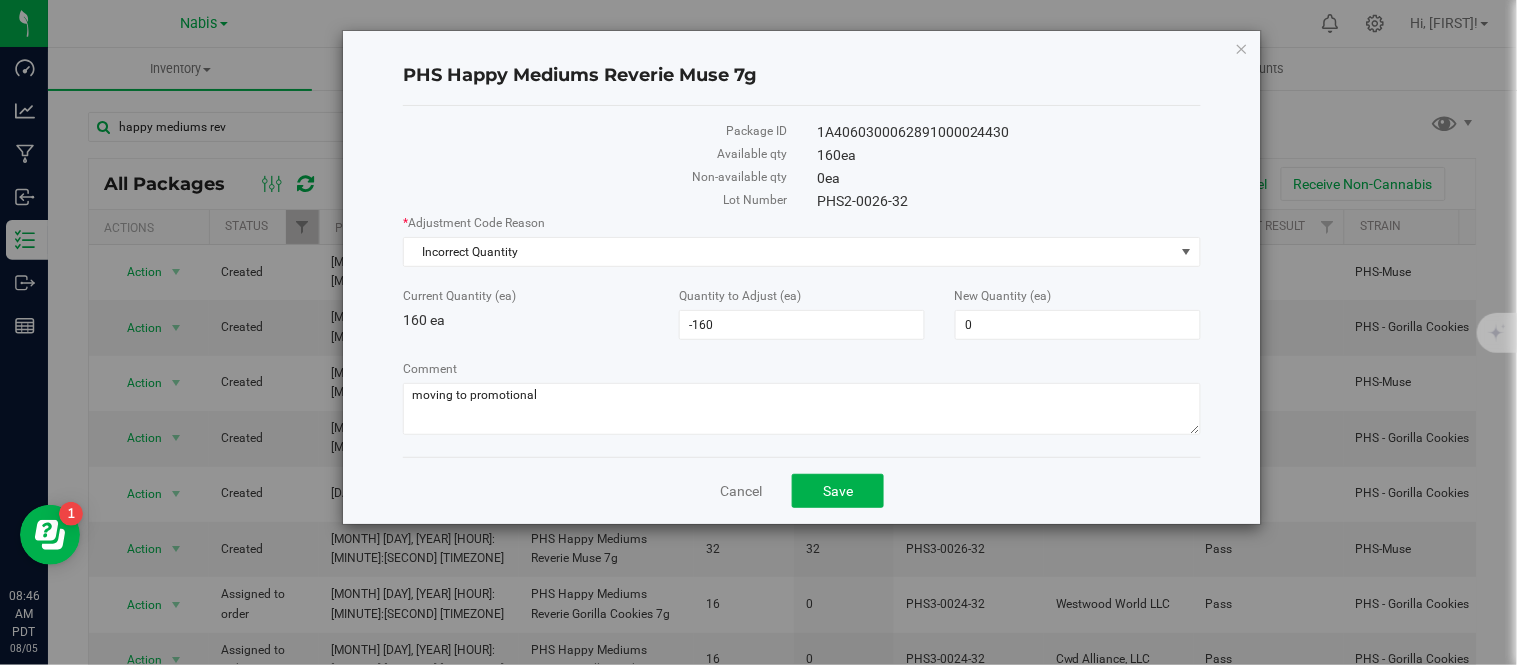 click on "PHS2-0026-32" at bounding box center (1009, 201) 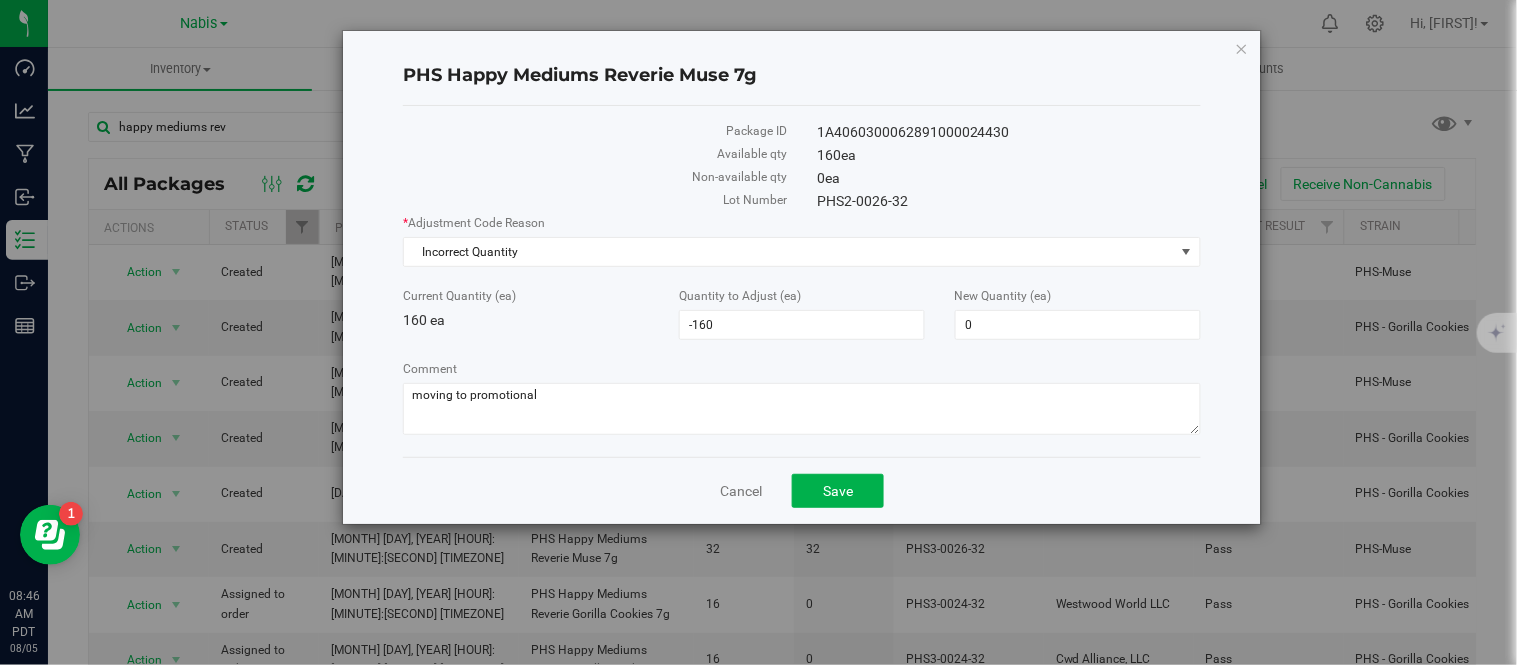 drag, startPoint x: 832, startPoint y: 206, endPoint x: 944, endPoint y: 200, distance: 112.1606 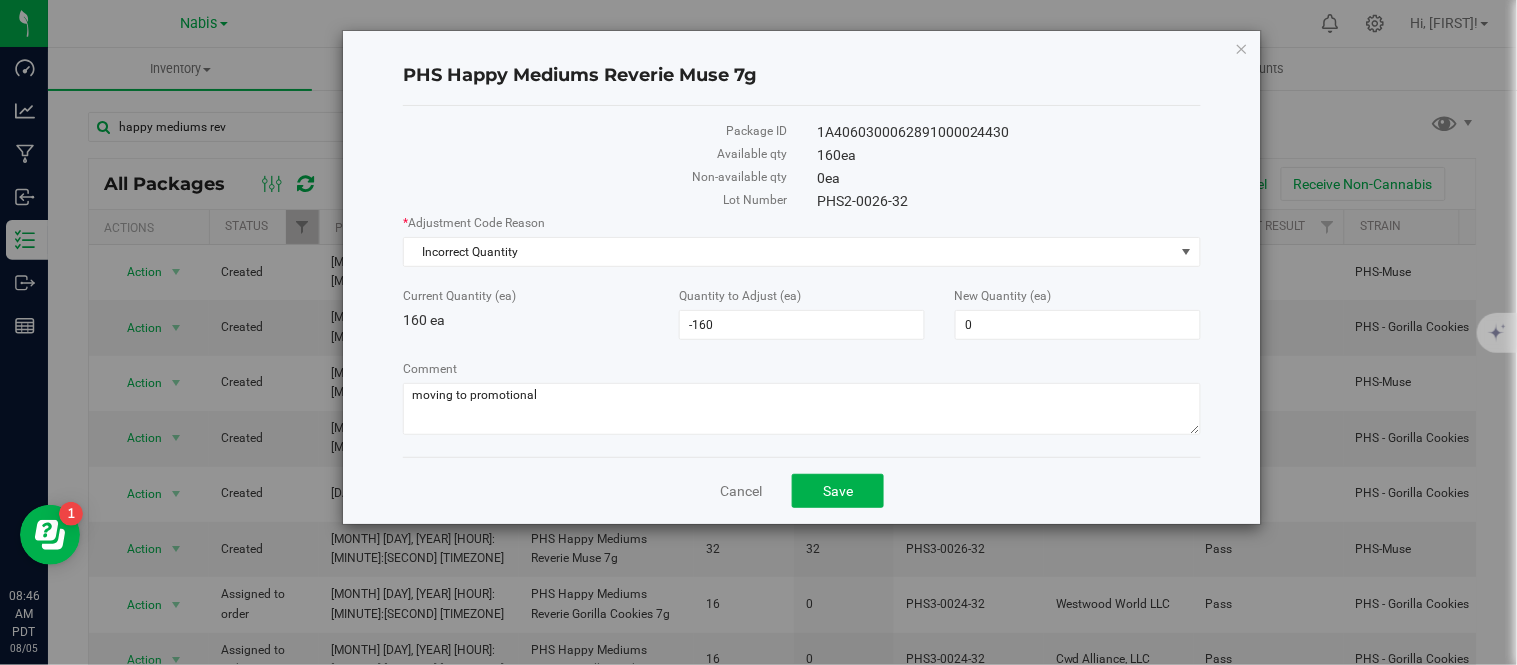 click on "PHS2-0026-32" at bounding box center [1009, 201] 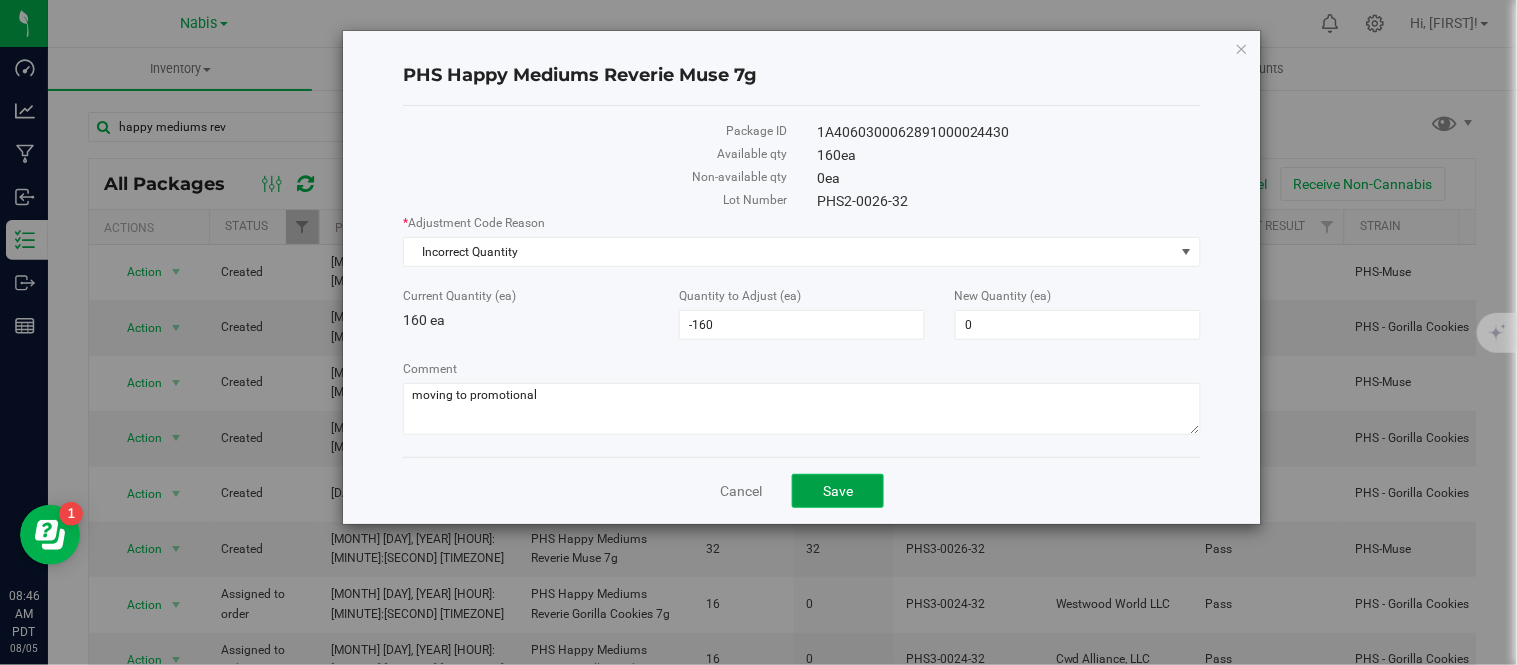 click on "Save" 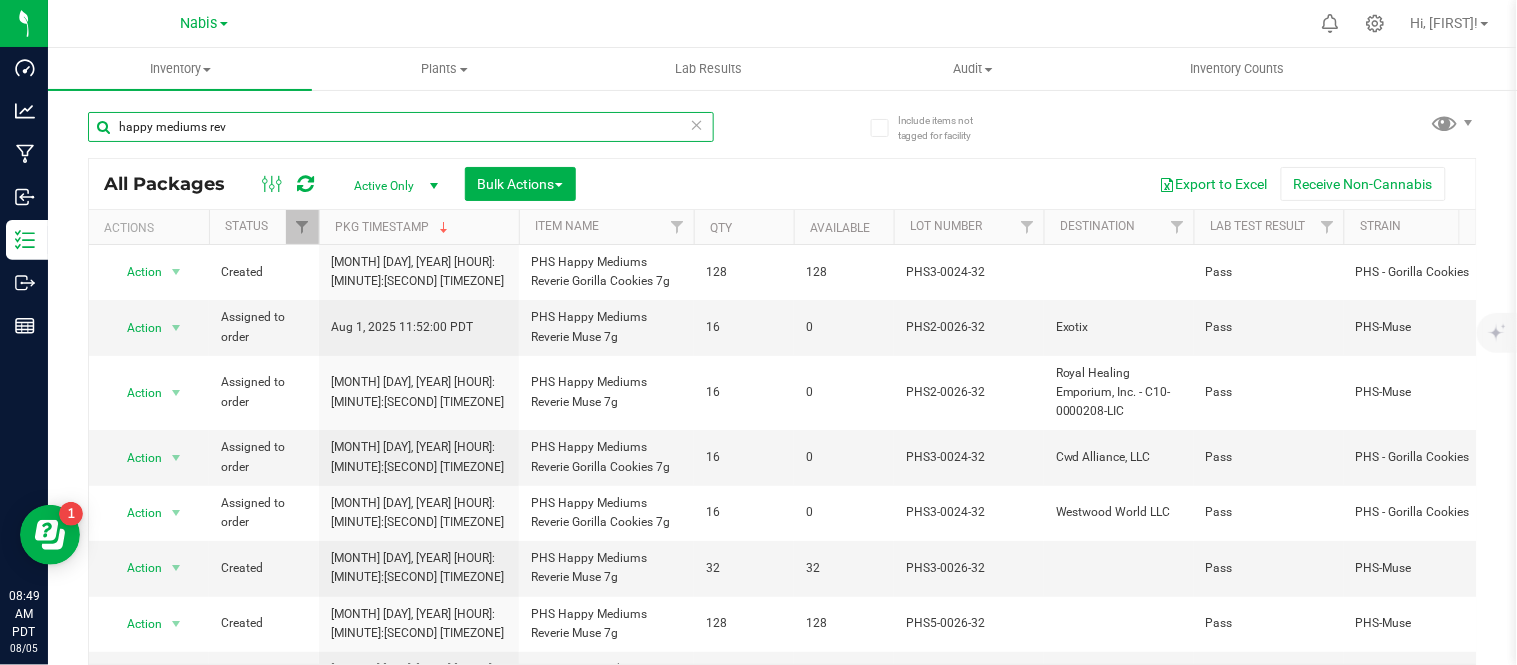 click on "happy mediums rev" at bounding box center [401, 127] 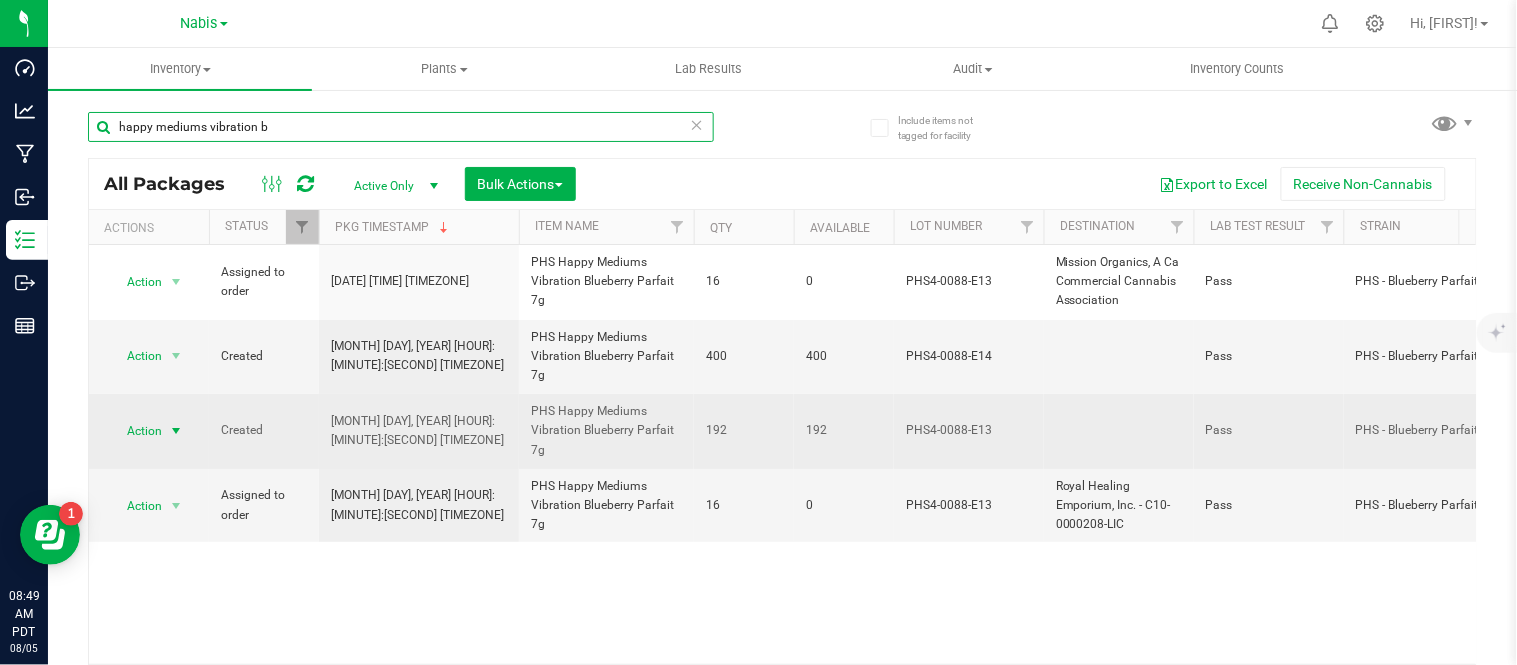 type on "happy mediums vibration b" 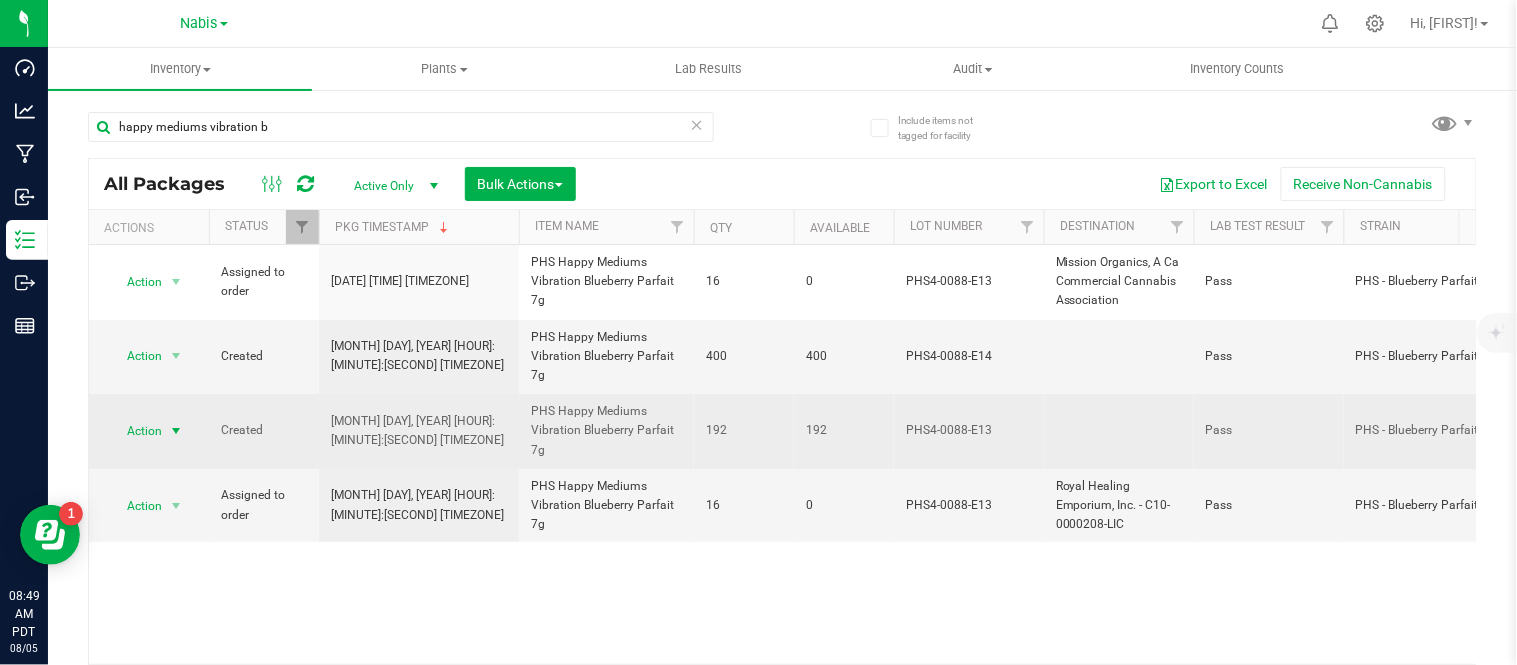 click on "Action" at bounding box center (136, 431) 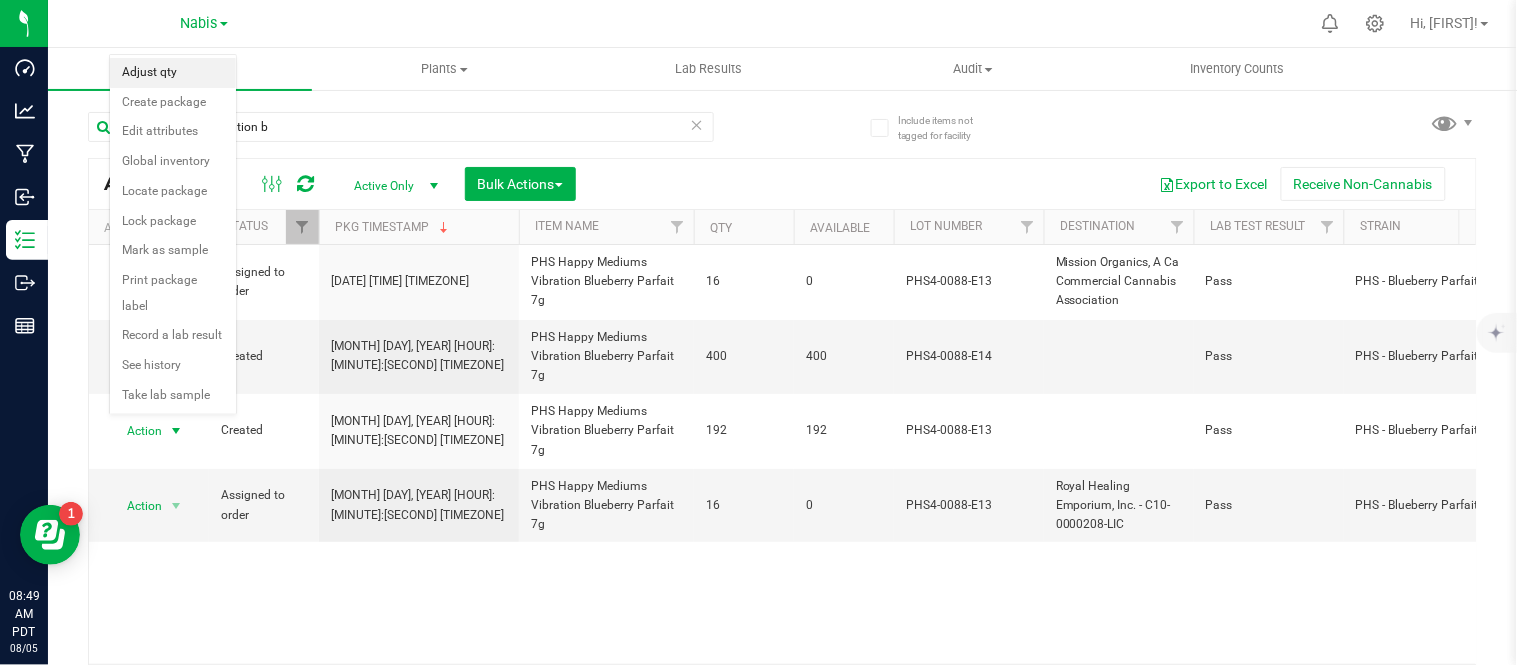 click on "Adjust qty" at bounding box center [173, 73] 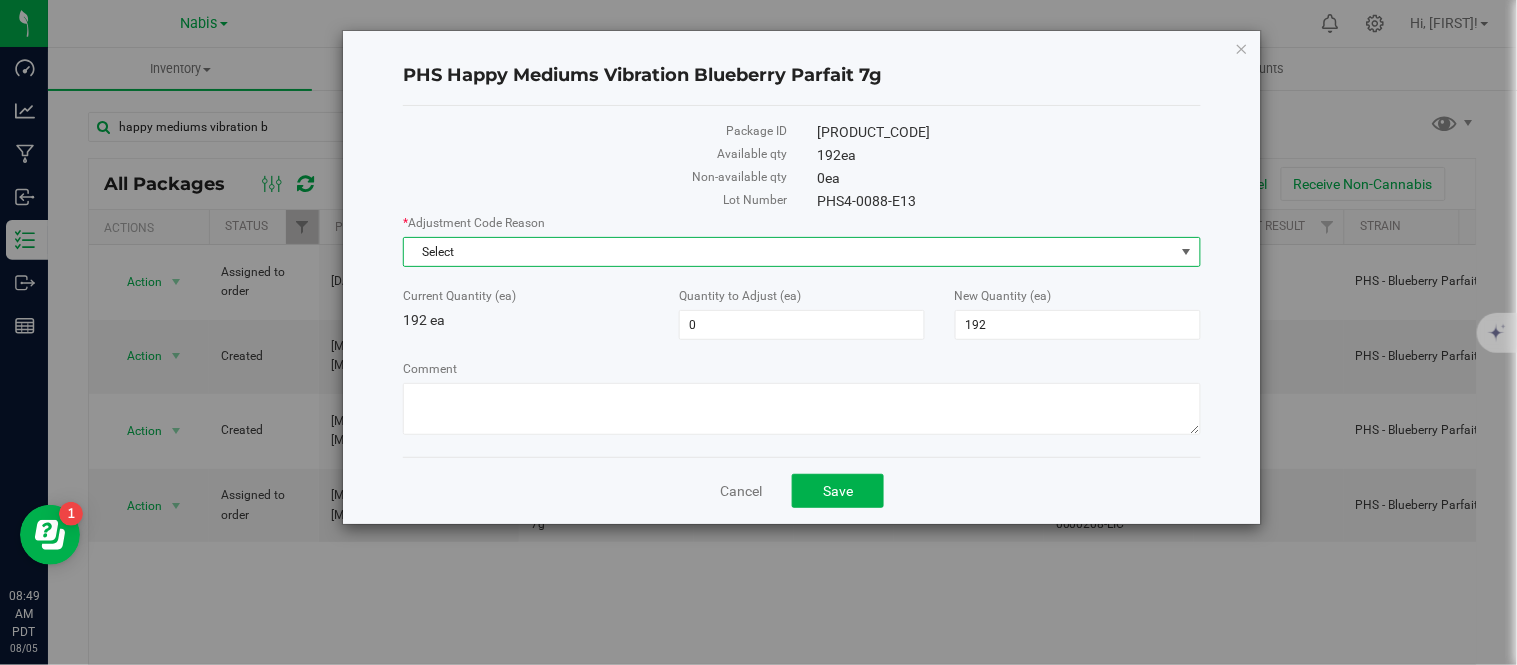click on "Select" at bounding box center (789, 252) 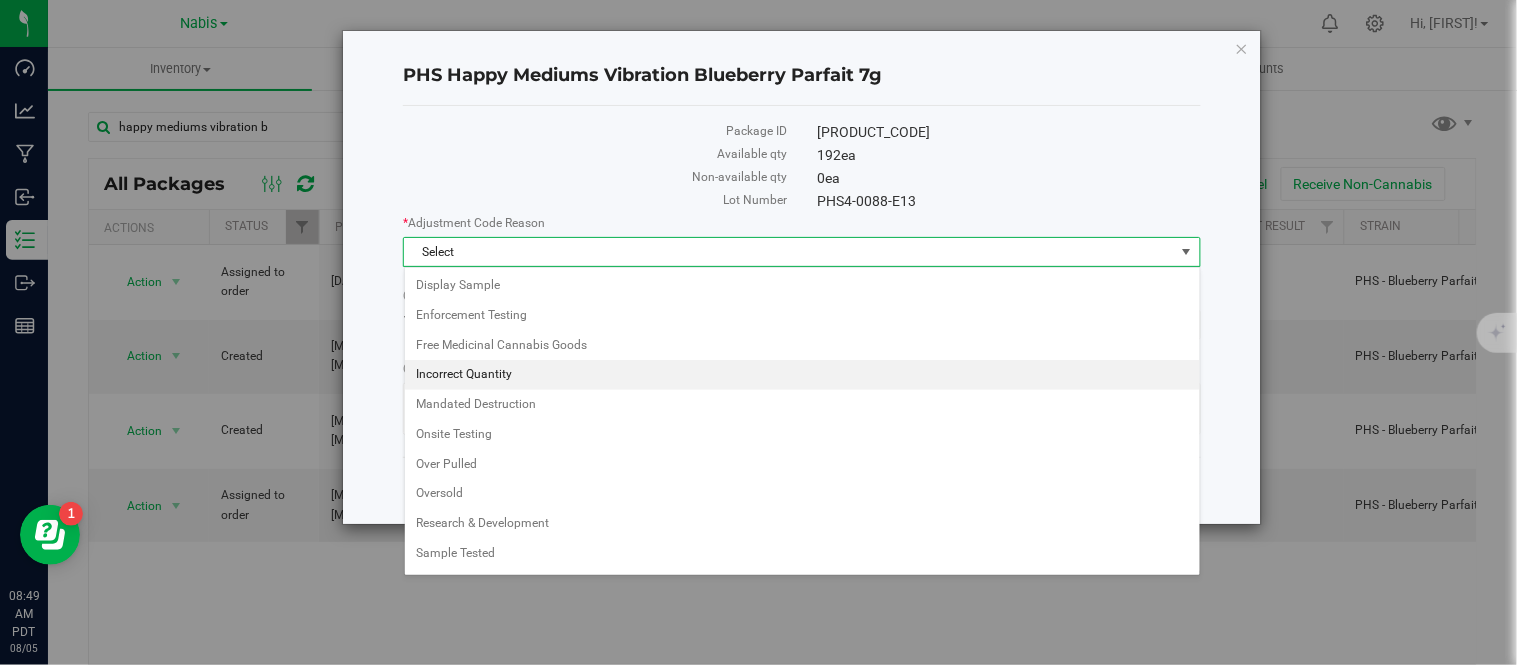 click on "Incorrect Quantity" at bounding box center [802, 375] 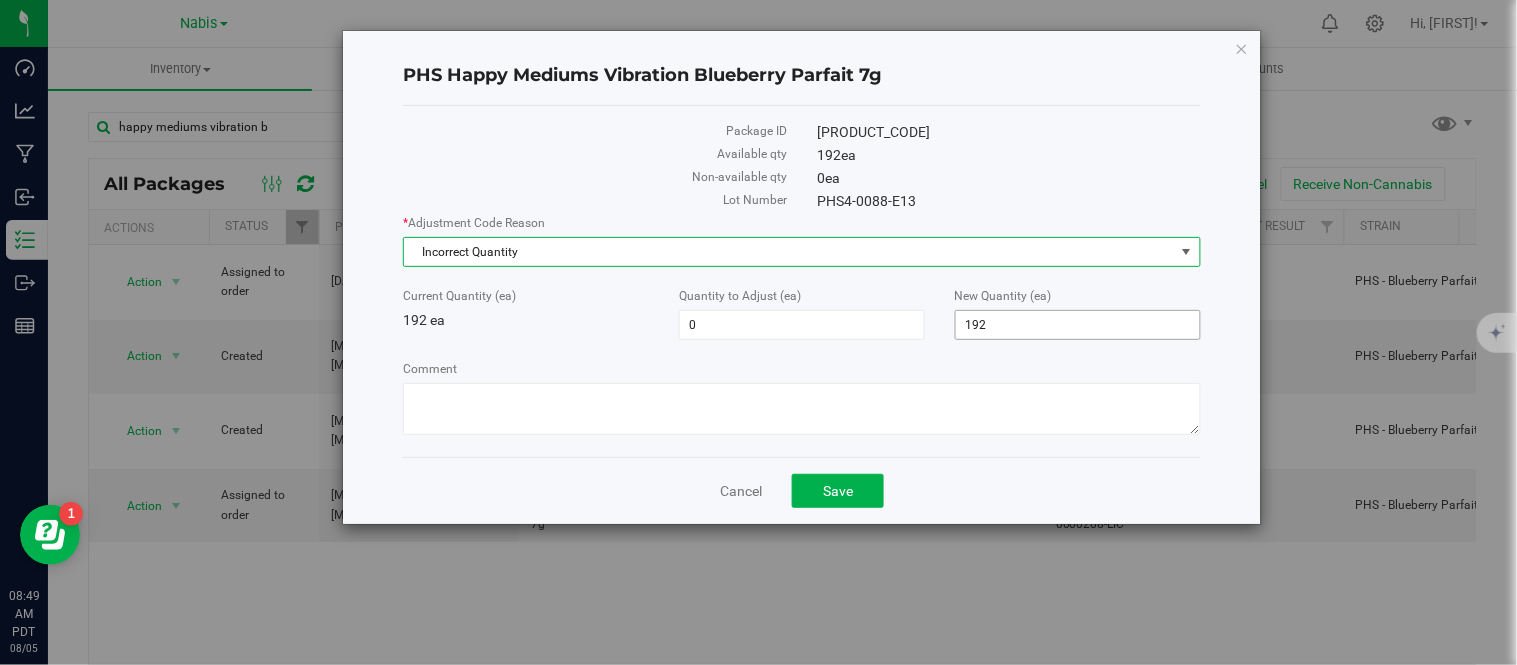 click on "192 192" at bounding box center (1078, 325) 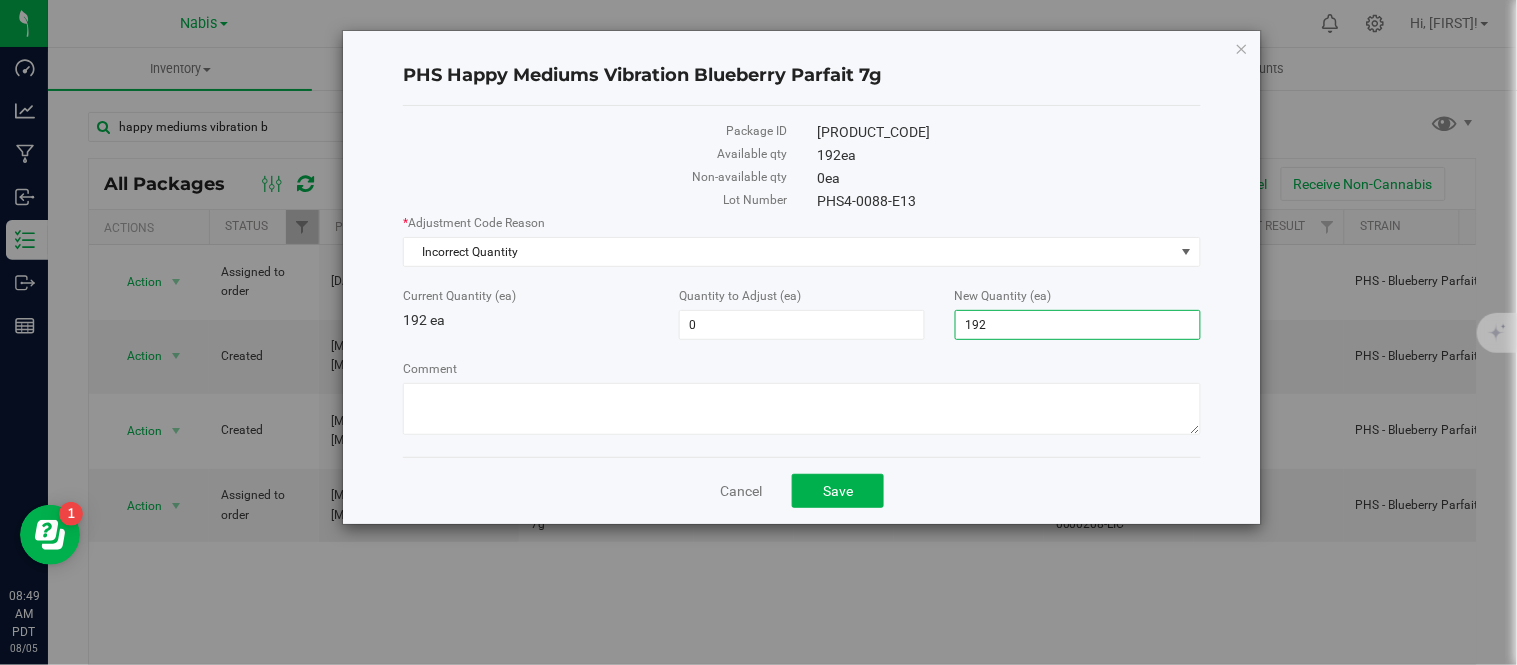 click on "192" at bounding box center (1078, 325) 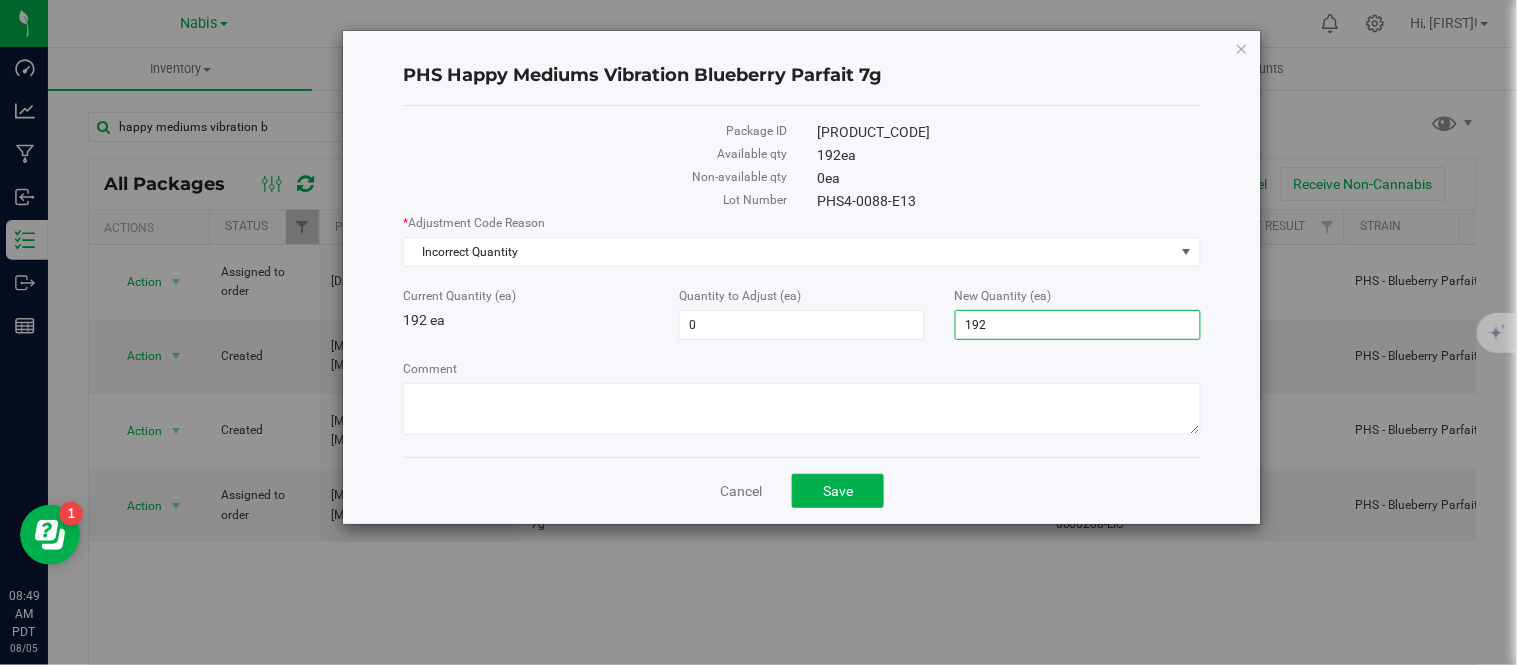 click on "192" at bounding box center [1078, 325] 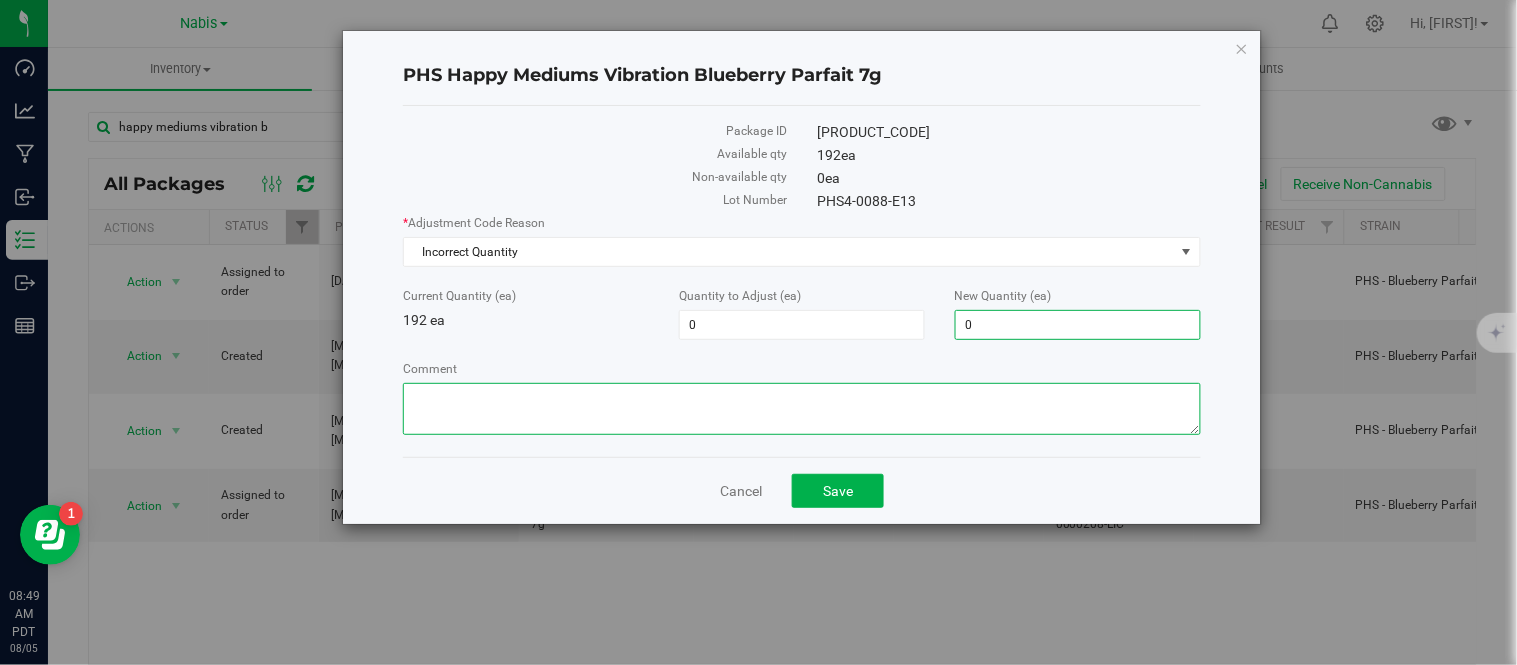 type on "-192" 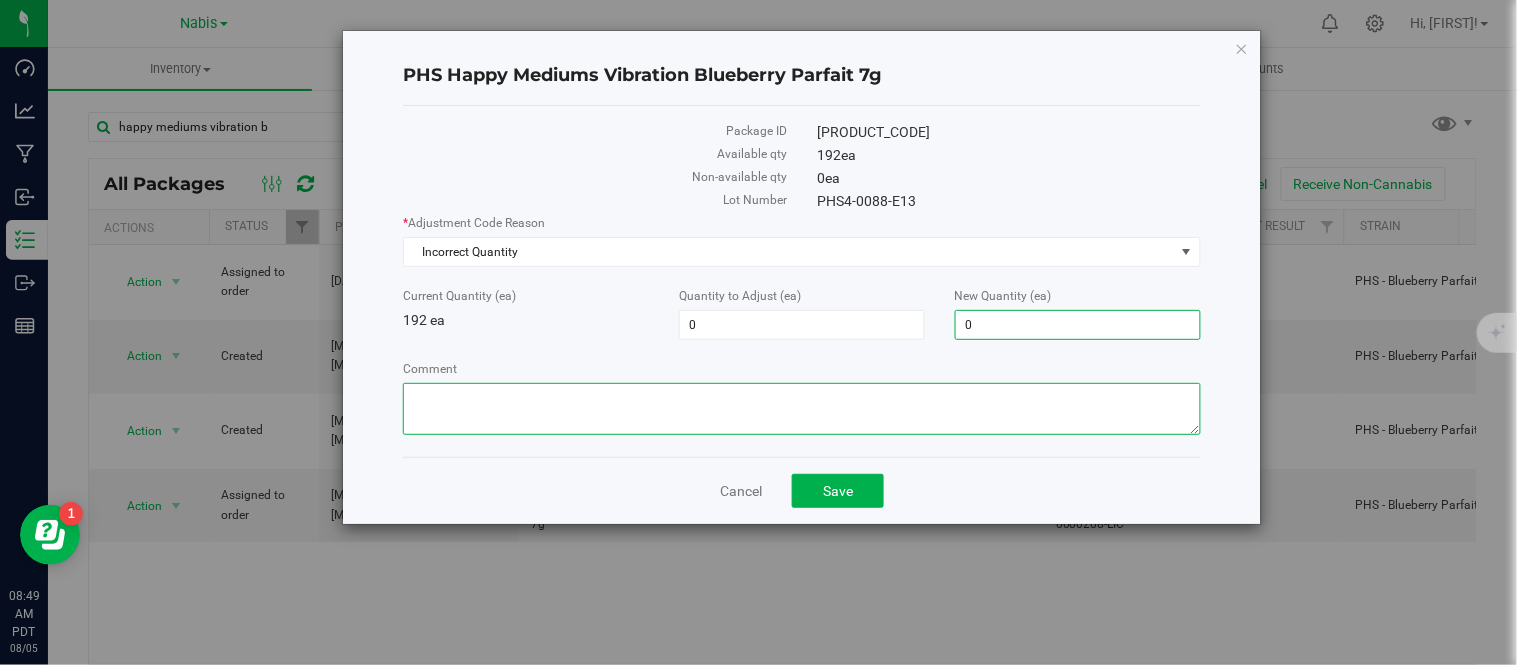 type on "0" 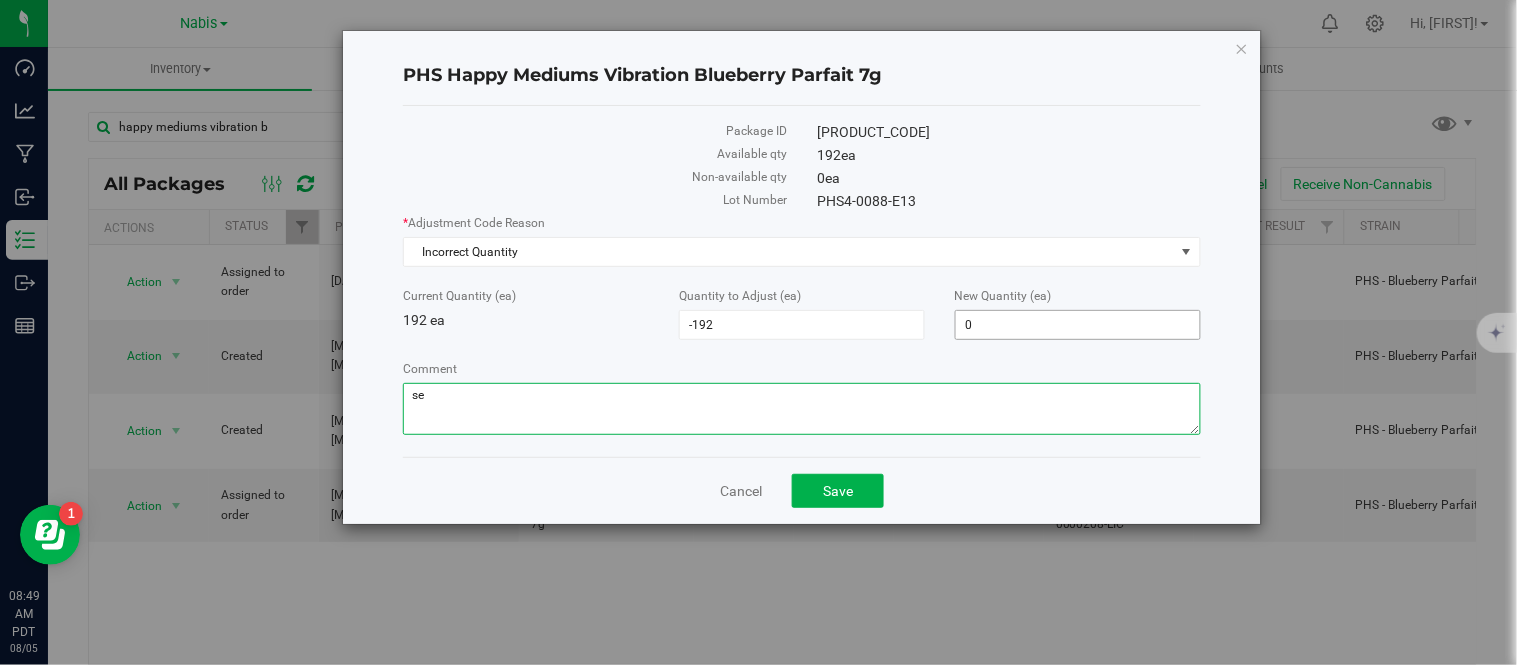 type on "s" 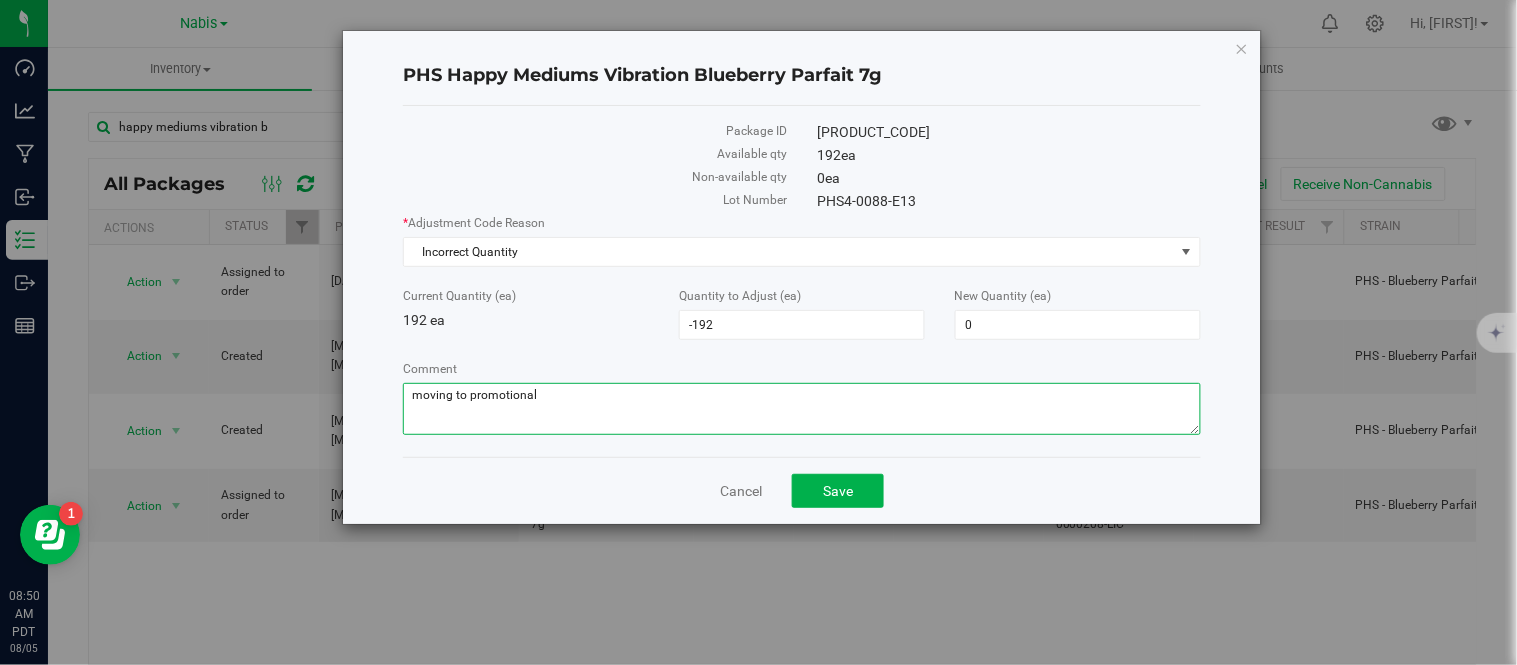 type on "moving to promotional" 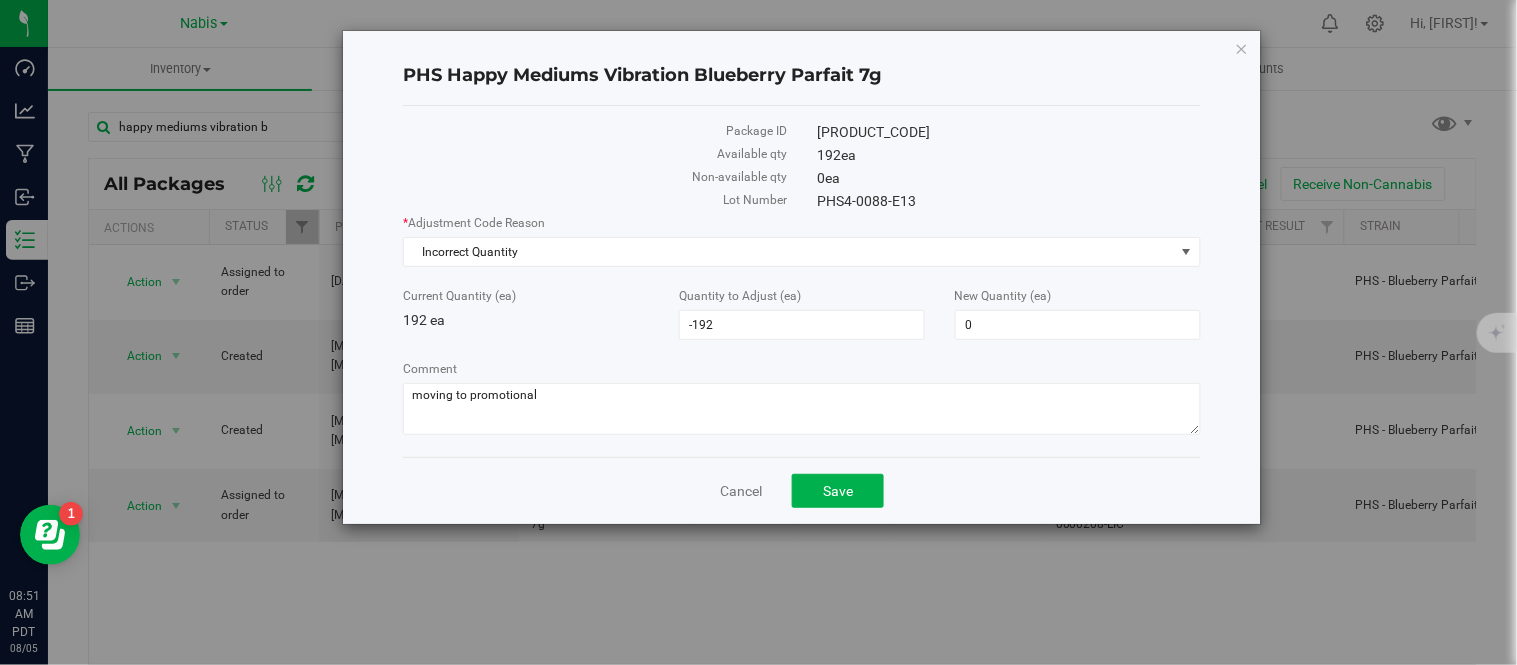 click on "PHS4-0088-E13" at bounding box center [1009, 201] 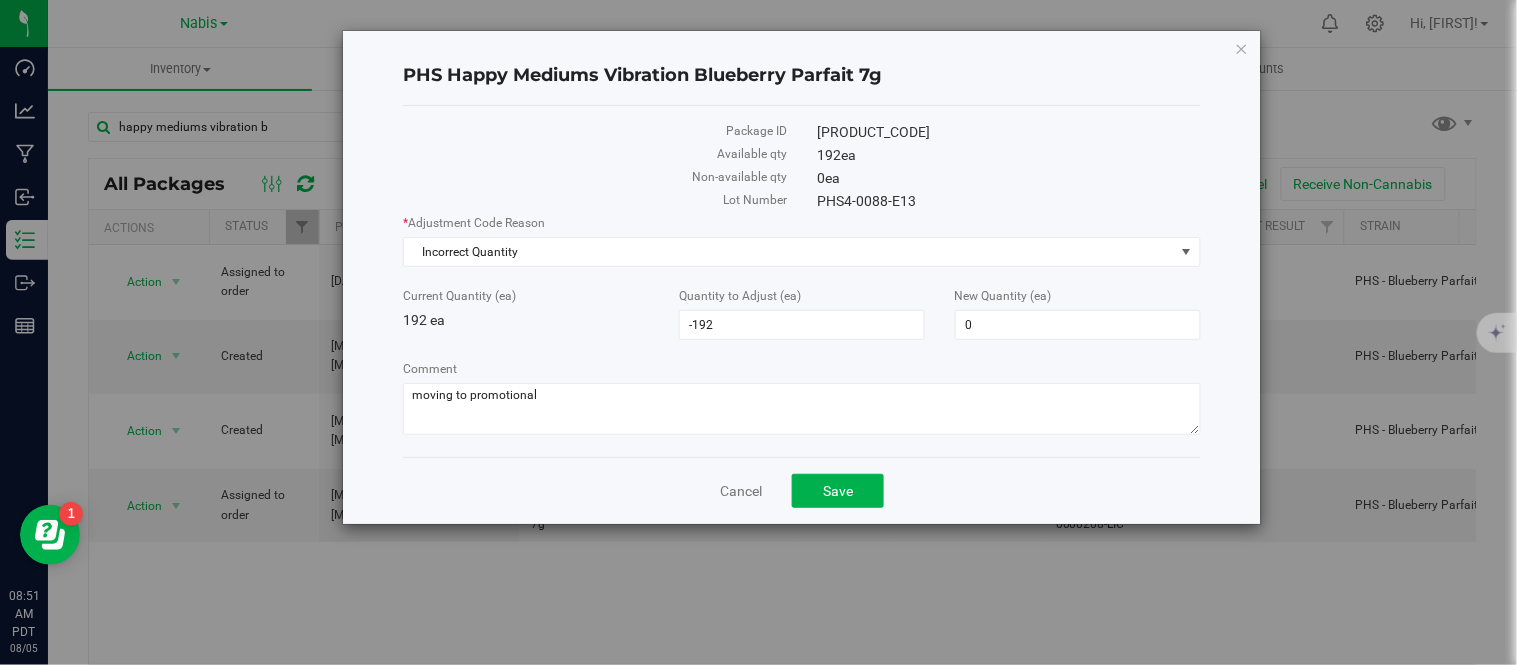 click on "PHS4-0088-E13" at bounding box center [1009, 201] 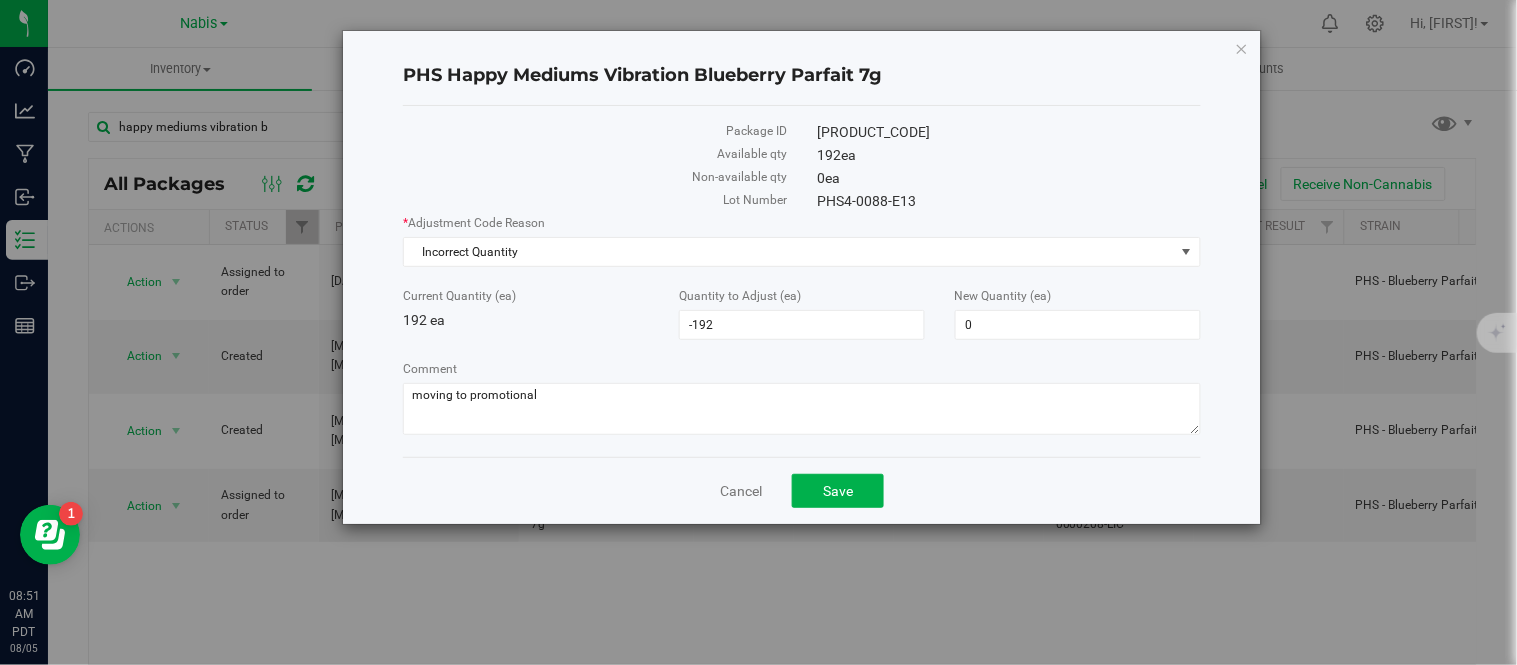 click on "PHS4-0088-E13" at bounding box center [1009, 201] 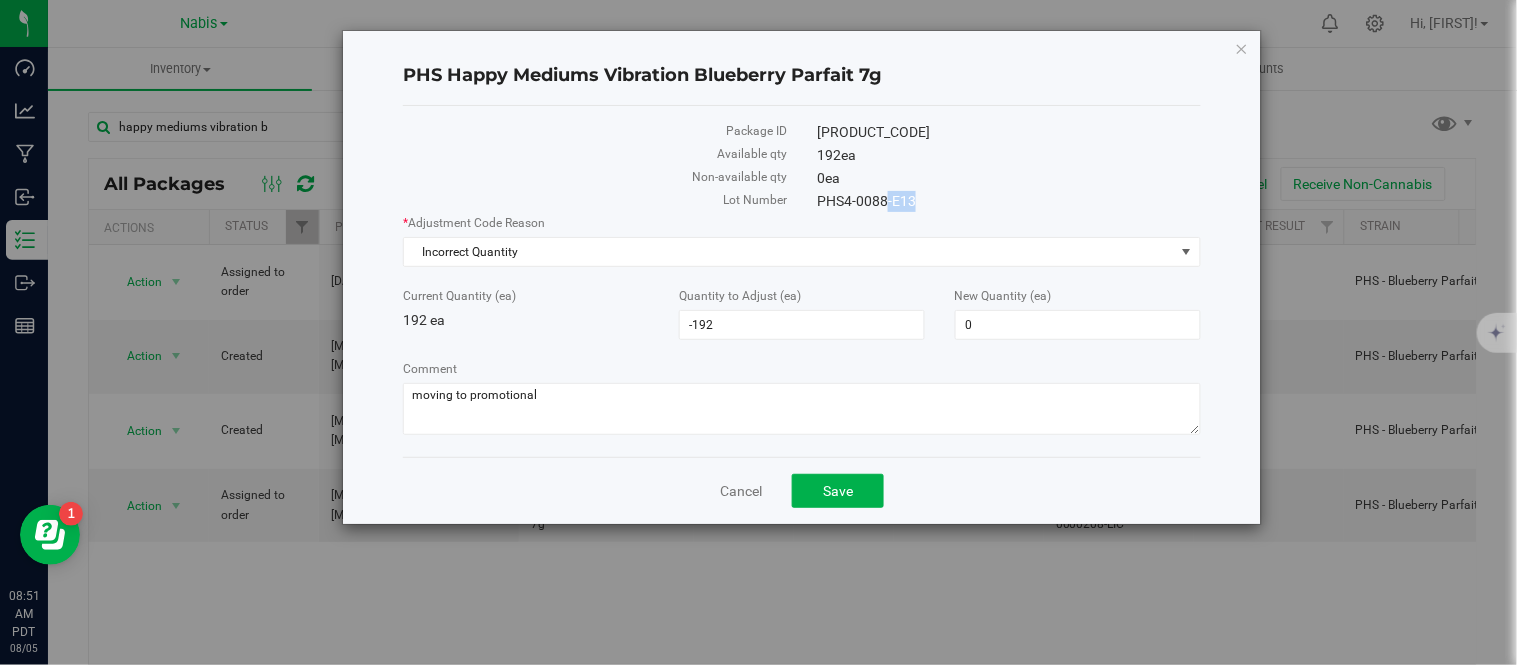 copy on "PHS4-0088-E13" 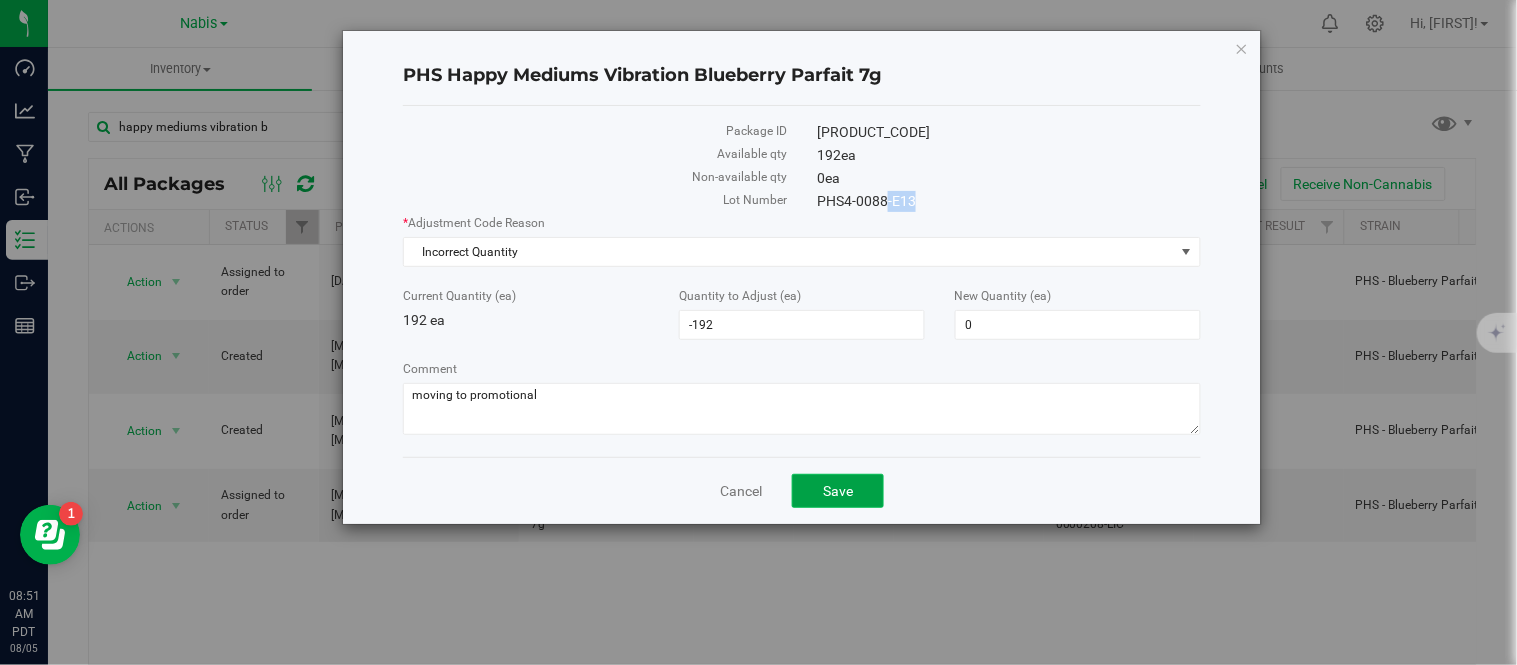 click on "Save" 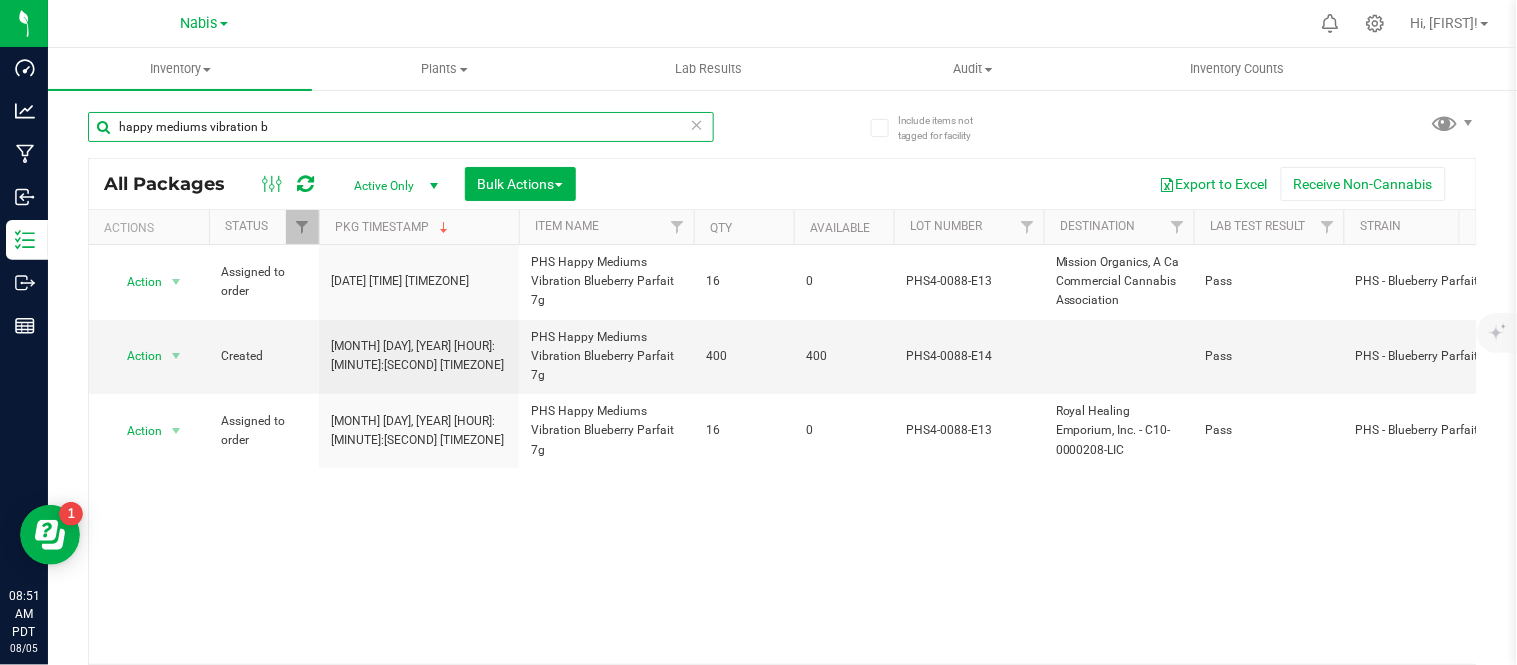 click on "happy mediums vibration b" at bounding box center [401, 127] 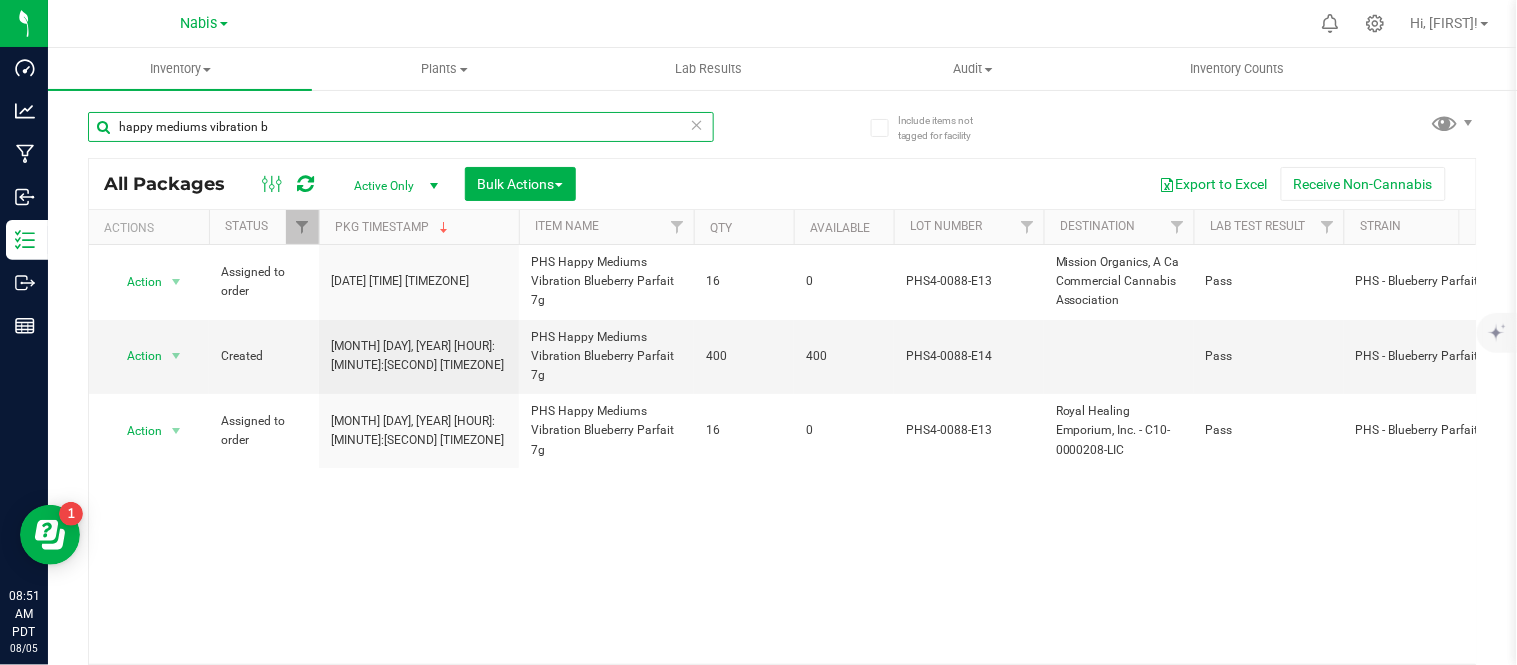 click on "happy mediums vibration b" at bounding box center (401, 127) 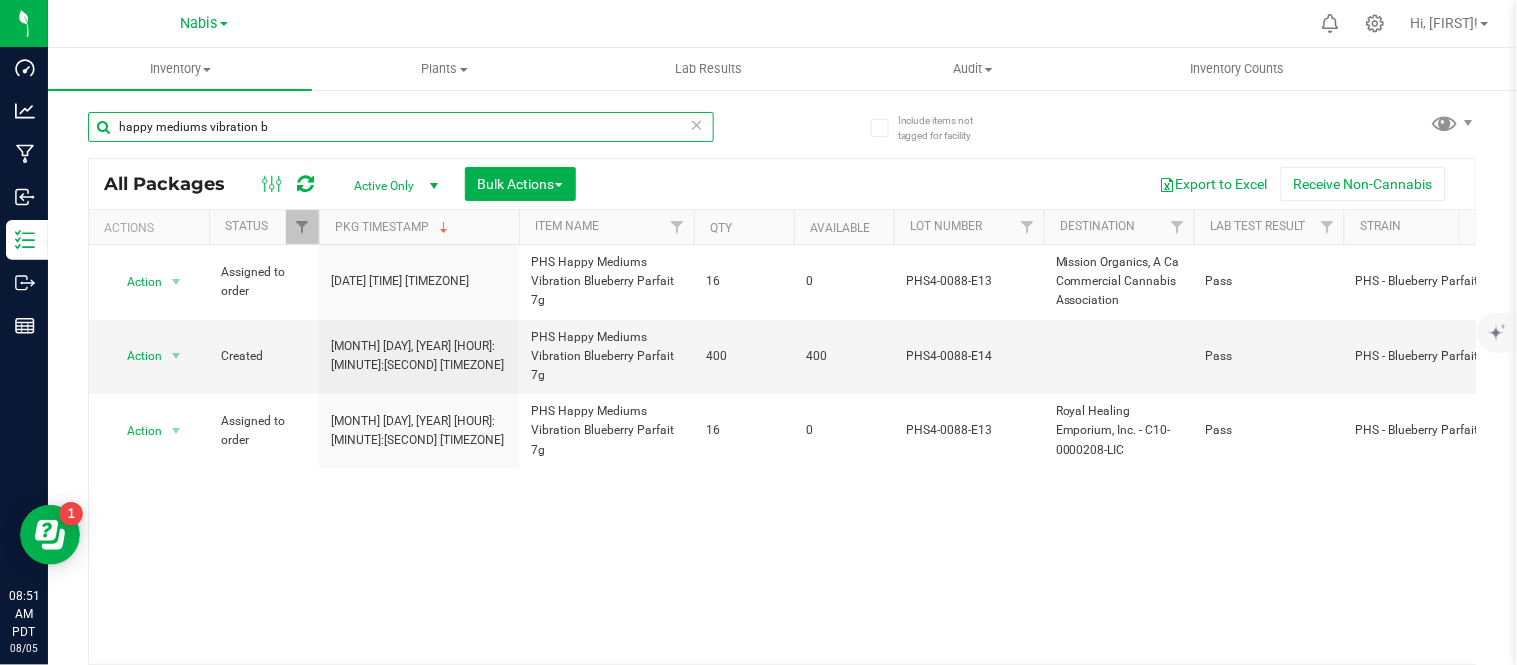 click on "happy mediums vibration b" at bounding box center [401, 127] 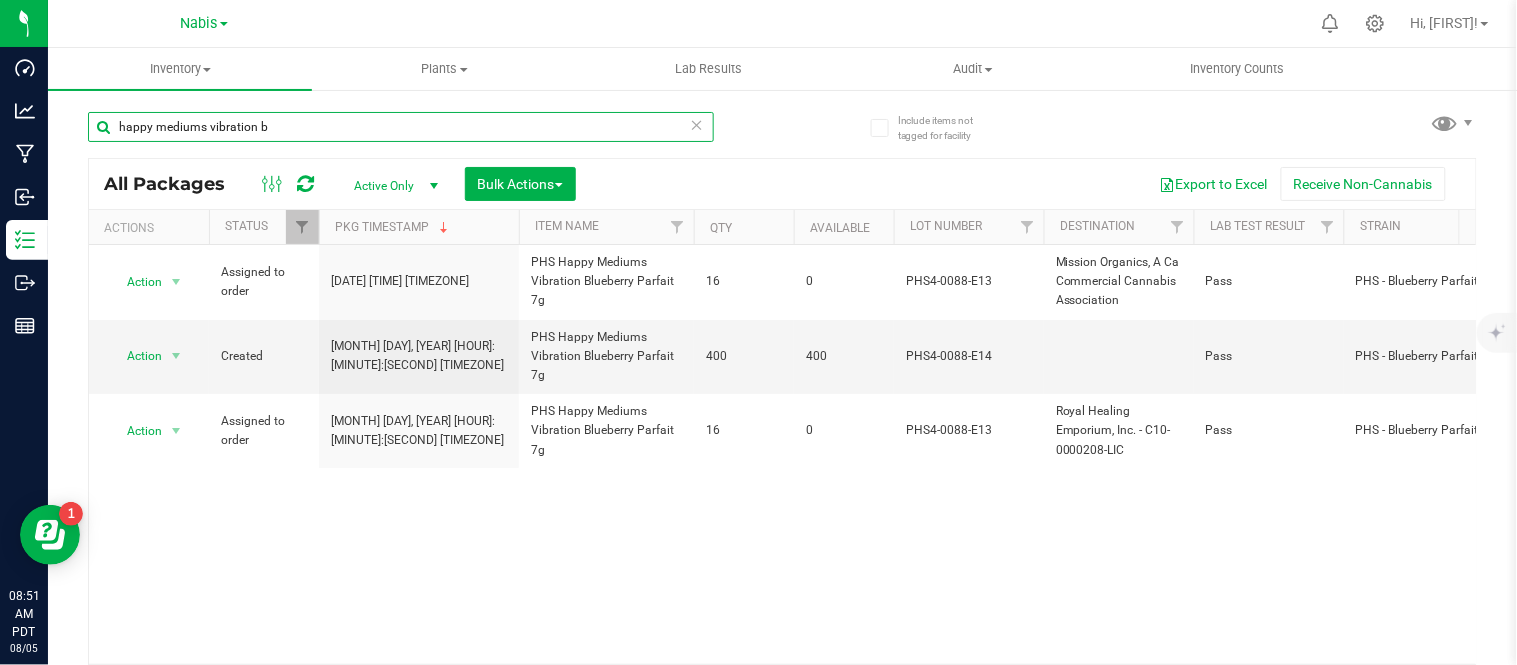 click on "happy mediums vibration b" at bounding box center [401, 127] 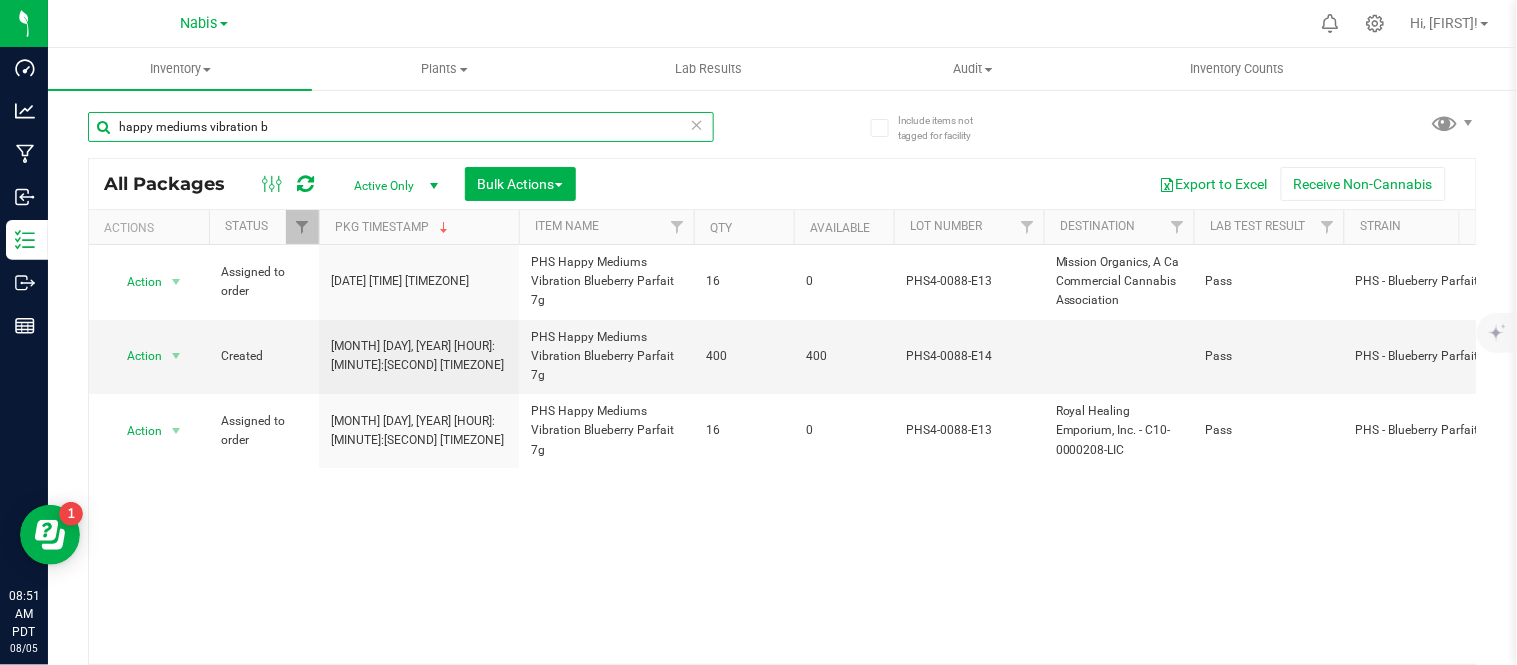 click on "happy mediums vibration b" at bounding box center (401, 127) 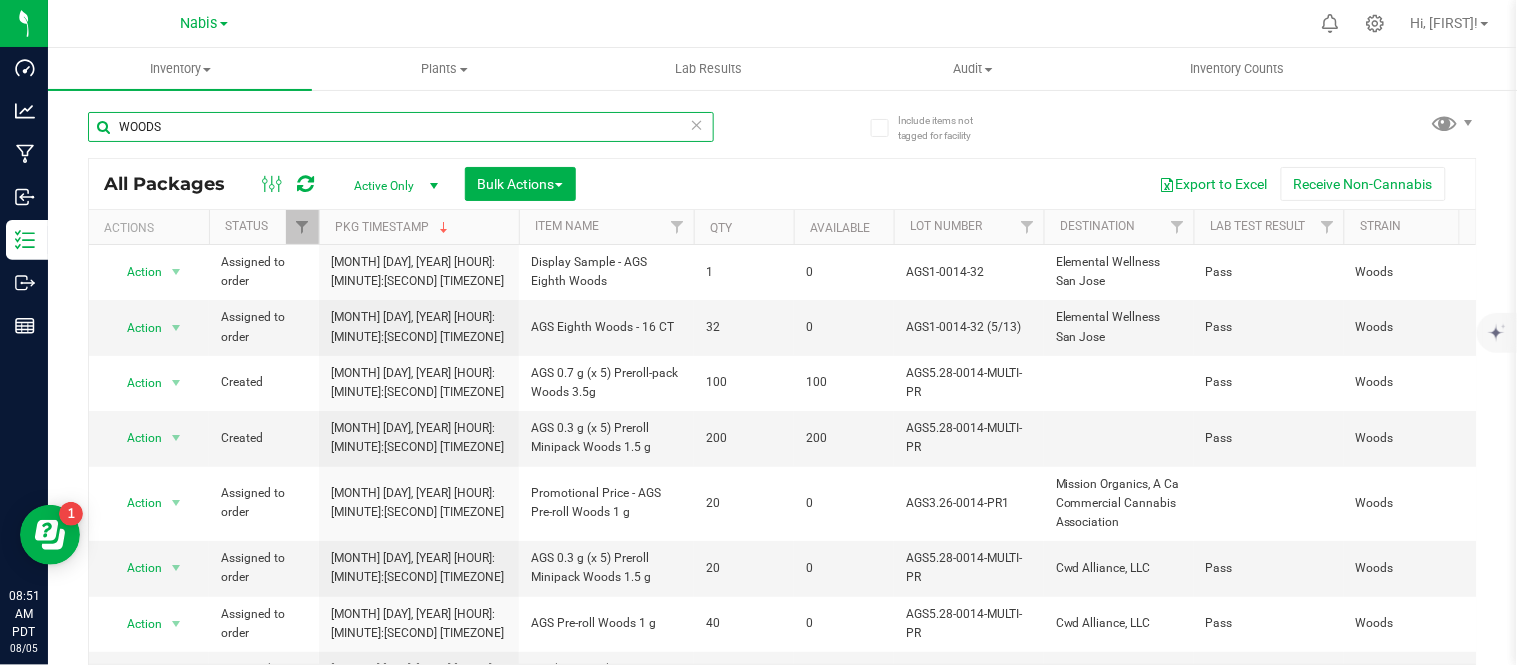 click on "WOODS" at bounding box center (401, 127) 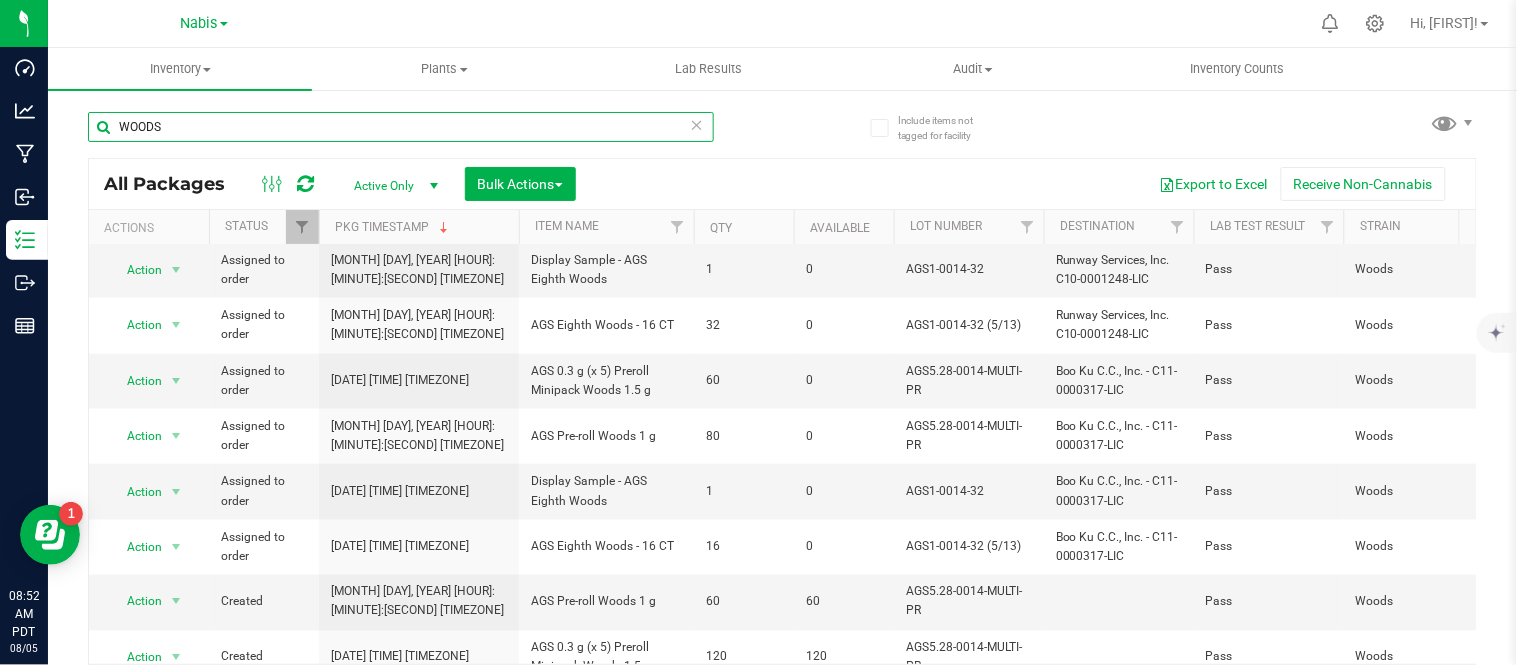 scroll, scrollTop: 725, scrollLeft: 0, axis: vertical 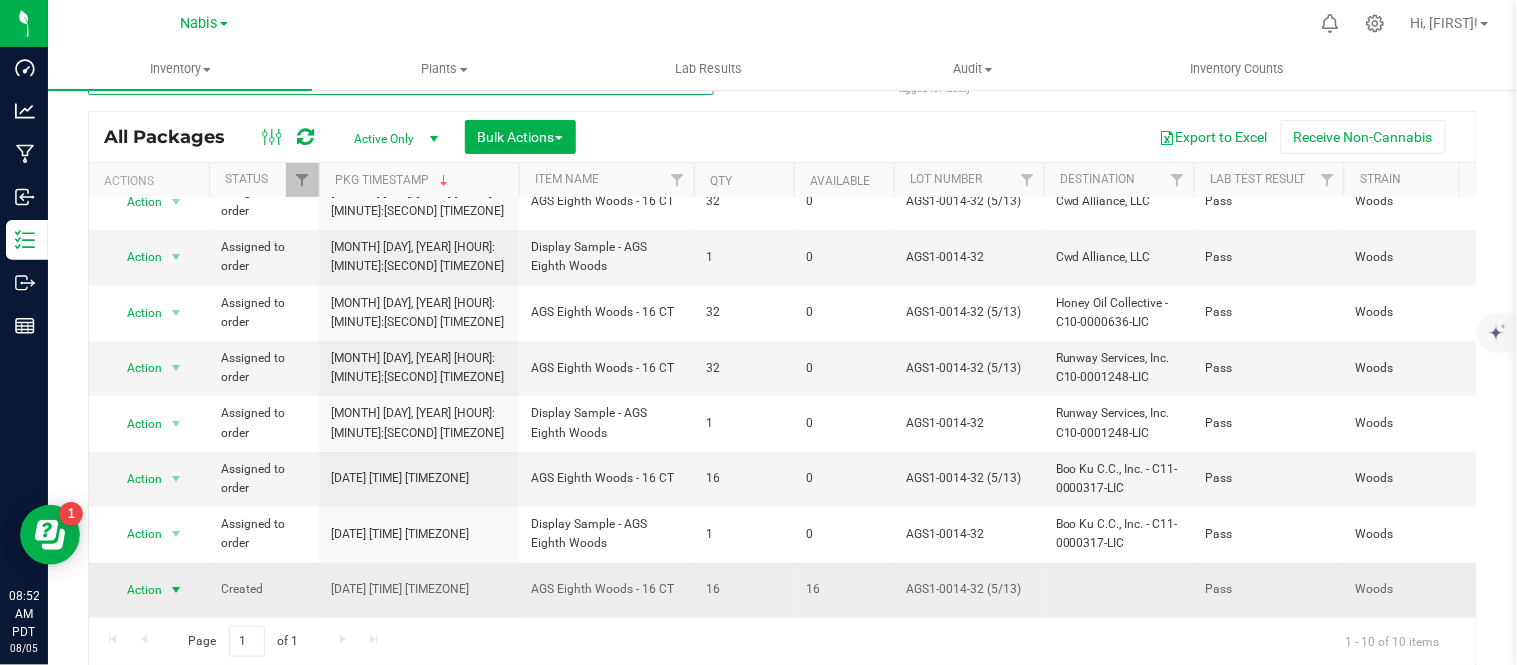 type on "eighth WOODS" 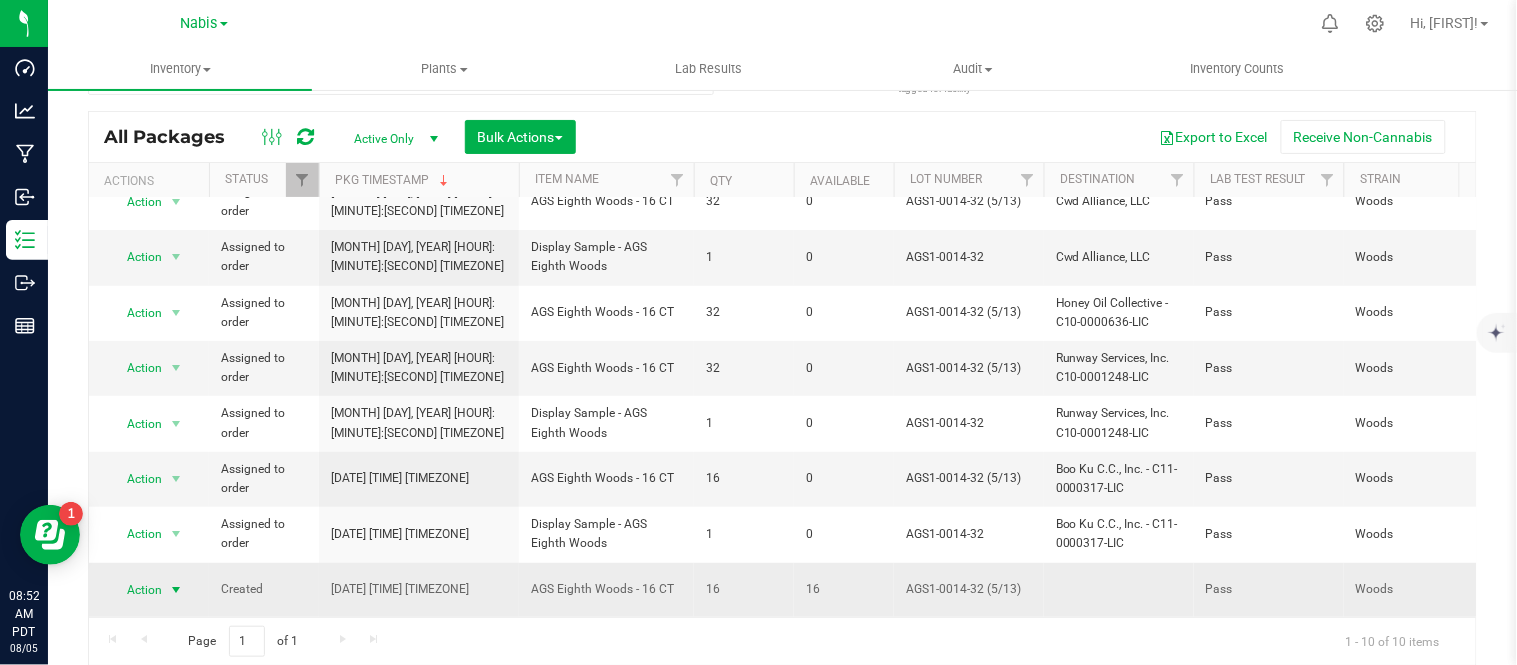click on "Action" at bounding box center [136, 590] 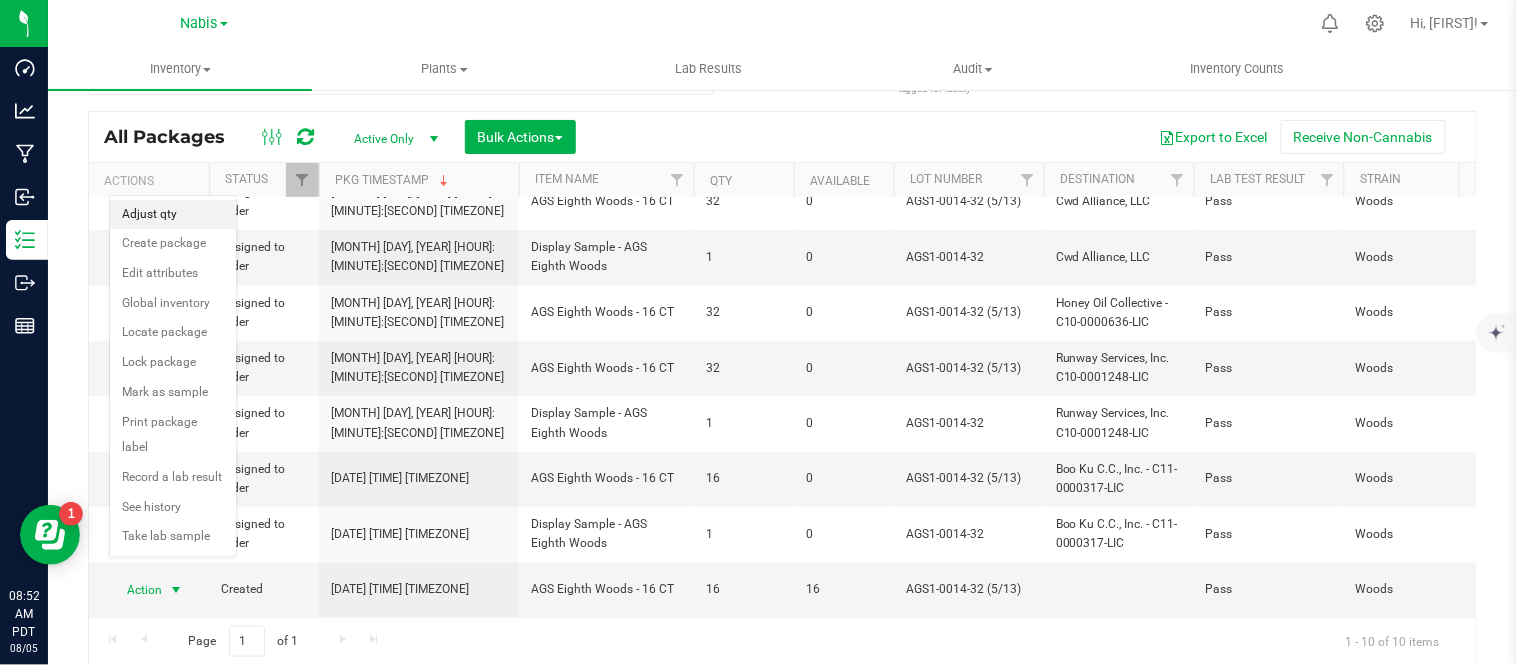 click on "Adjust qty" at bounding box center [173, 215] 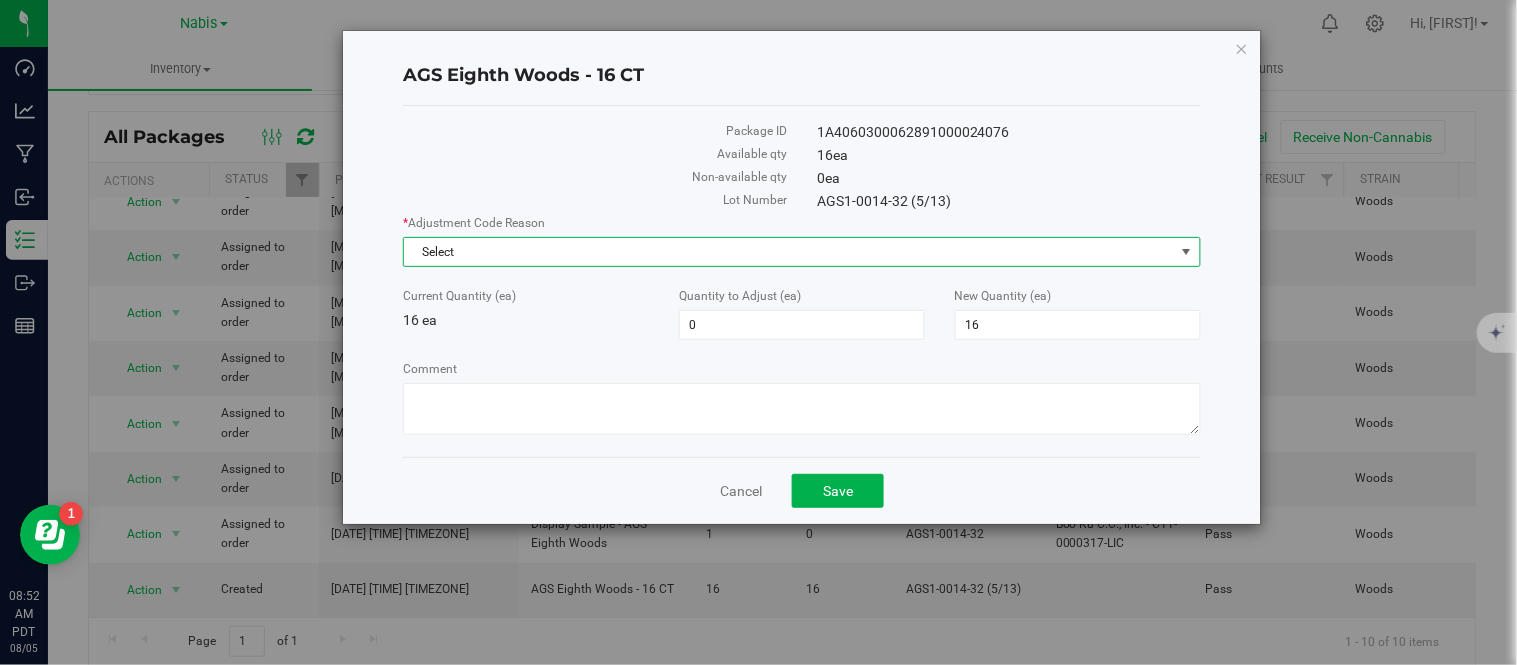 click on "Select" at bounding box center [789, 252] 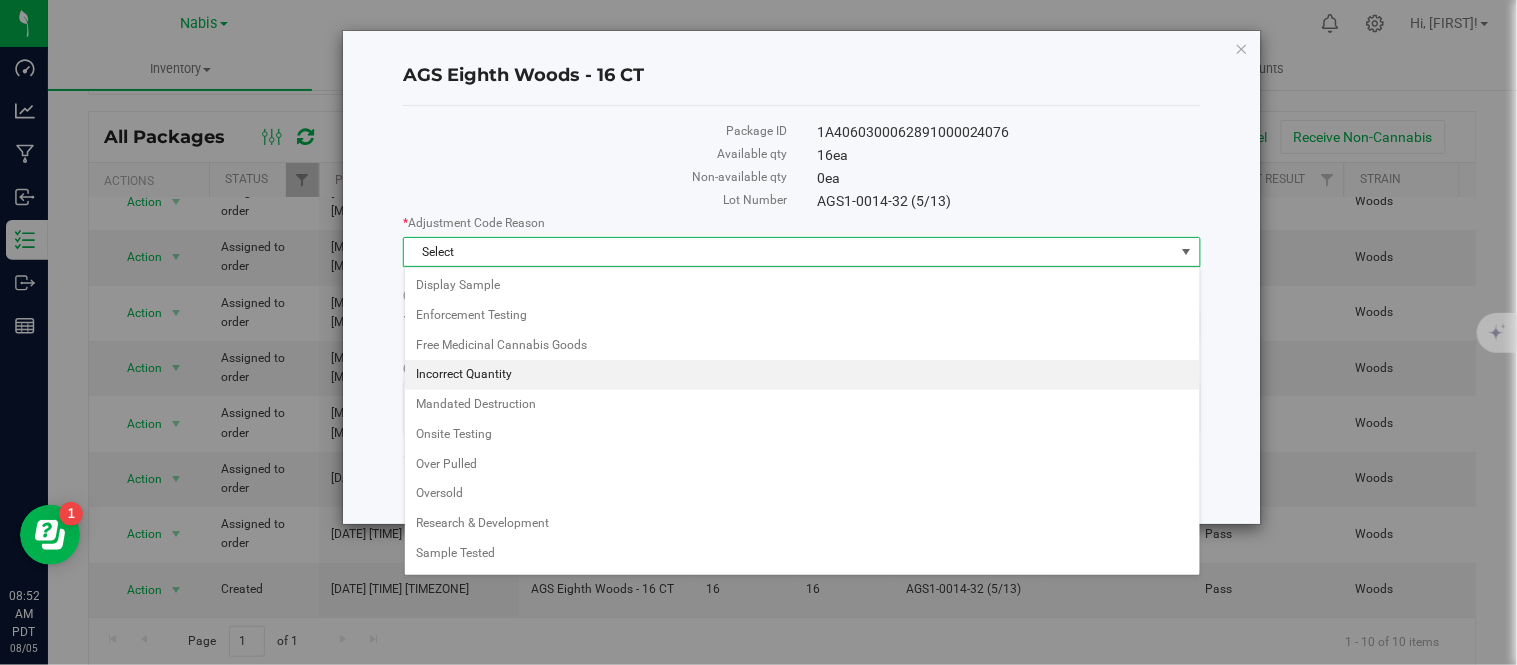 click on "Incorrect Quantity" at bounding box center (802, 375) 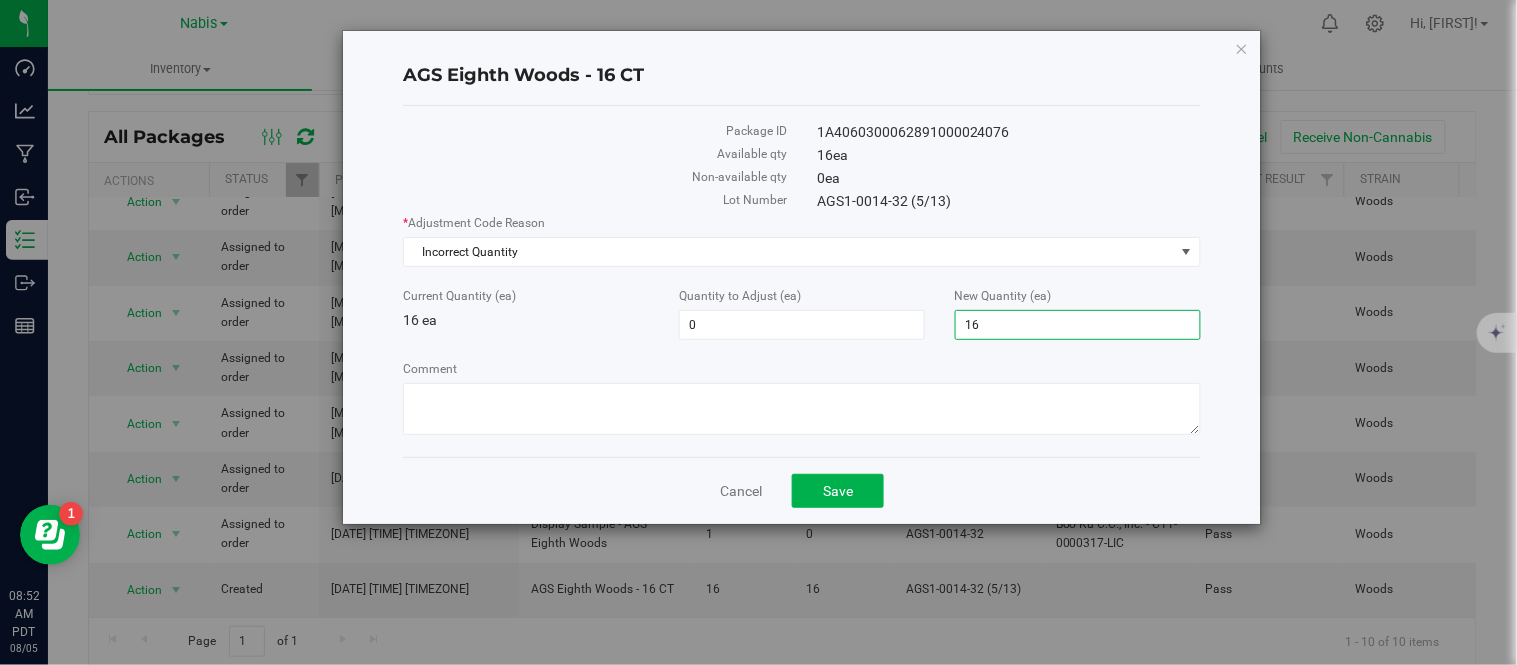 click on "16 16" at bounding box center [1078, 325] 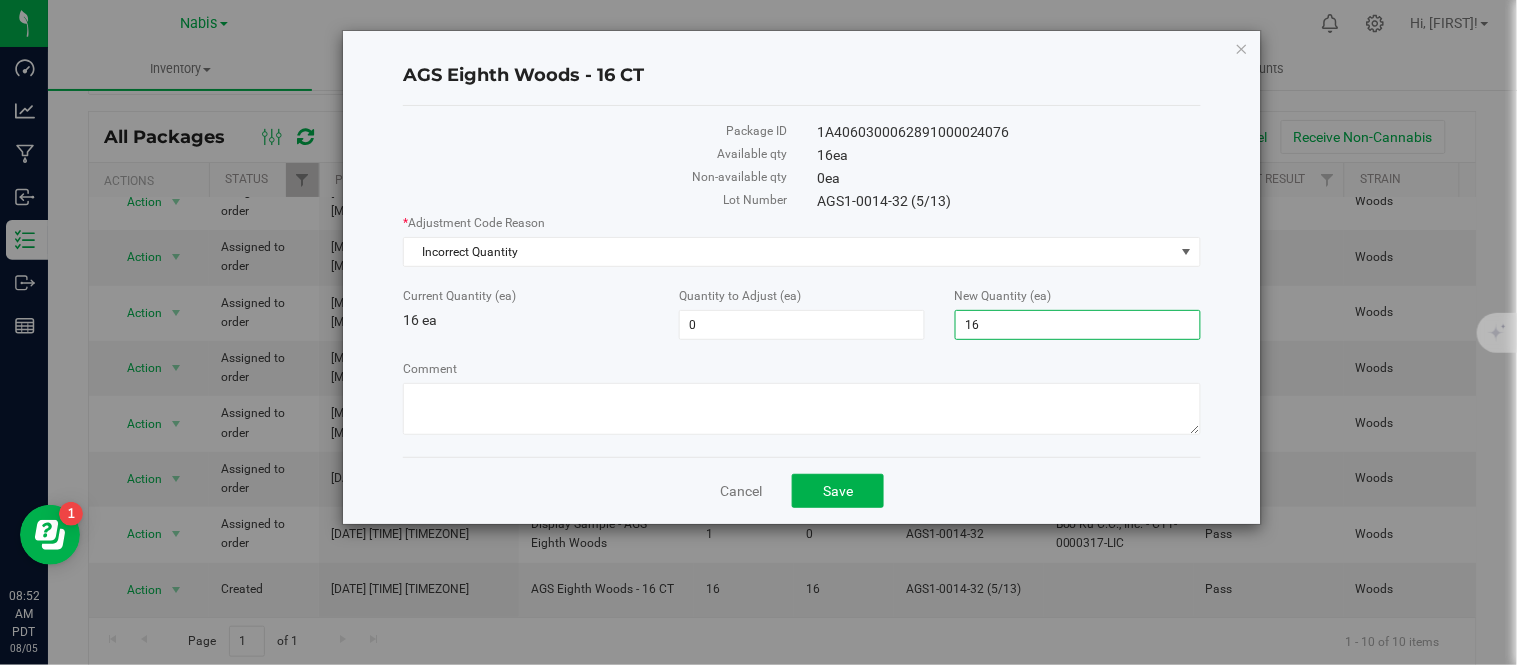 click on "16" at bounding box center [1078, 325] 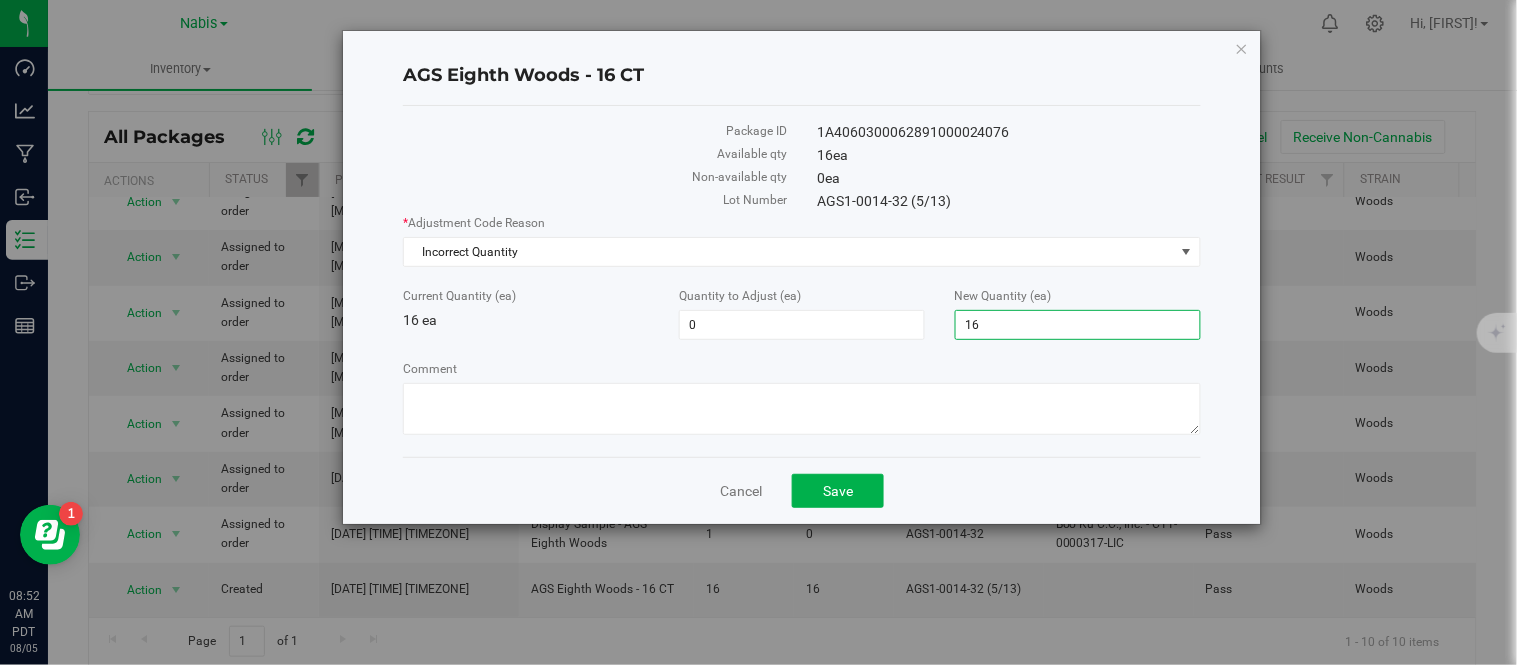 type on "0" 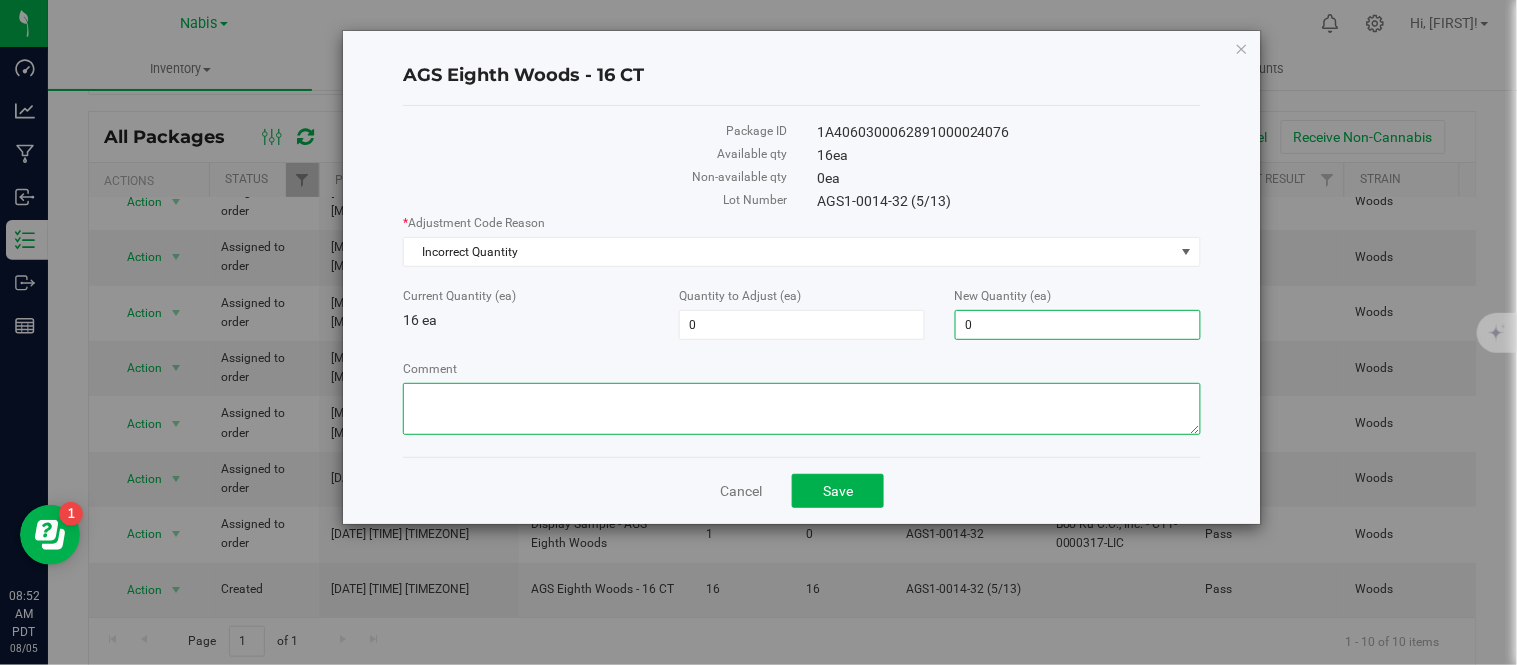 type on "-16" 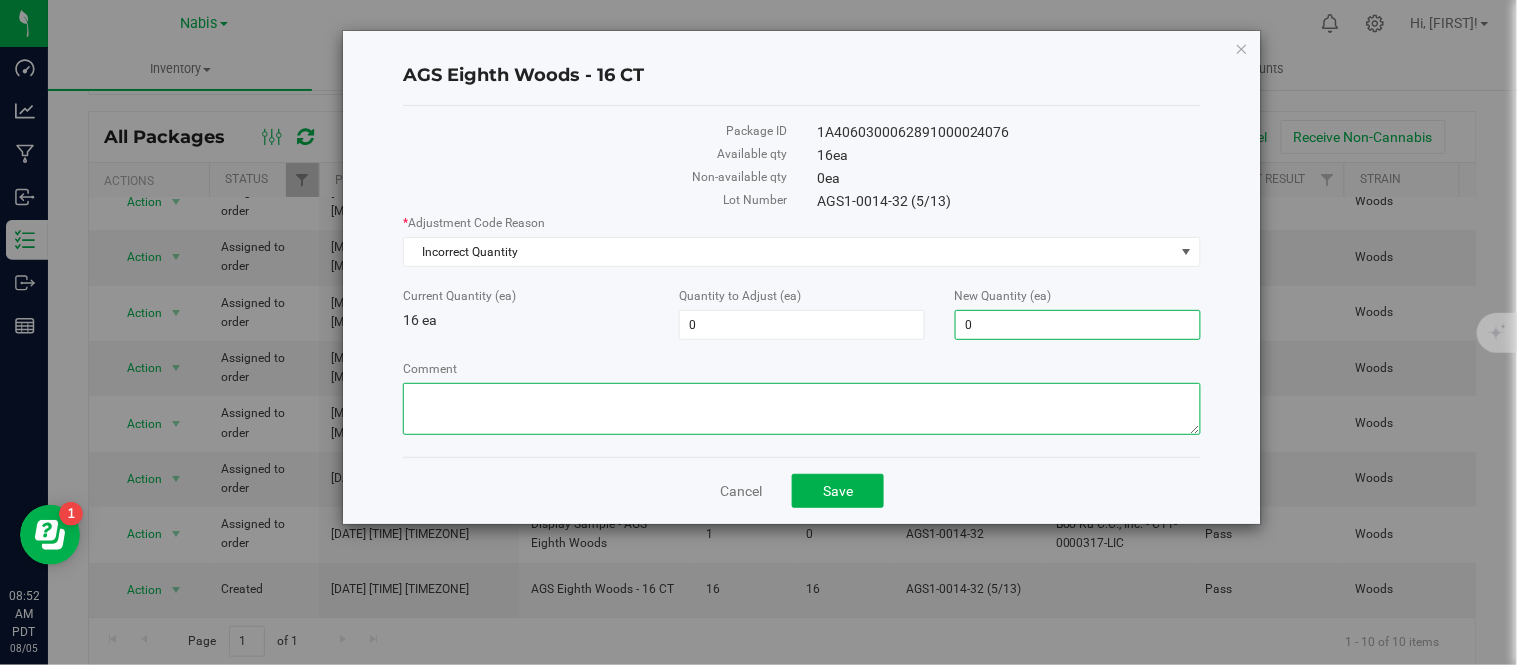 type on "0" 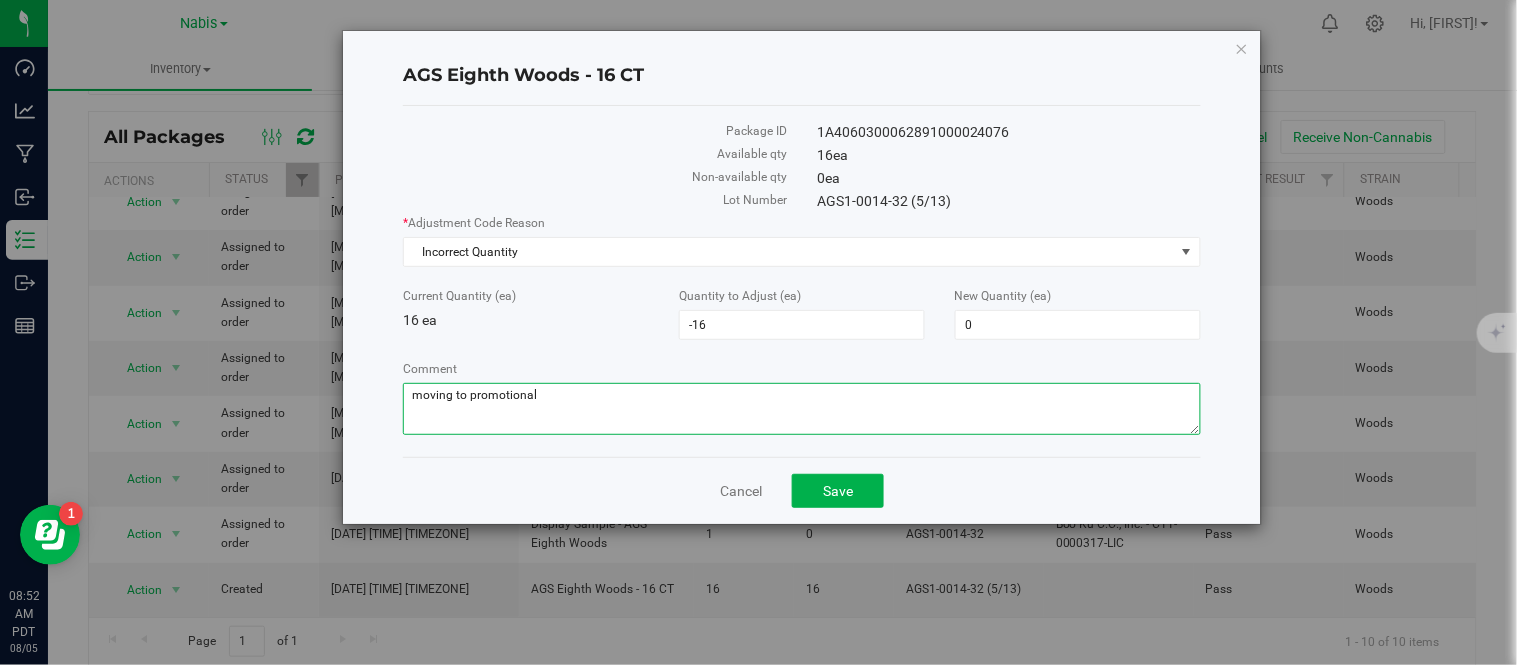 type on "moving to promotional" 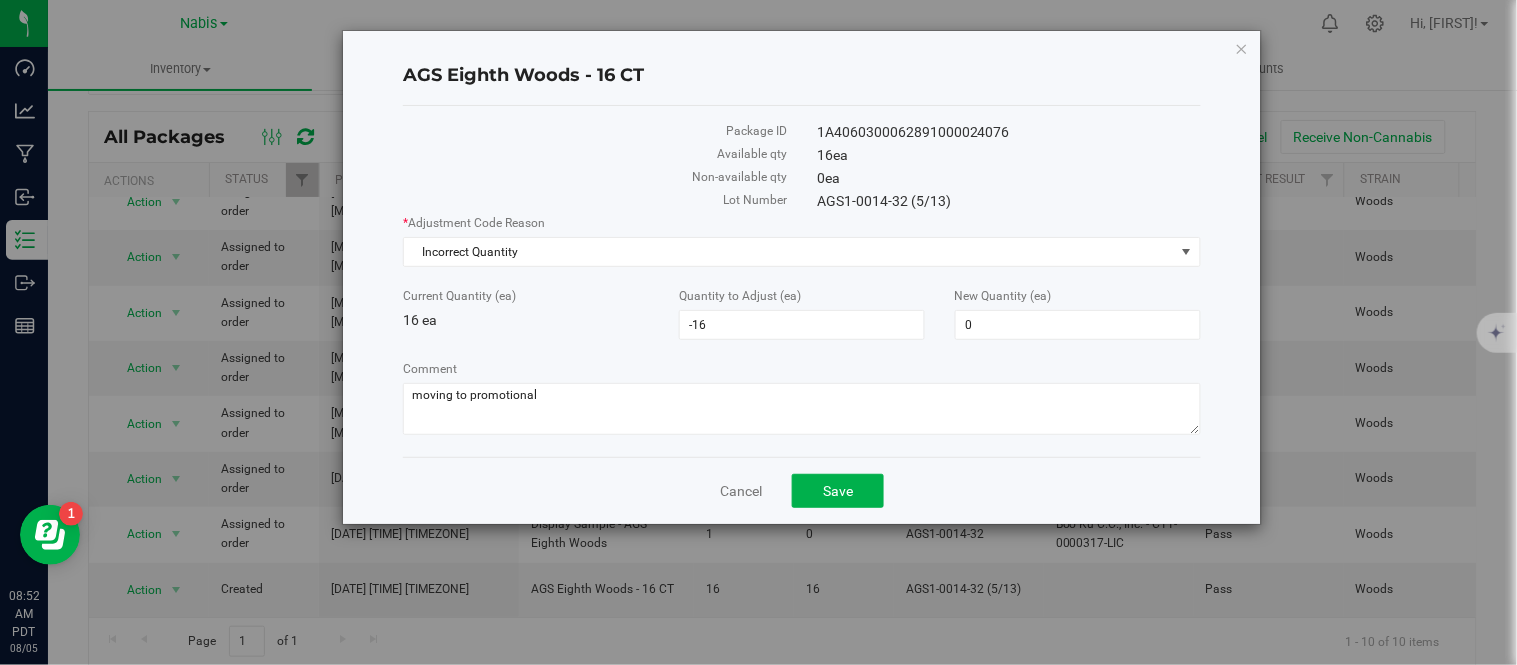 drag, startPoint x: 906, startPoint y: 205, endPoint x: 820, endPoint y: 194, distance: 86.70064 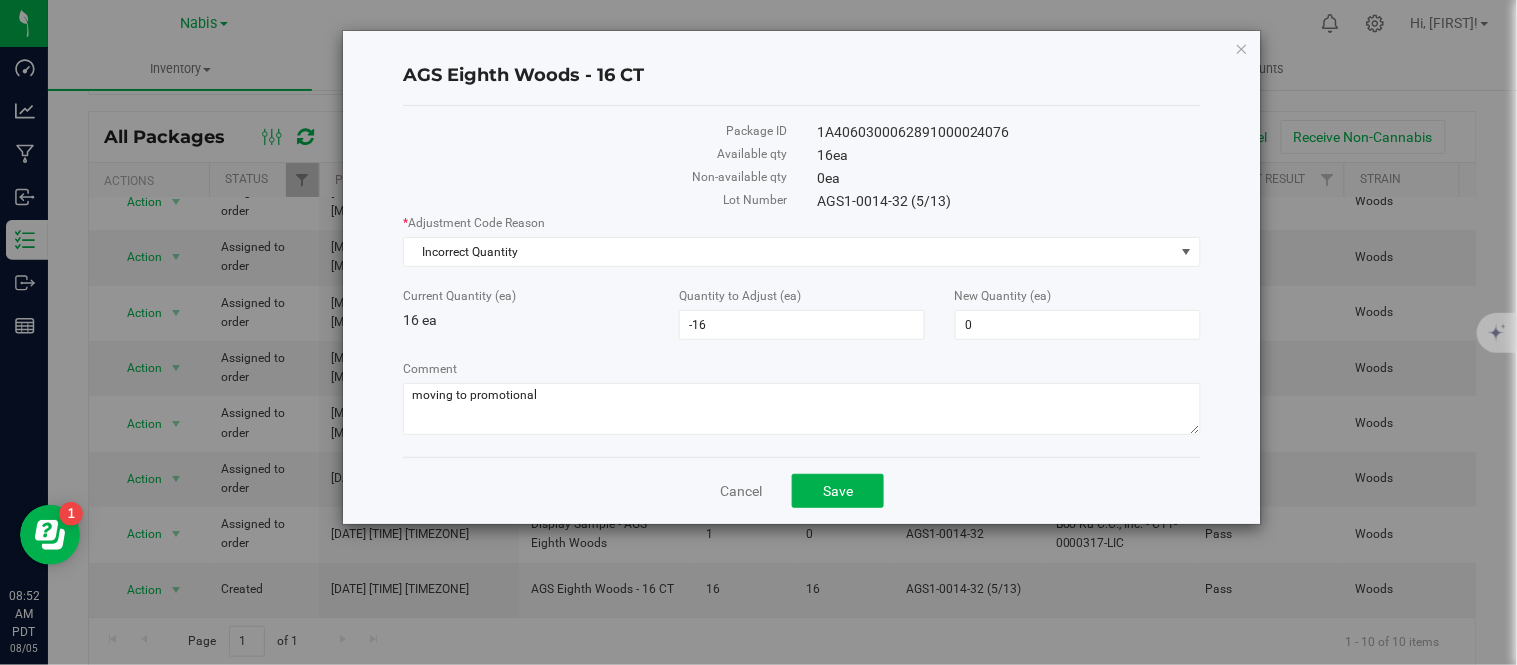 click on "AGS1-0014-32 (5/13)" at bounding box center [1009, 201] 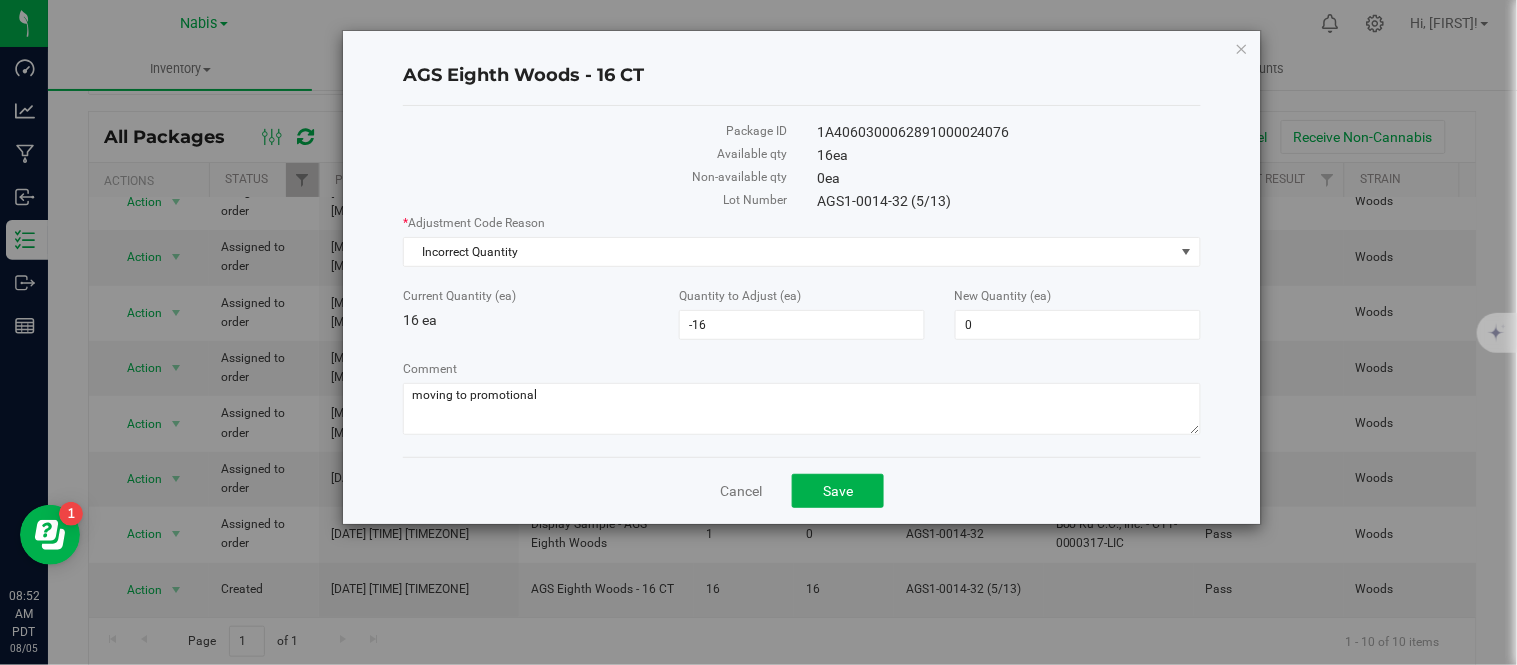 copy on "AGS1-0014-32" 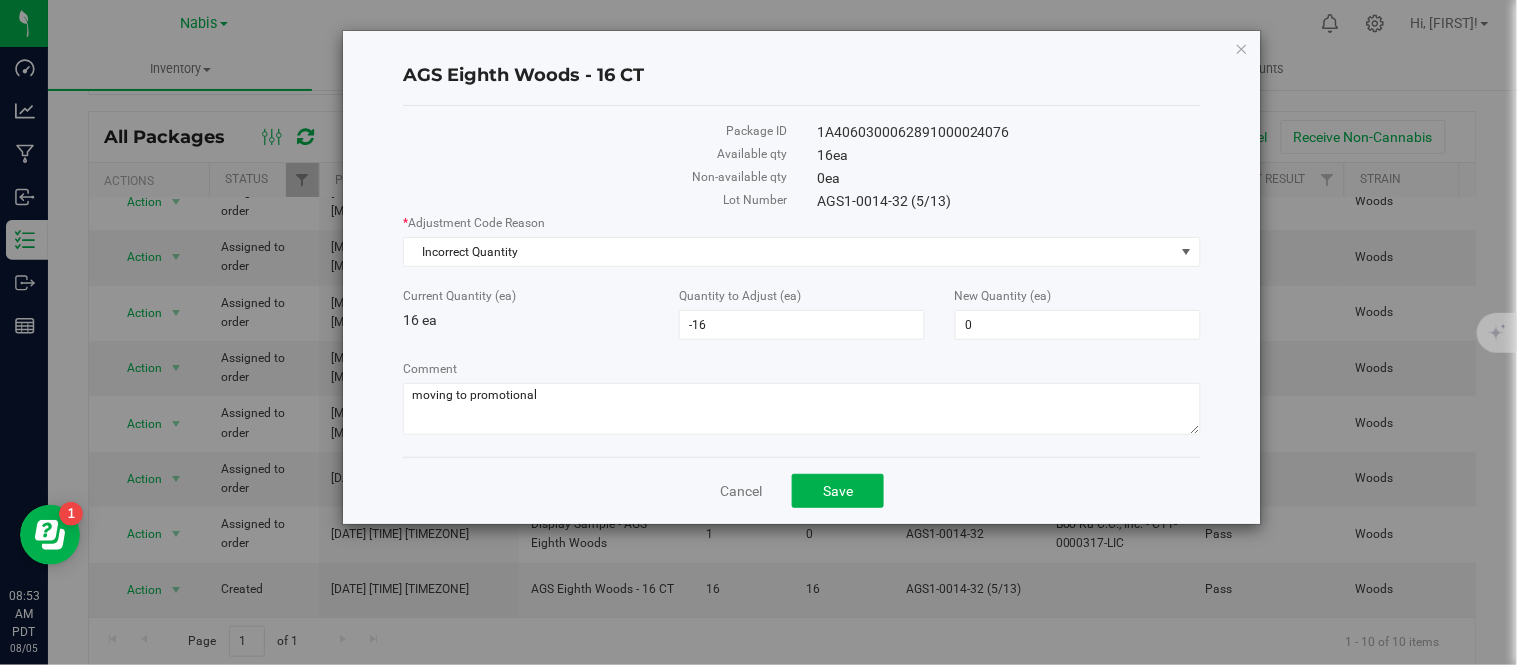 copy on "AGS1-0014-32" 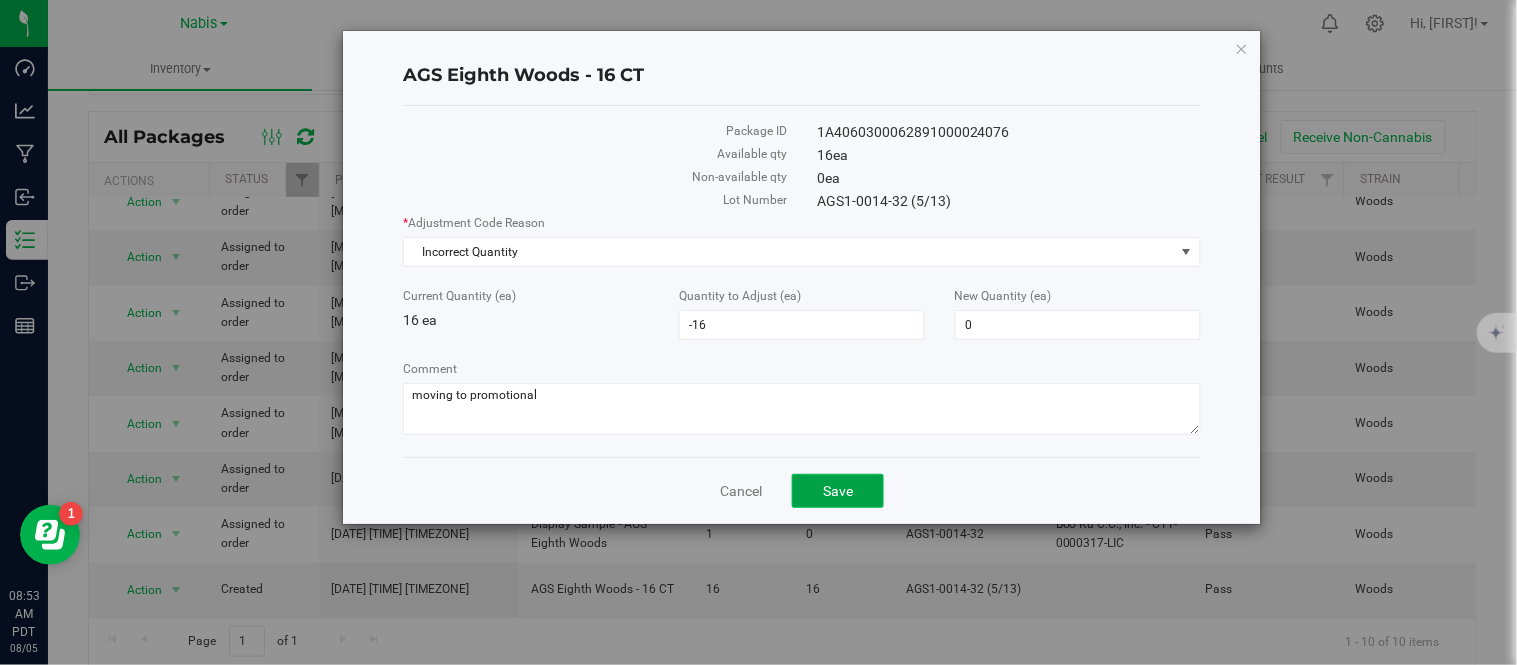 click on "Save" 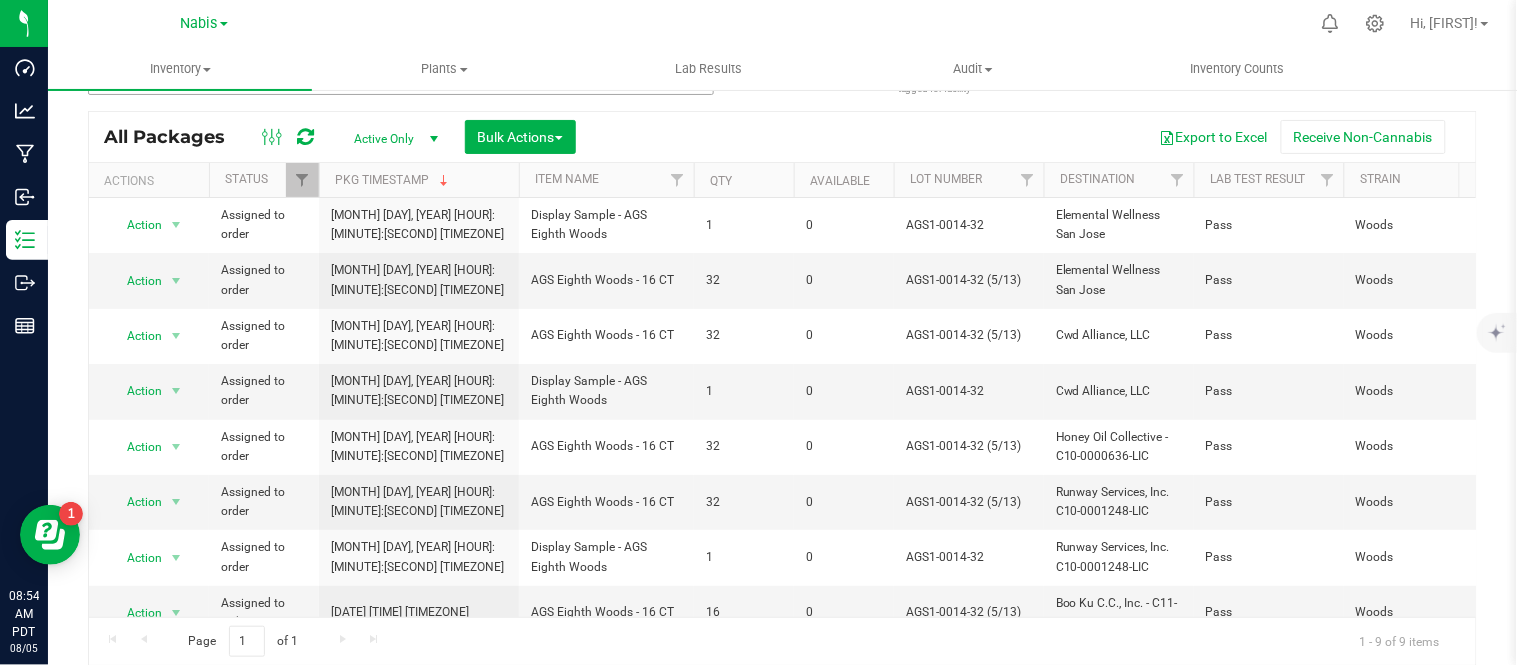 scroll, scrollTop: 0, scrollLeft: 0, axis: both 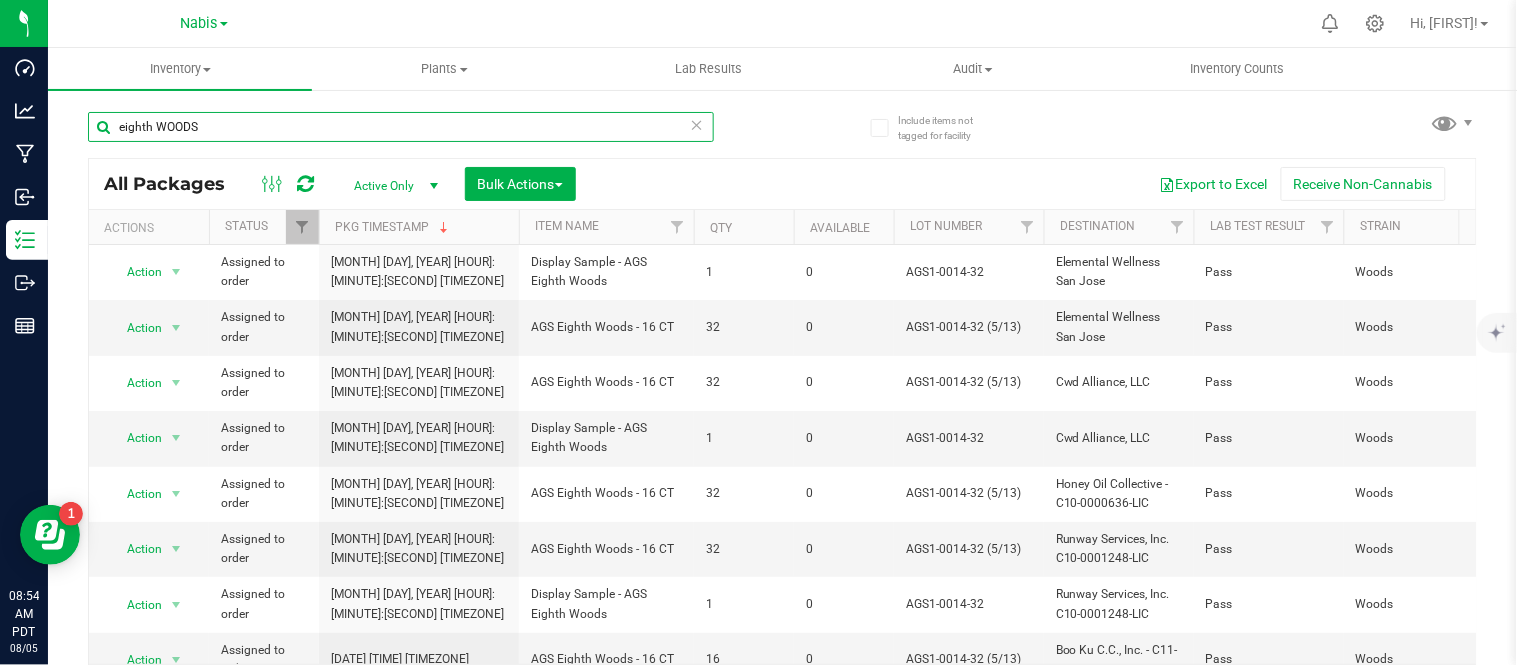 click on "eighth WOODS" at bounding box center (401, 127) 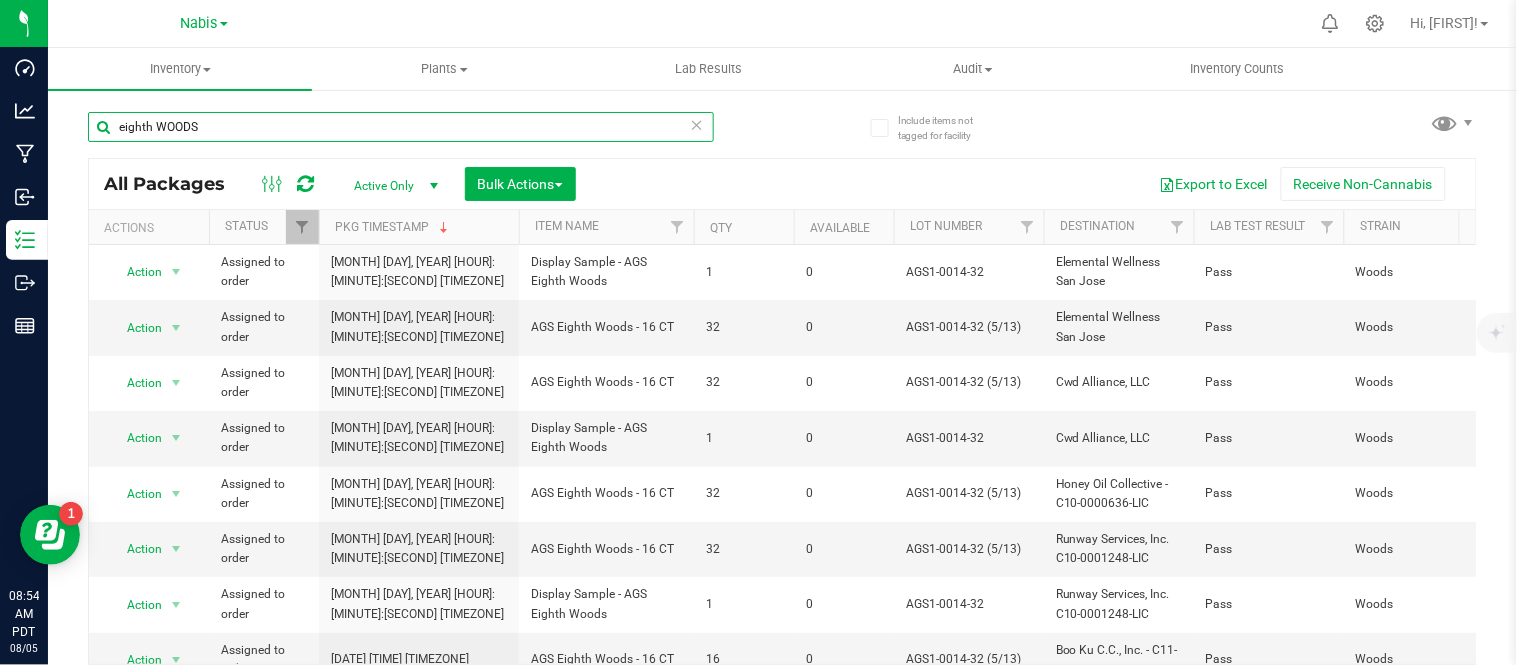 click on "eighth WOODS" at bounding box center [401, 127] 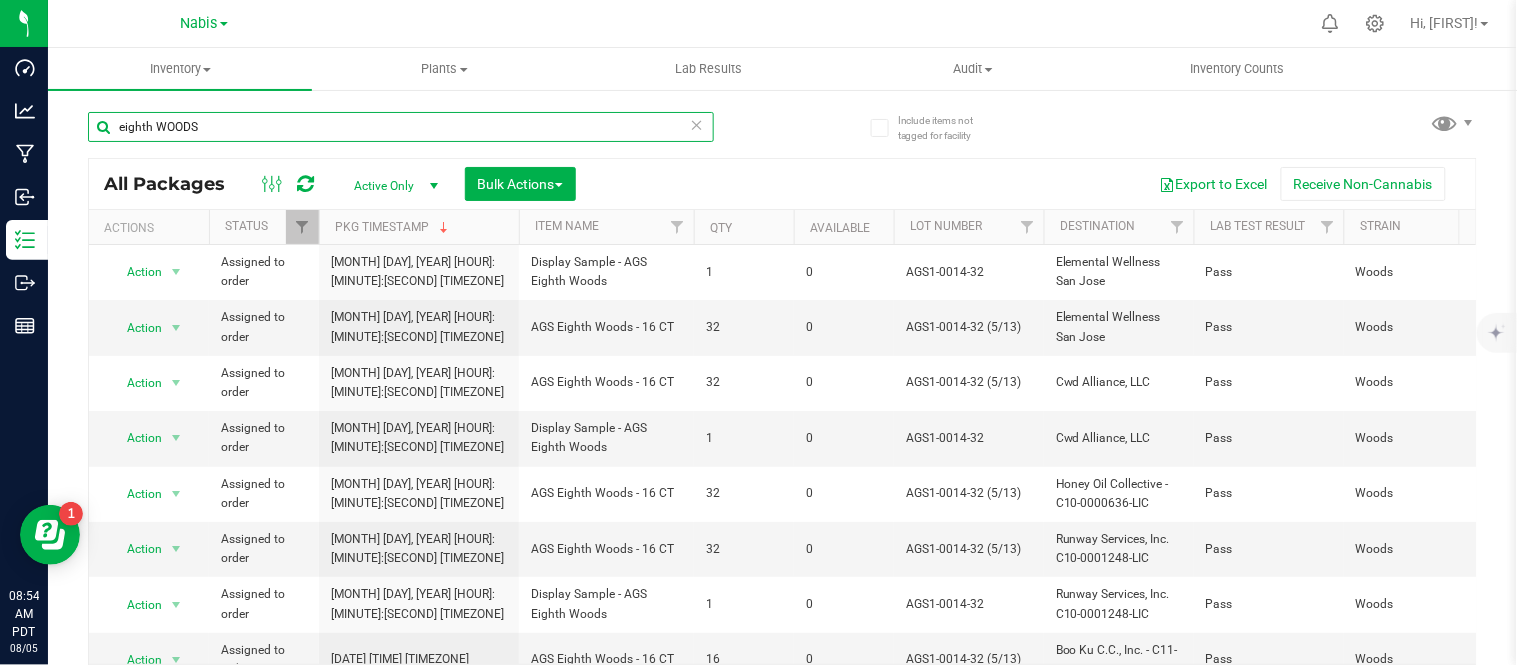 click on "eighth WOODS" at bounding box center (401, 127) 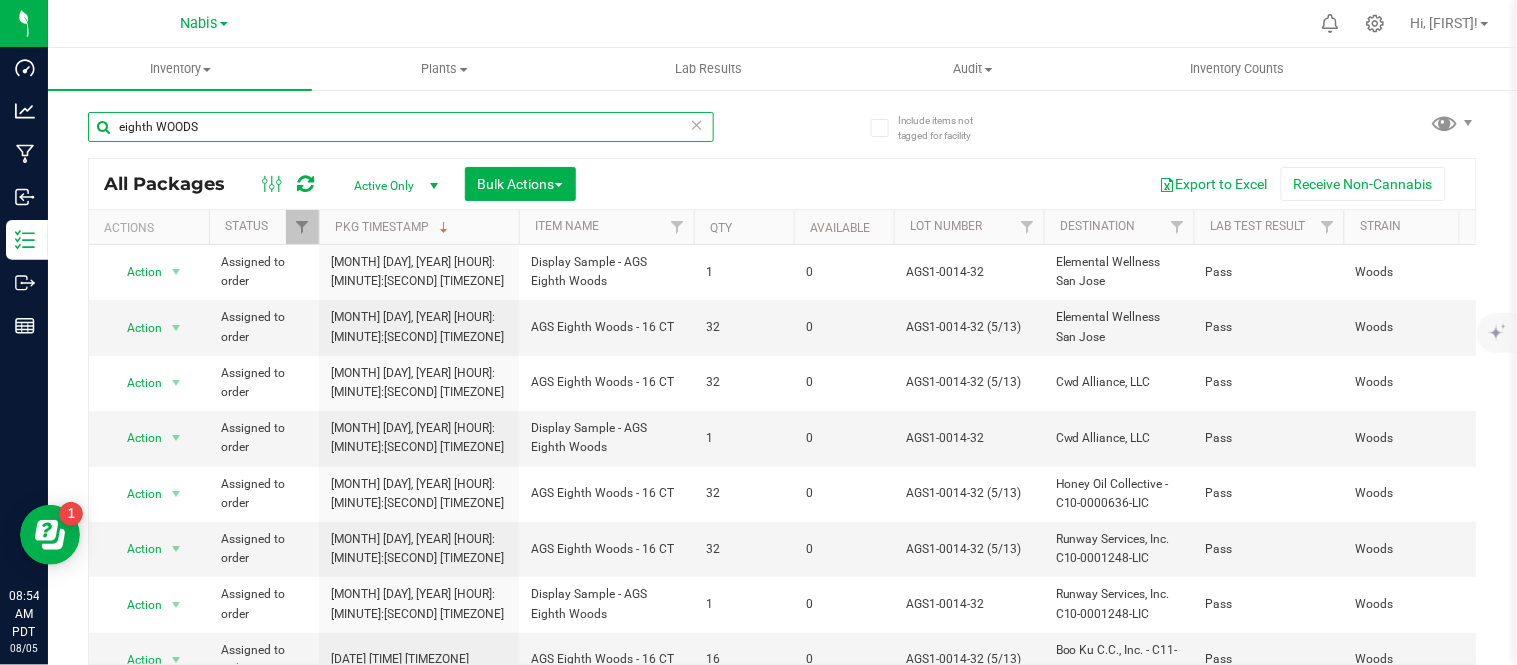 click on "eighth WOODS" at bounding box center [401, 127] 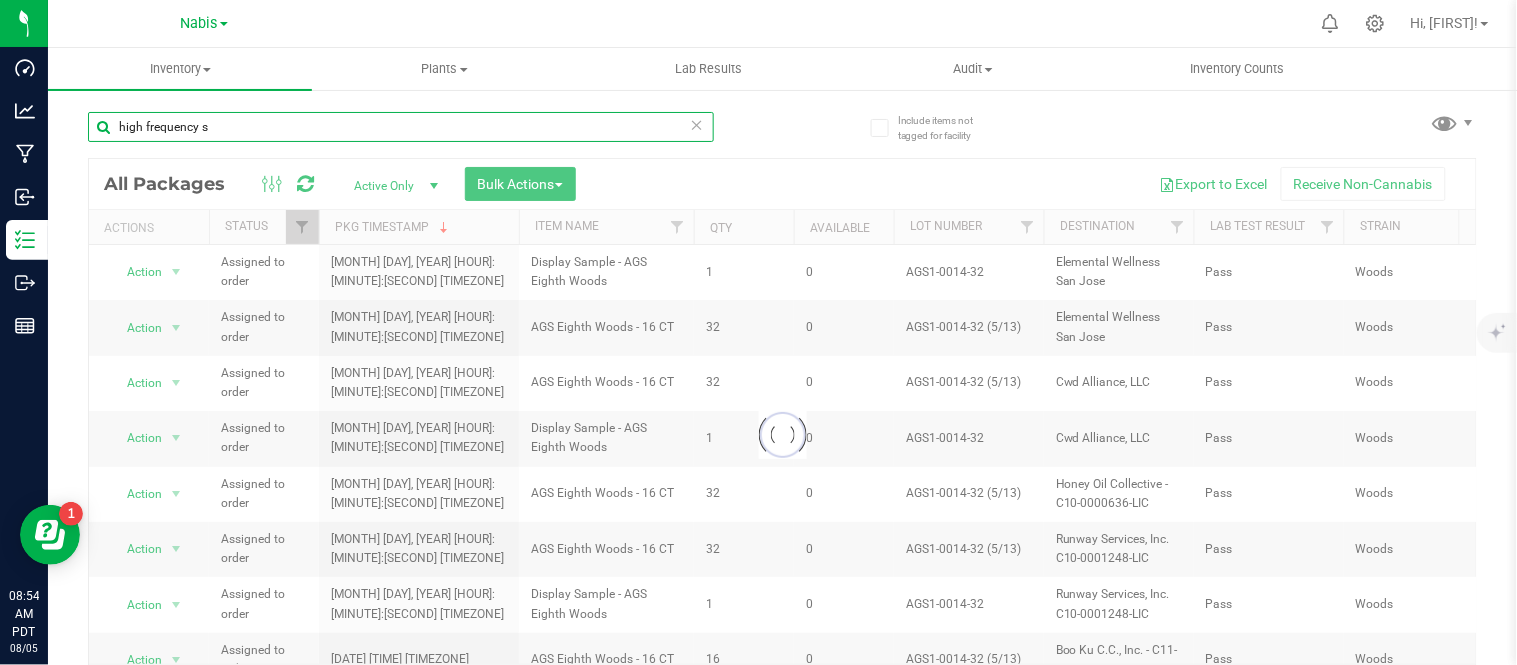 type on "high frequency s" 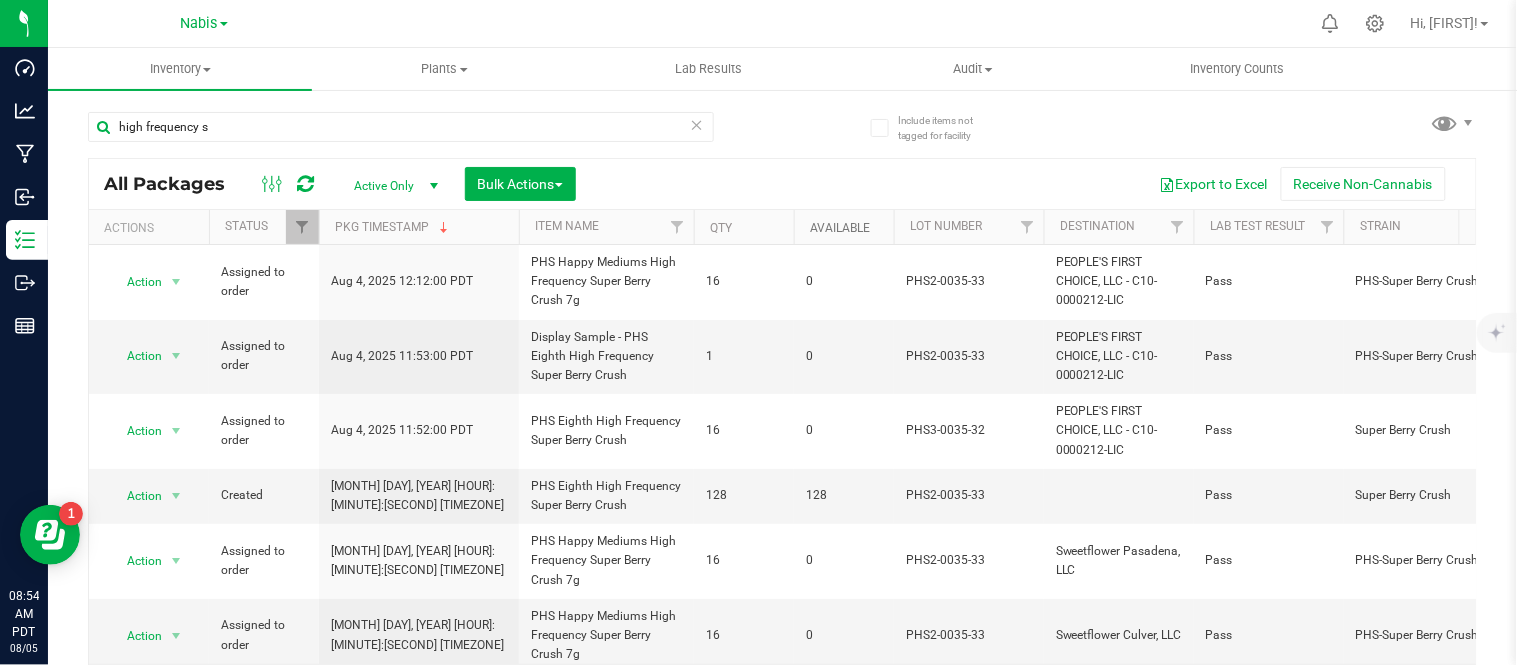 click on "Available" at bounding box center (840, 228) 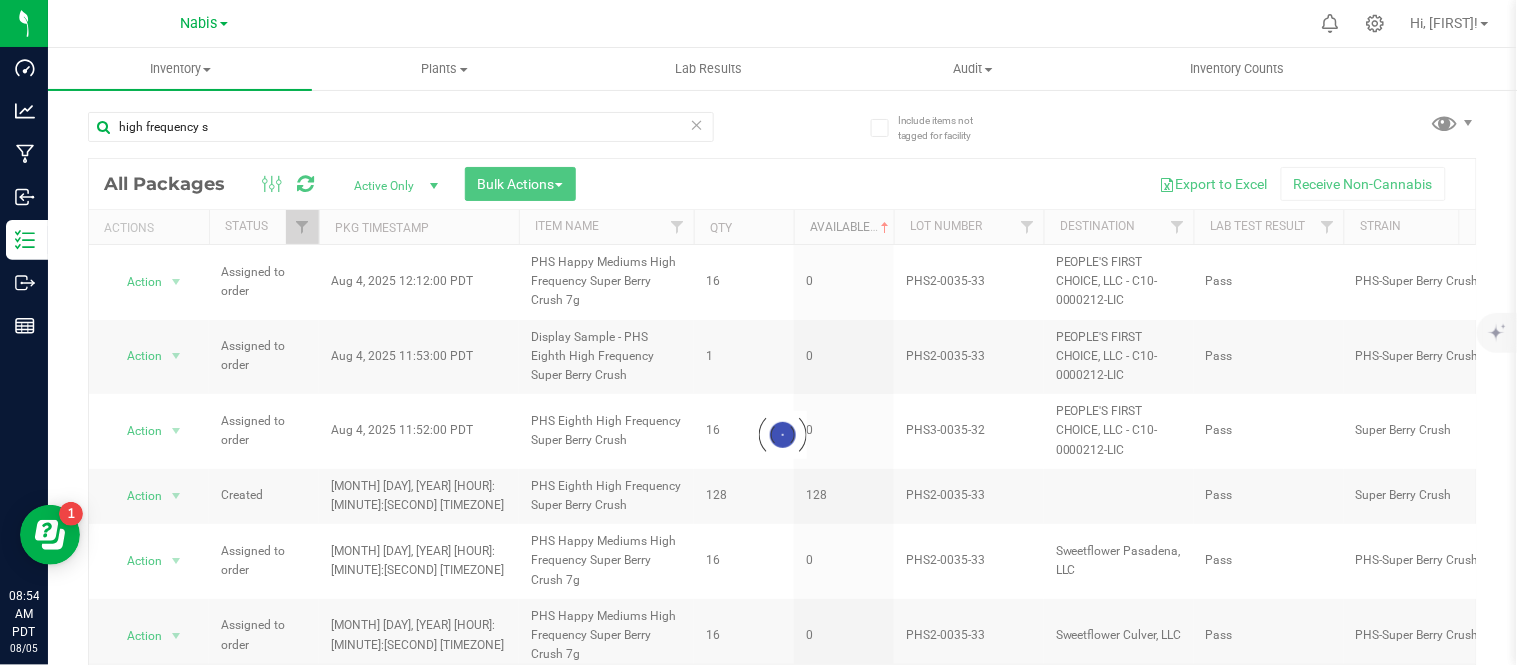 click on "Available" at bounding box center [851, 227] 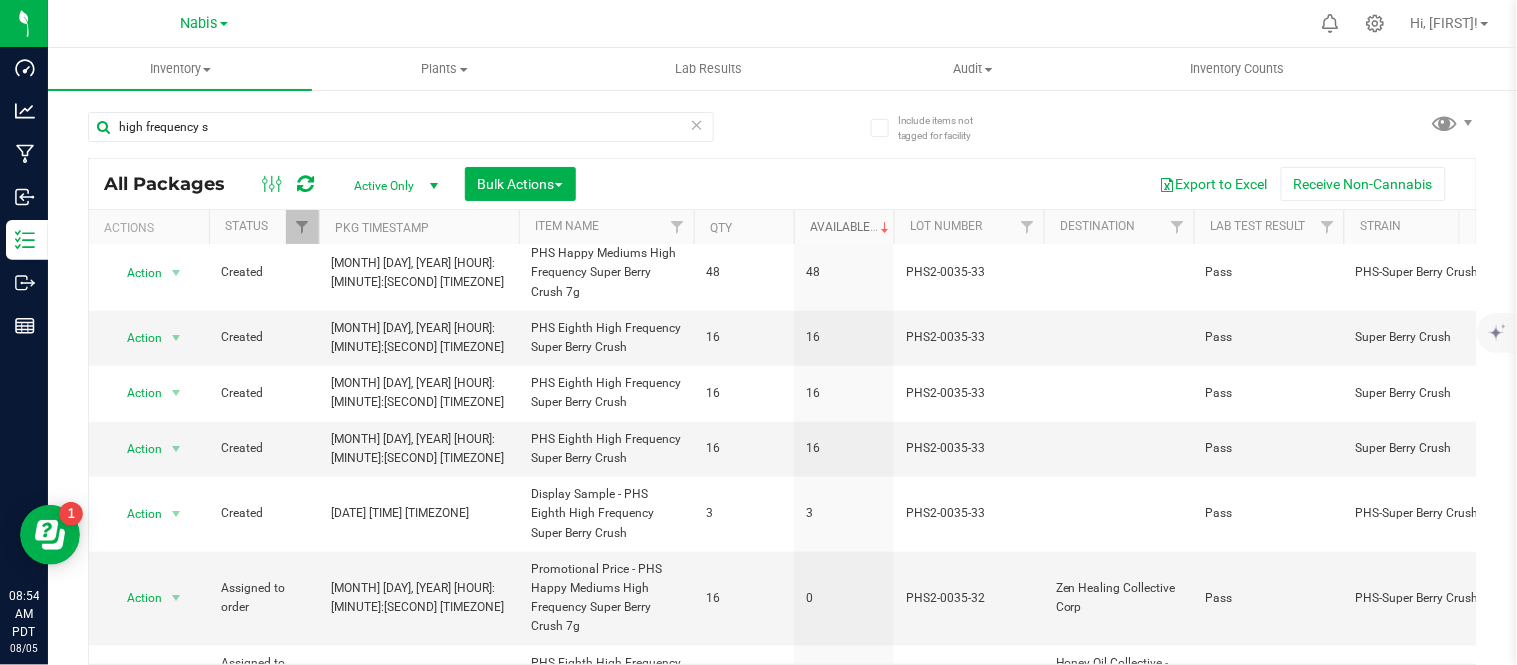 scroll, scrollTop: 421, scrollLeft: 0, axis: vertical 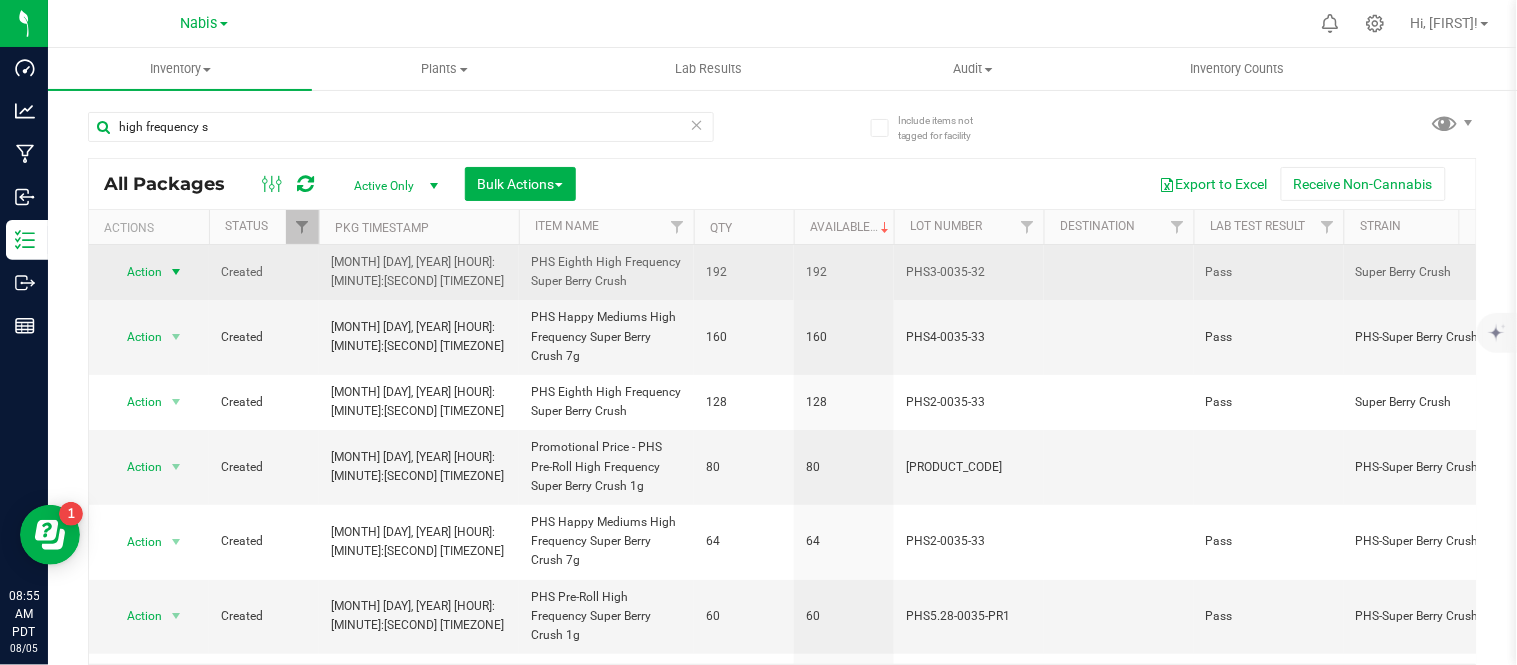 click on "Action" at bounding box center (136, 272) 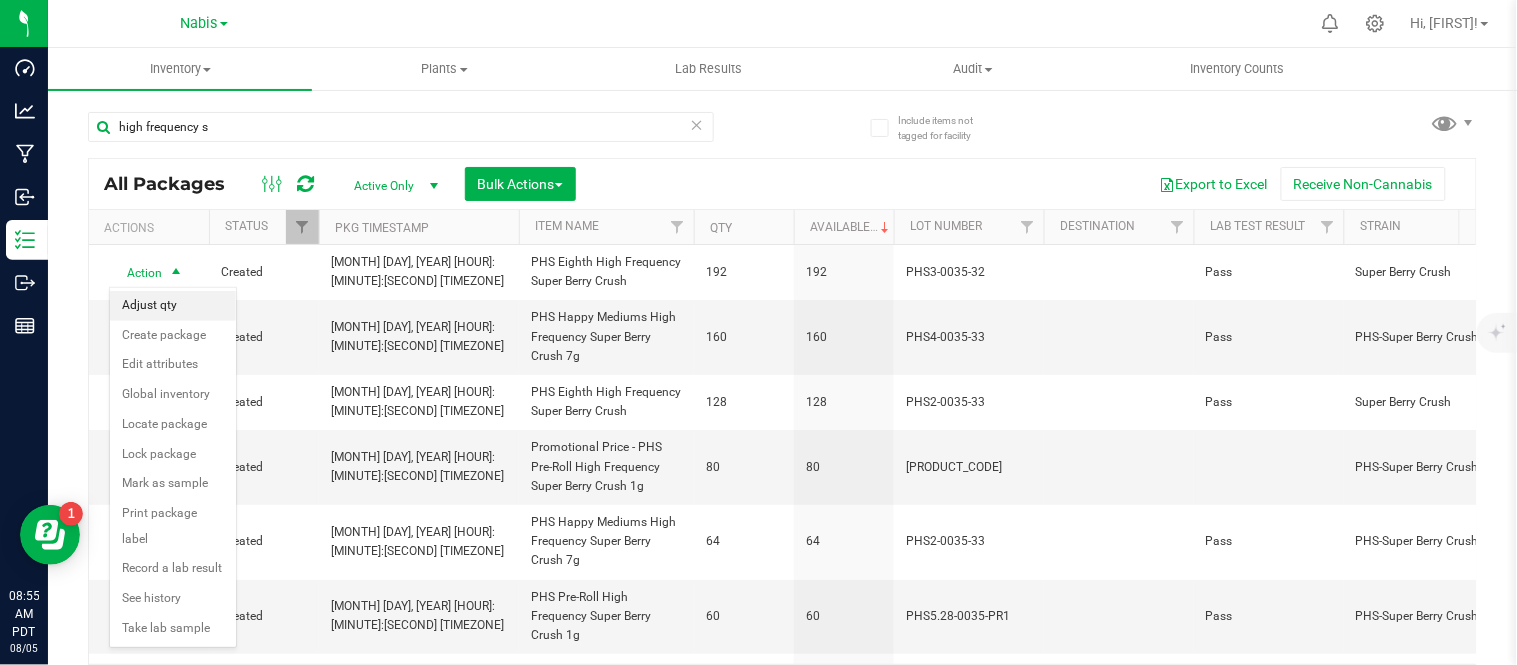 click on "Adjust qty" at bounding box center (173, 306) 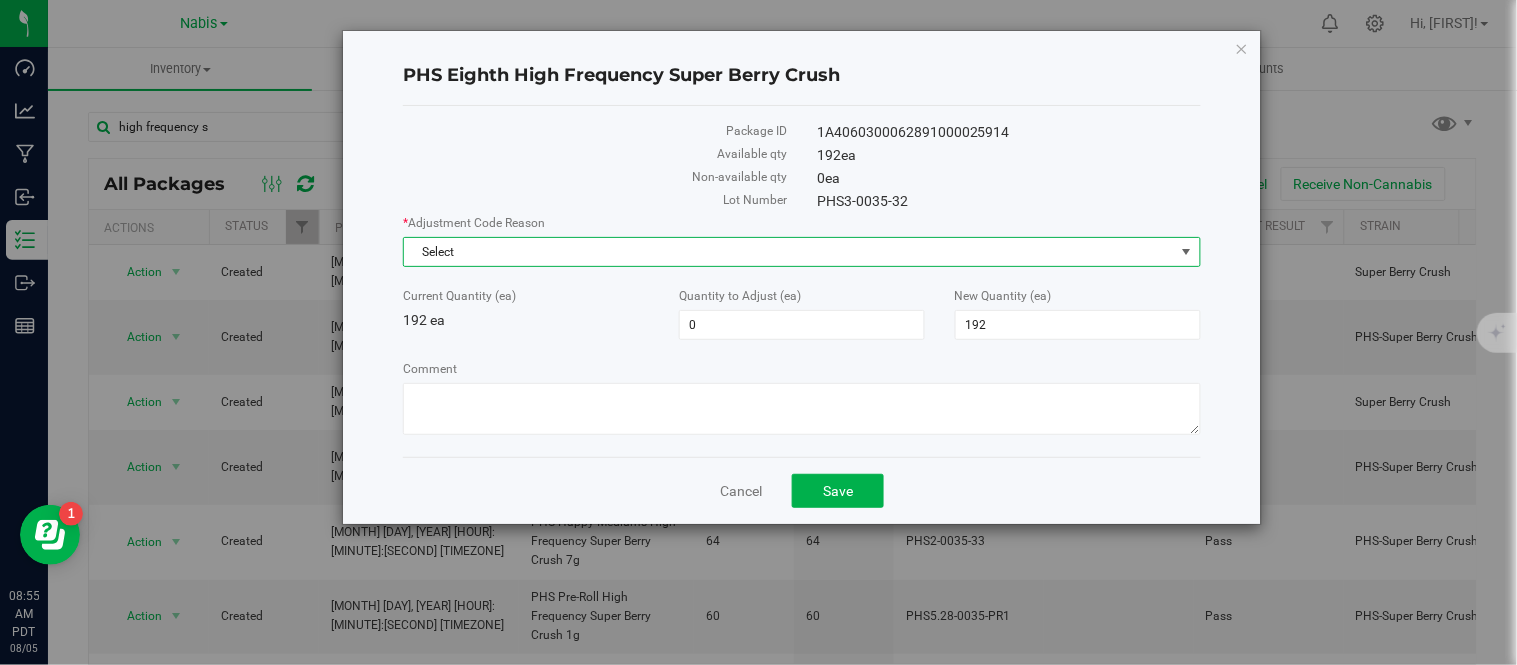 click on "Select" at bounding box center (789, 252) 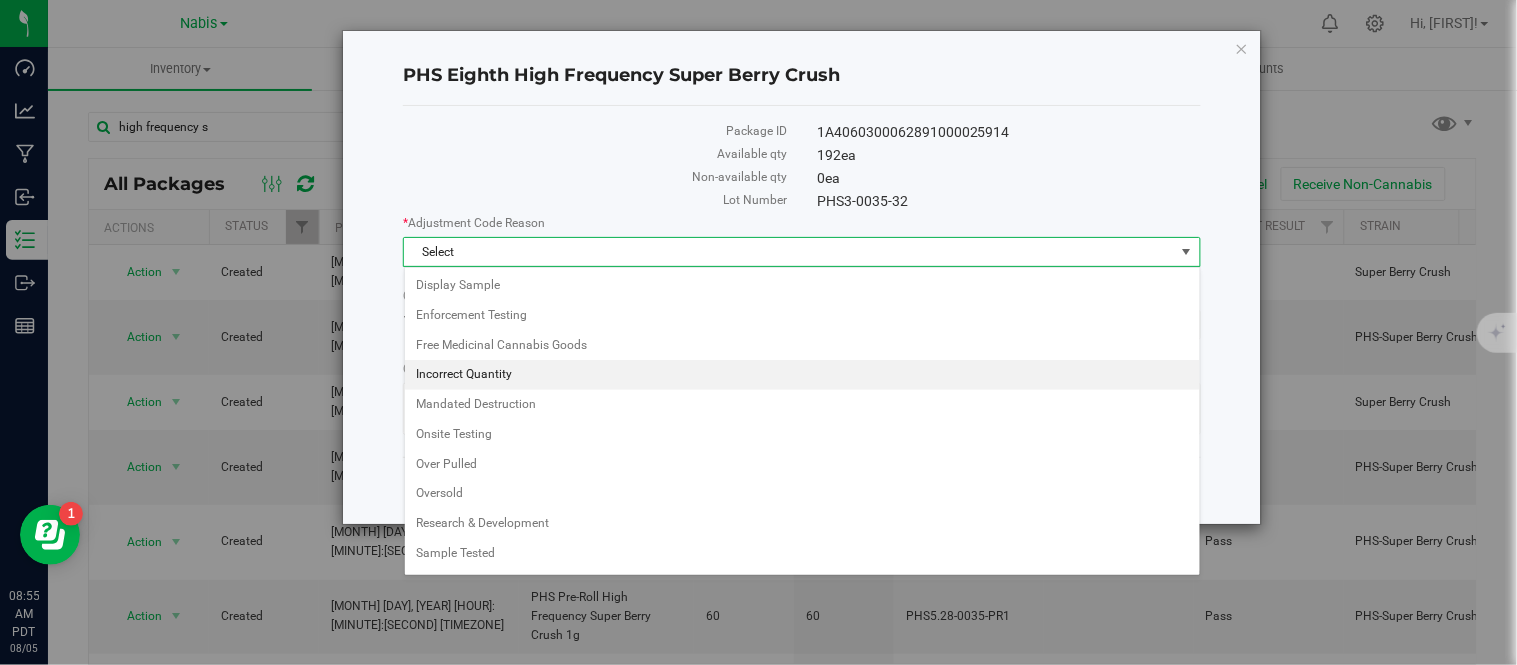 click on "Incorrect Quantity" at bounding box center (802, 375) 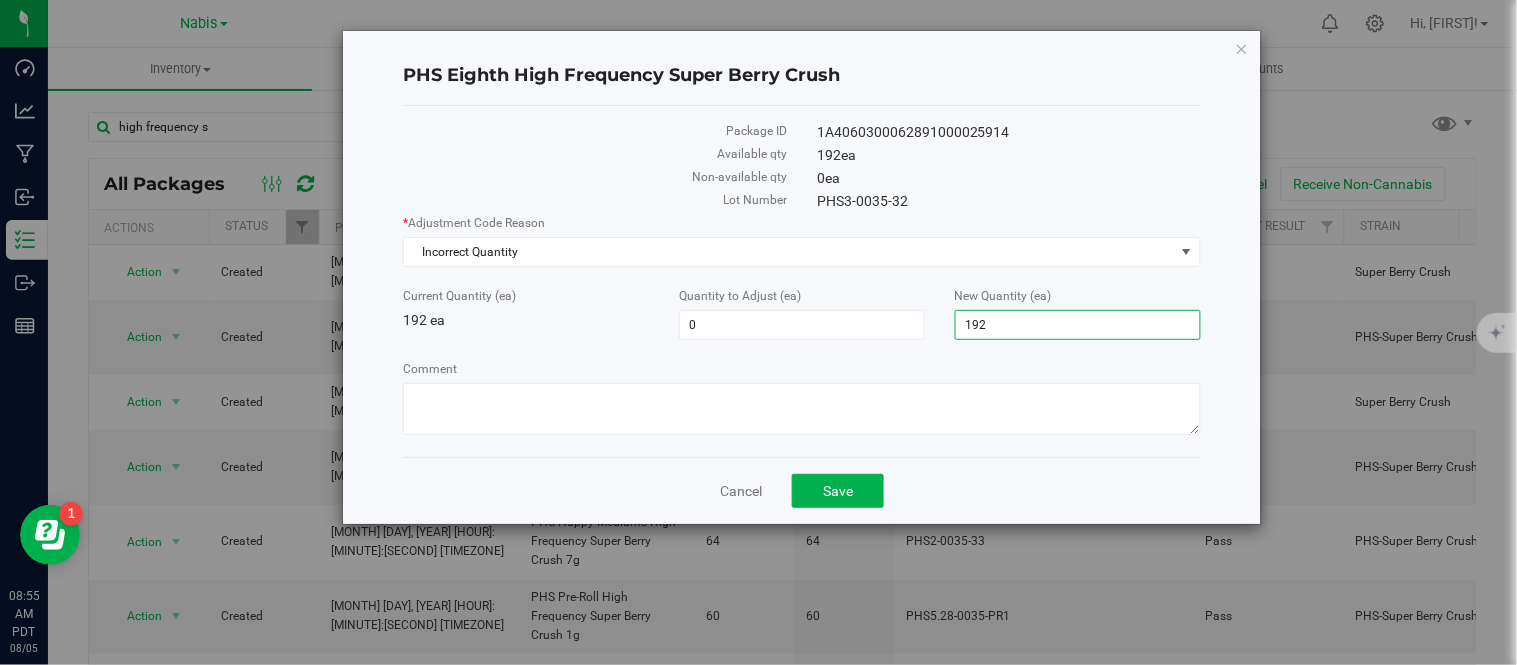 click on "192 192" at bounding box center [1078, 325] 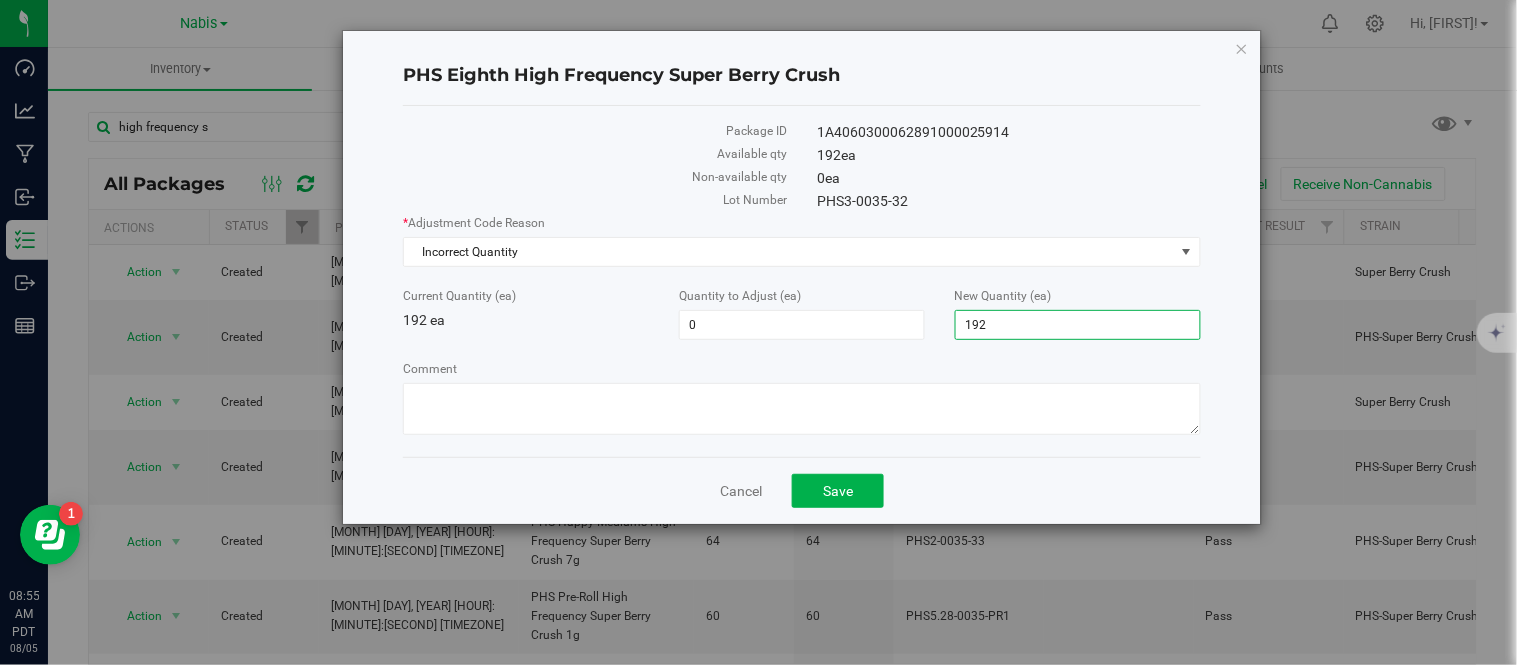 click on "192" at bounding box center [1078, 325] 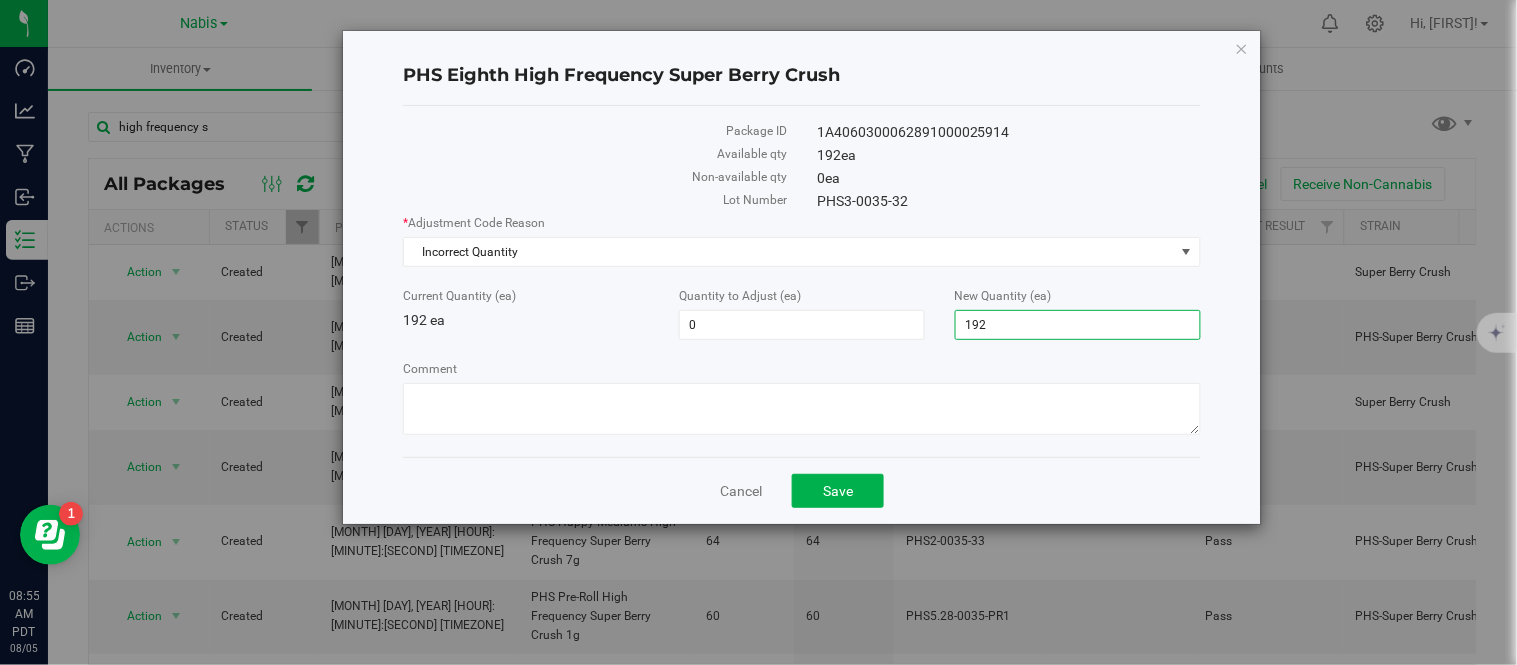 click on "192" at bounding box center (1078, 325) 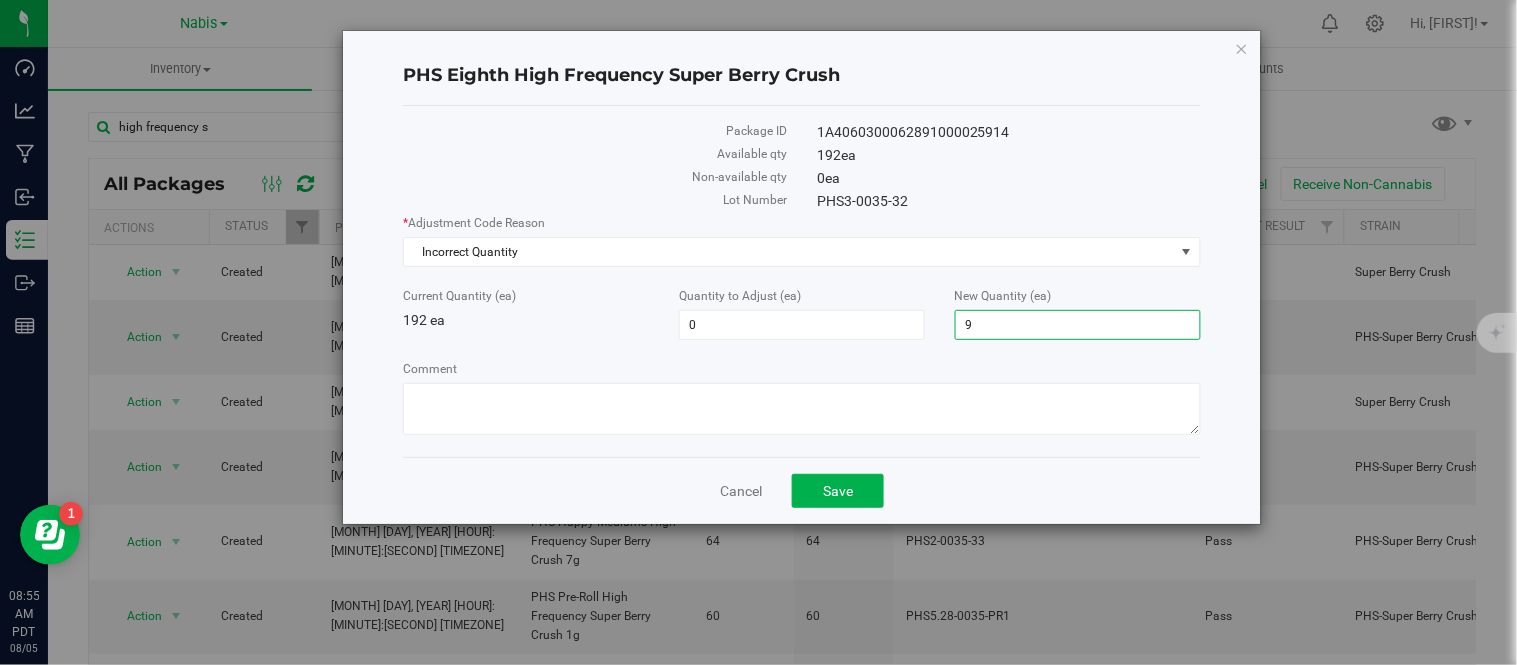 type on "96" 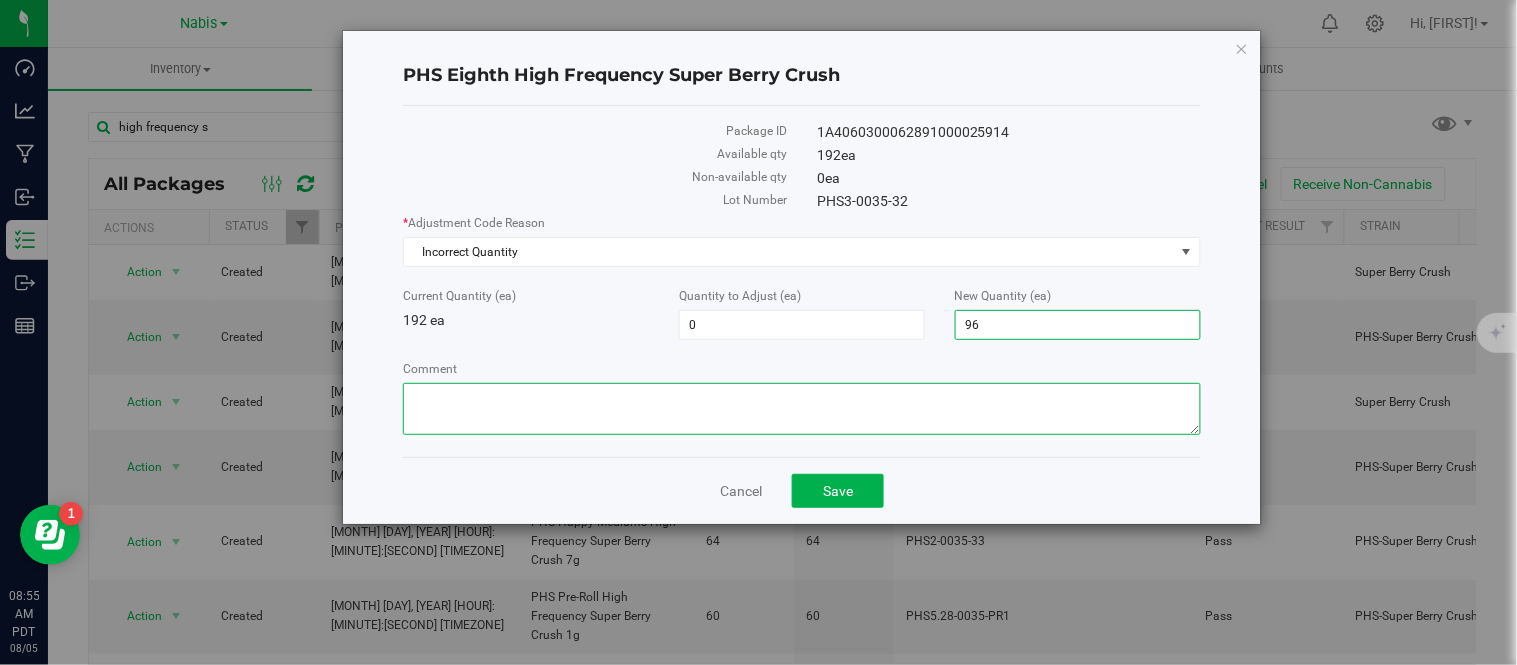 type on "-96" 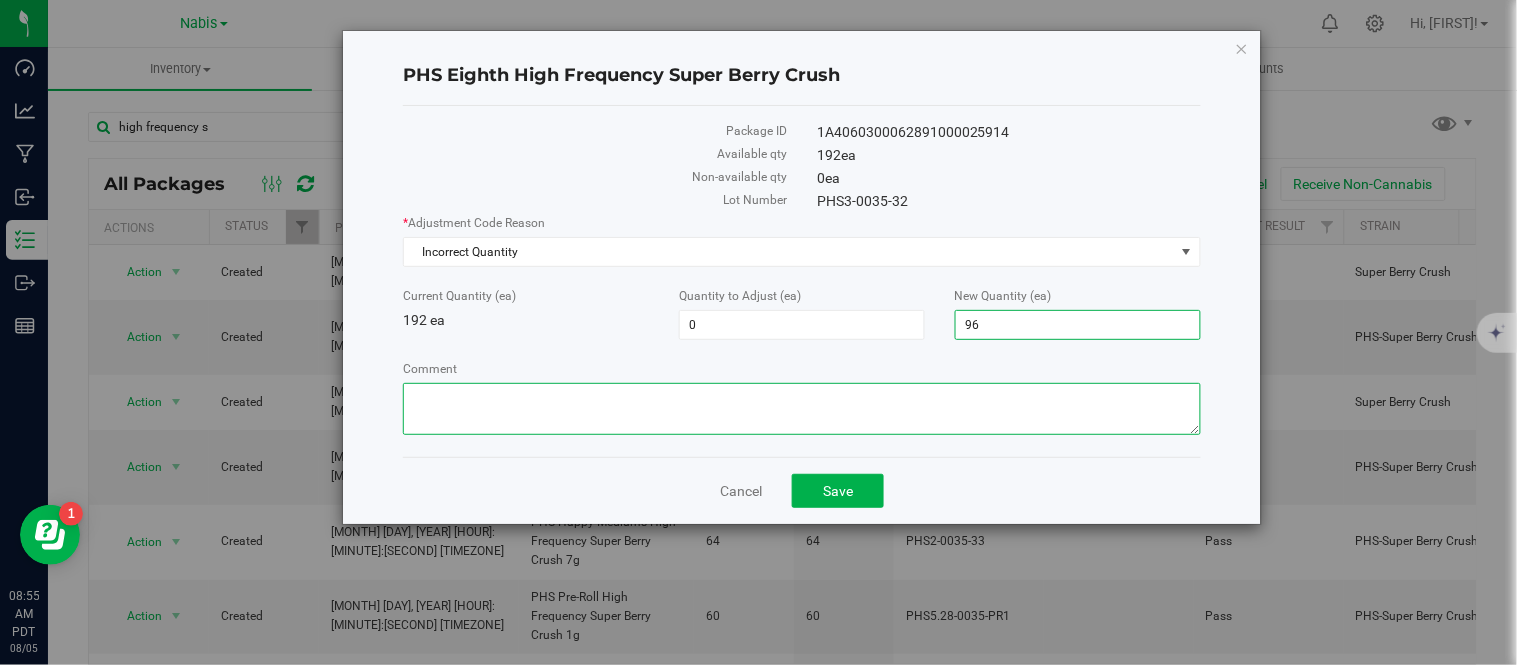 type on "96" 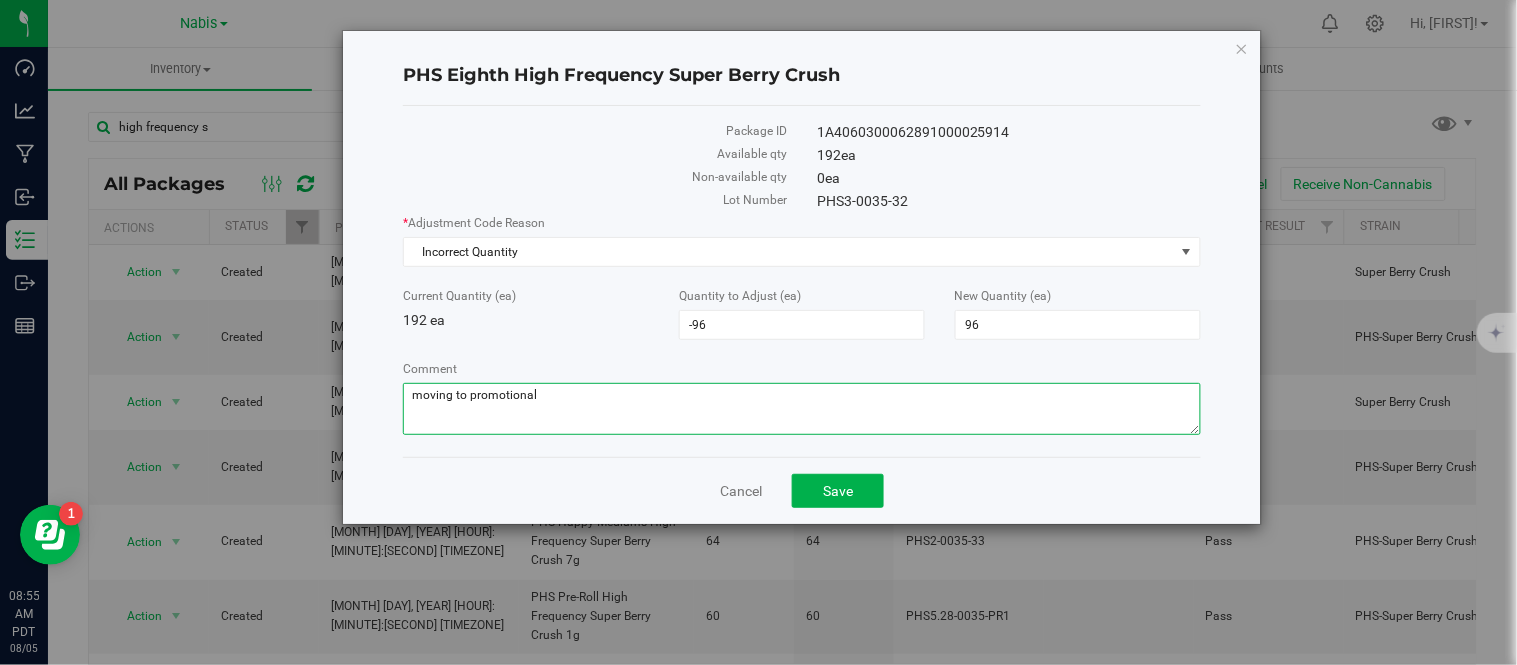 type on "moving to promotional" 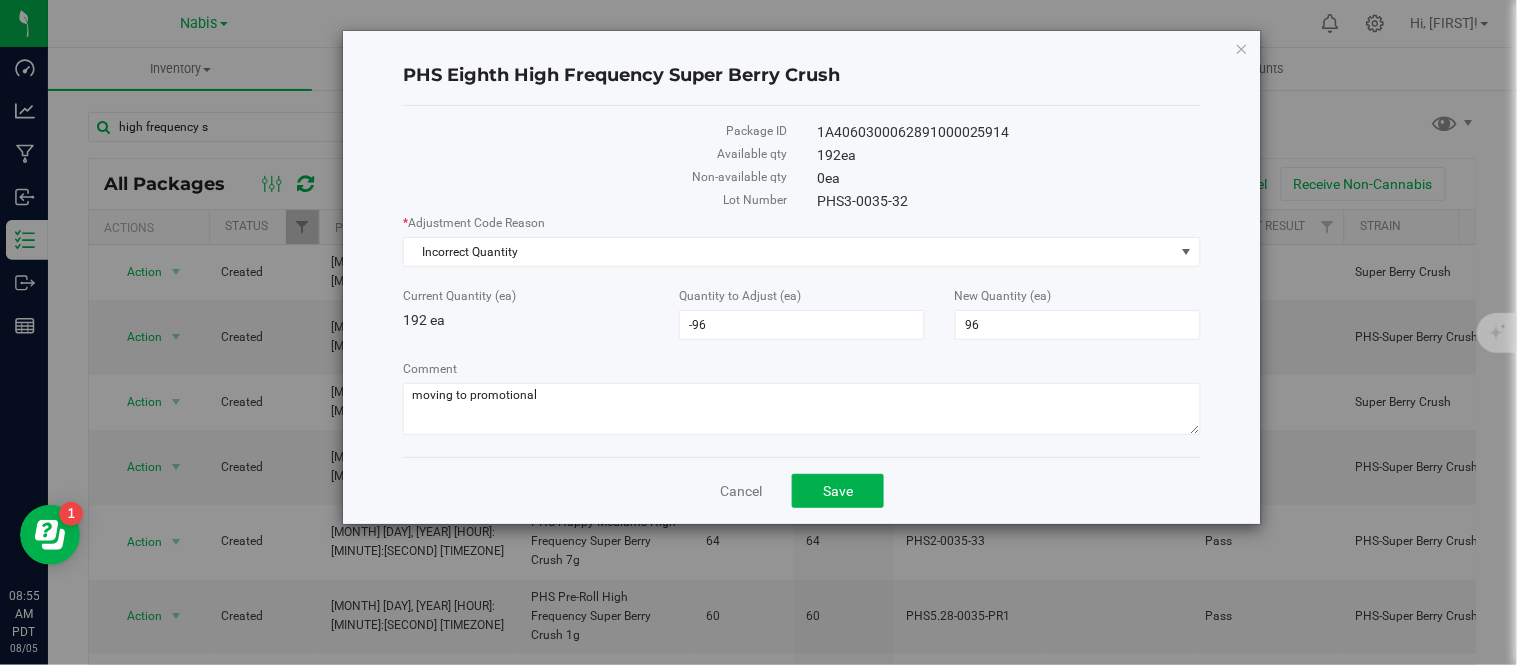 click on "PHS3-0035-32" at bounding box center (1009, 201) 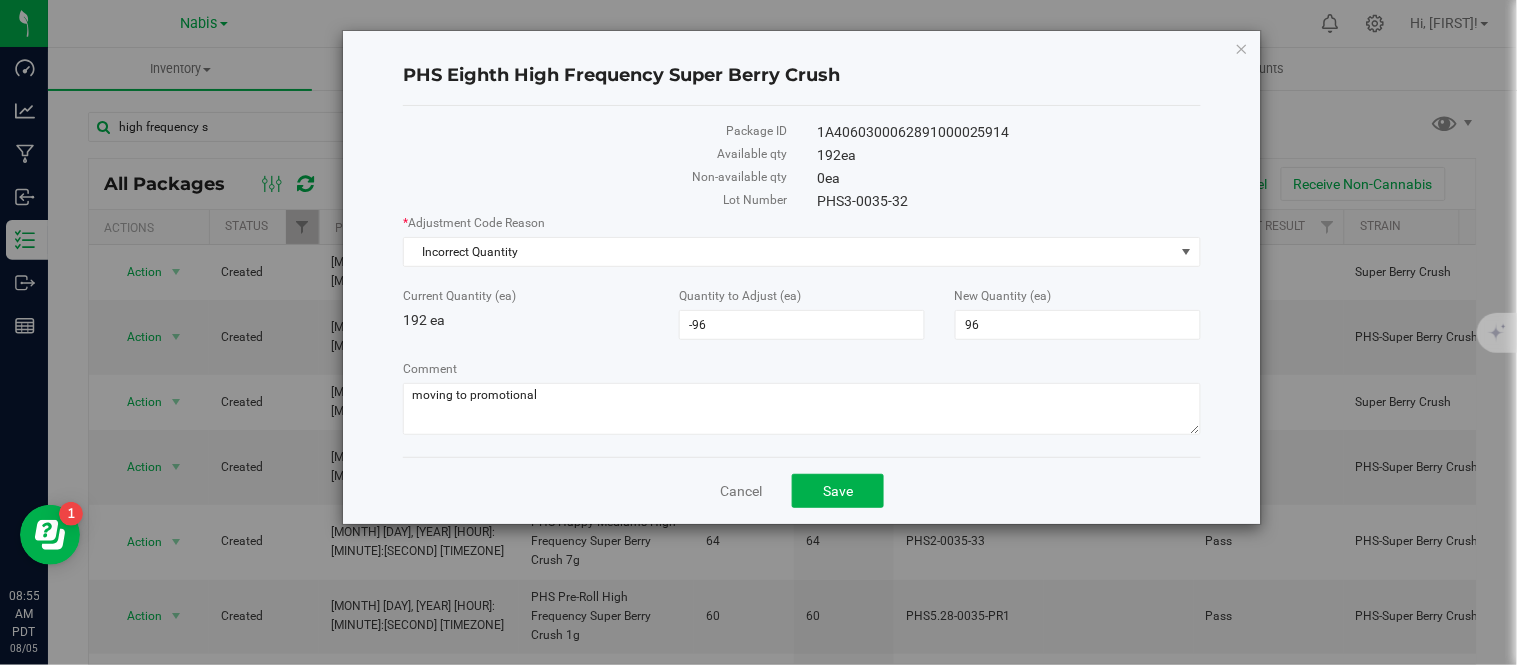 click on "PHS3-0035-32" at bounding box center (1009, 201) 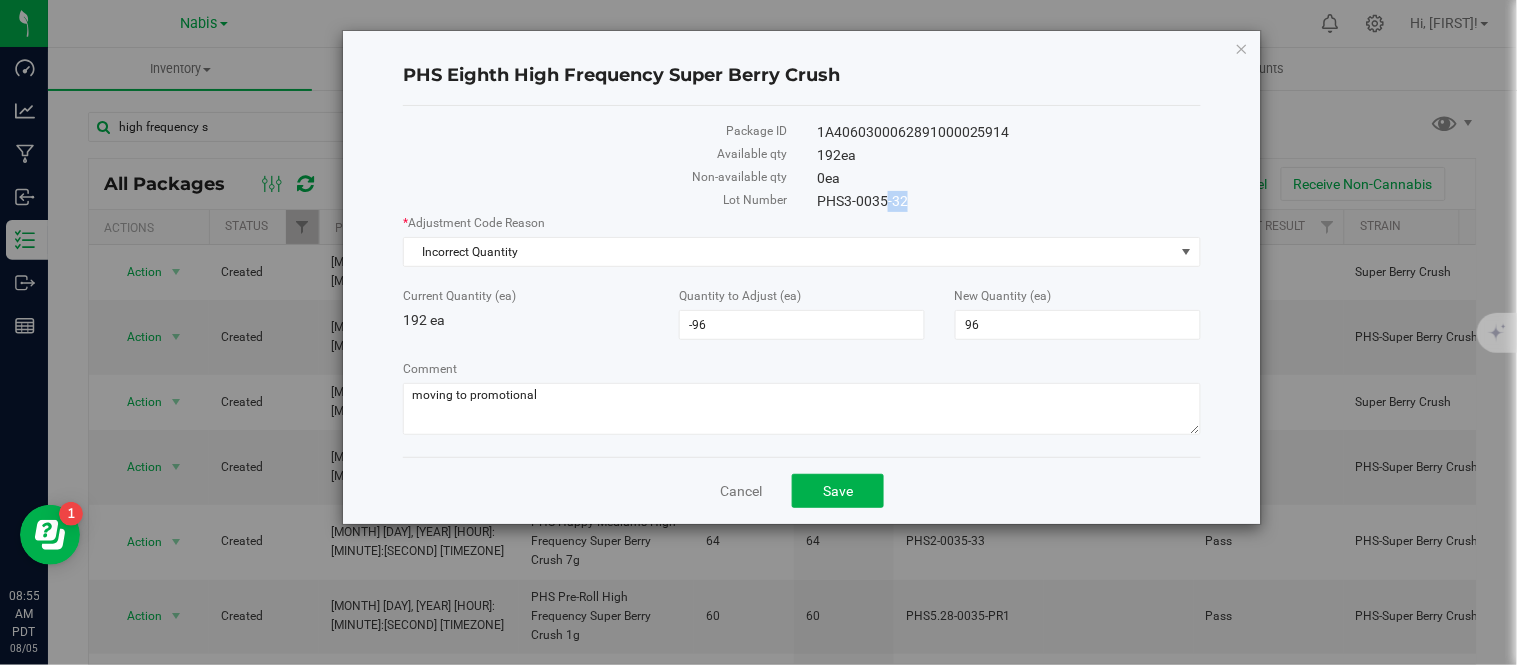 click on "PHS3-0035-32" at bounding box center [1009, 201] 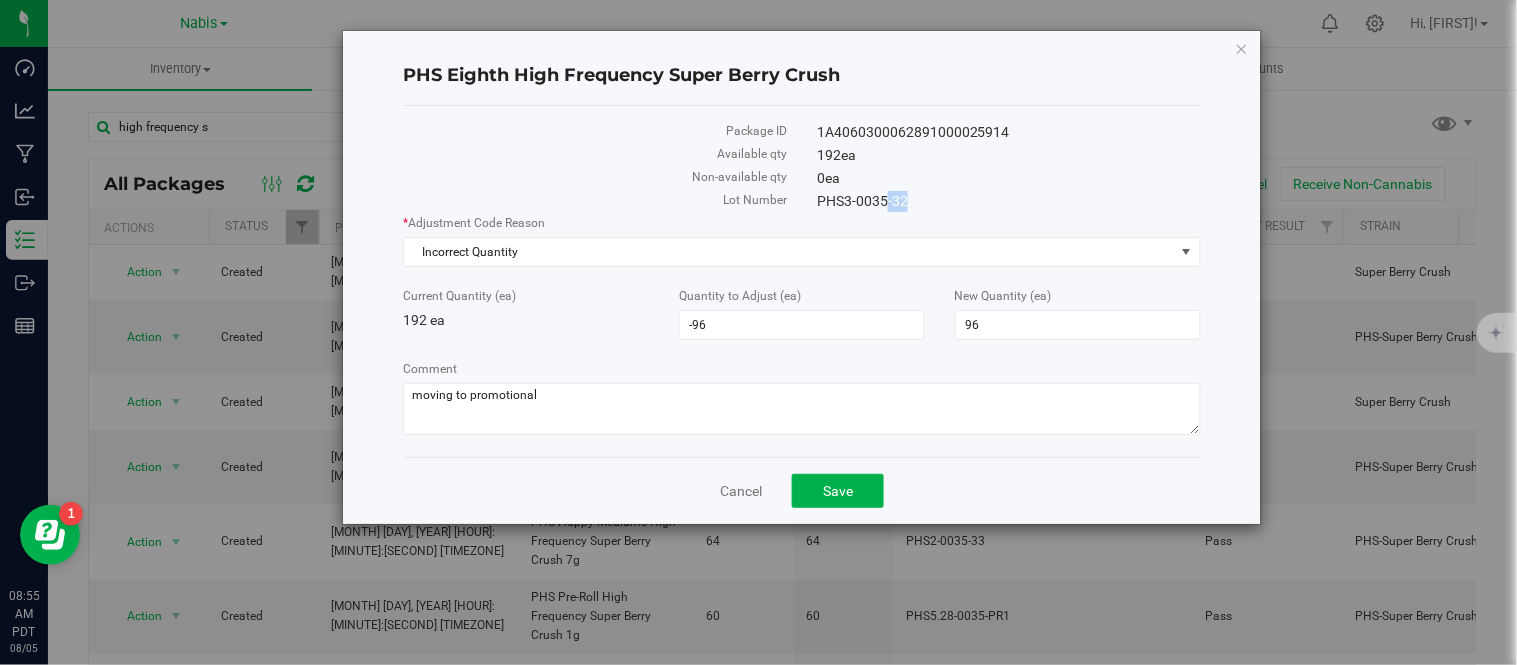 copy on "PHS3-0035-32" 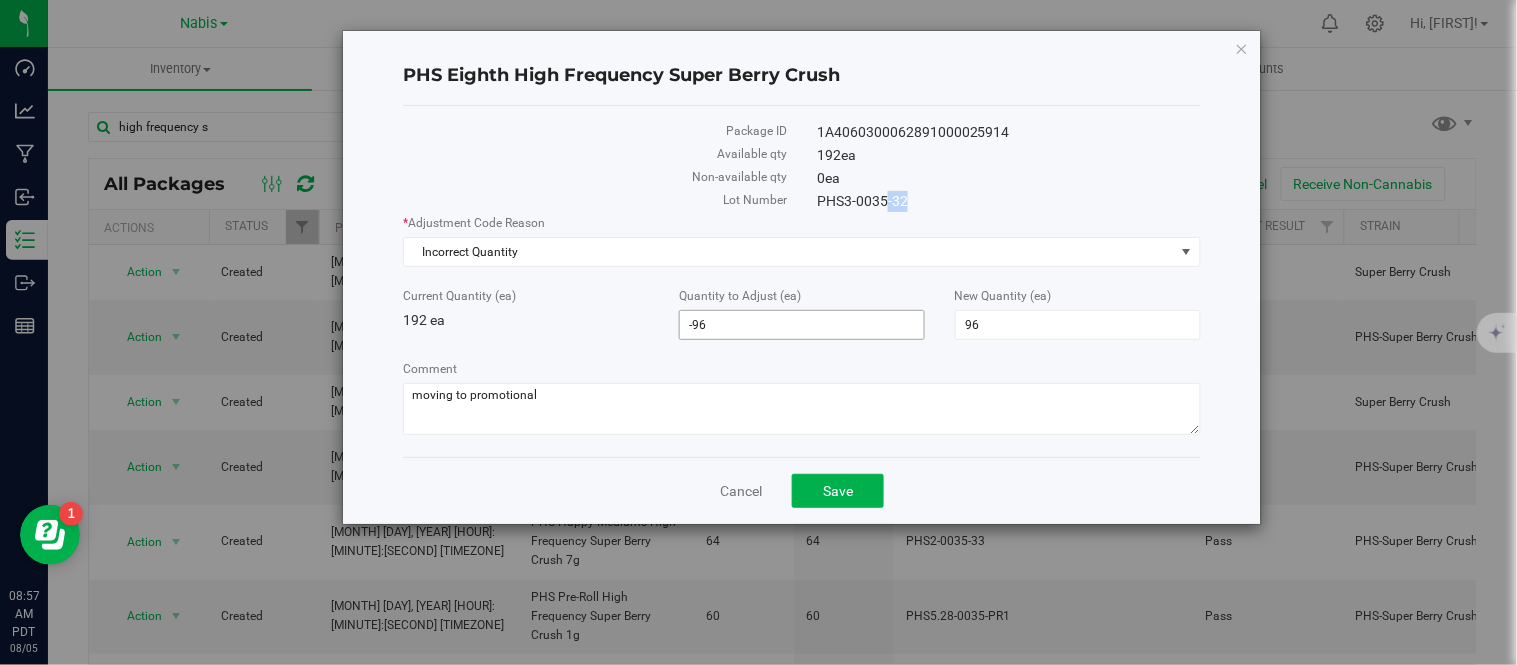 click on "-96 -96" at bounding box center [802, 325] 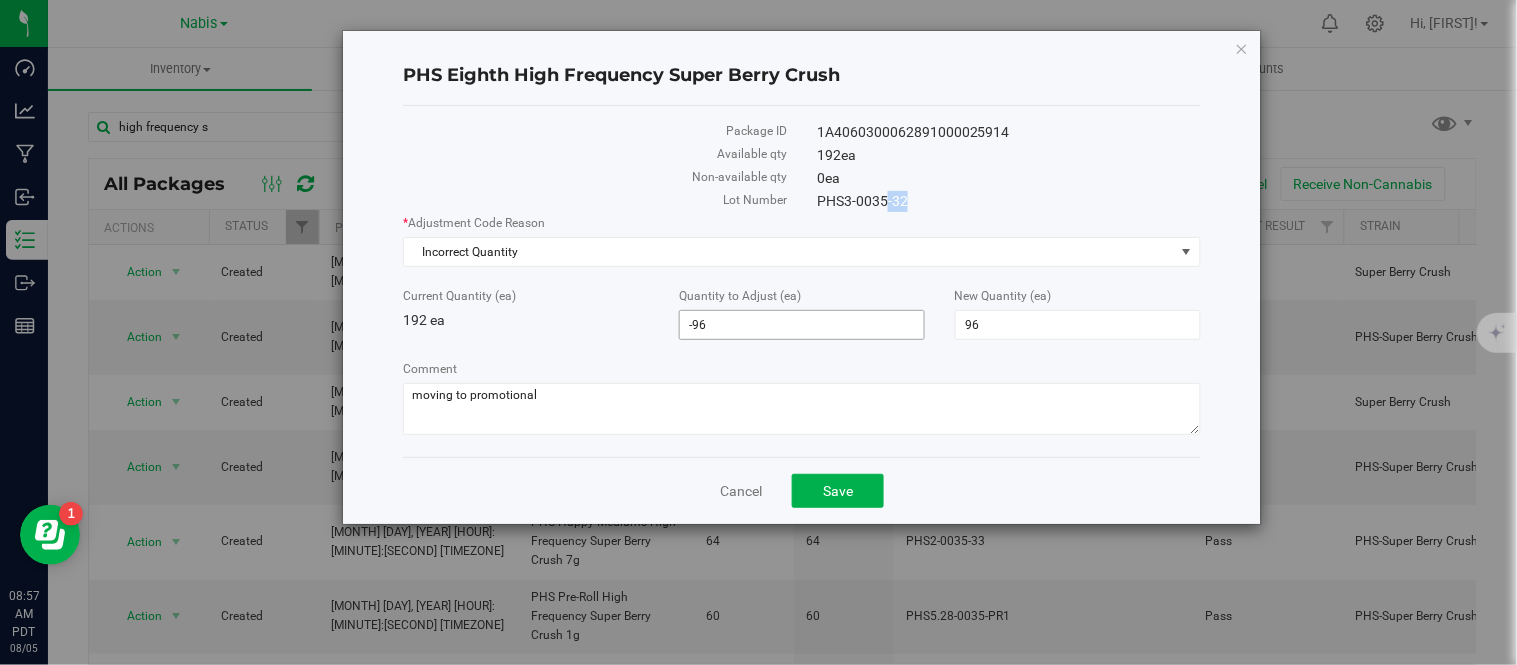 click on "-96" at bounding box center (0, 0) 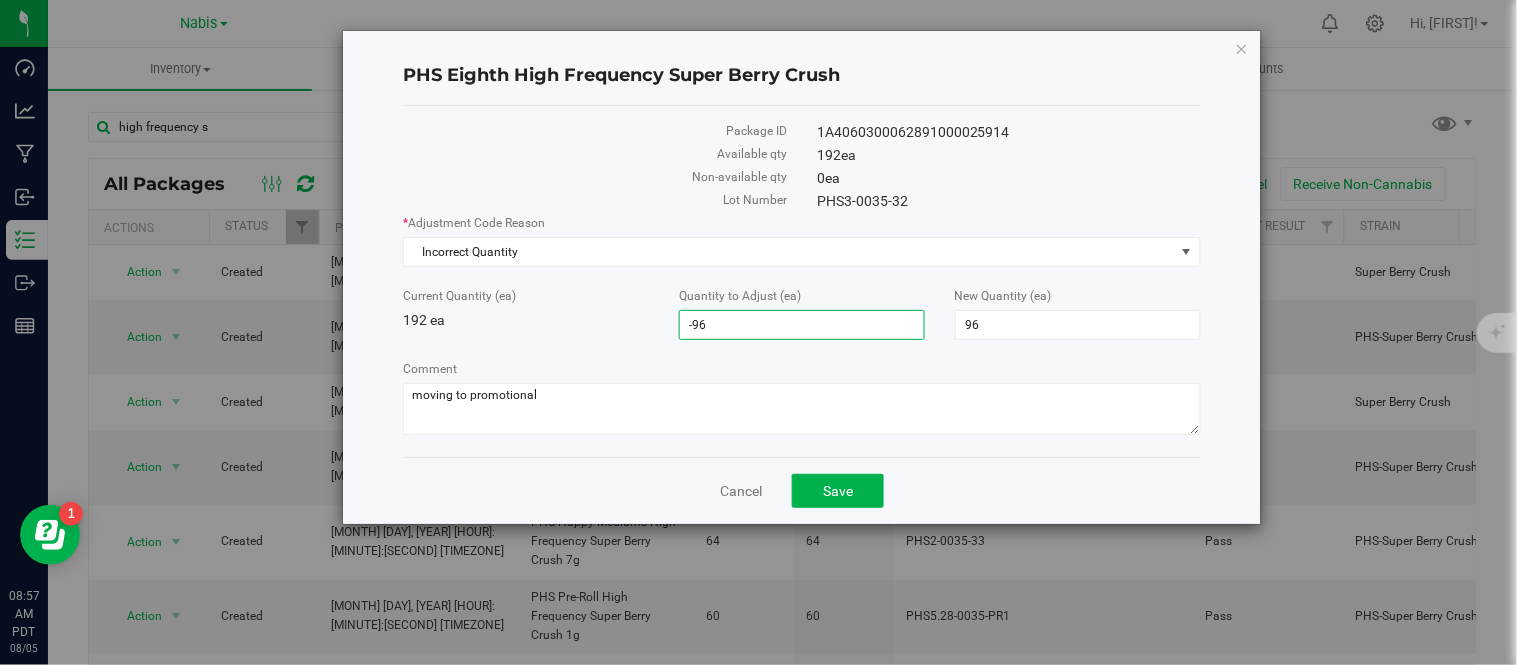 click on "-96" at bounding box center (802, 325) 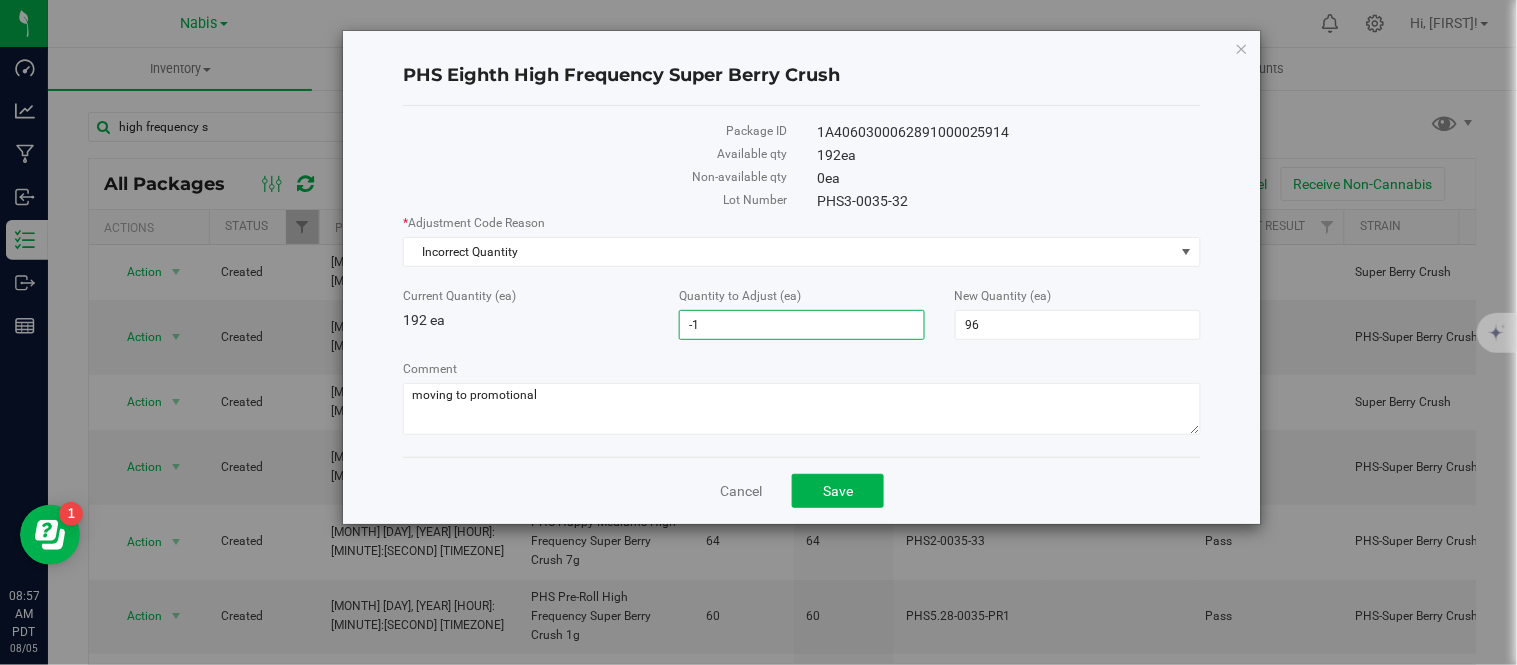 type on "-12" 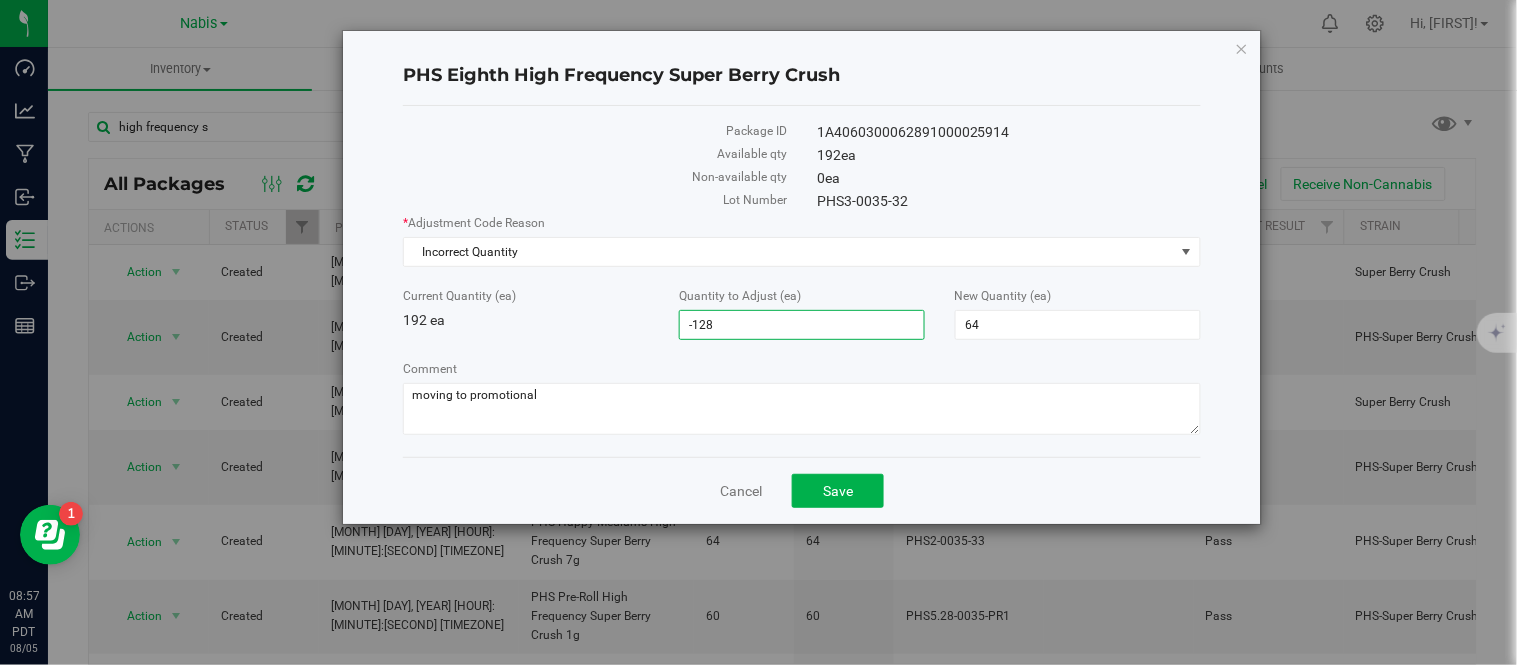 type on "-128" 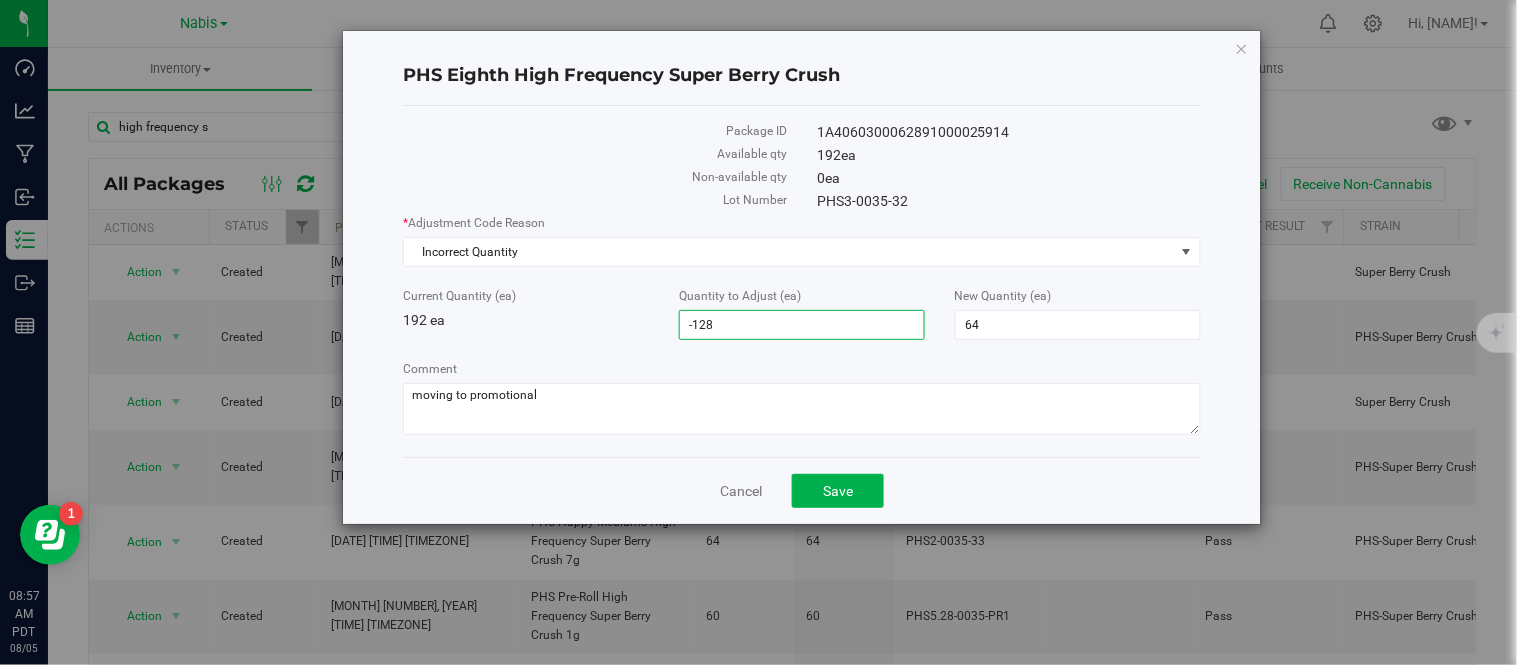 type on "64" 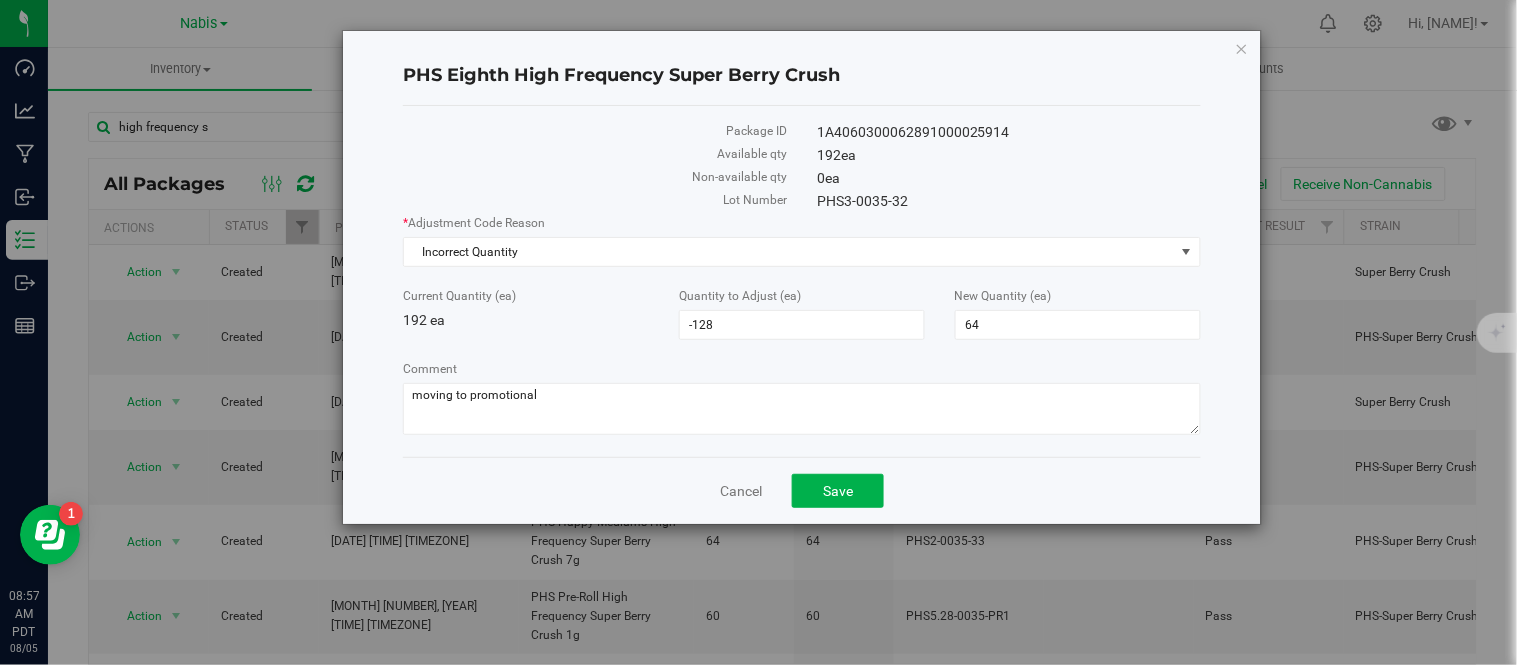 click on "PHS3-0035-32" 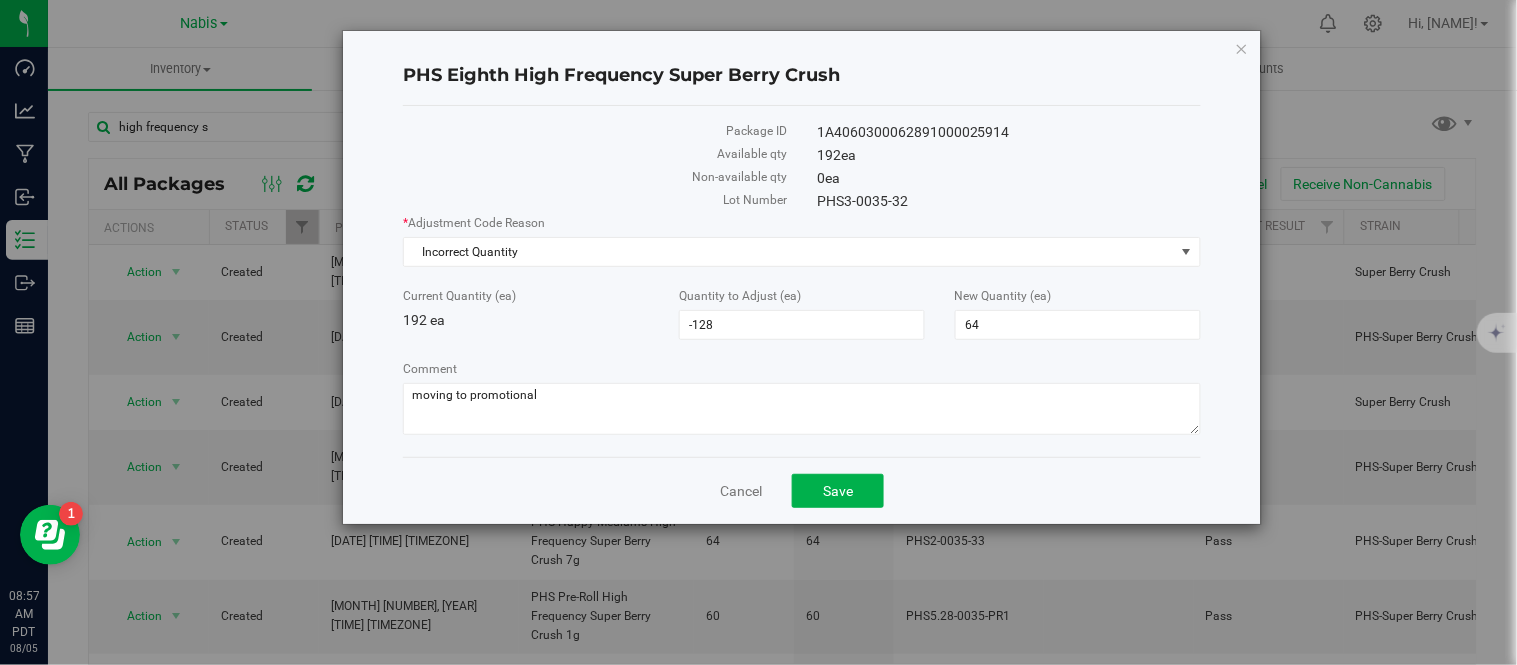 click on "PHS3-0035-32" 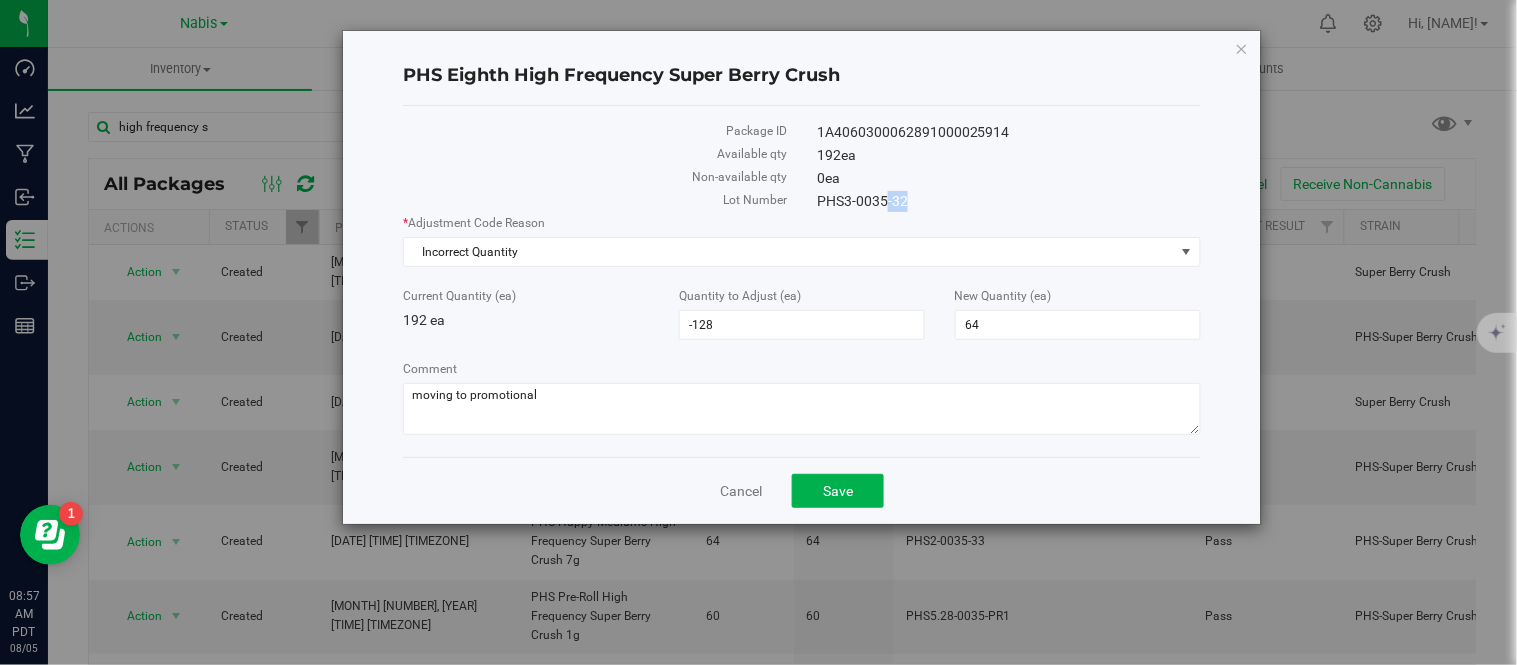 click on "PHS3-0035-32" 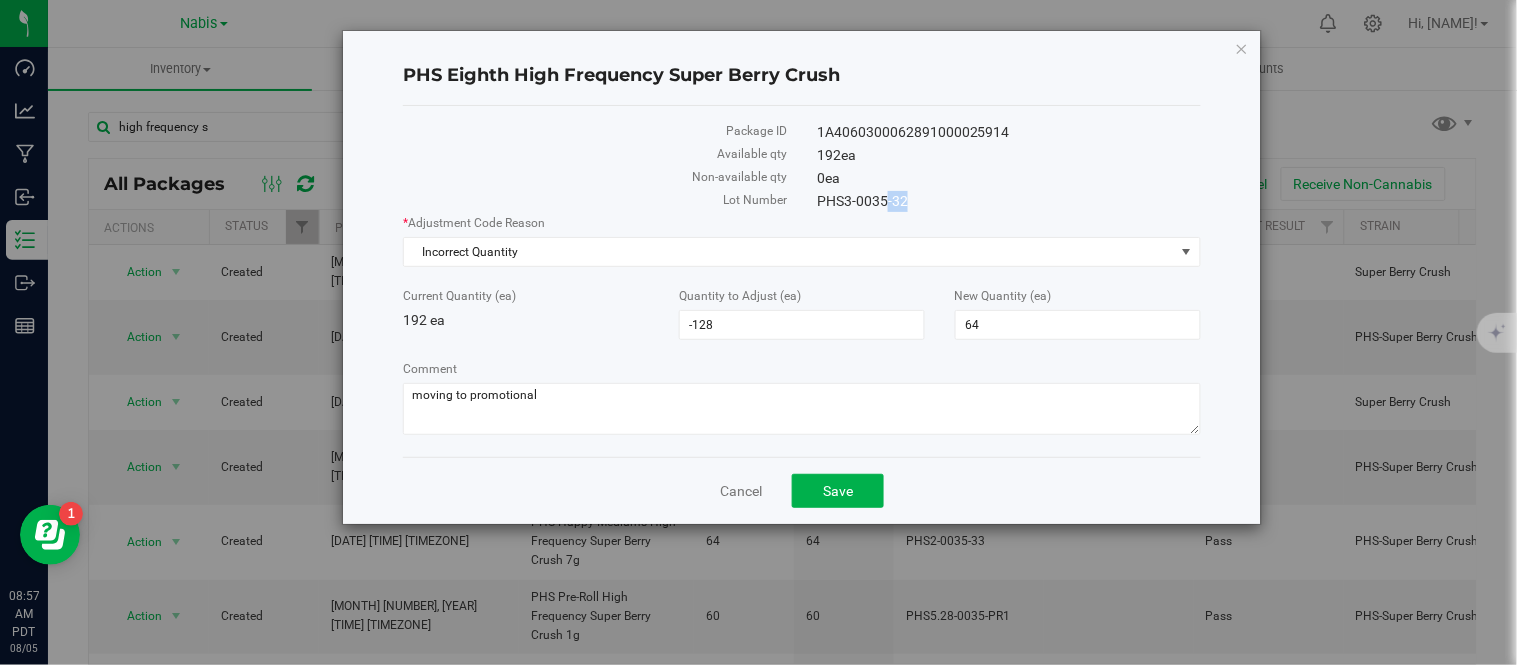 copy on "PHS3-0035-32" 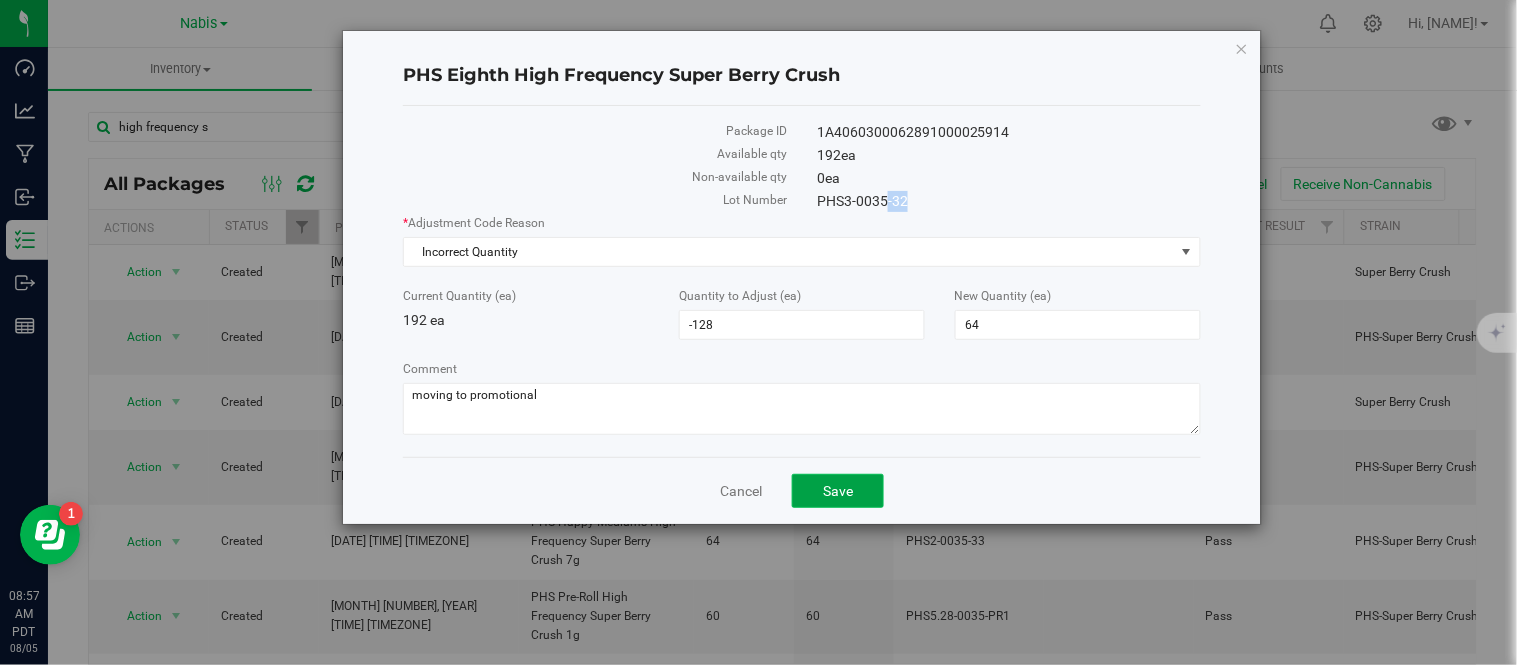 click on "Save" 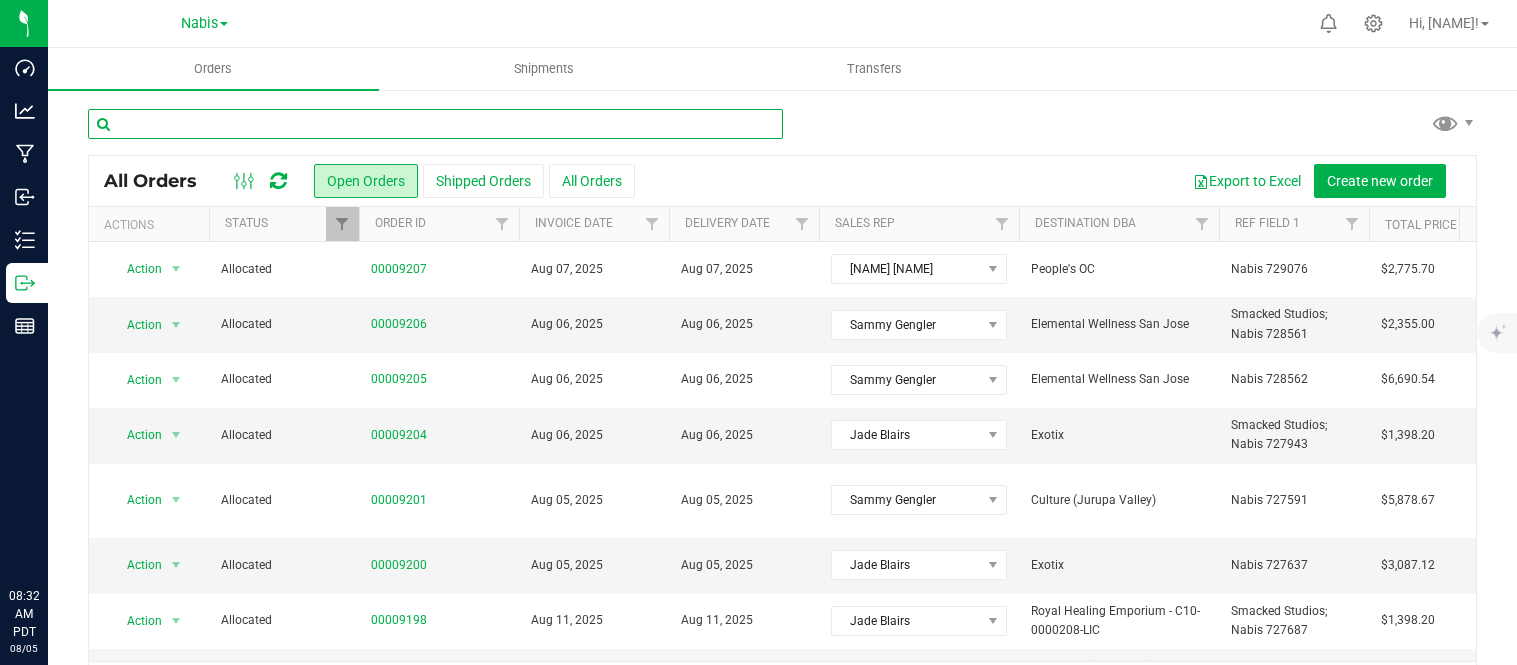 click at bounding box center (435, 124) 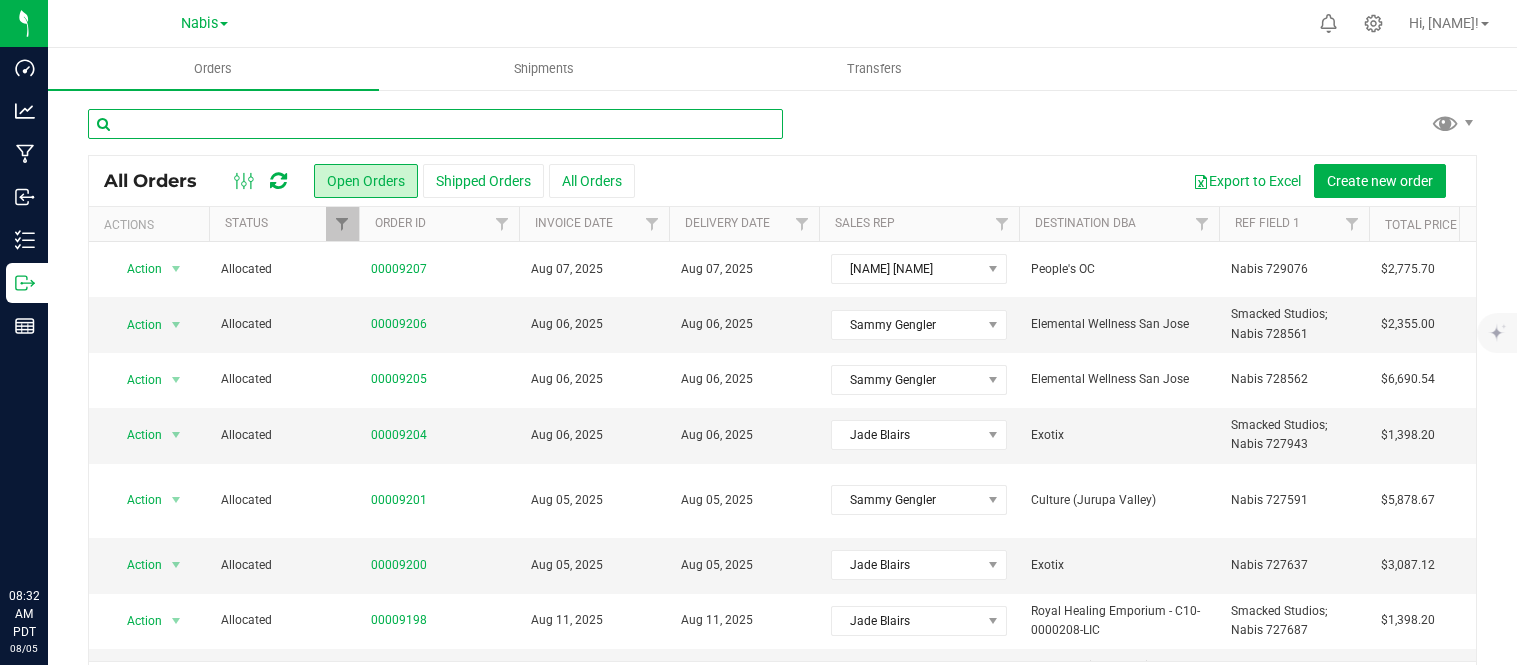scroll, scrollTop: 0, scrollLeft: 0, axis: both 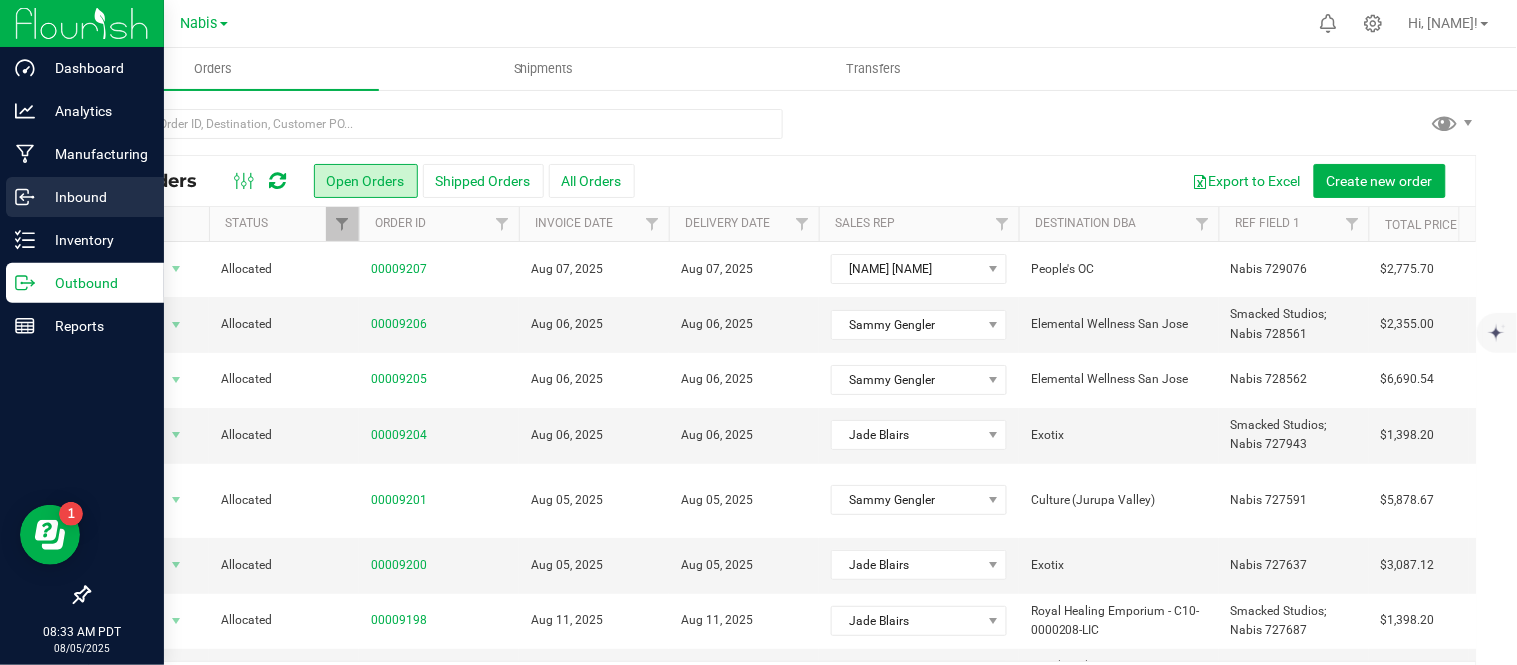 click on "Inbound" at bounding box center (95, 197) 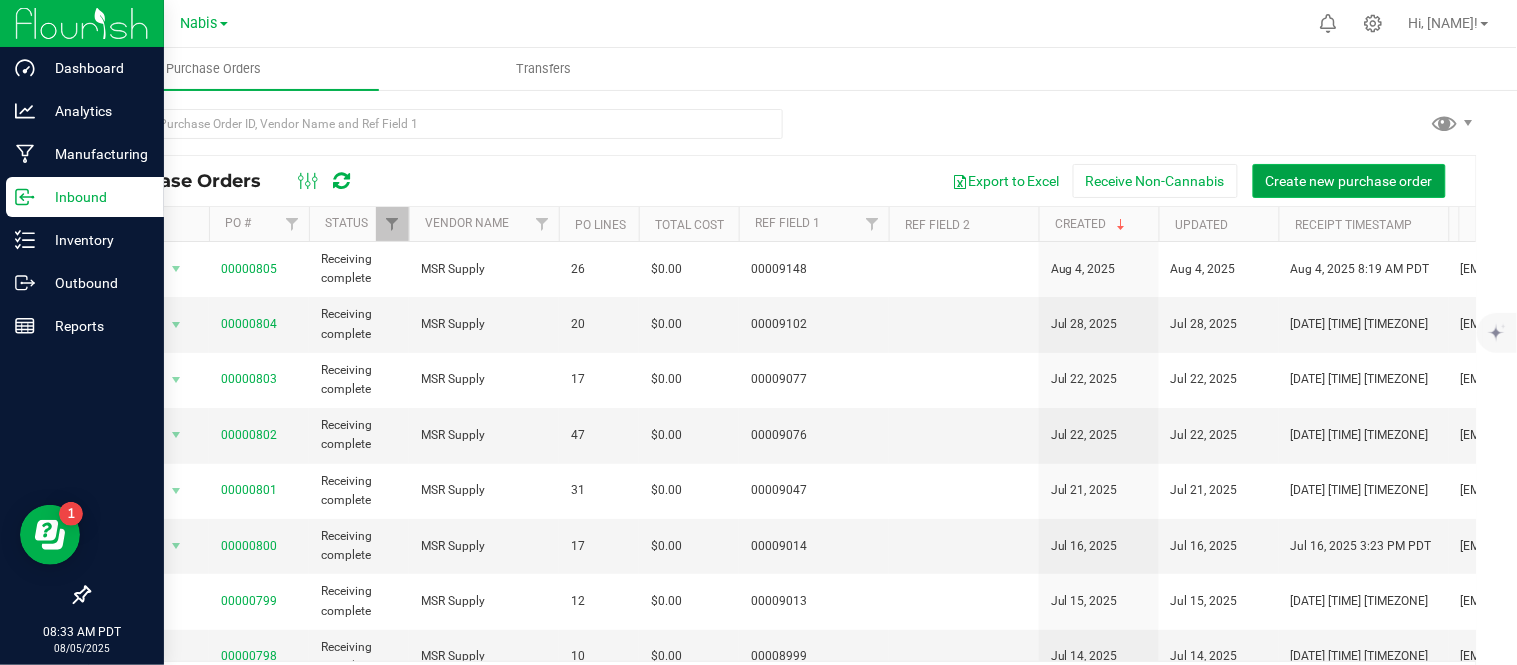 click on "Create new purchase order" at bounding box center [1349, 181] 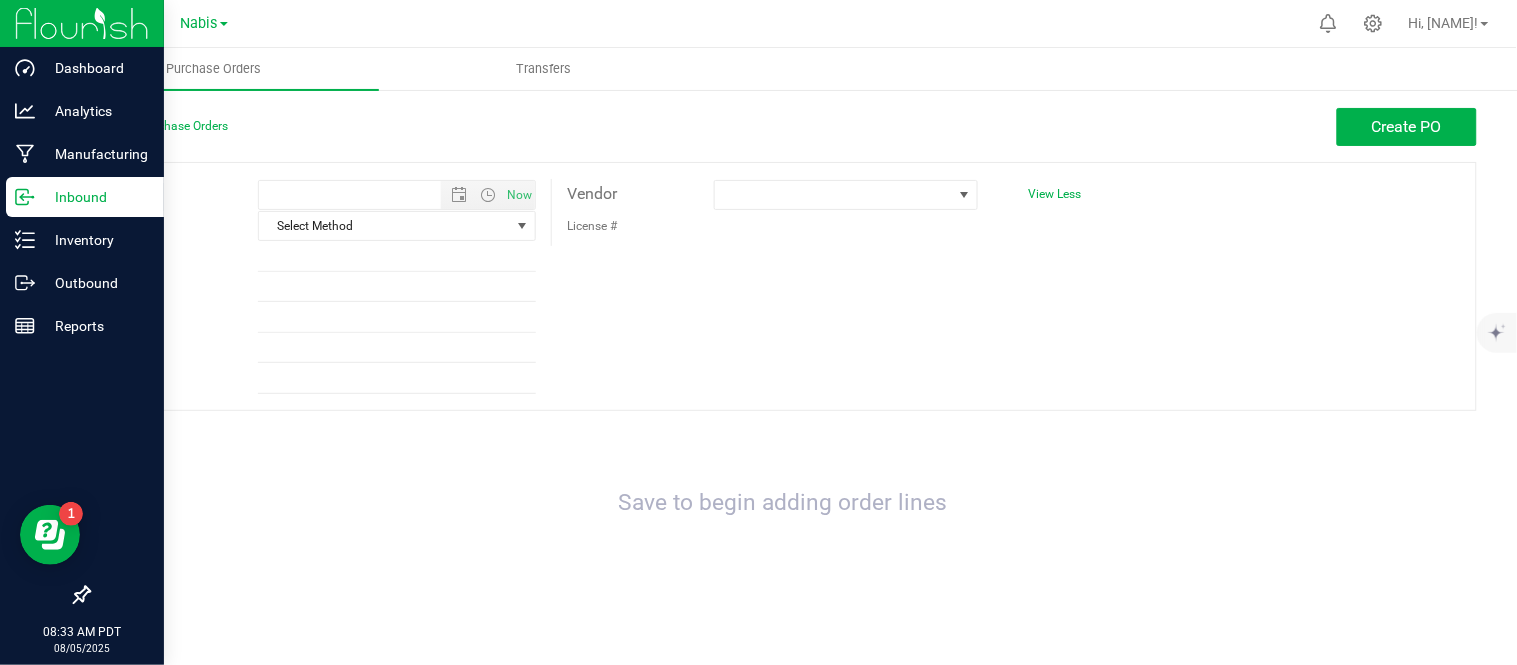 type on "8/5/2025 8:33 AM" 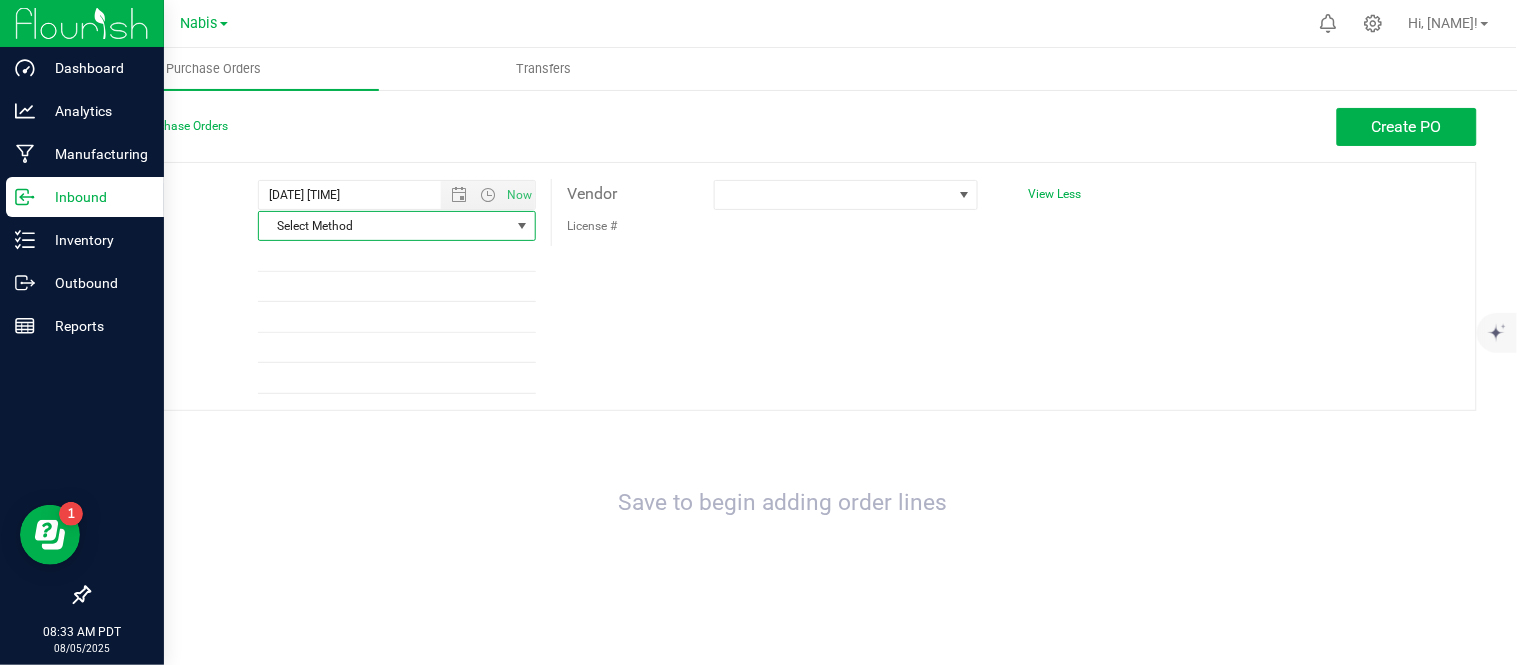 click on "Select Method" at bounding box center (384, 226) 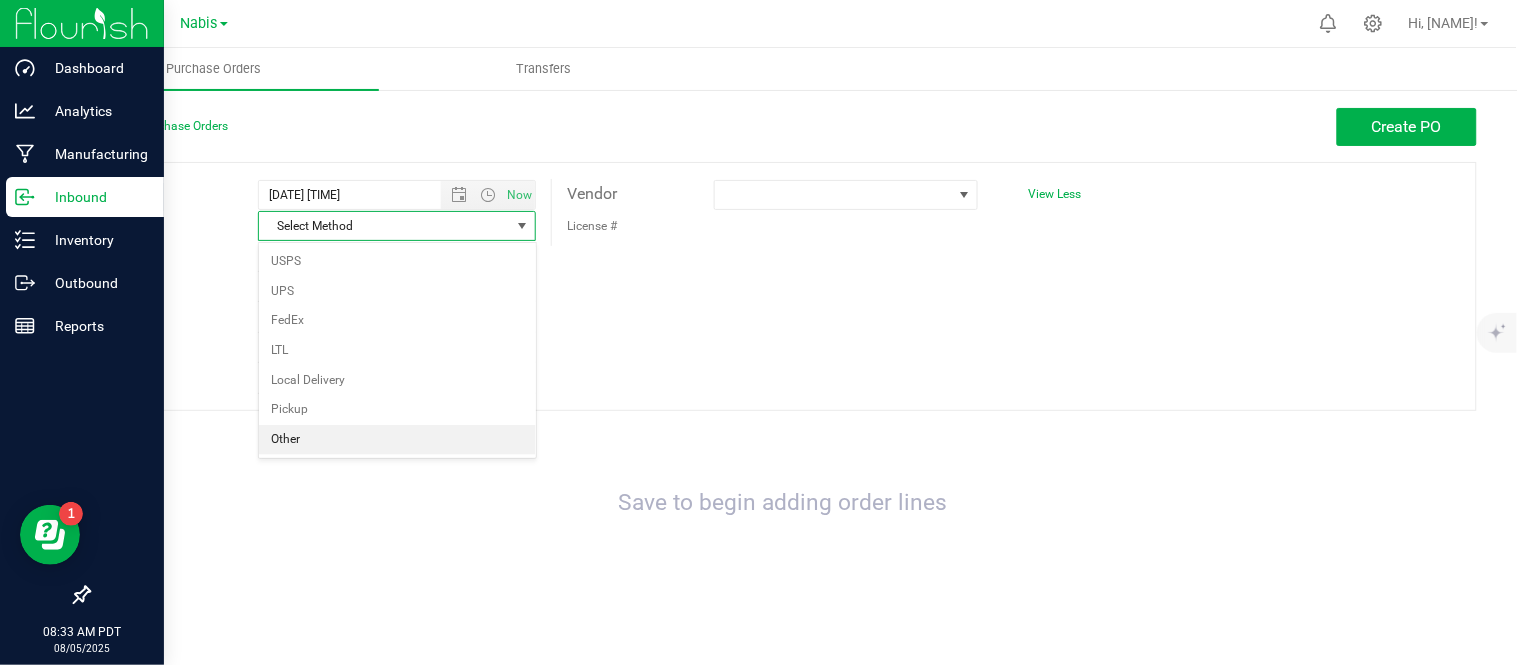 click on "Other" at bounding box center [397, 440] 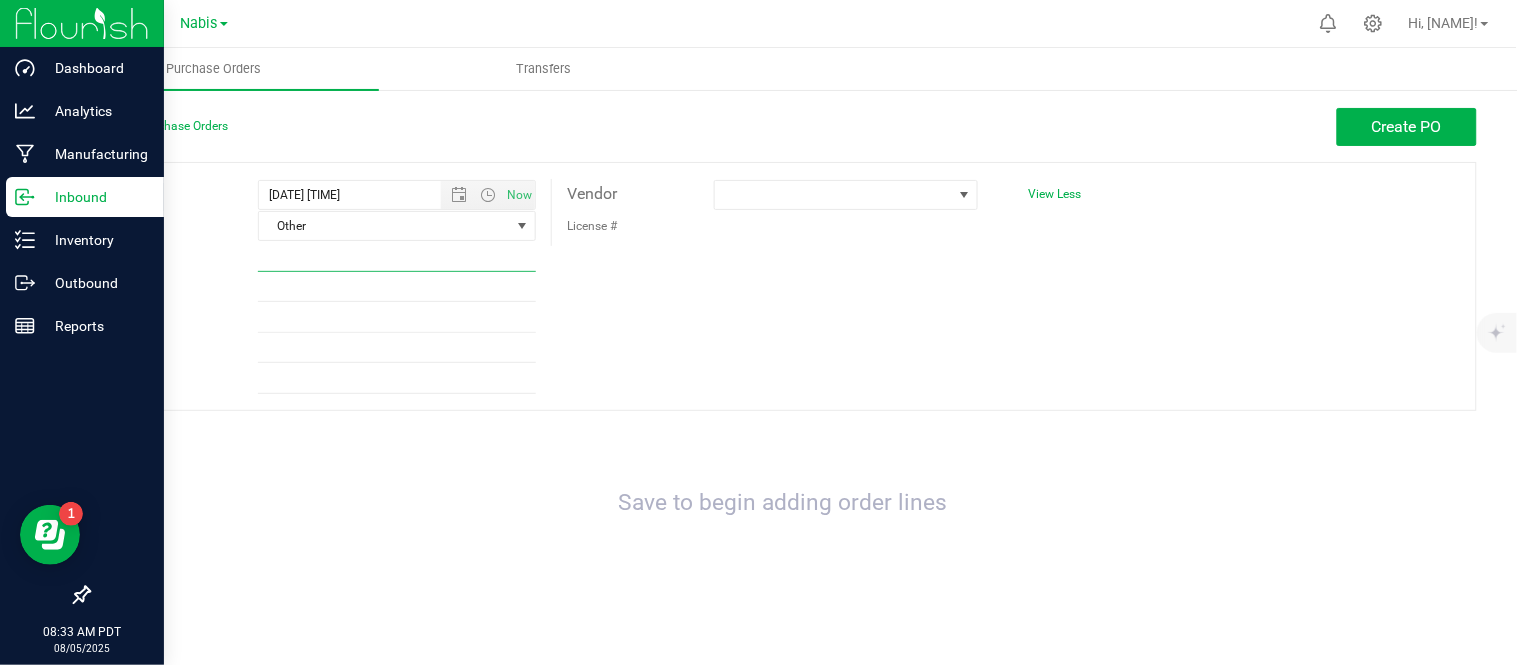 click on "Ref Field 1" at bounding box center (397, 257) 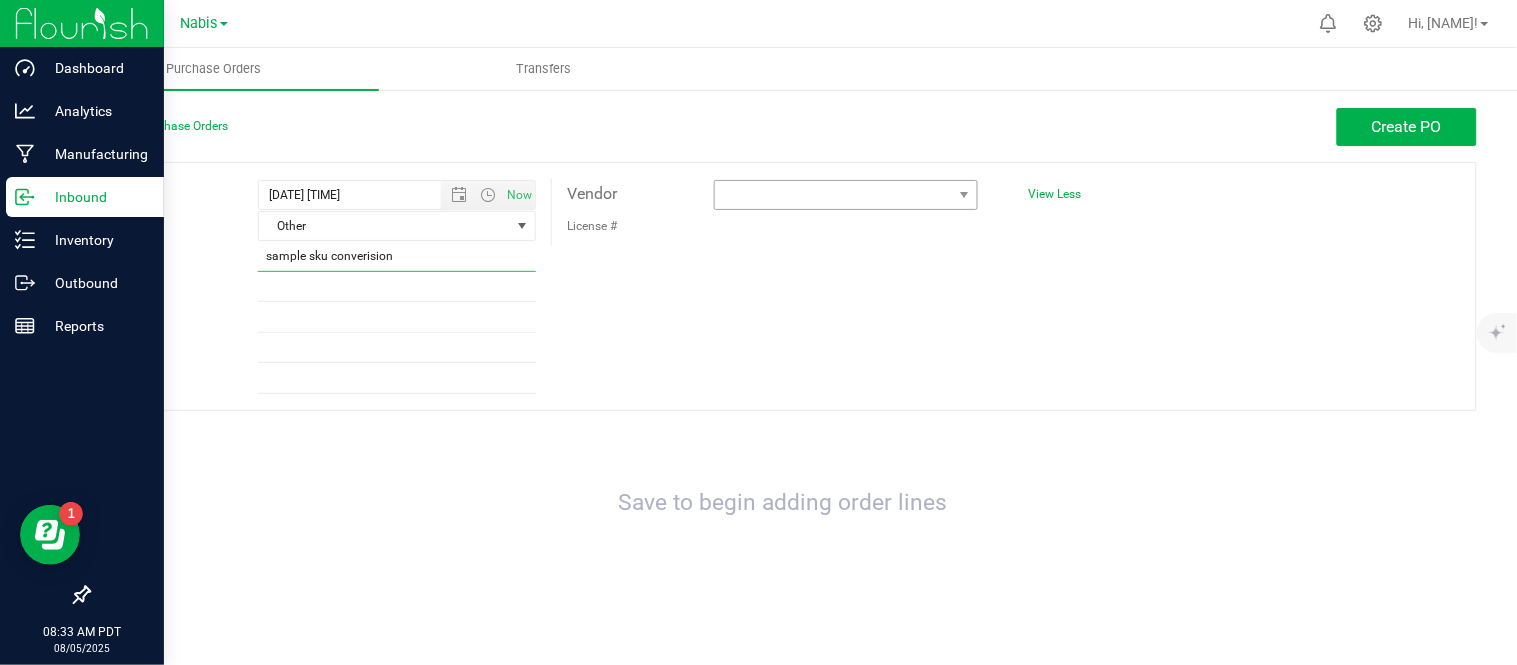 type on "sample sku converision" 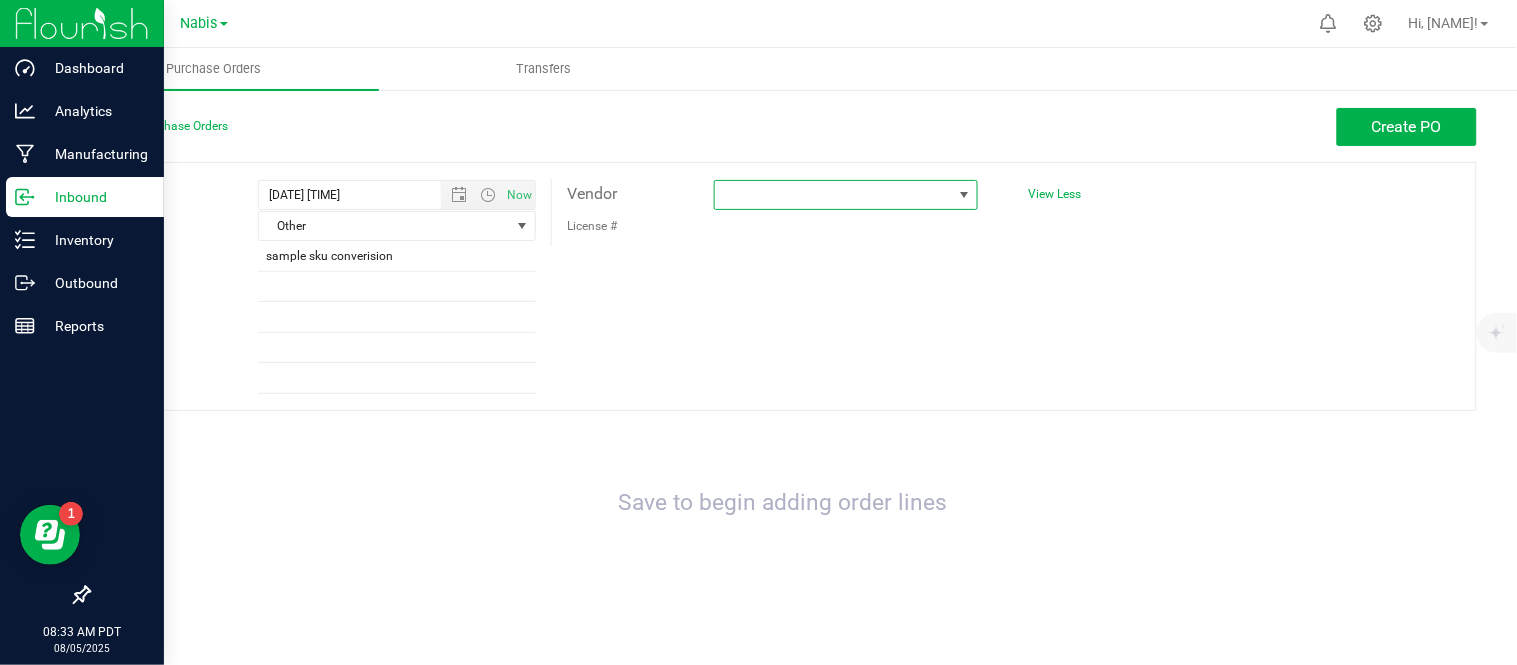 click at bounding box center [833, 195] 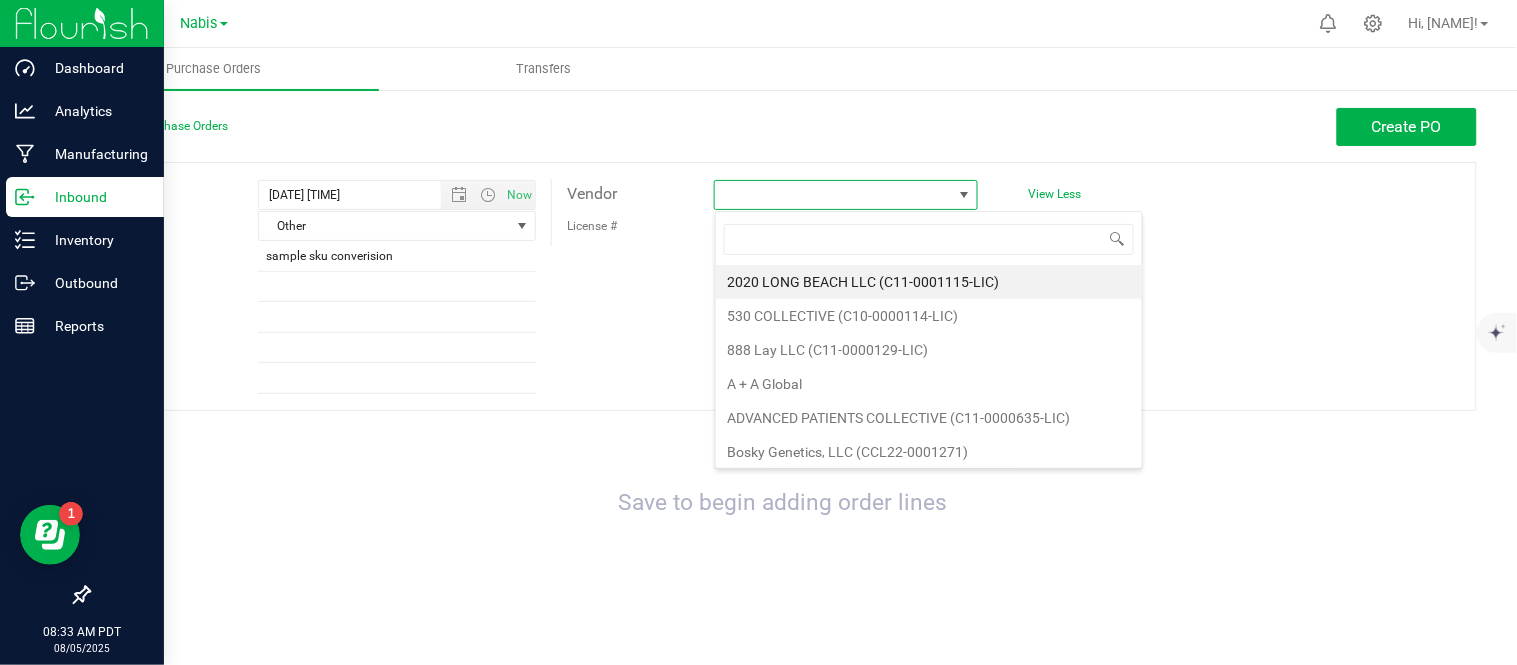 scroll, scrollTop: 99970, scrollLeft: 99736, axis: both 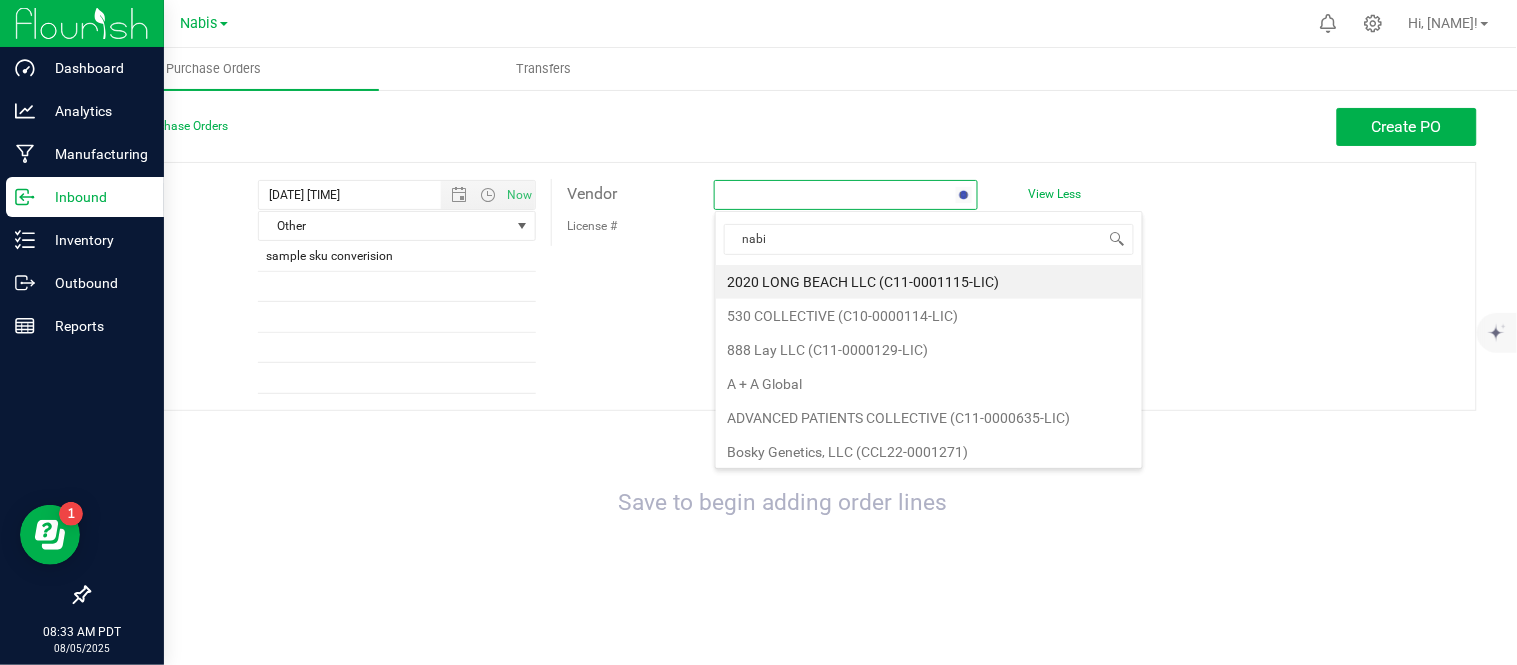 type on "nabis" 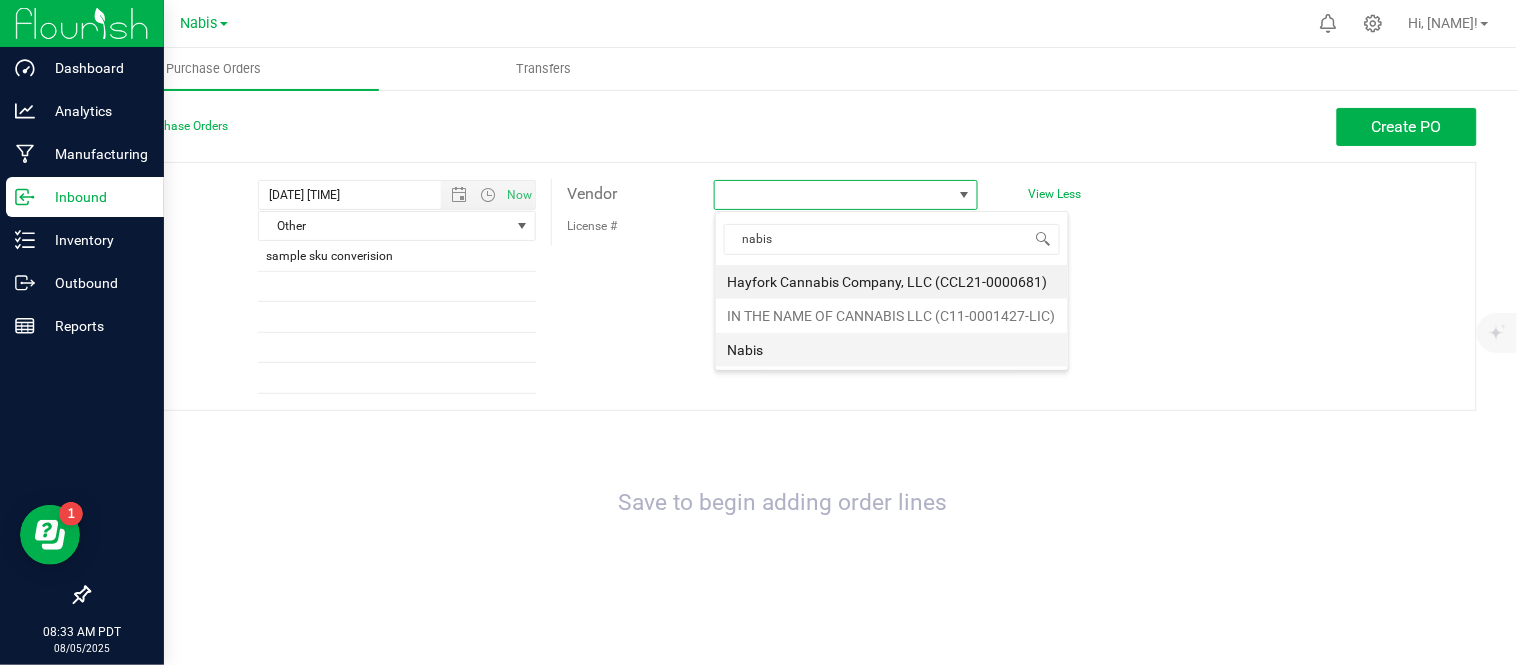 click on "Nabis" at bounding box center (892, 350) 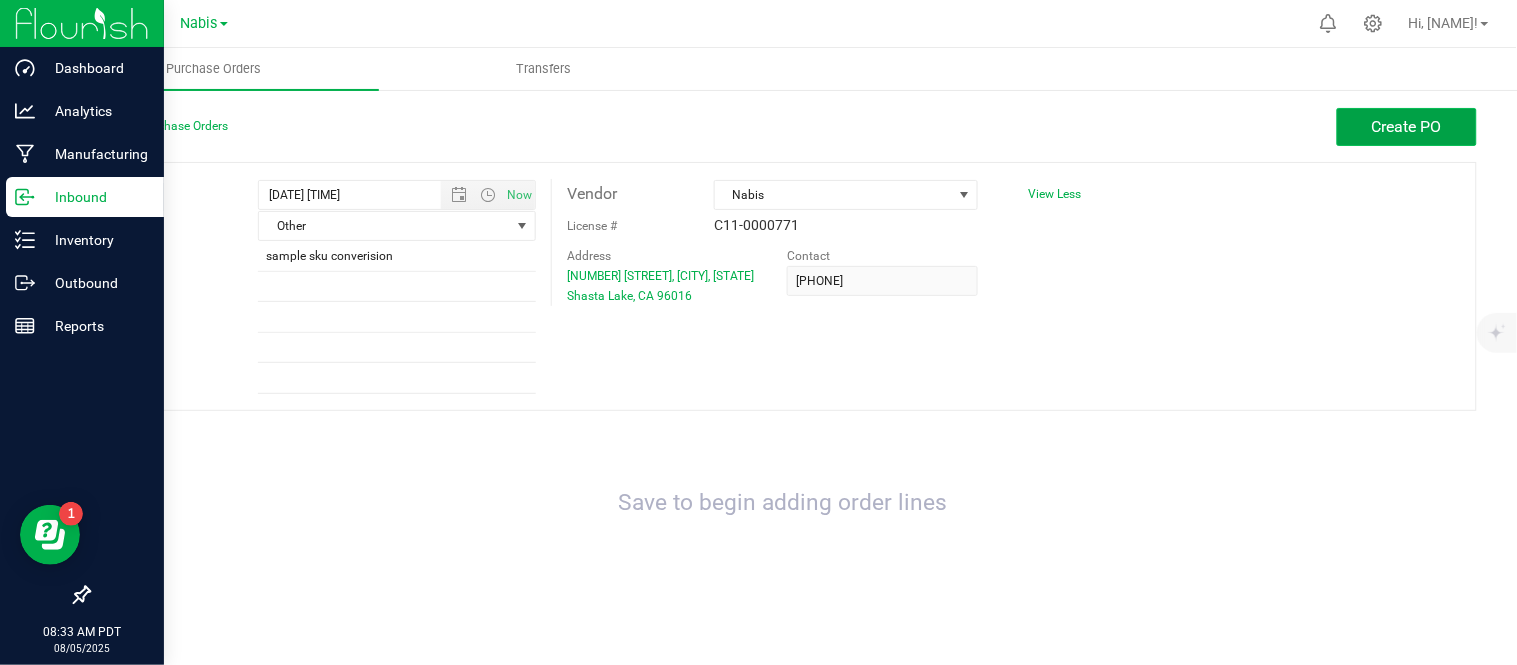 click on "Create PO" at bounding box center [1407, 126] 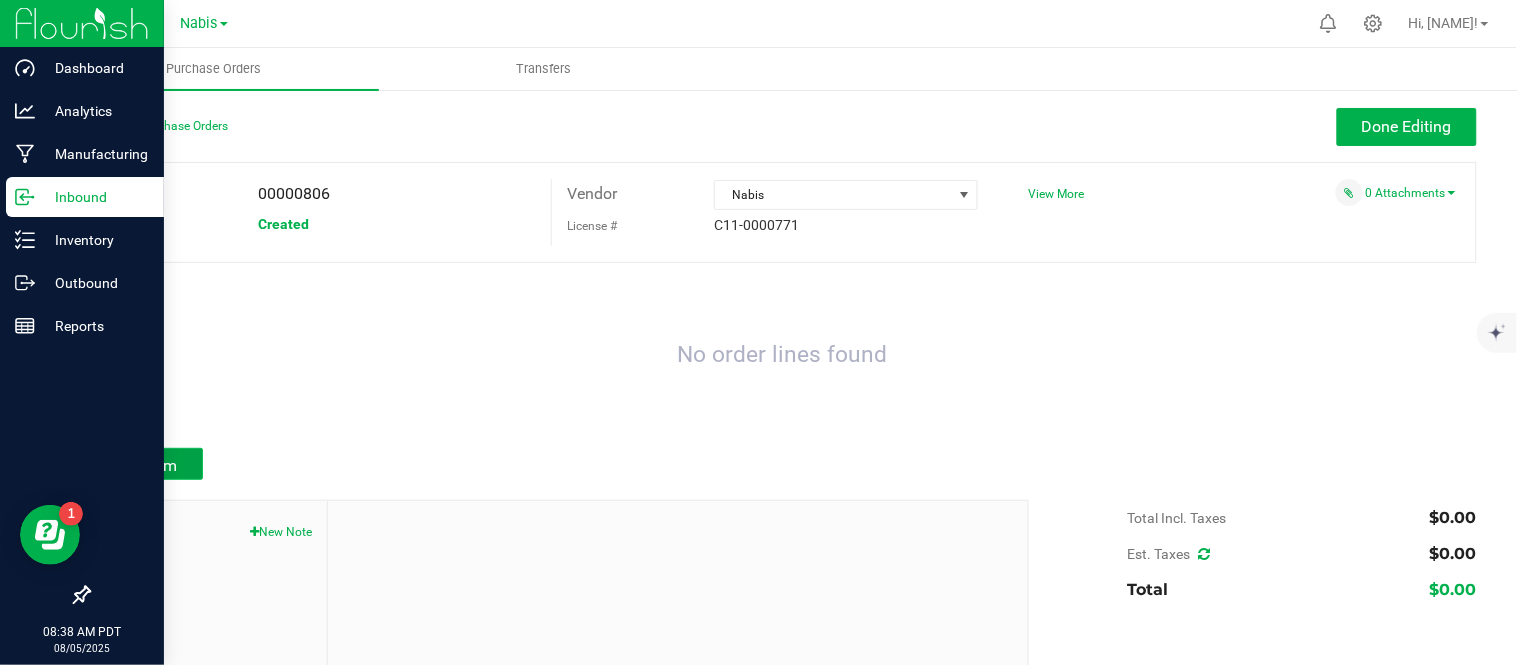 click on "Add Item" at bounding box center (145, 465) 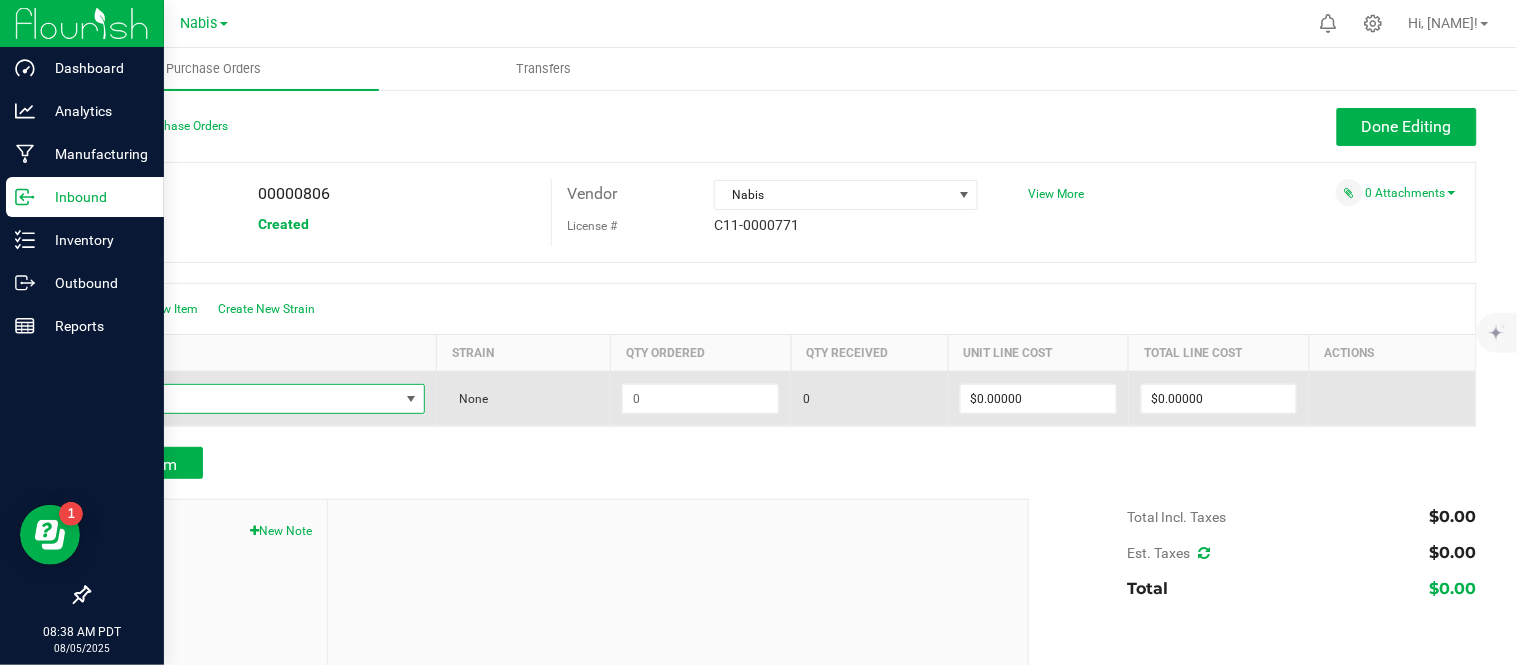 click at bounding box center [251, 399] 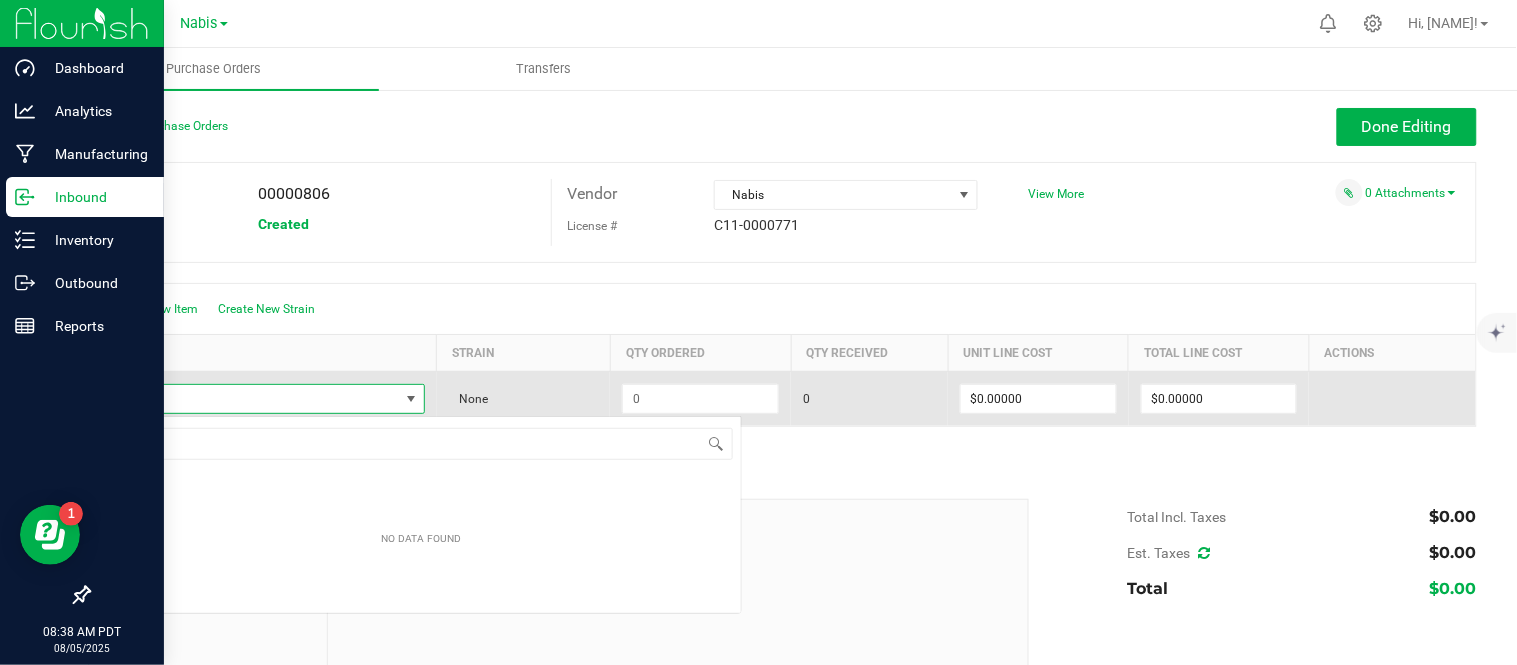 scroll, scrollTop: 99970, scrollLeft: 99680, axis: both 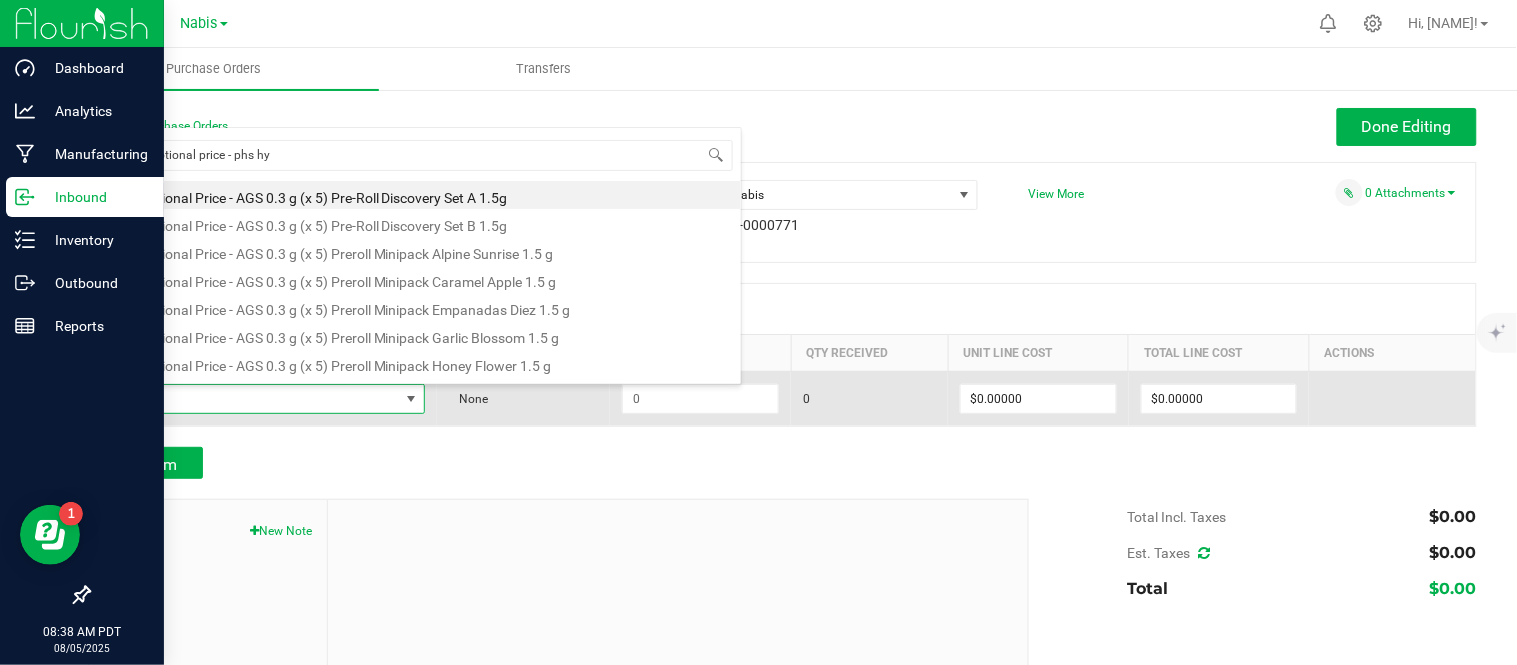 type on "promotional price - phs h" 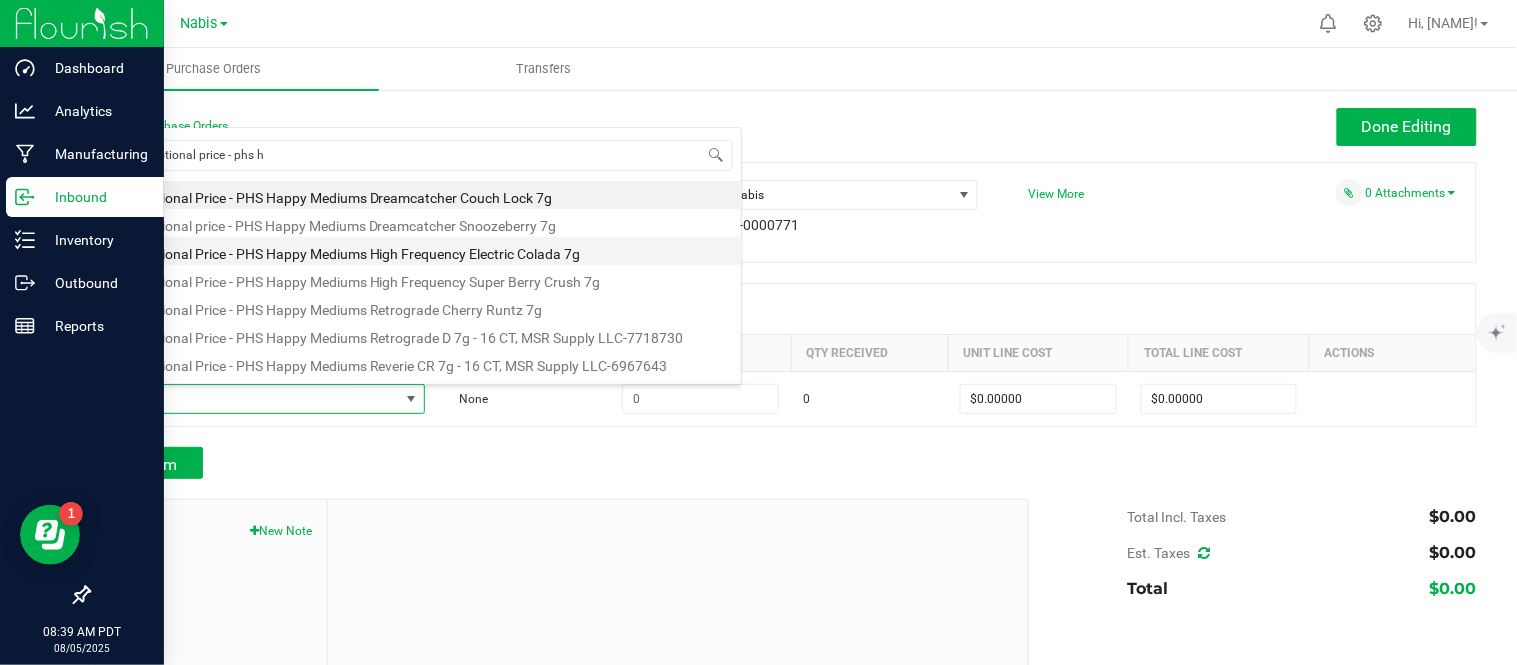 click on "Promotional Price - PHS Happy Mediums High Frequency Electric Colada 7g" at bounding box center [422, 251] 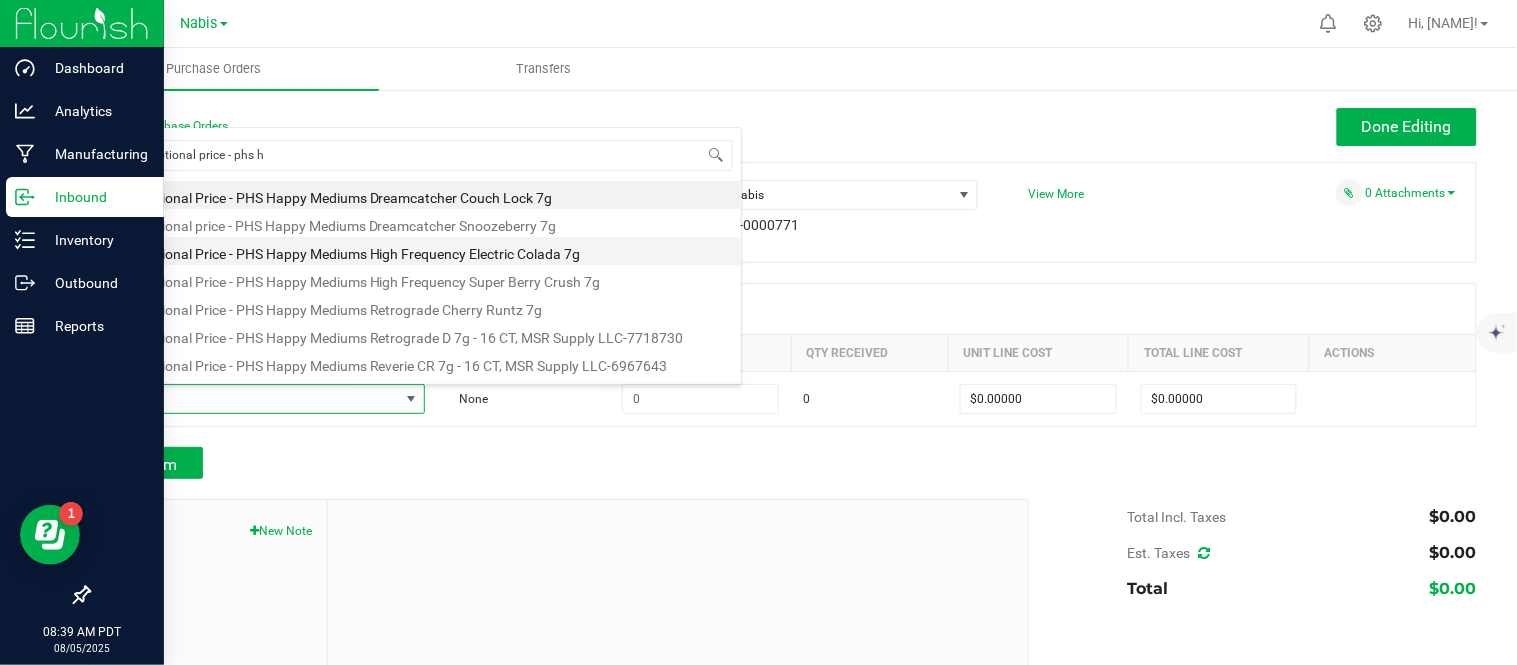 type on "$0.01000" 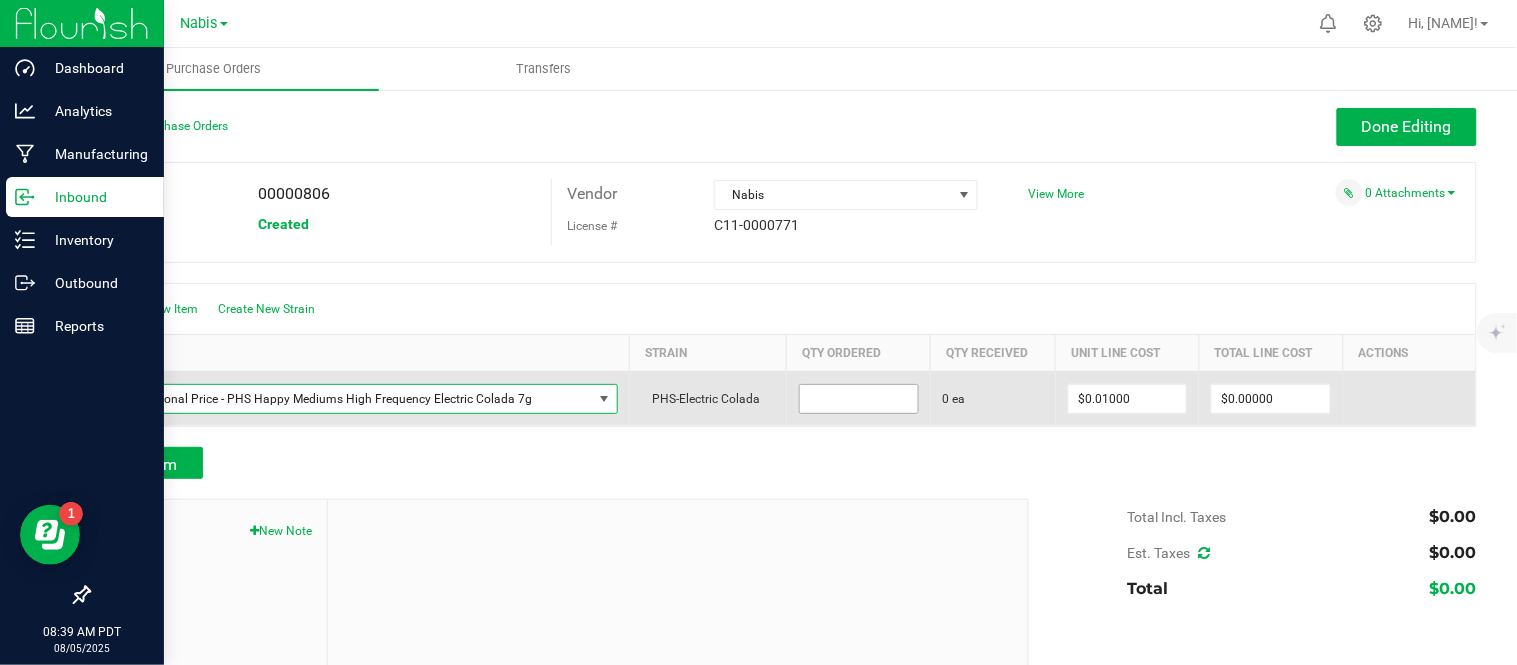 click at bounding box center (859, 399) 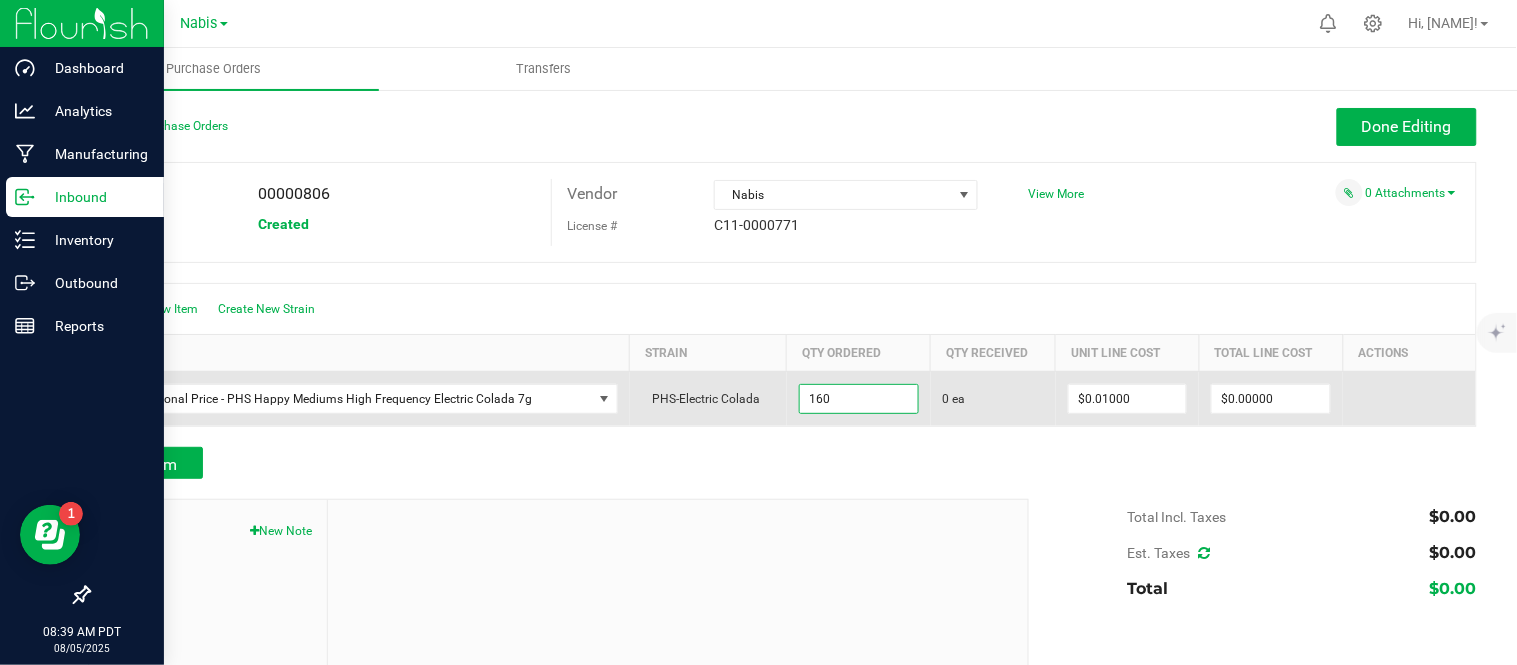 type on "160 ea" 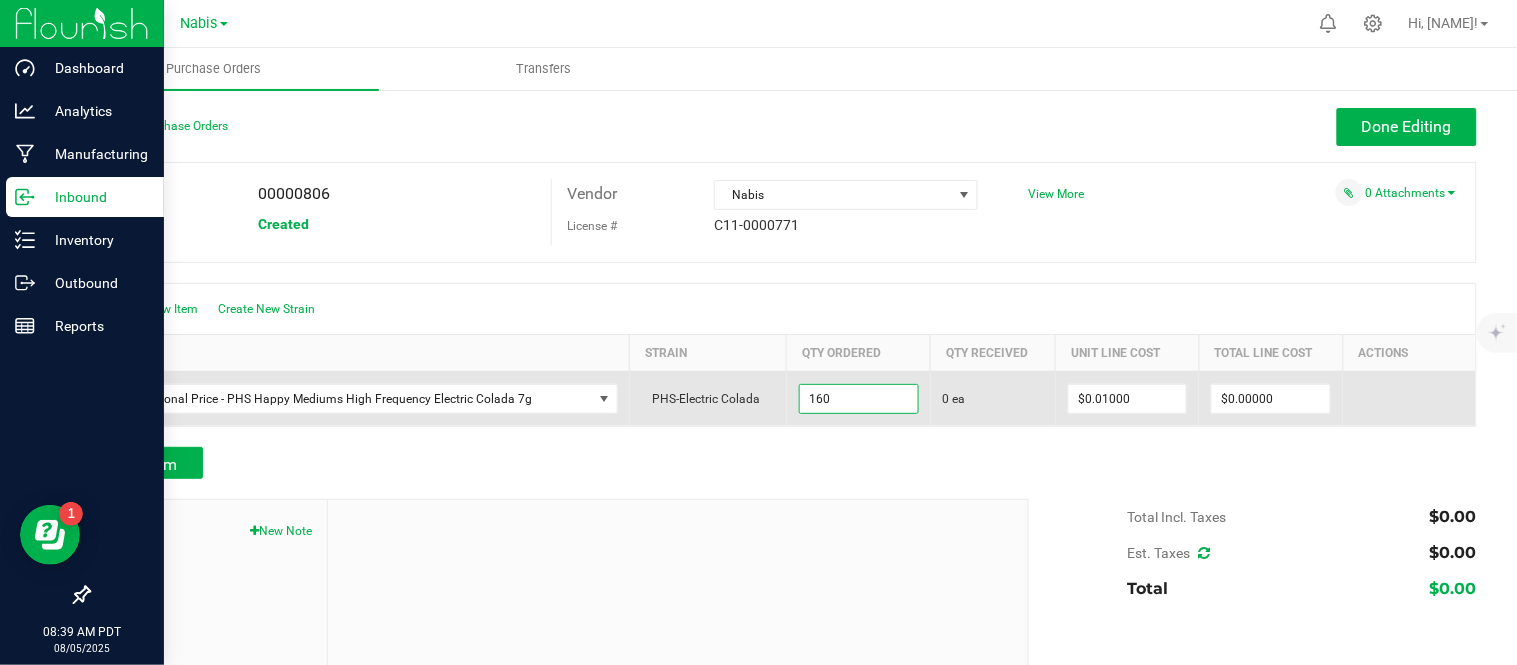type on "0.01" 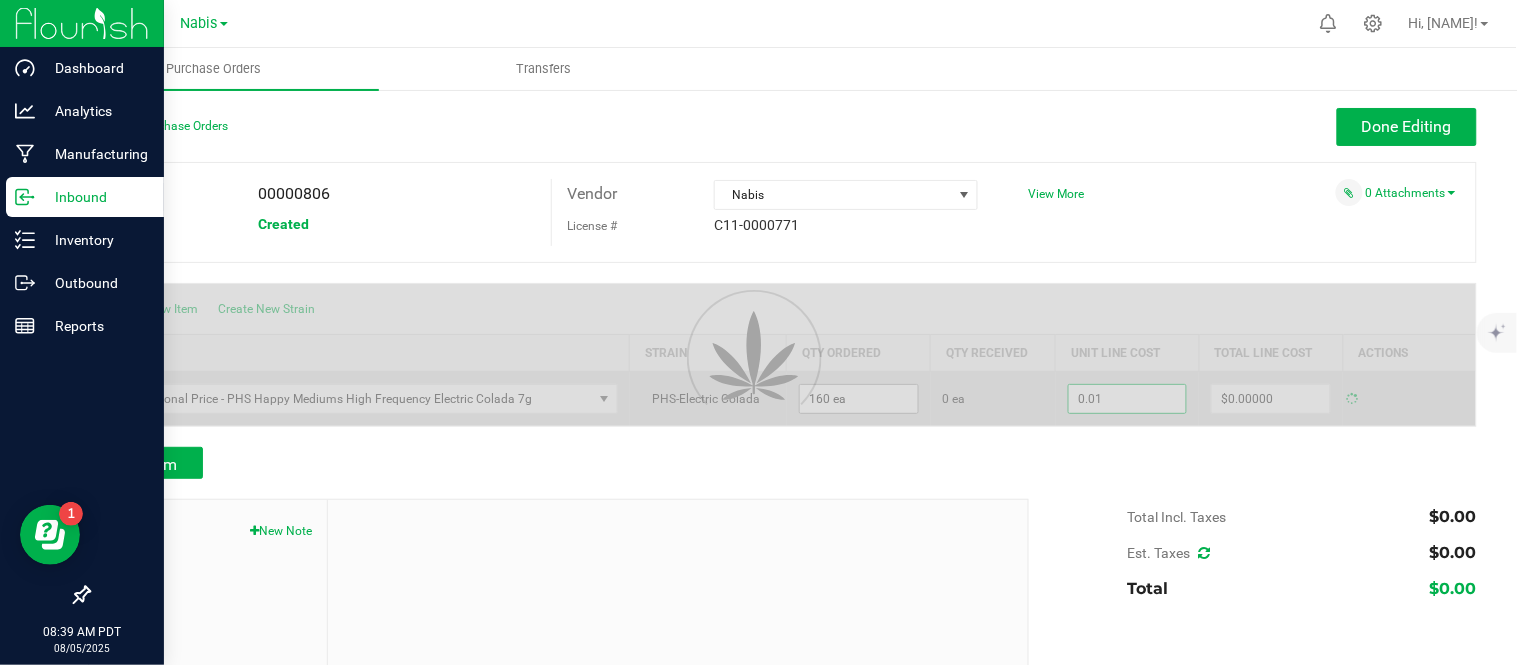 type on "$1.60000" 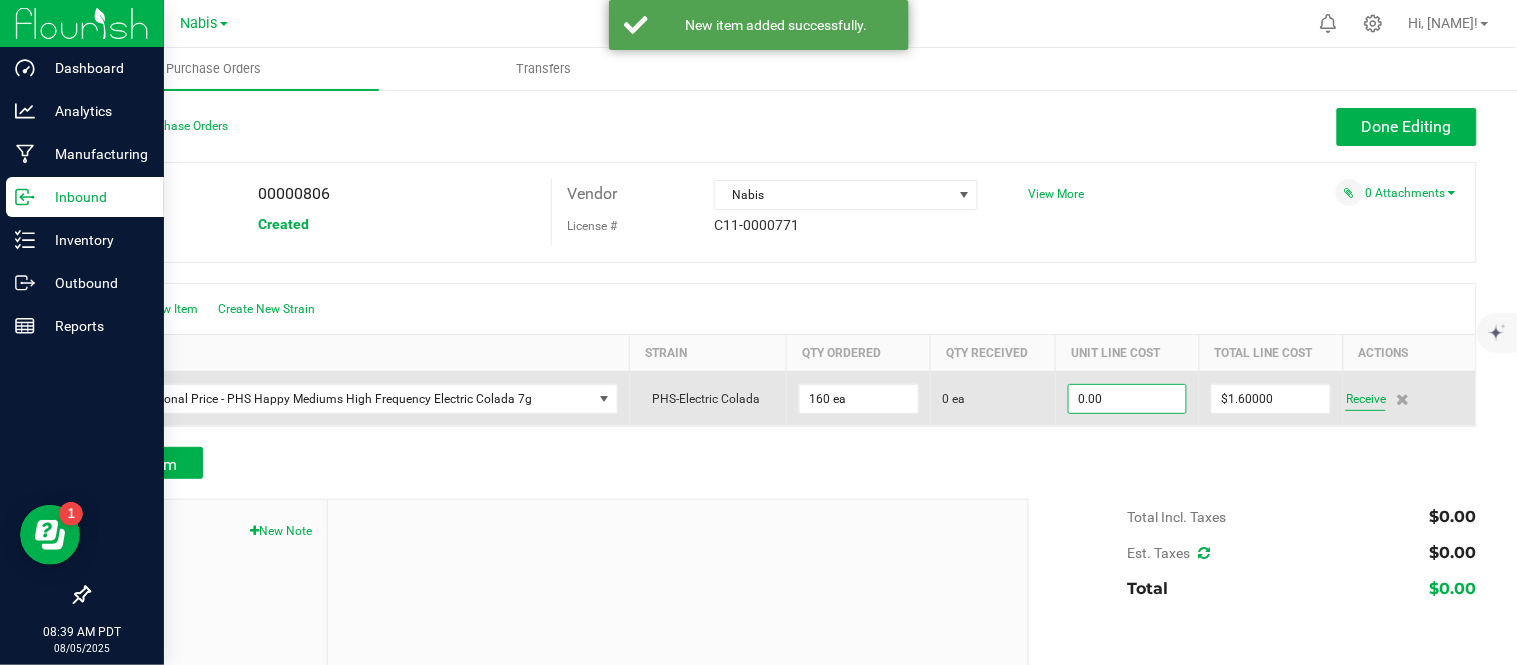 type on "$0.00000" 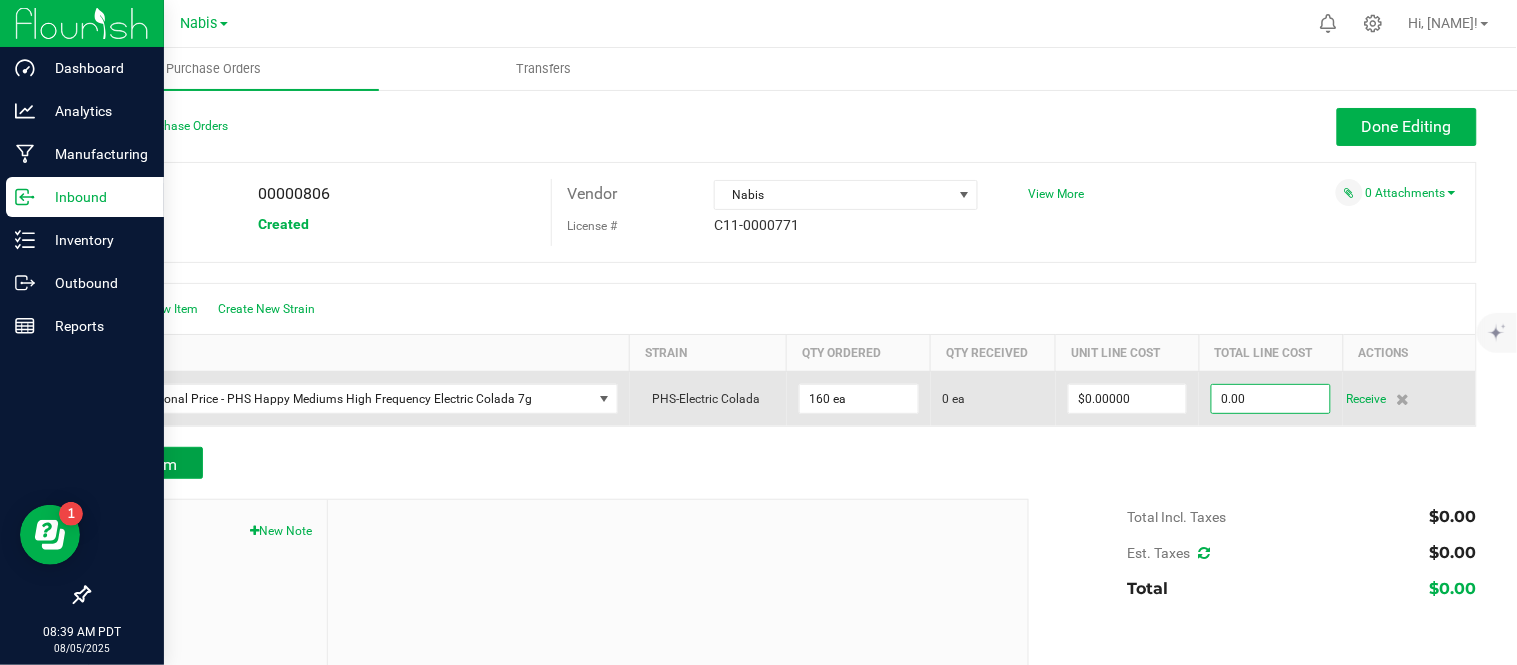 type on "$0.00000" 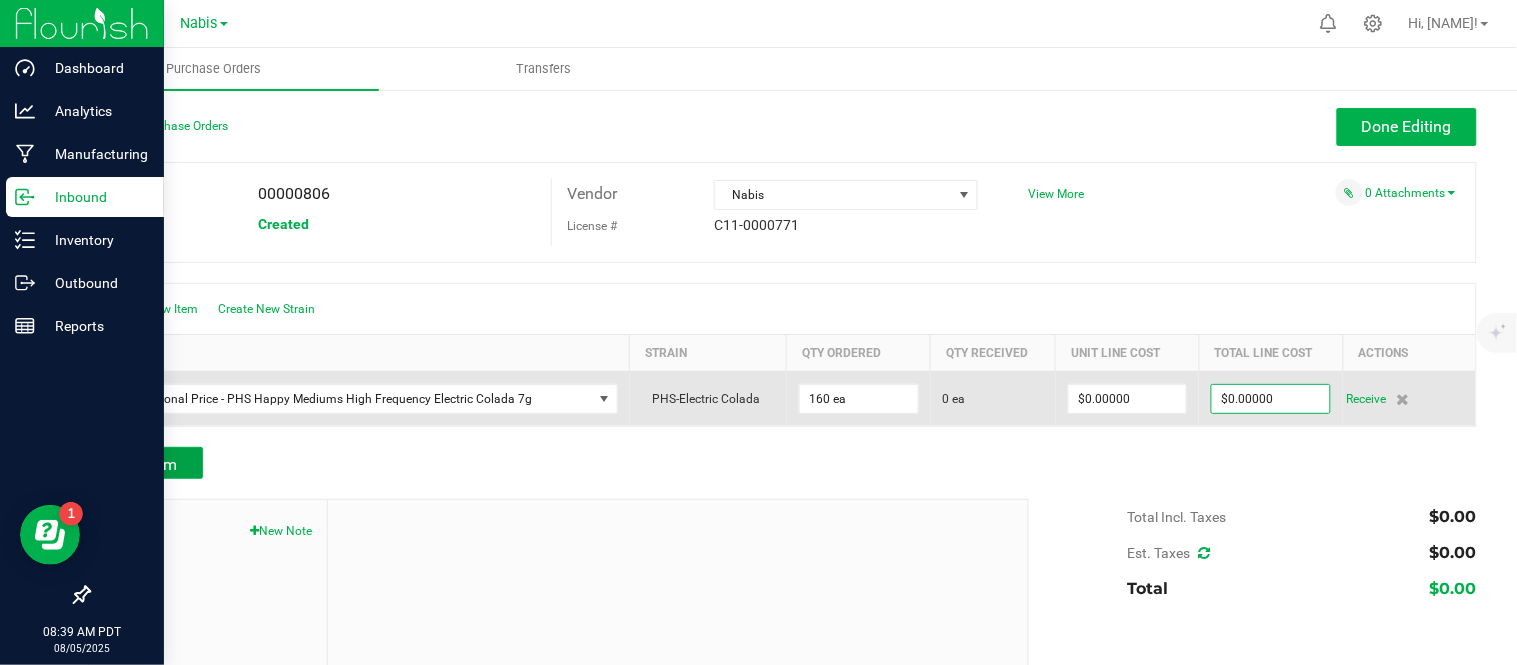 type 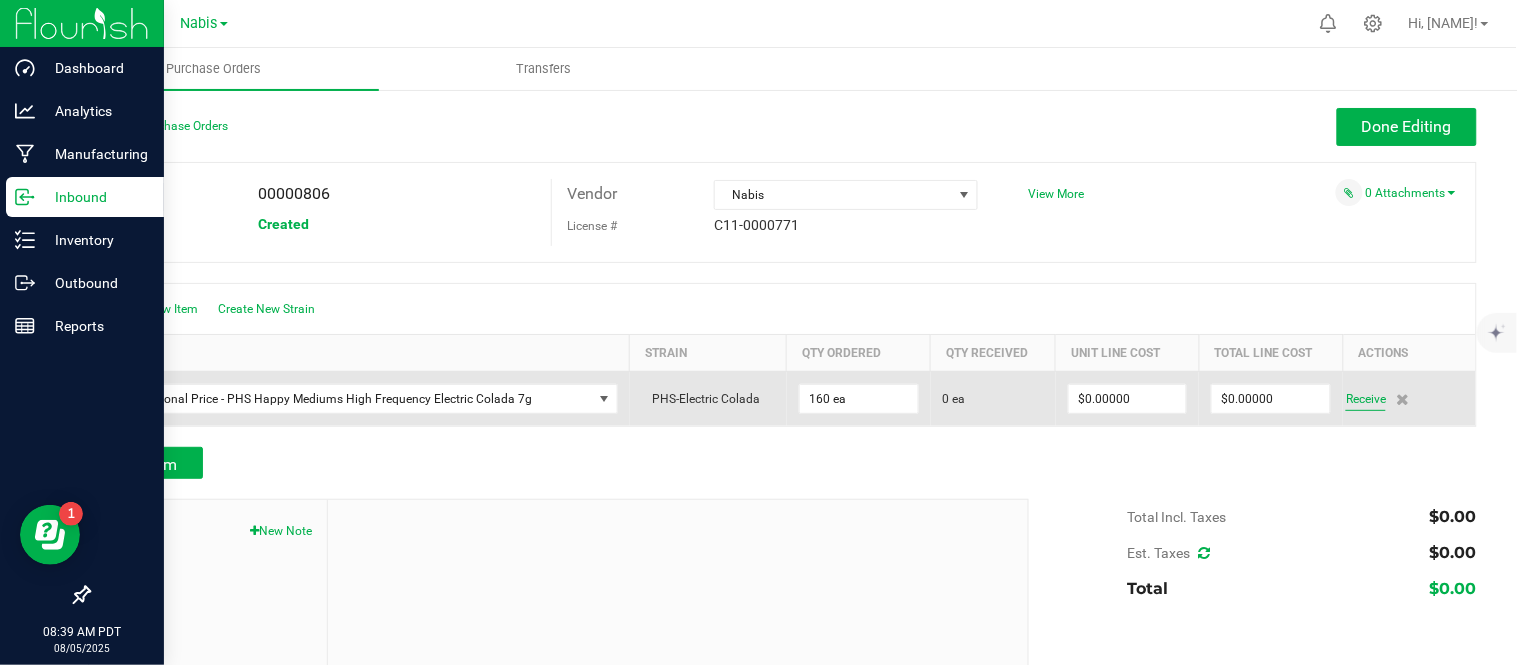 click on "Receive" at bounding box center [1366, 399] 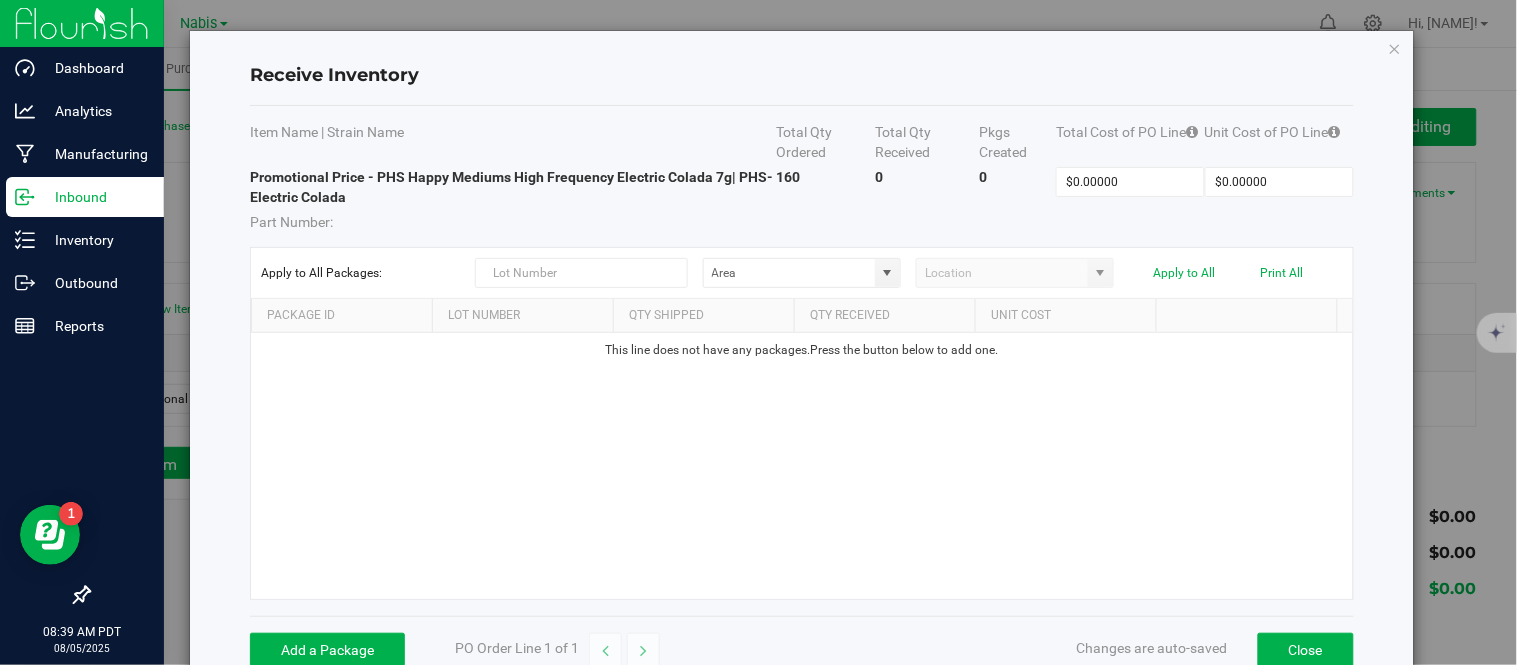 scroll, scrollTop: 48, scrollLeft: 0, axis: vertical 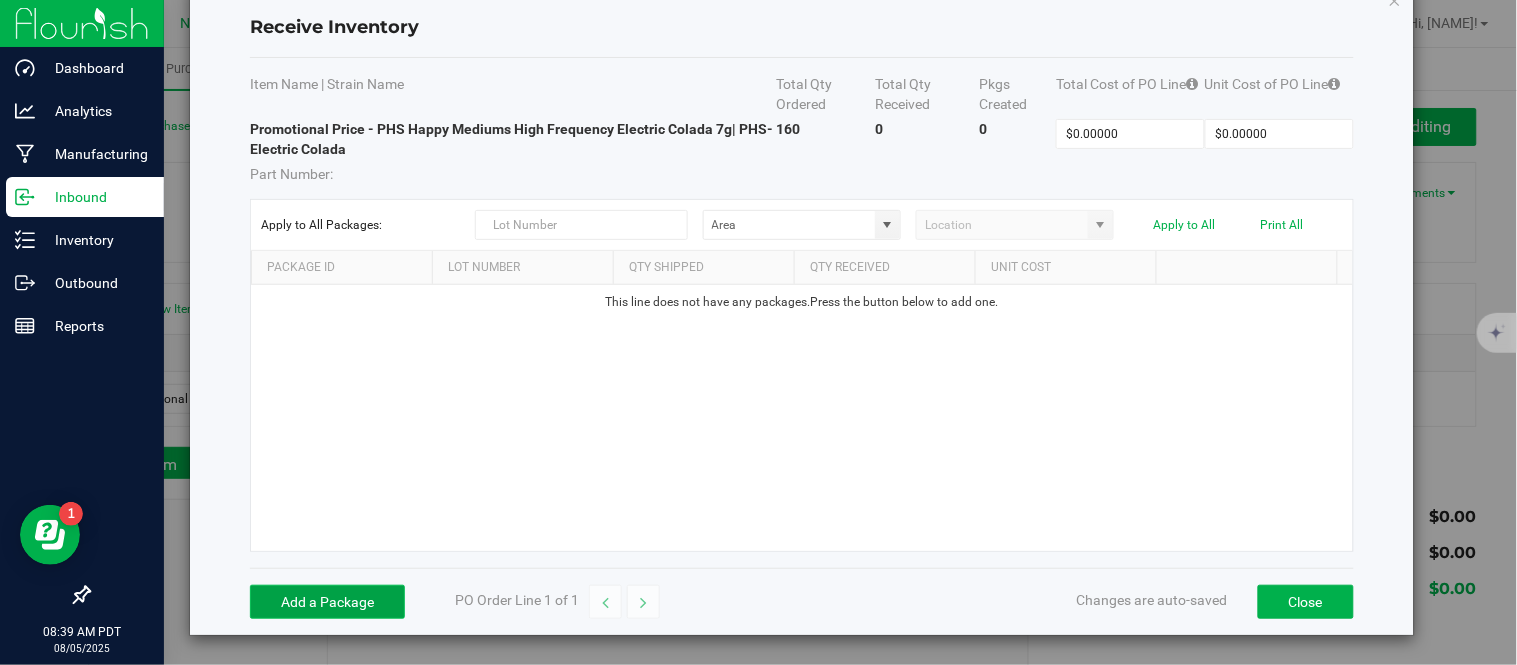 click on "Add a Package" at bounding box center [327, 602] 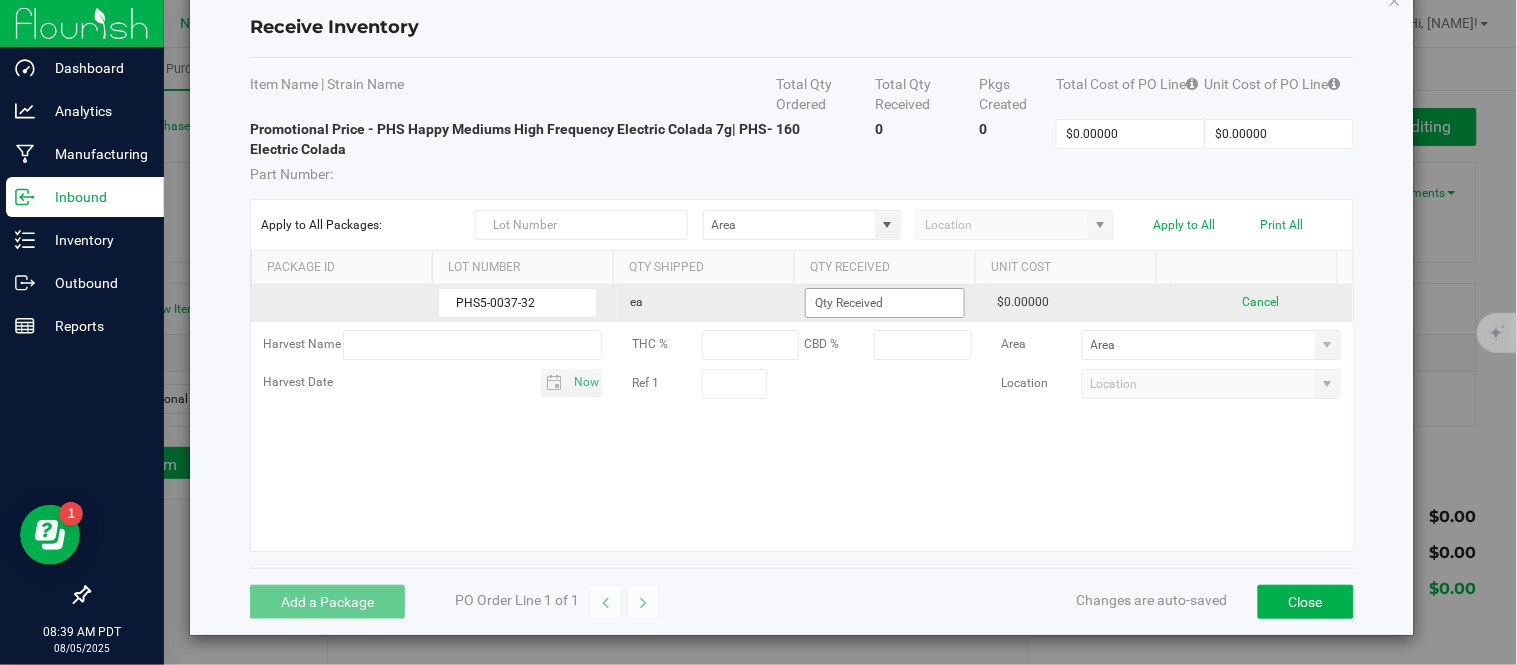 type on "PHS5-0037-32" 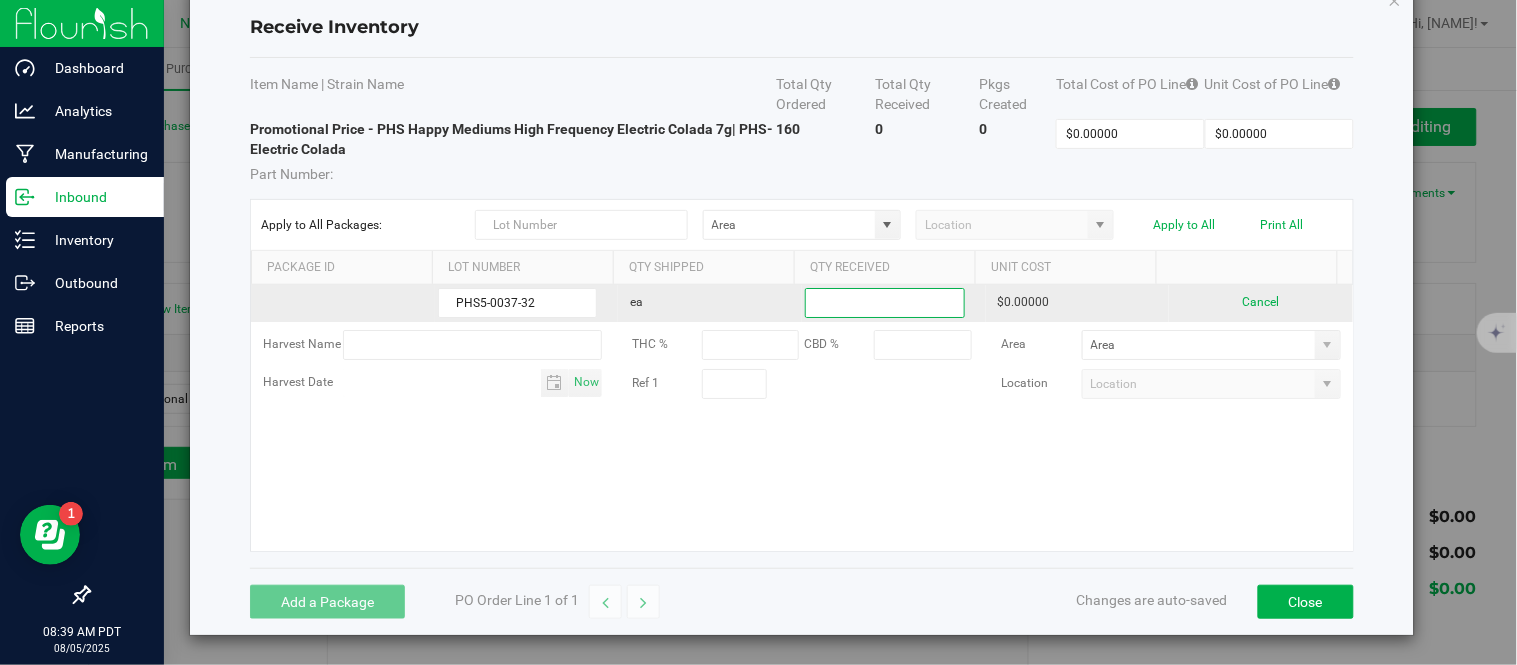 click at bounding box center (885, 303) 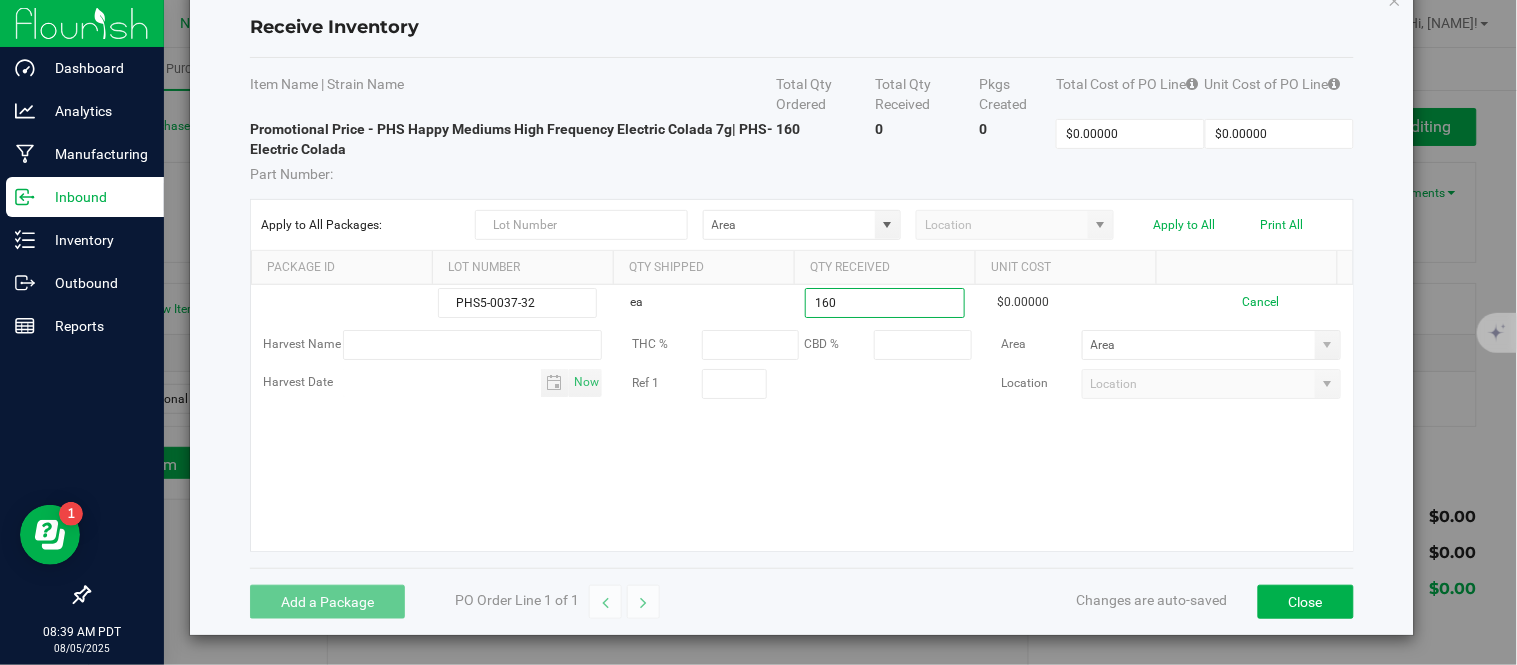 type on "160 ea" 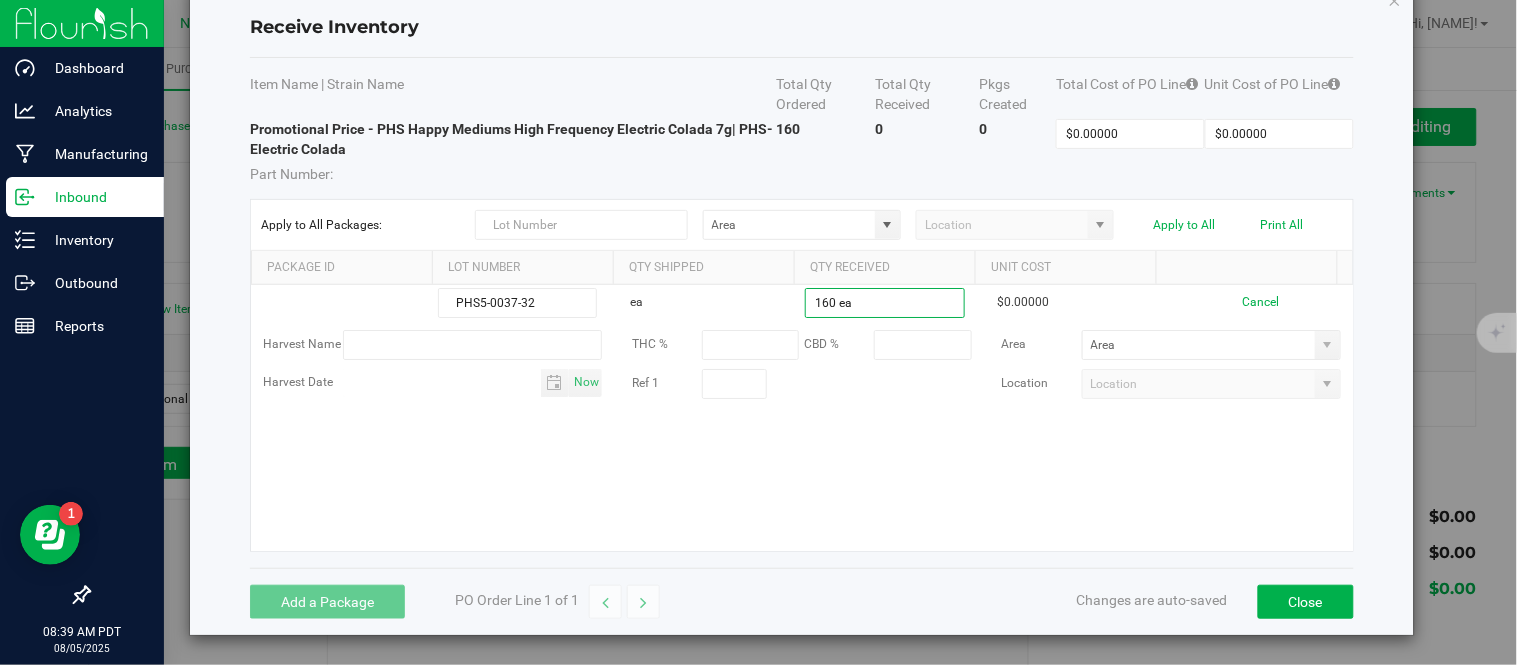 type 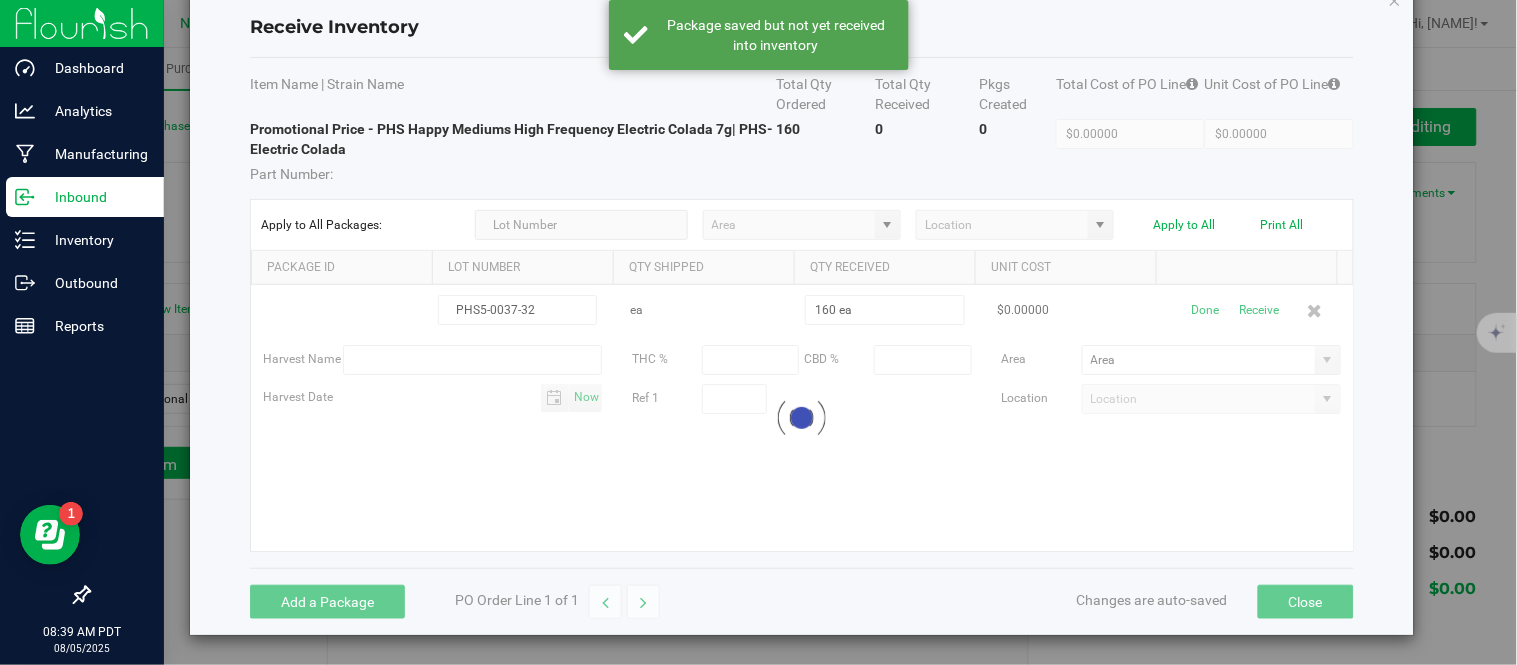 type on "$1.60000" 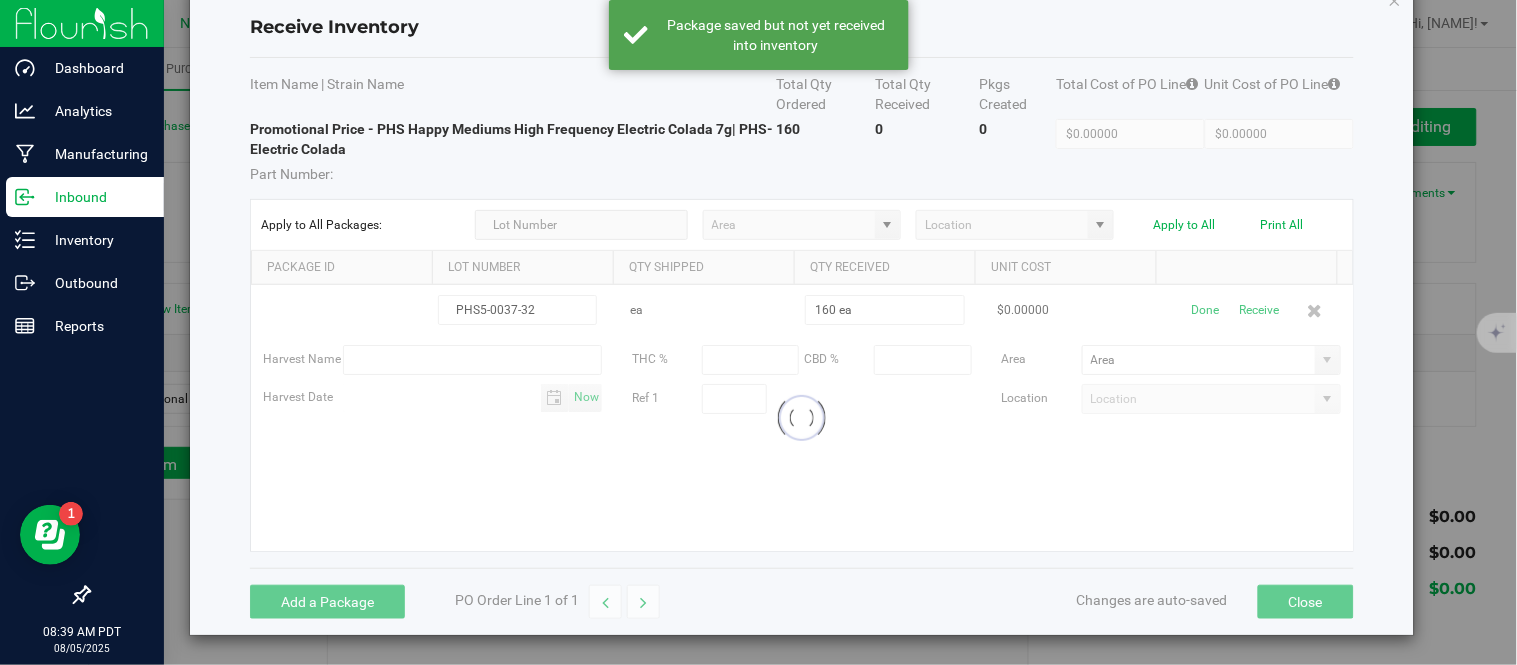 type on "$0.01000" 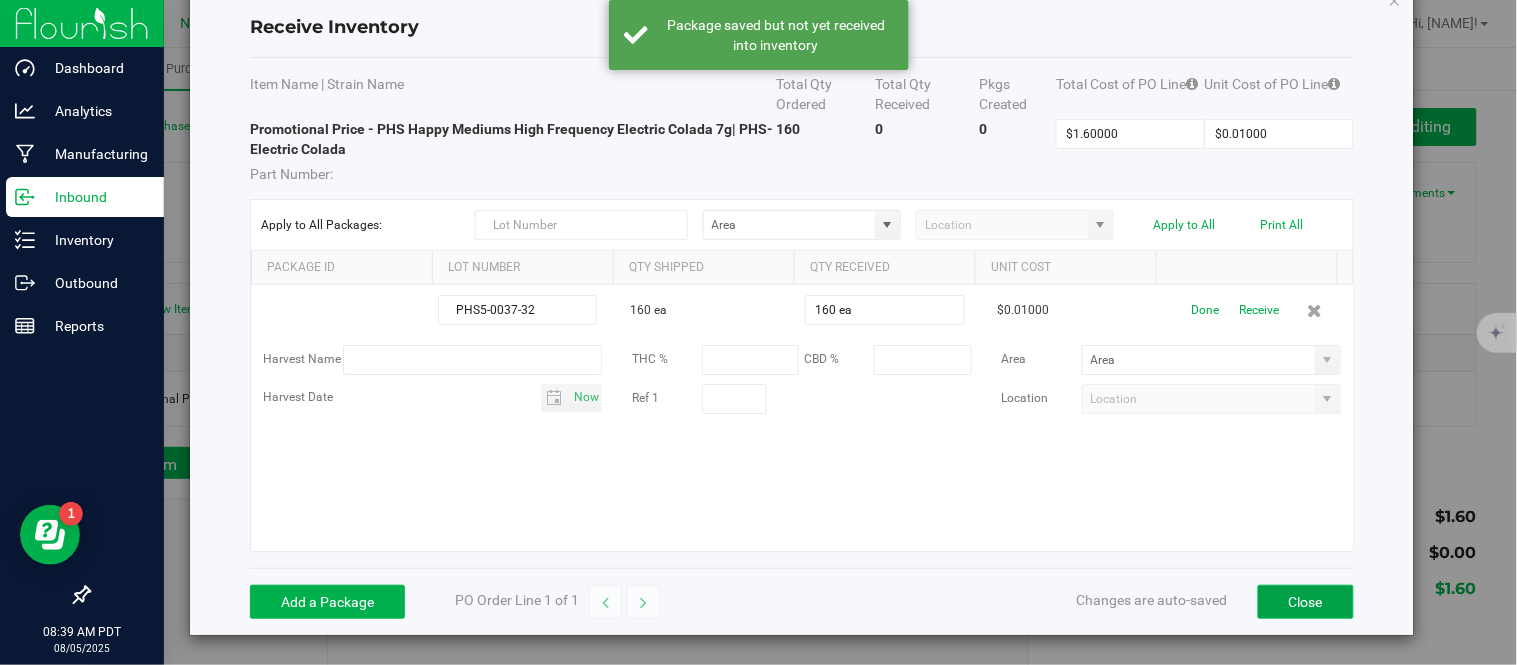 click on "Close" at bounding box center (1306, 602) 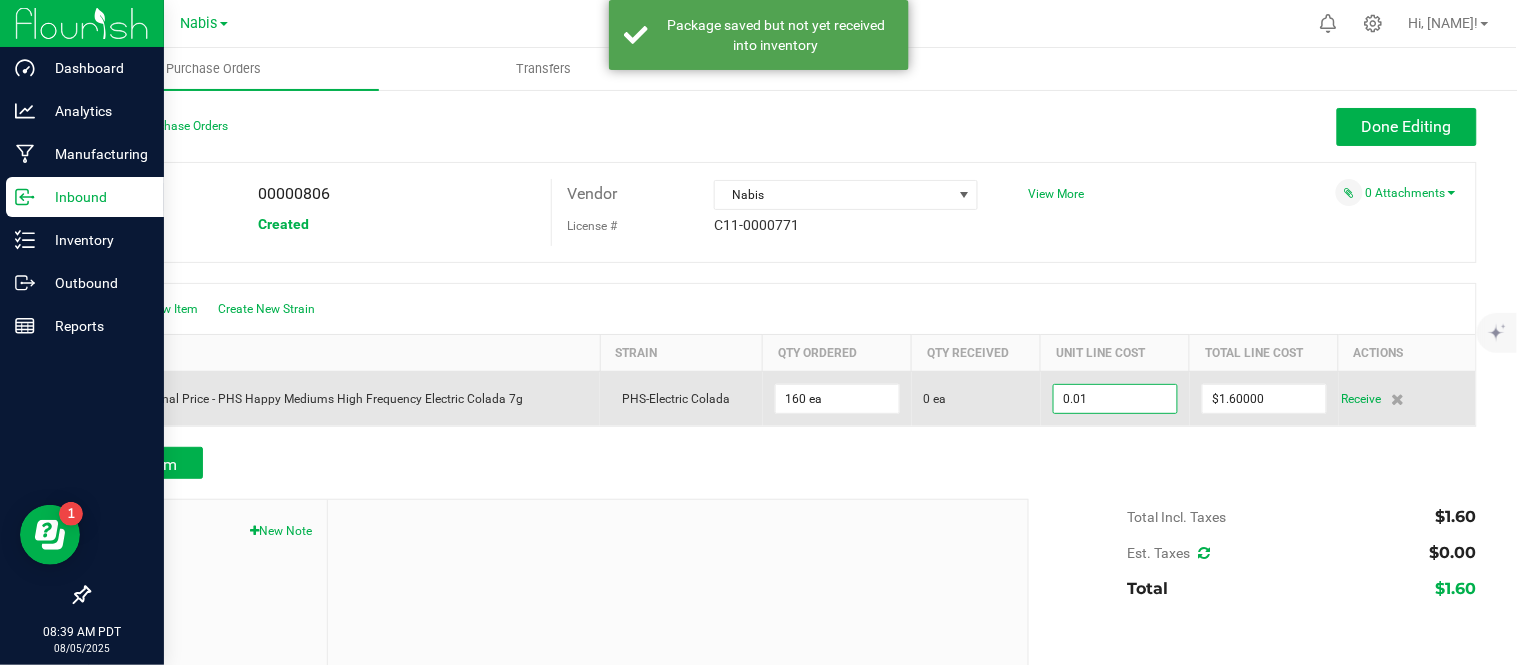 click on "0.01" at bounding box center [1115, 399] 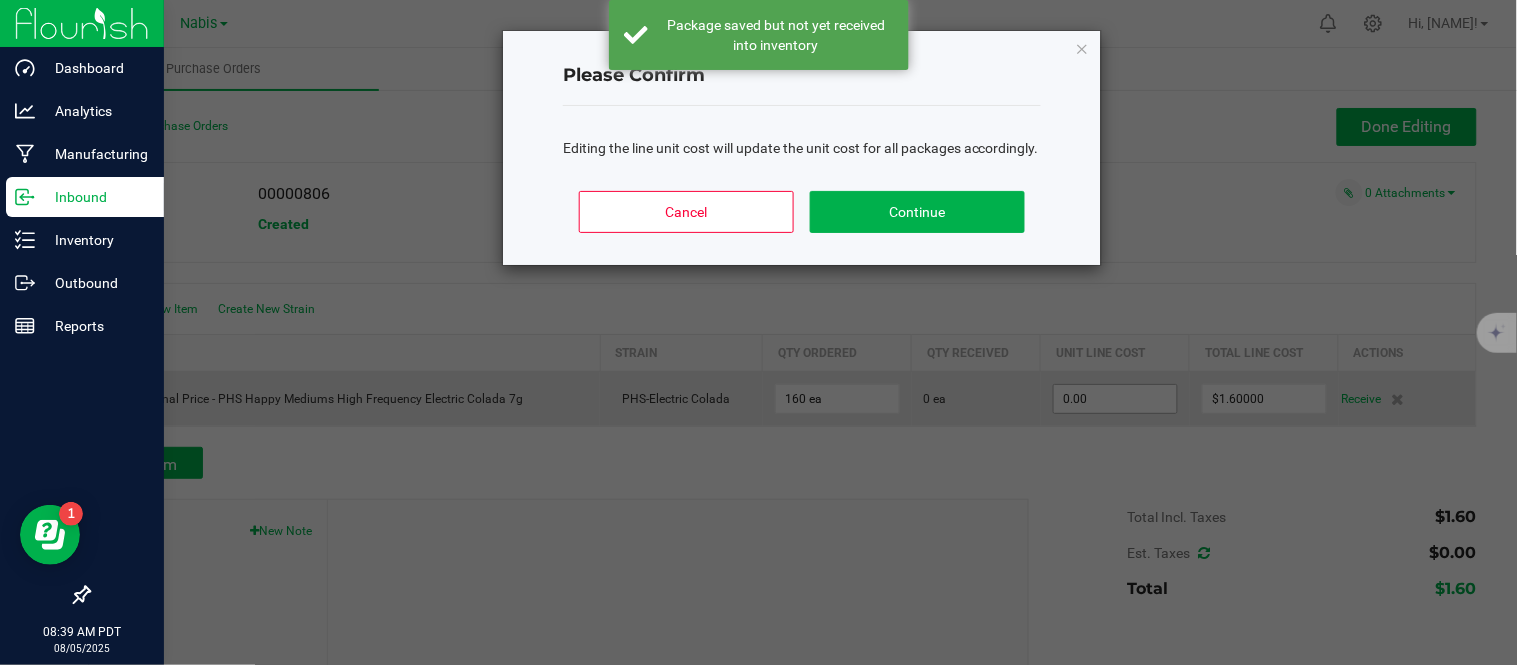 type on "$0.00000" 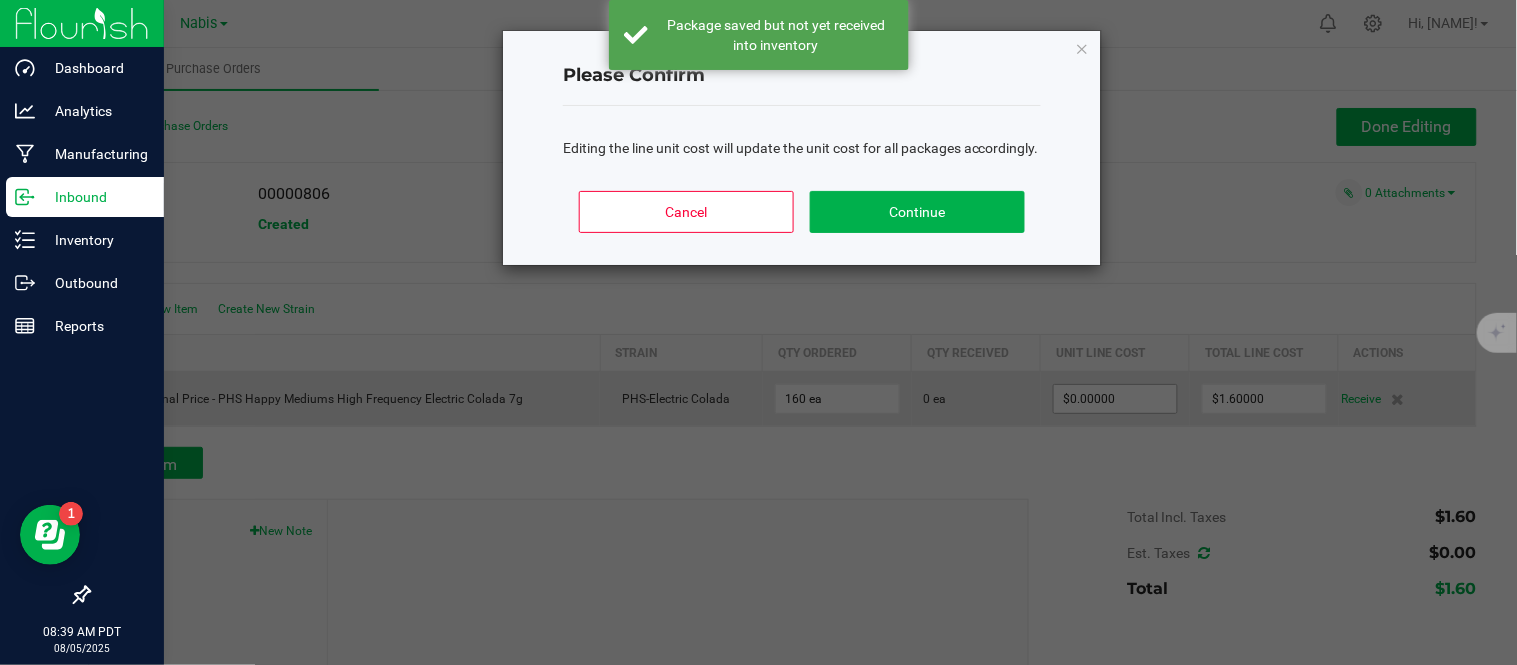 type 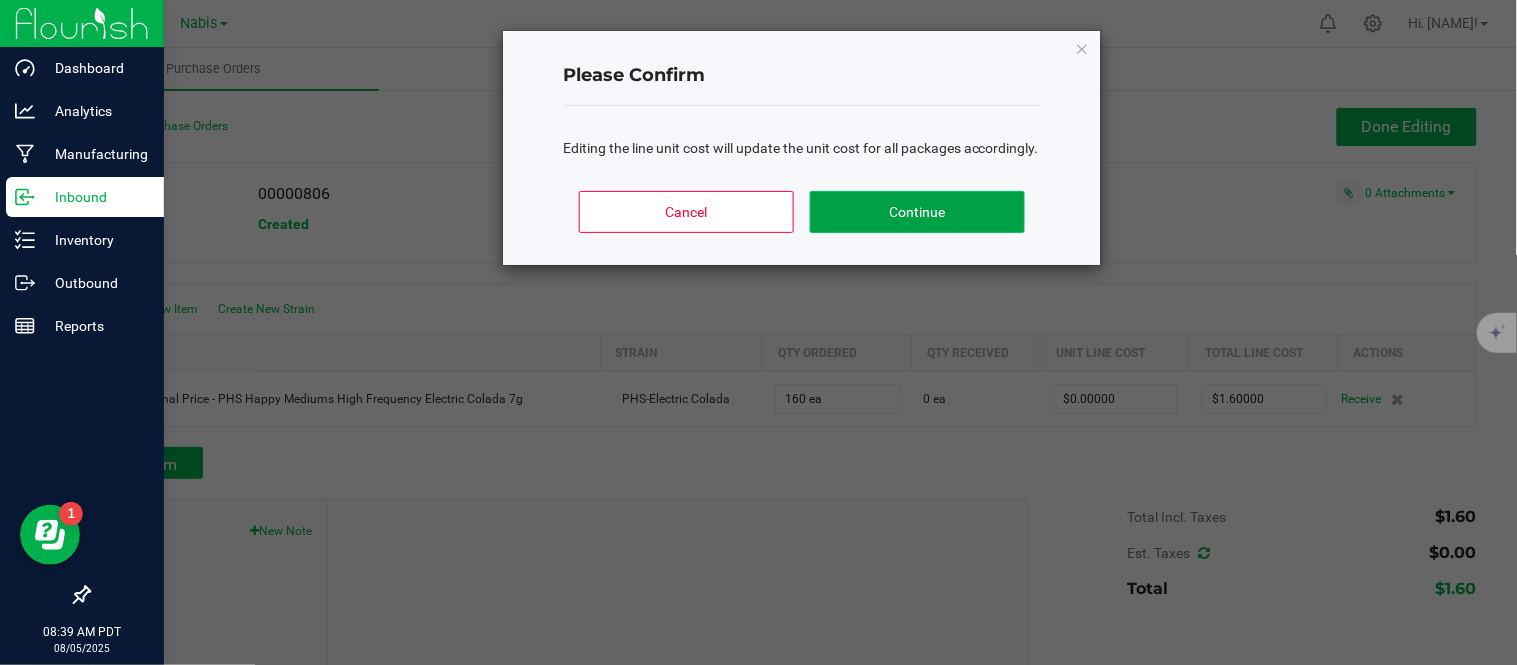 click on "Continue" 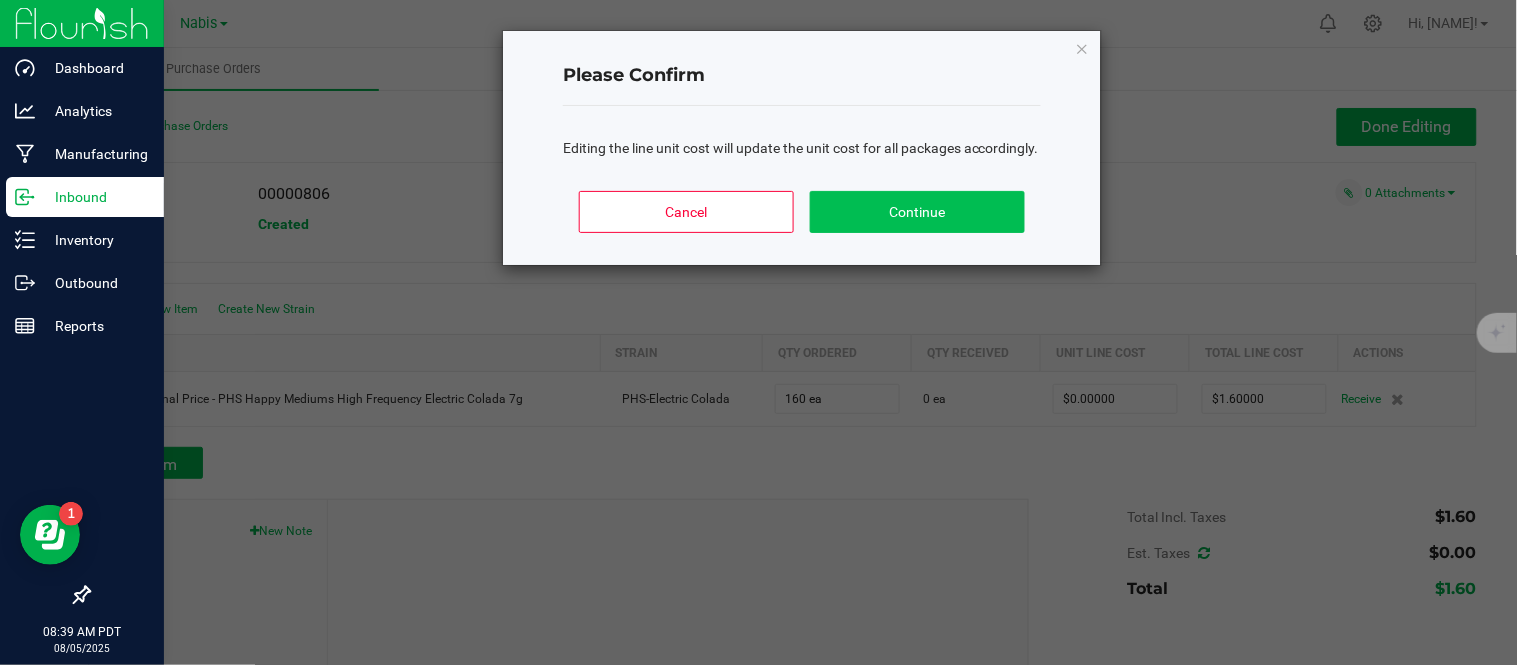 type on "160" 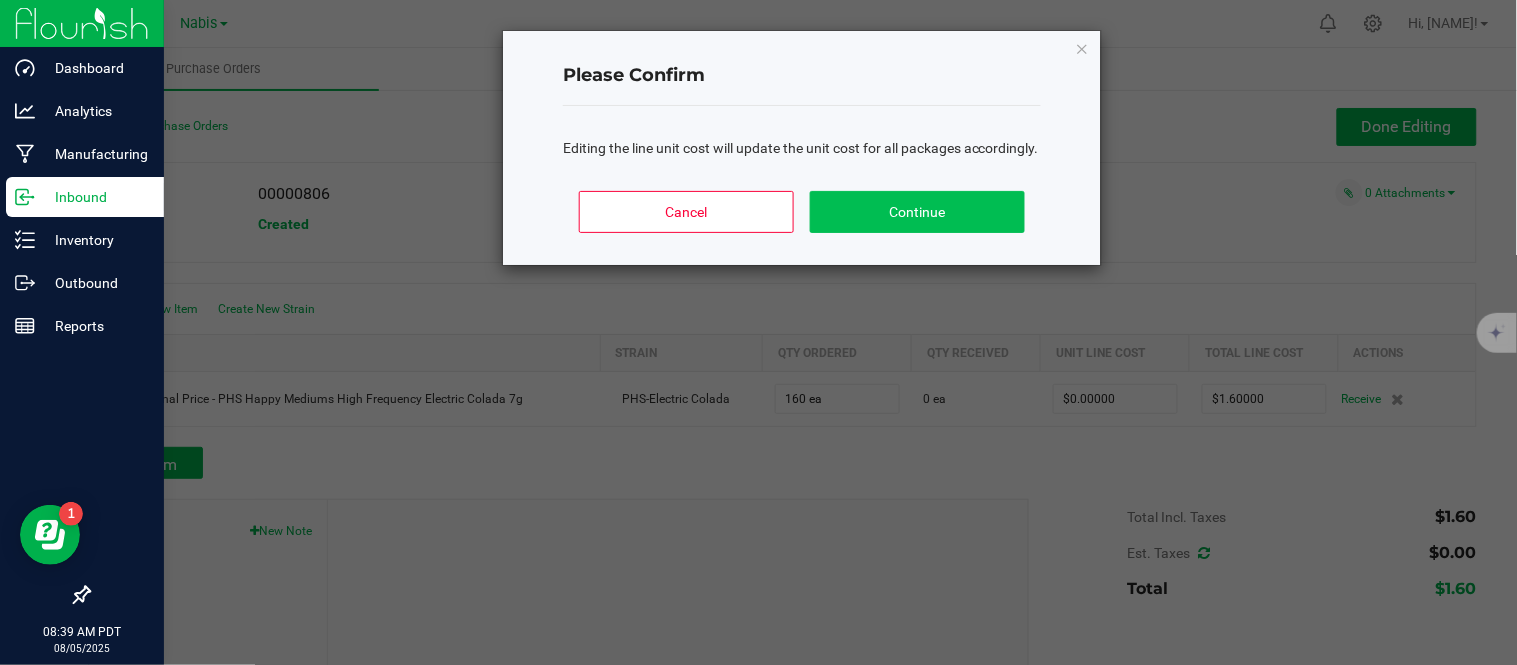 type on "$0.00000" 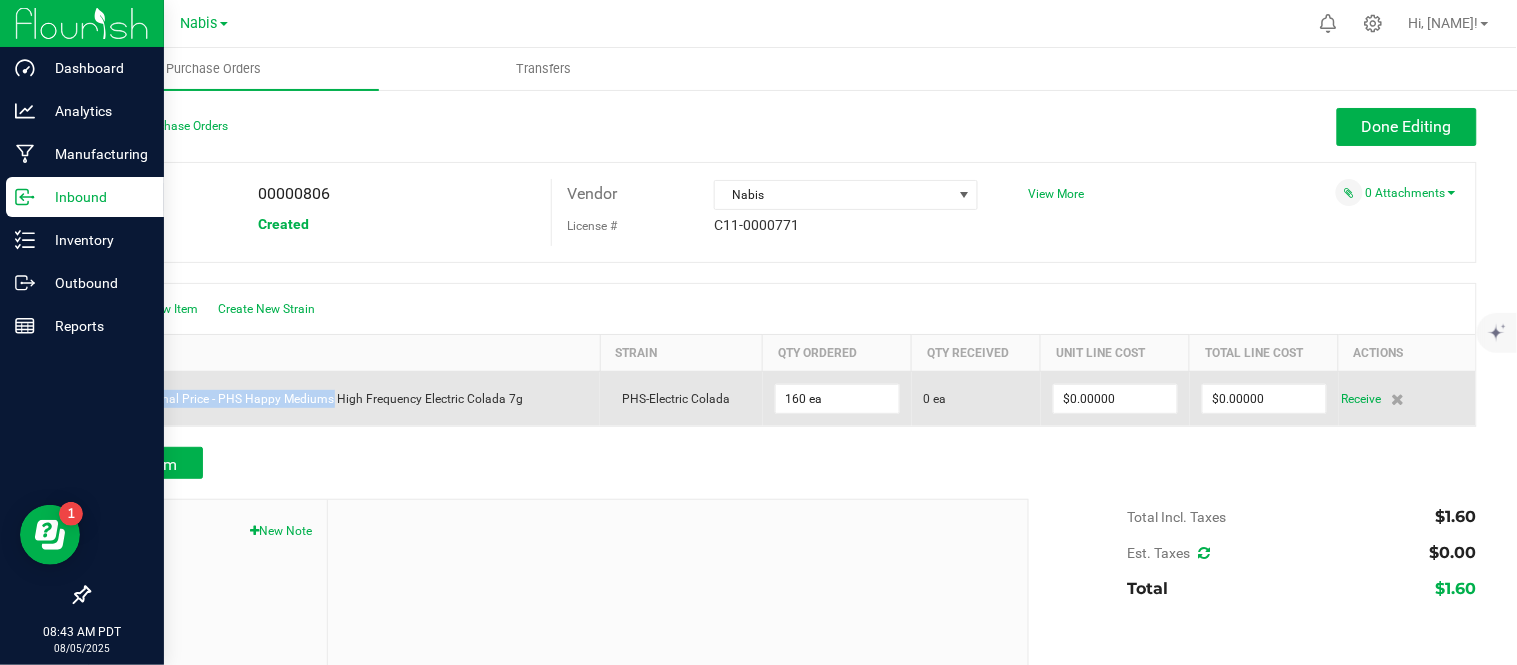 drag, startPoint x: 330, startPoint y: 402, endPoint x: 97, endPoint y: 390, distance: 233.3088 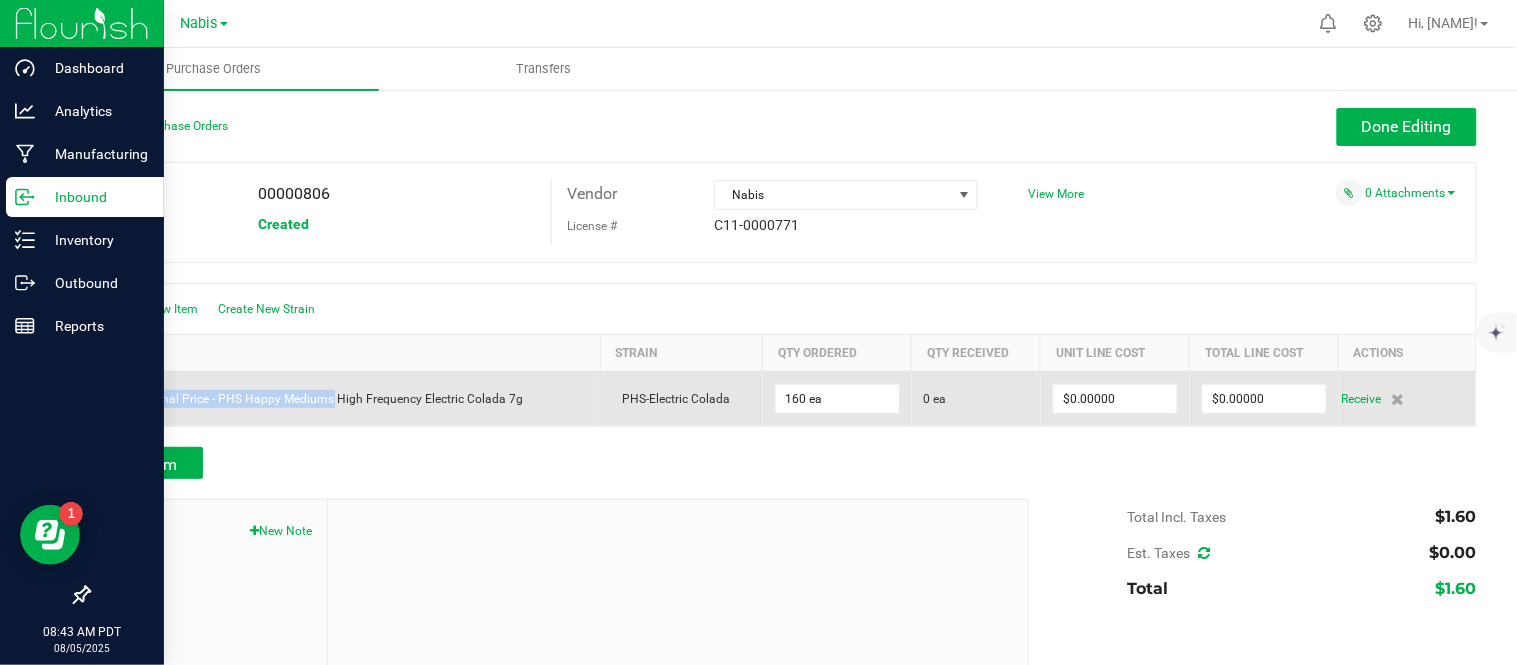 click on "Promotional Price - PHS Happy Mediums High Frequency Electric Colada 7g" at bounding box center (345, 398) 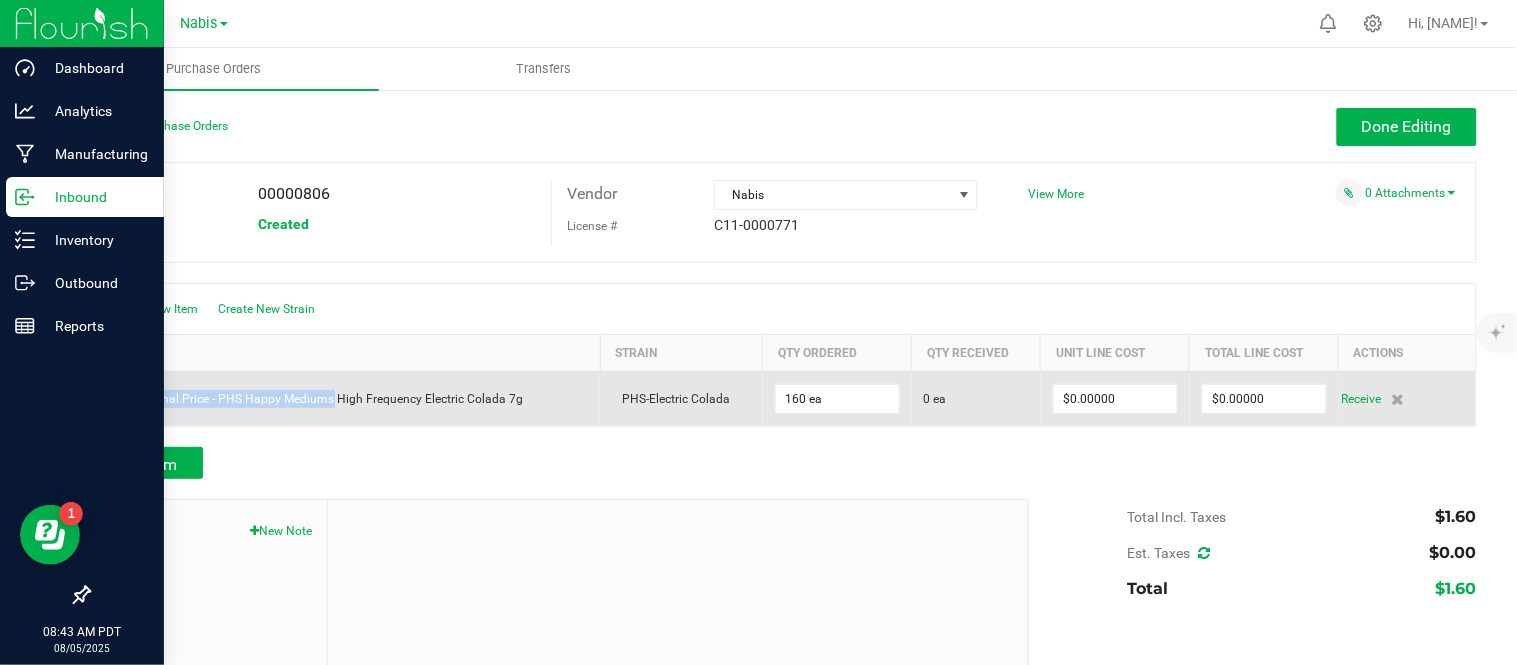 copy on "Promotional Price - PHS Happy Mediums" 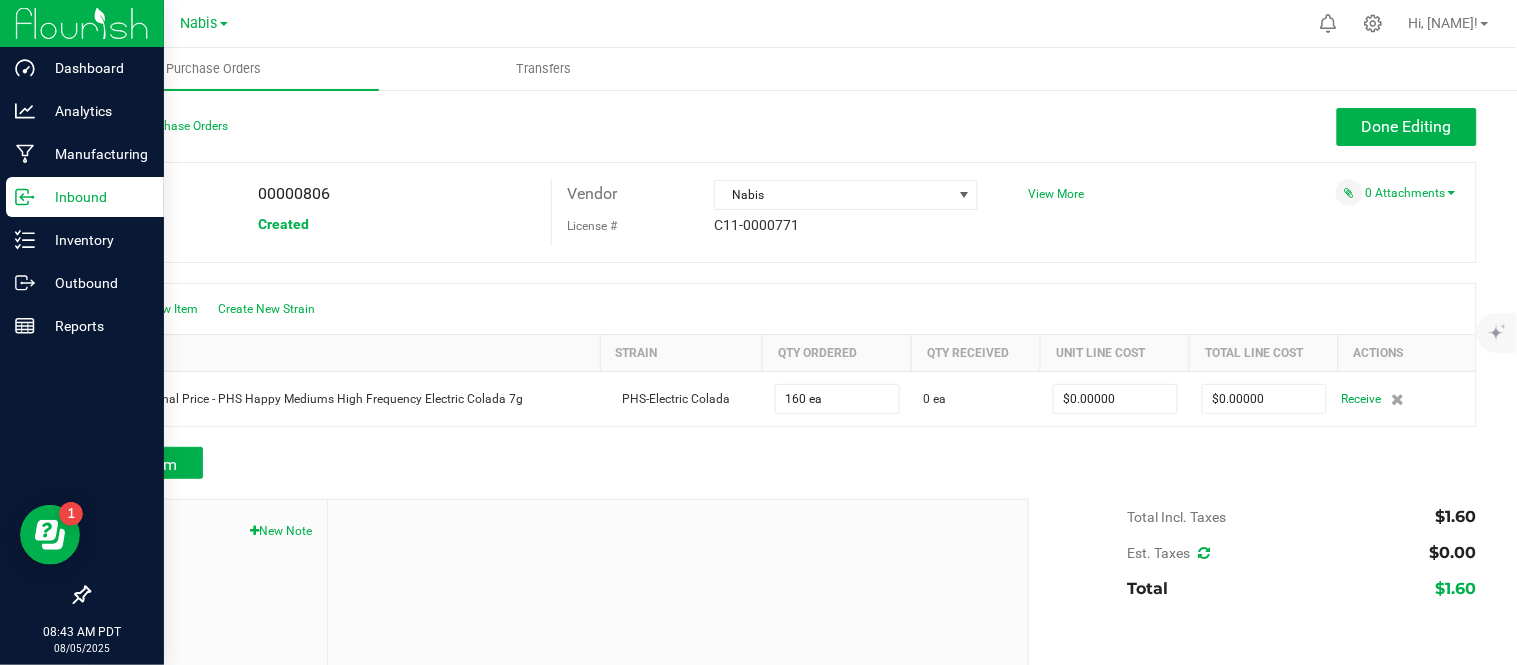 click at bounding box center (782, 489) 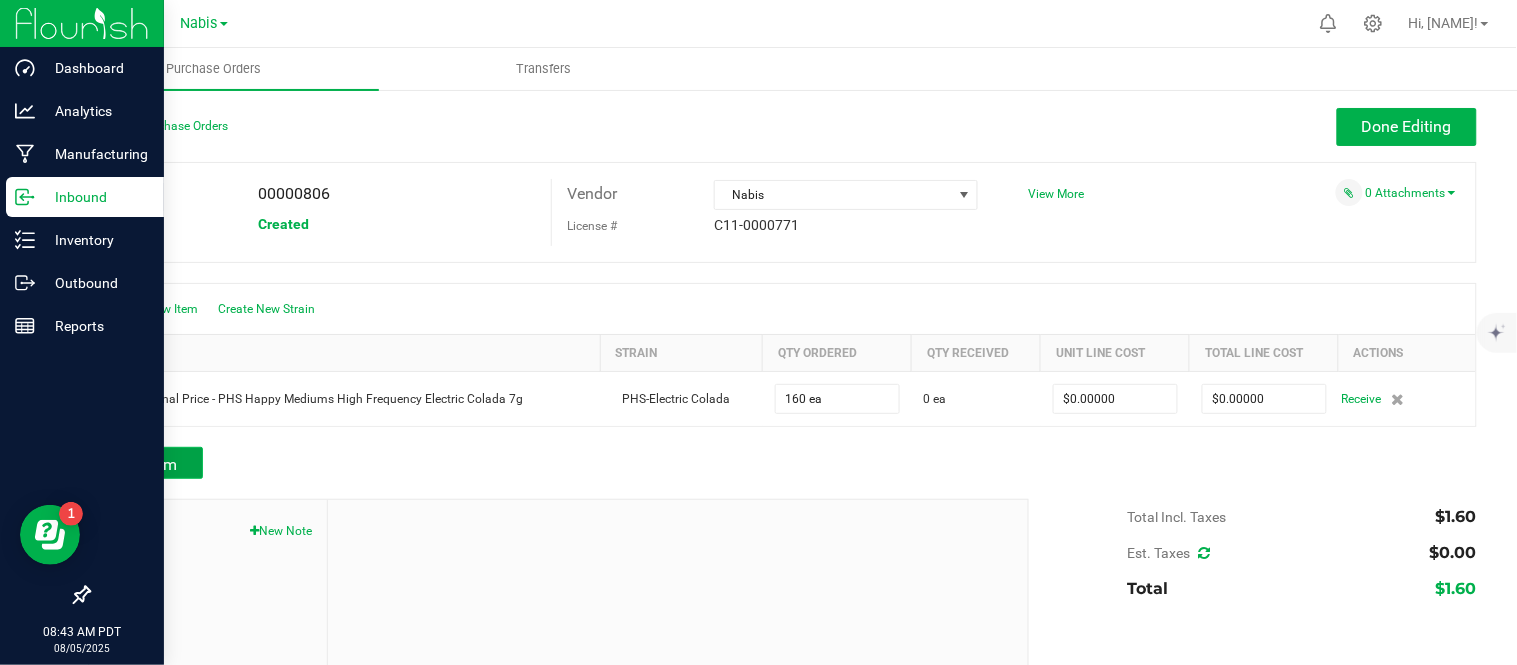click on "Add Item" at bounding box center [145, 464] 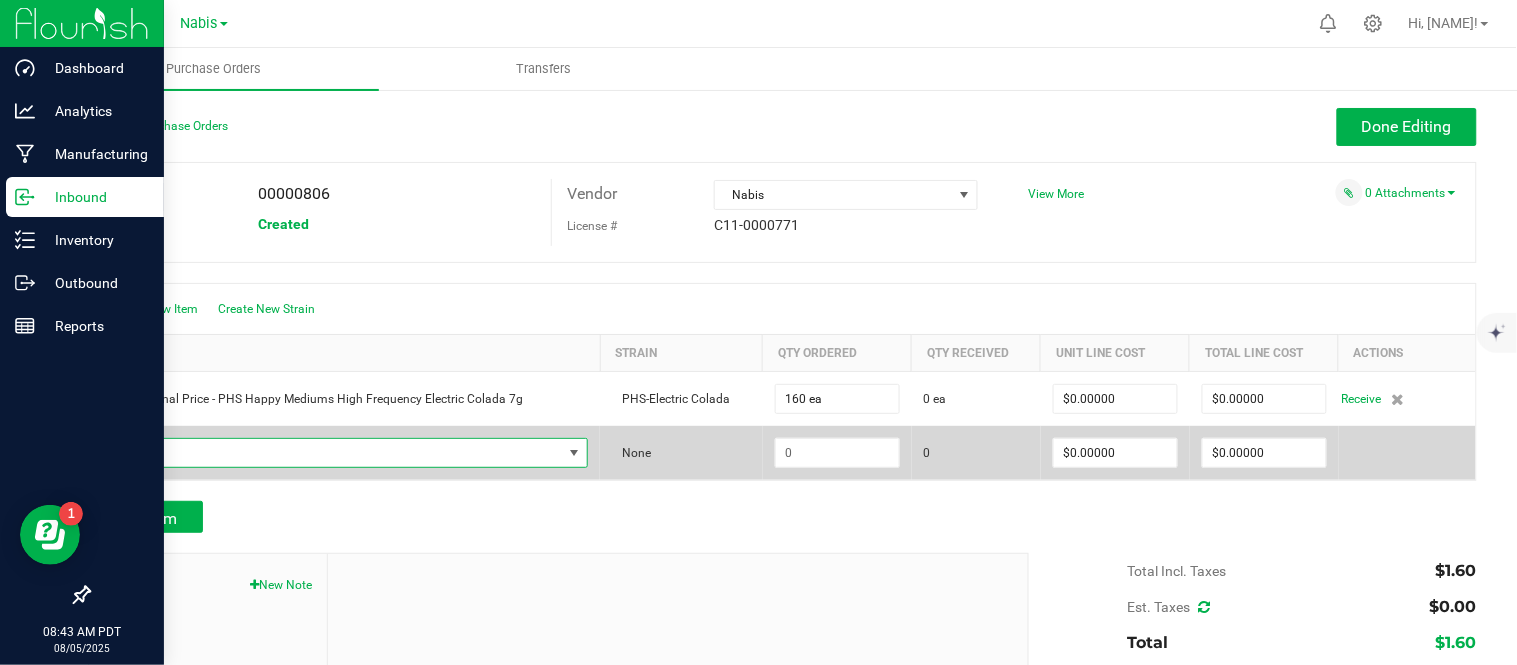 click at bounding box center [333, 453] 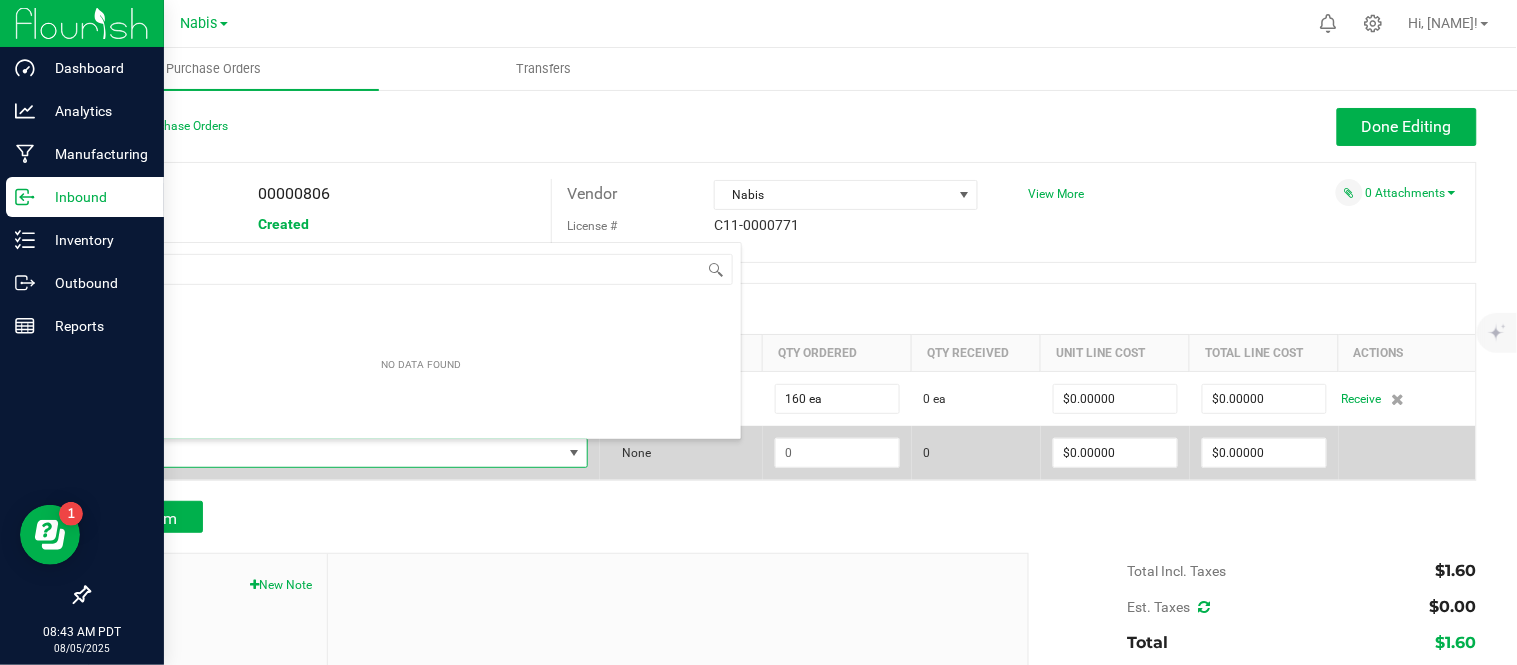 scroll, scrollTop: 99970, scrollLeft: 99524, axis: both 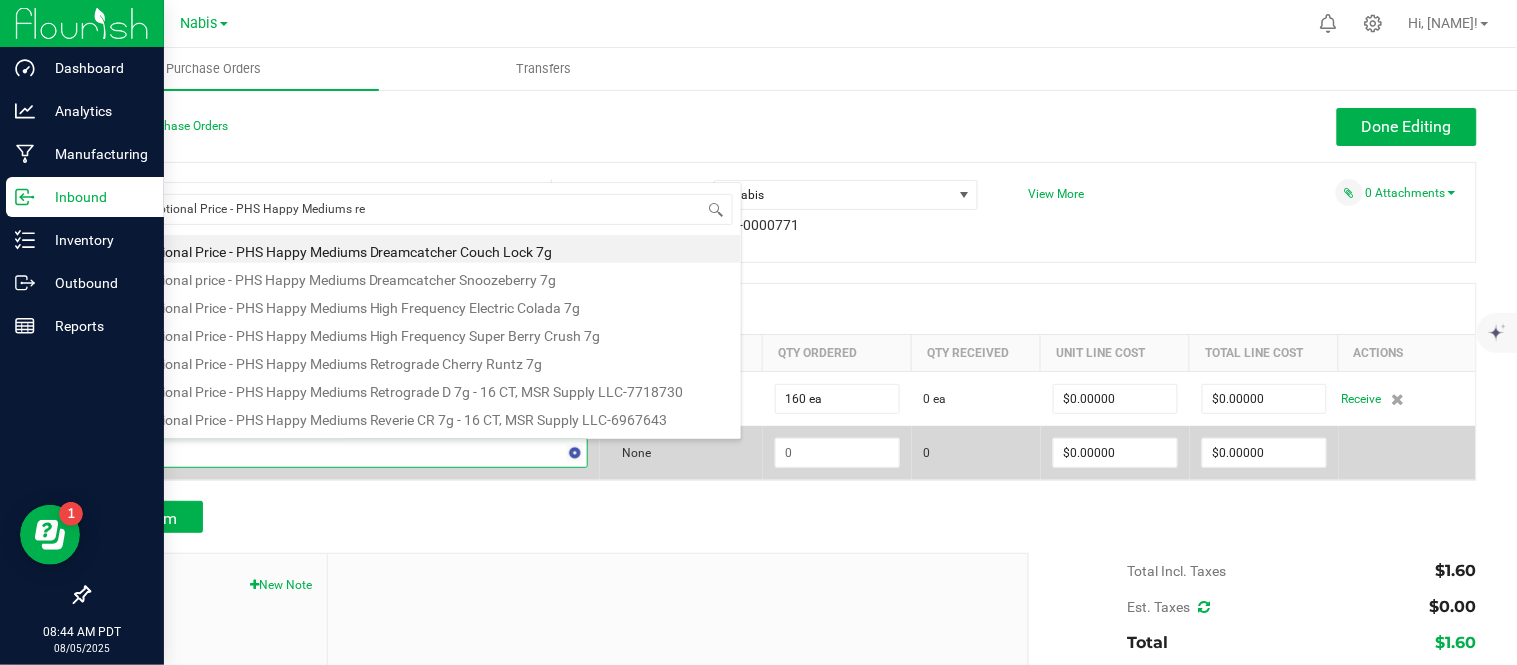 type on "Promotional Price - PHS Happy Mediums rev" 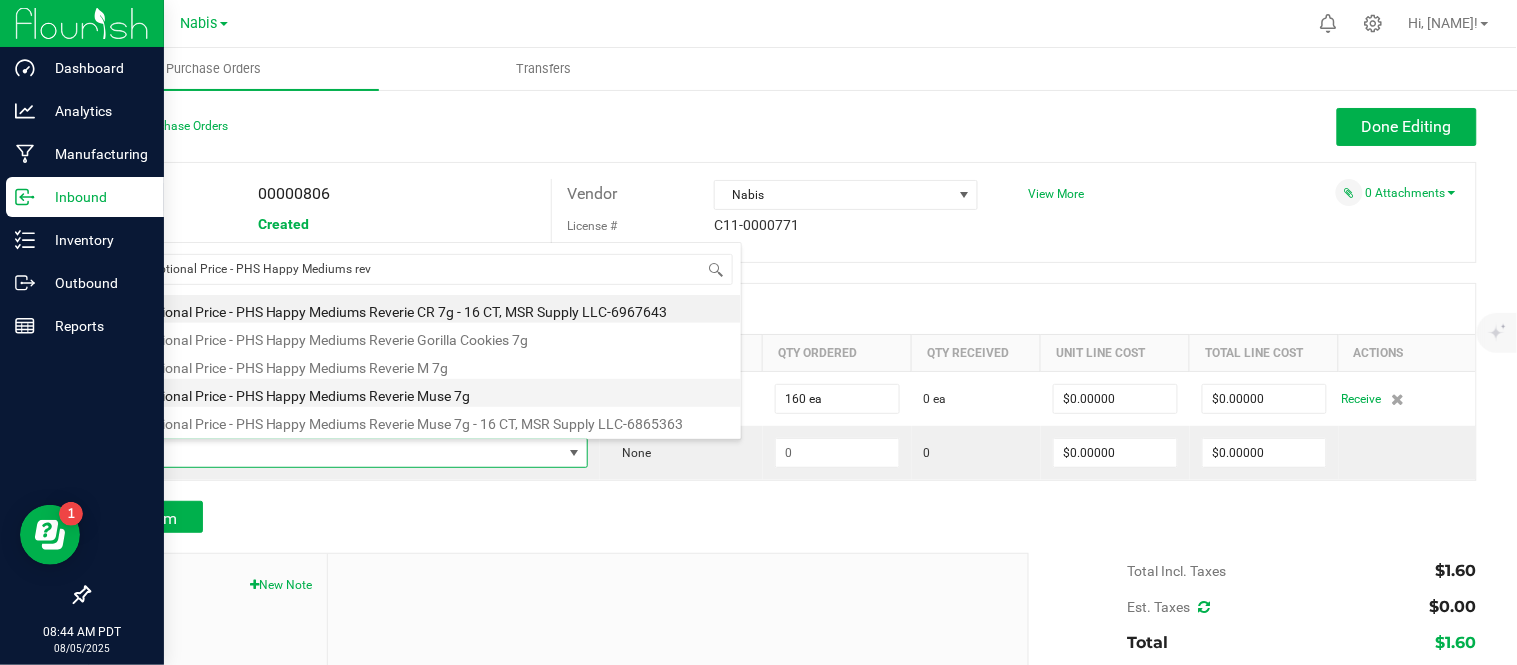 click on "Promotional Price - PHS Happy Mediums Reverie Muse 7g" at bounding box center [422, 393] 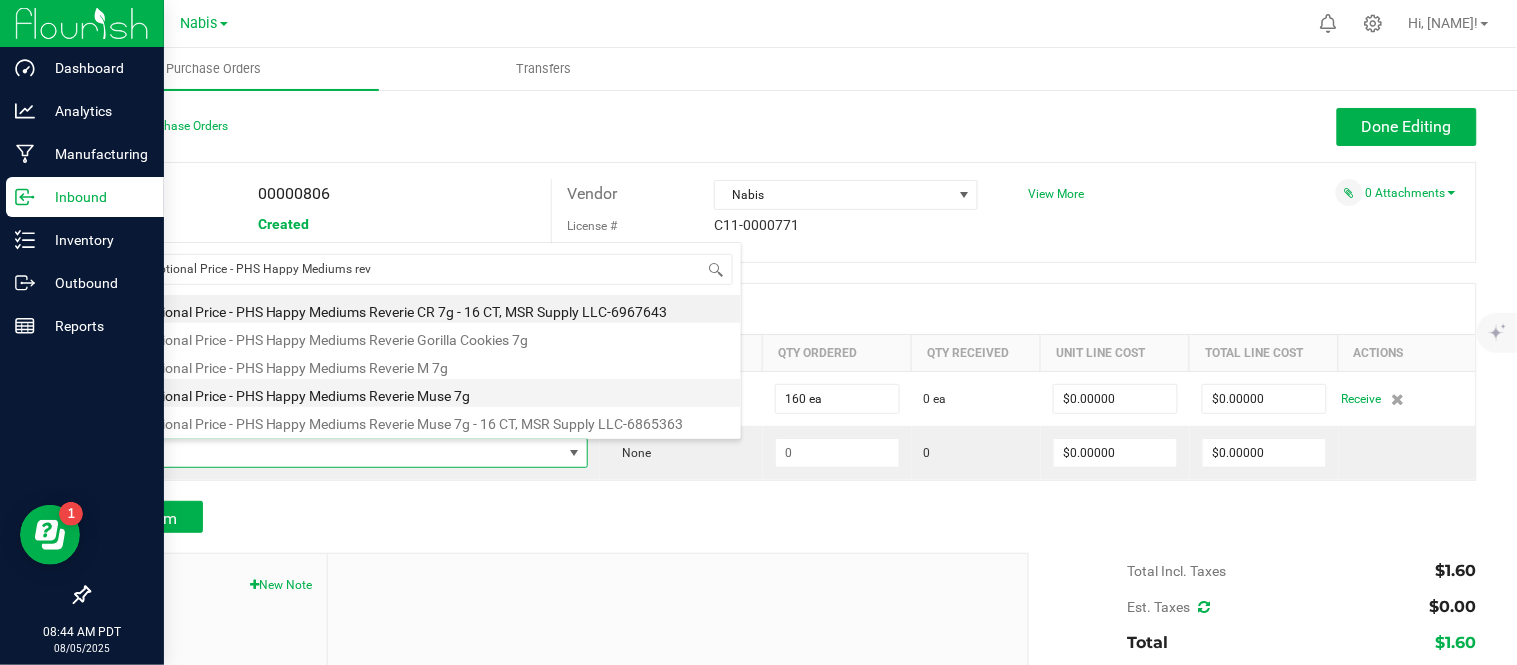 type on "$0.01000" 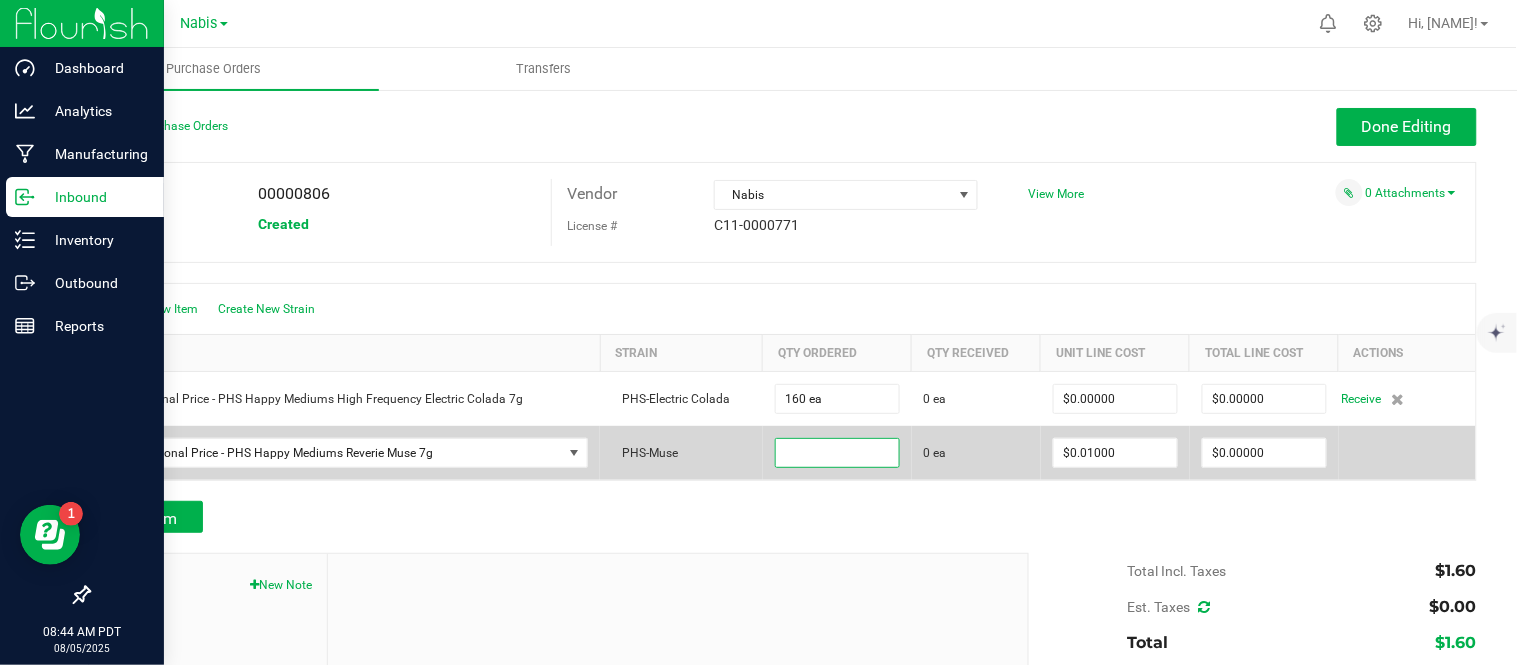 click at bounding box center (837, 453) 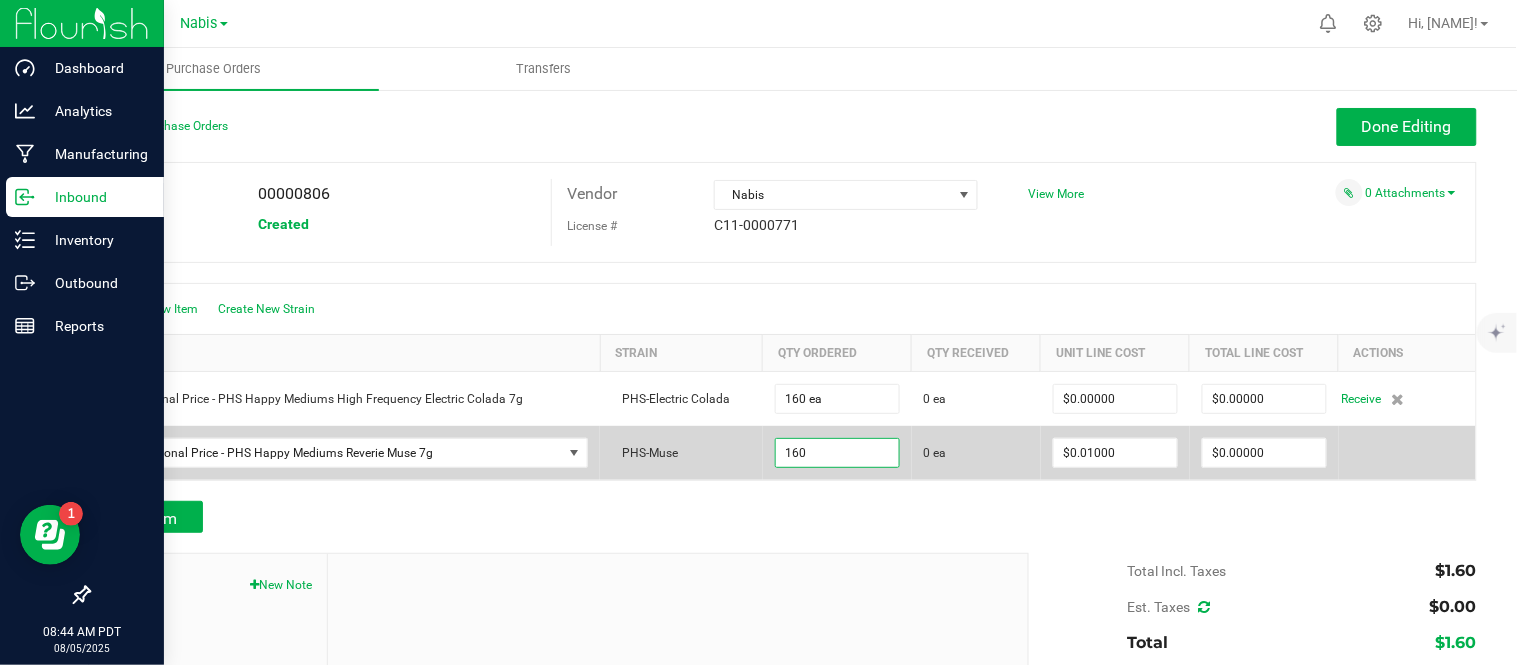 type on "160 ea" 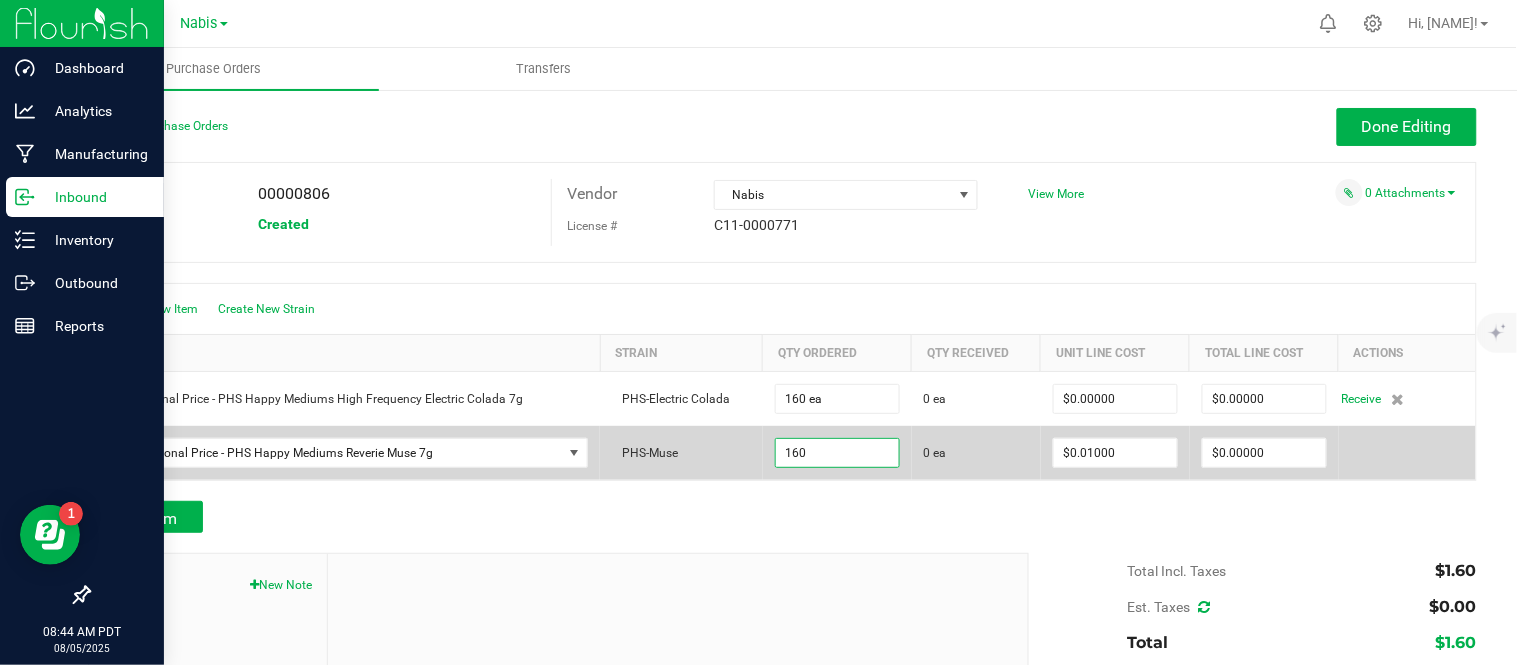type on "0.01" 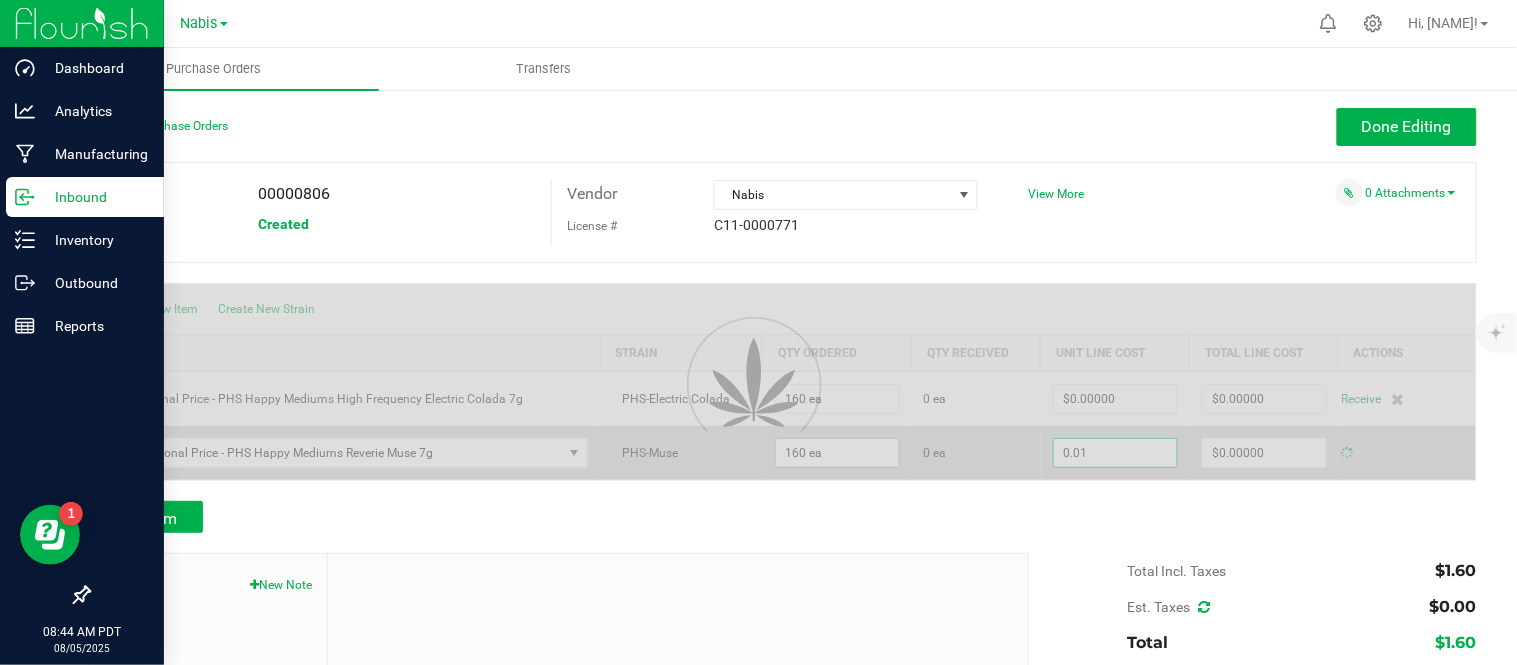 type on "$1.60000" 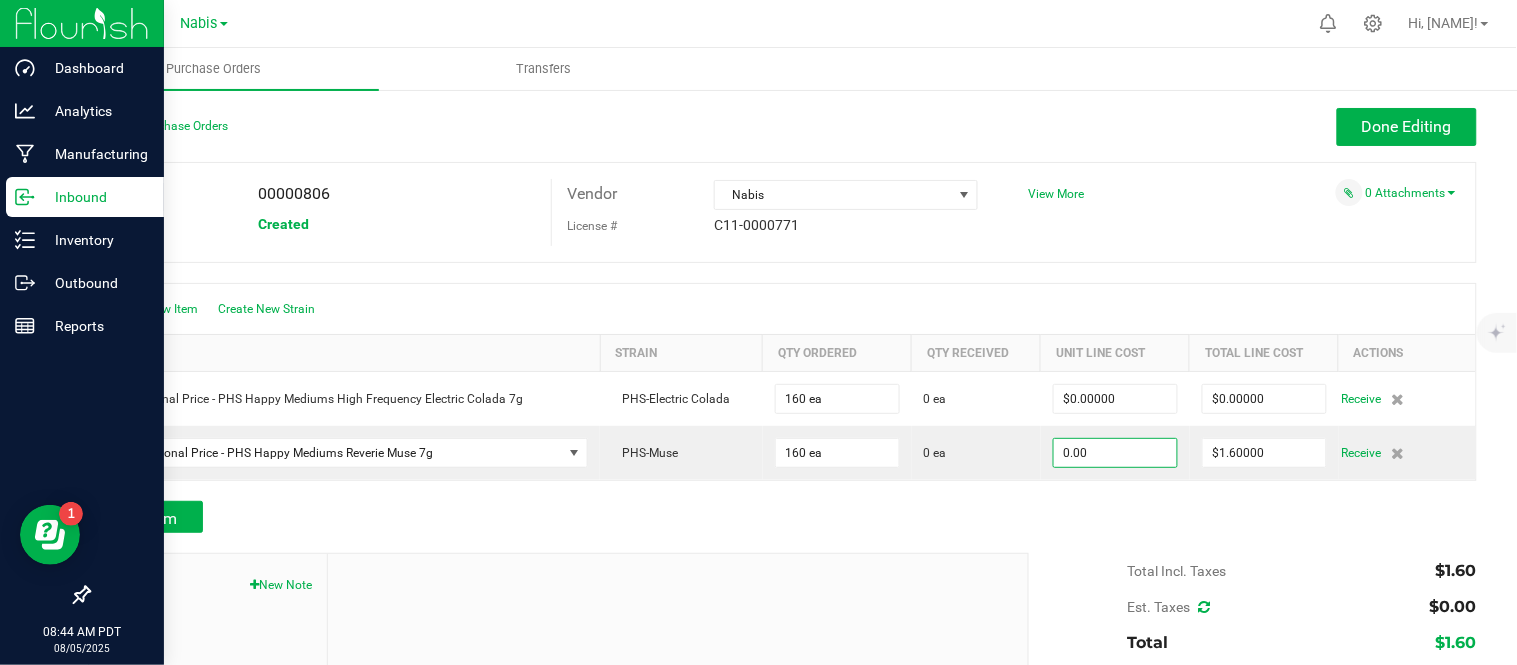 type on "$0.00000" 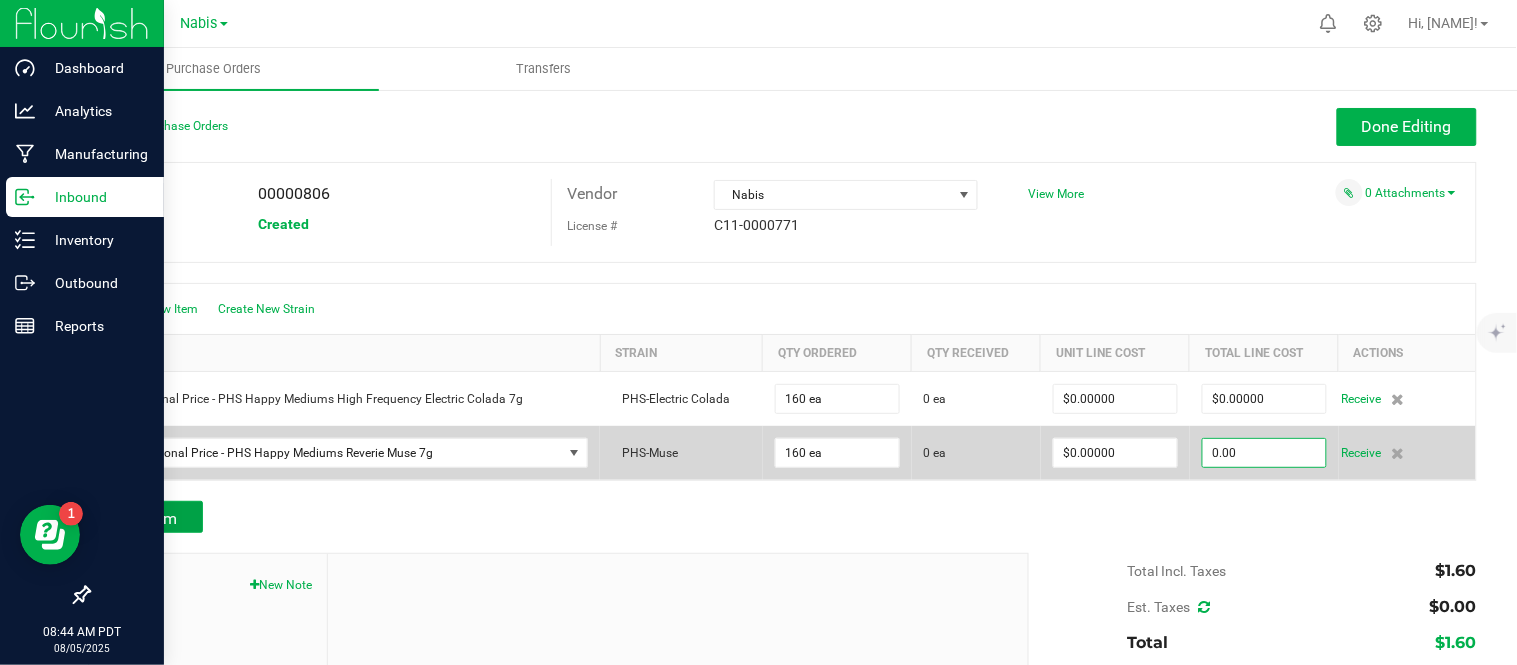 type on "$0.00000" 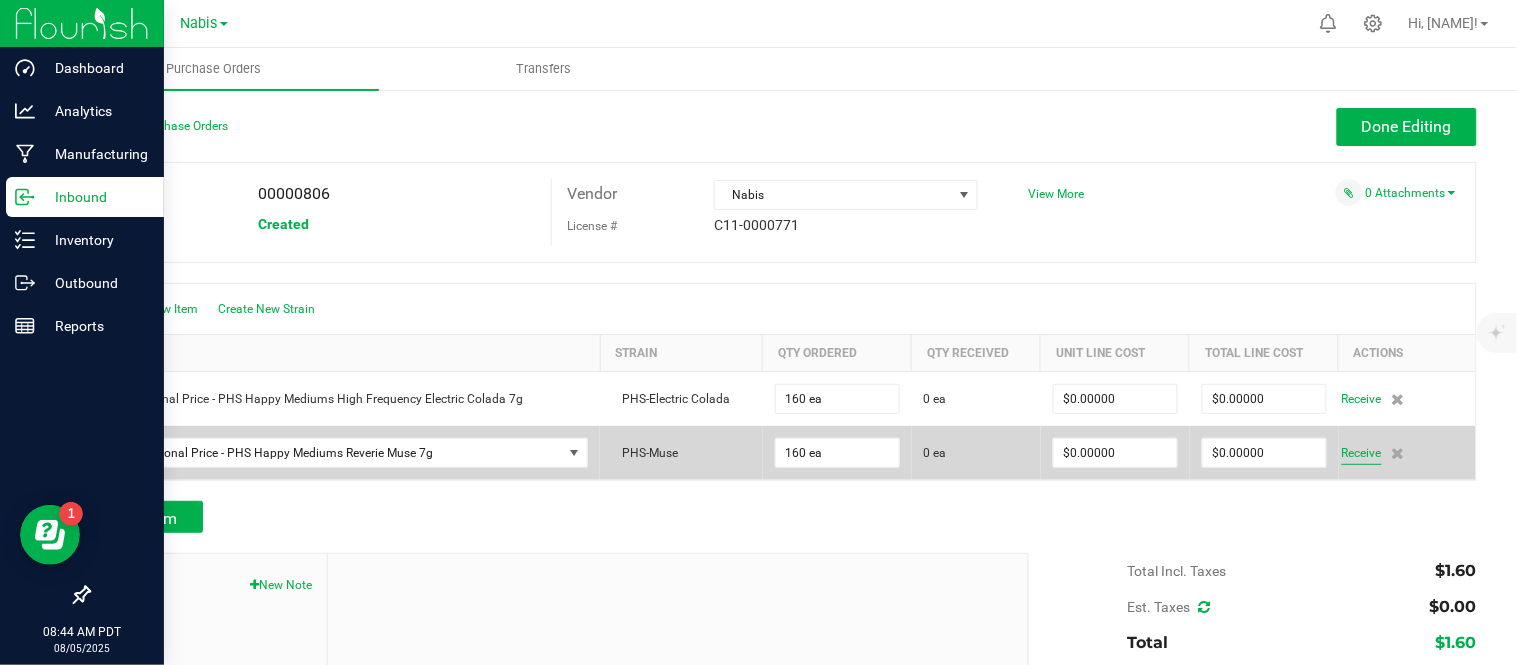 click on "Receive" at bounding box center [1362, 453] 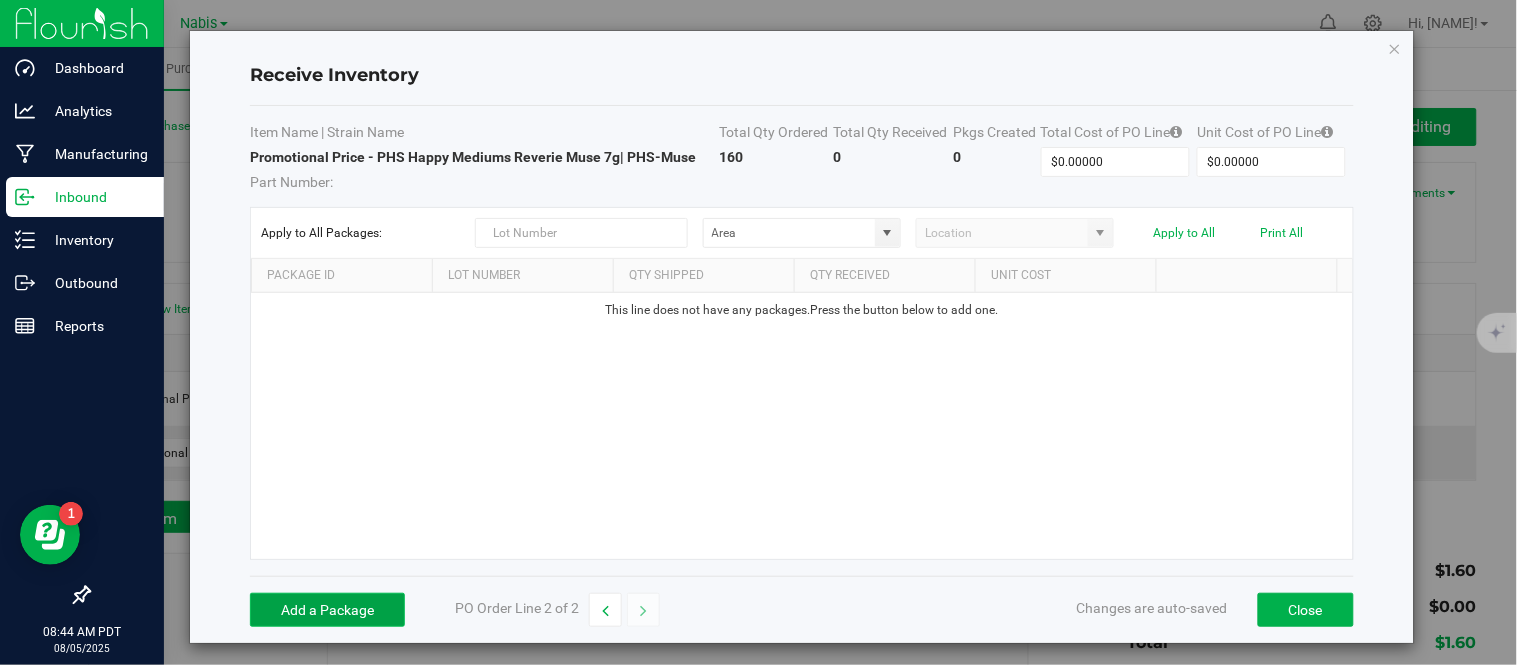 click on "Add a Package" at bounding box center (327, 610) 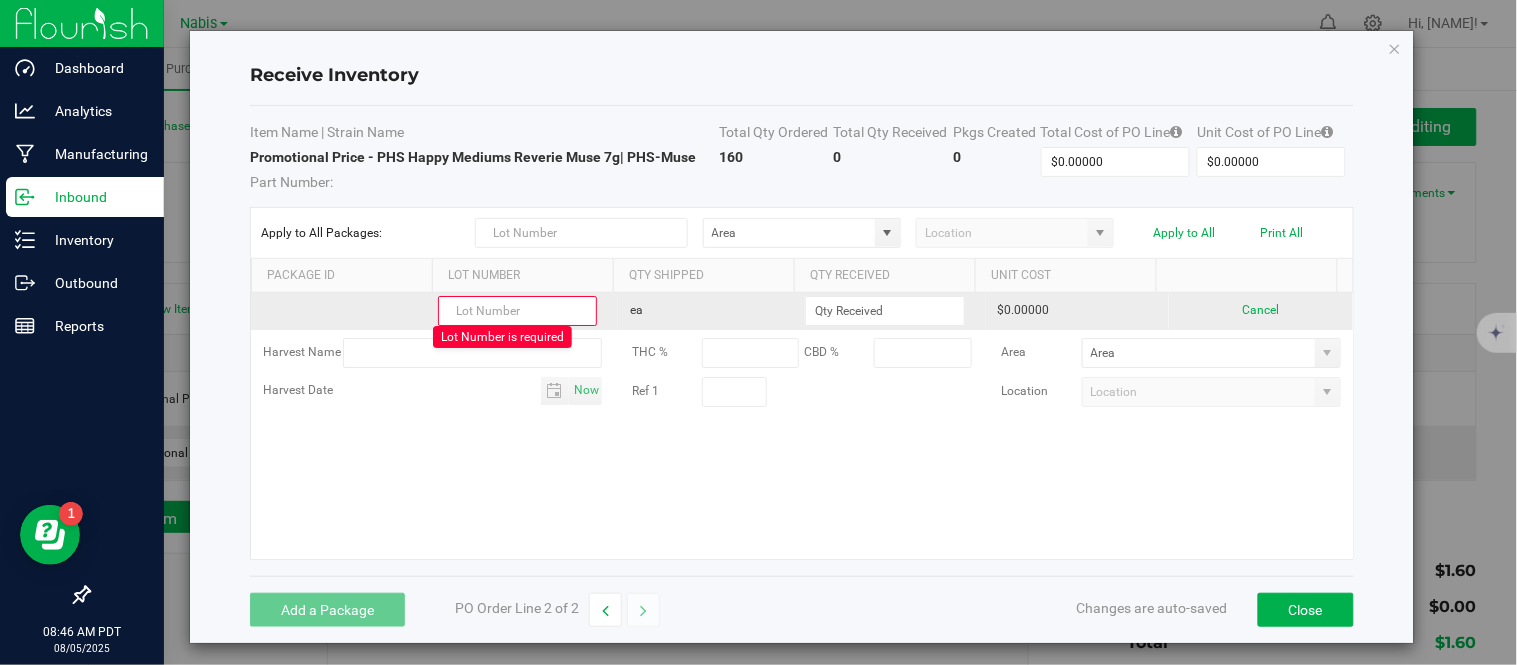 click at bounding box center (518, 311) 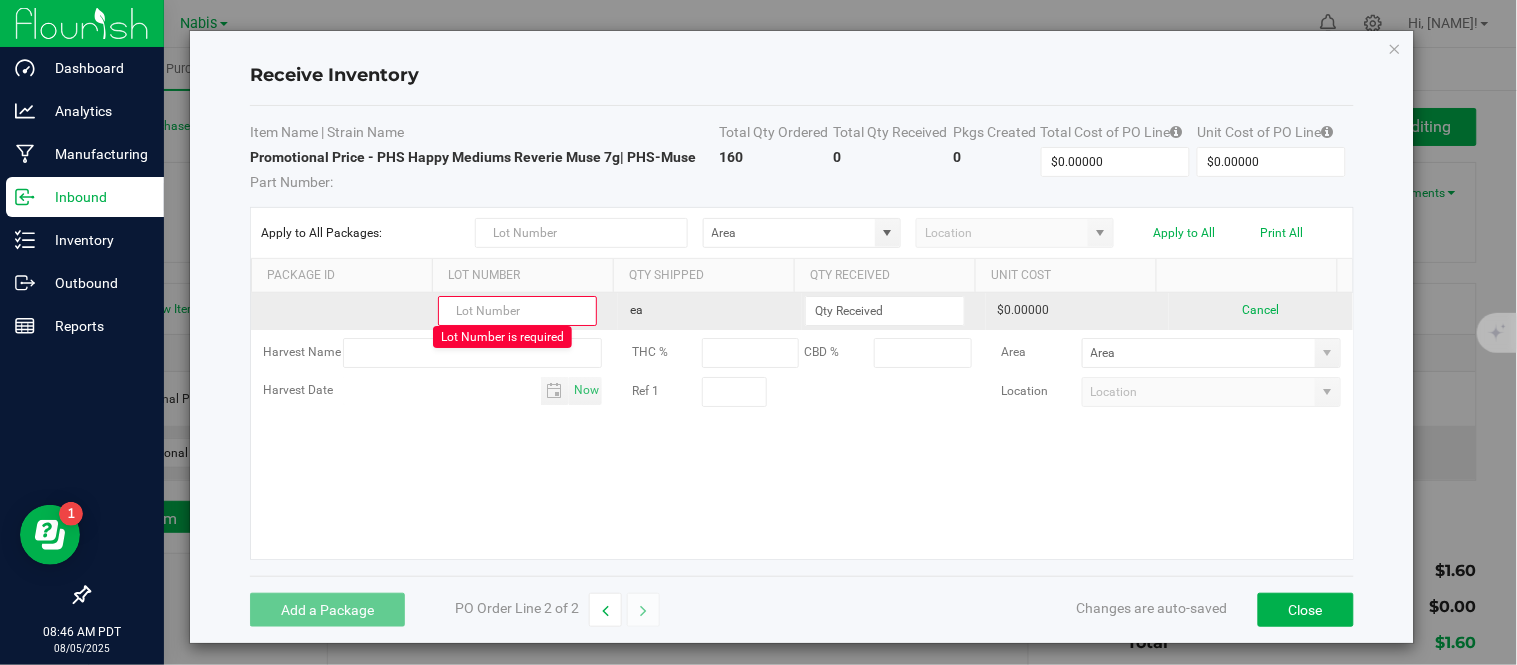 paste on "PHS2-0026-32" 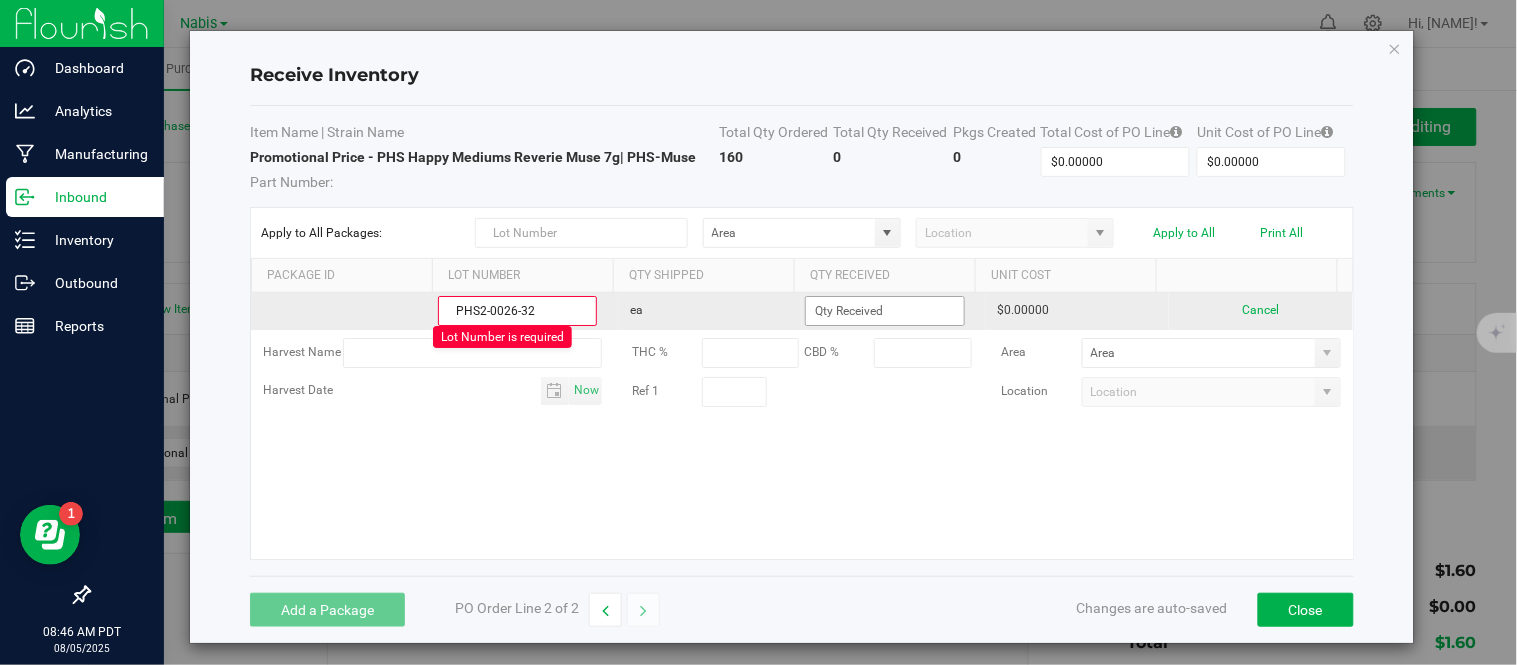 type on "PHS2-0026-32" 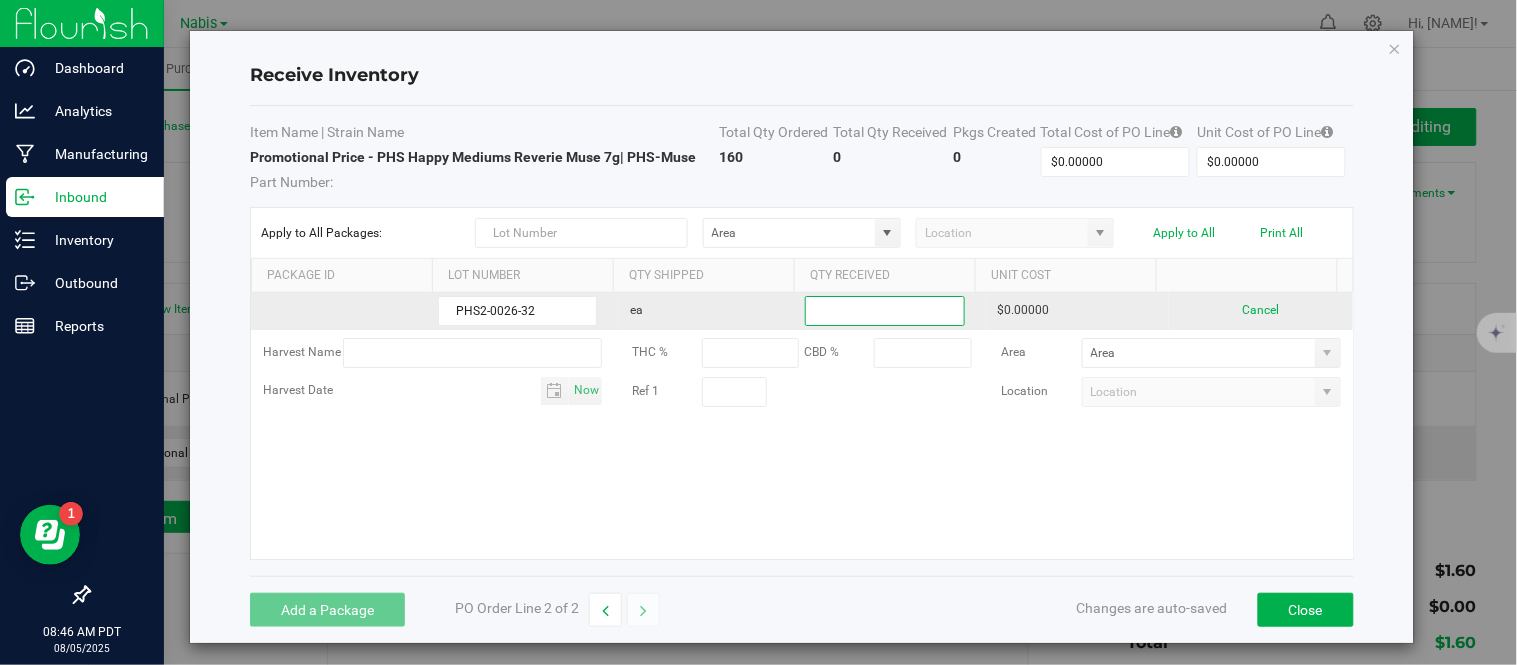 click at bounding box center [885, 311] 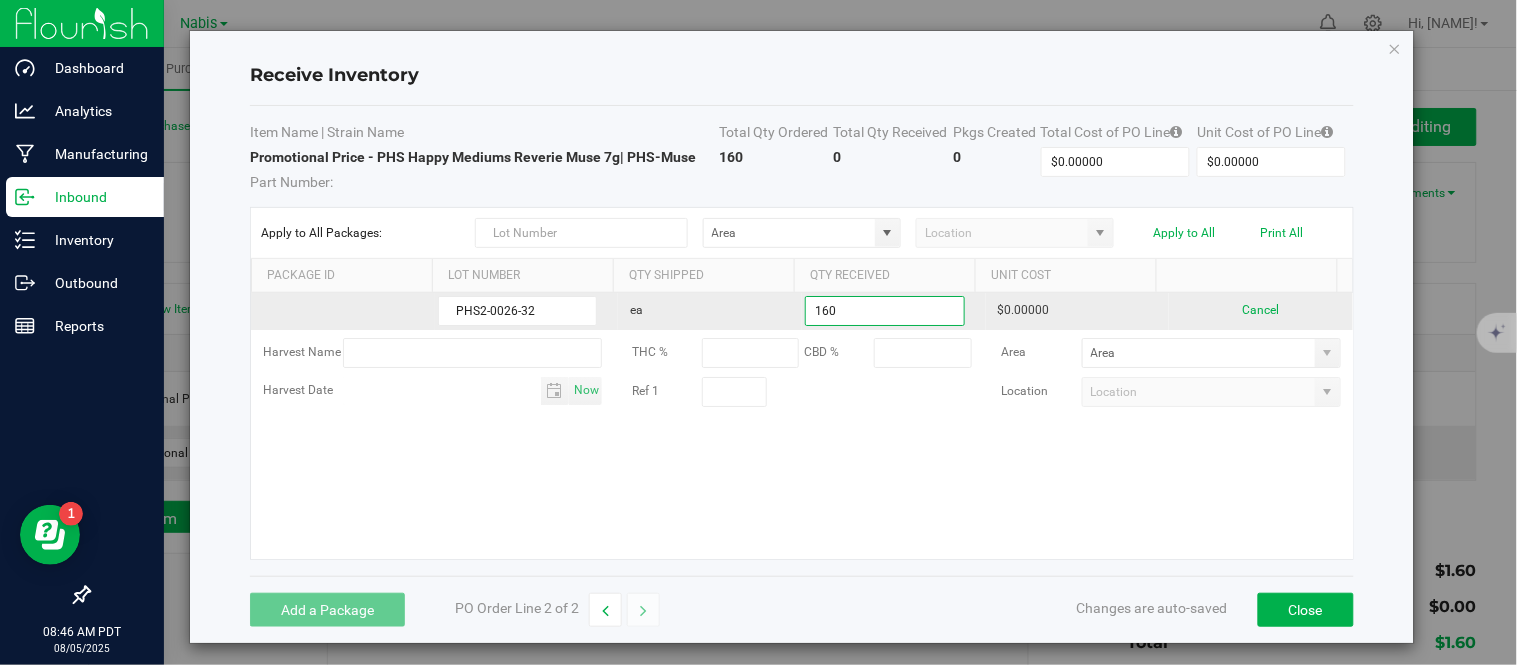type on "160 ea" 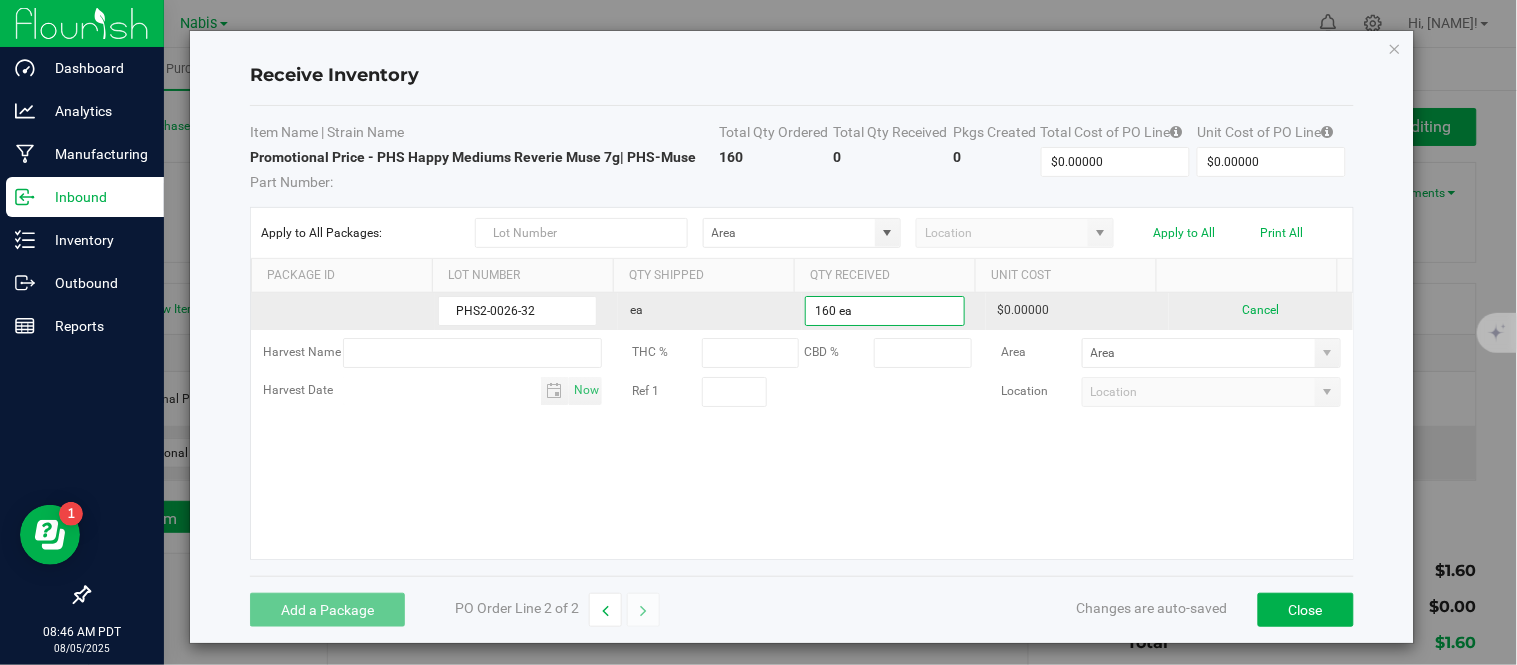 type 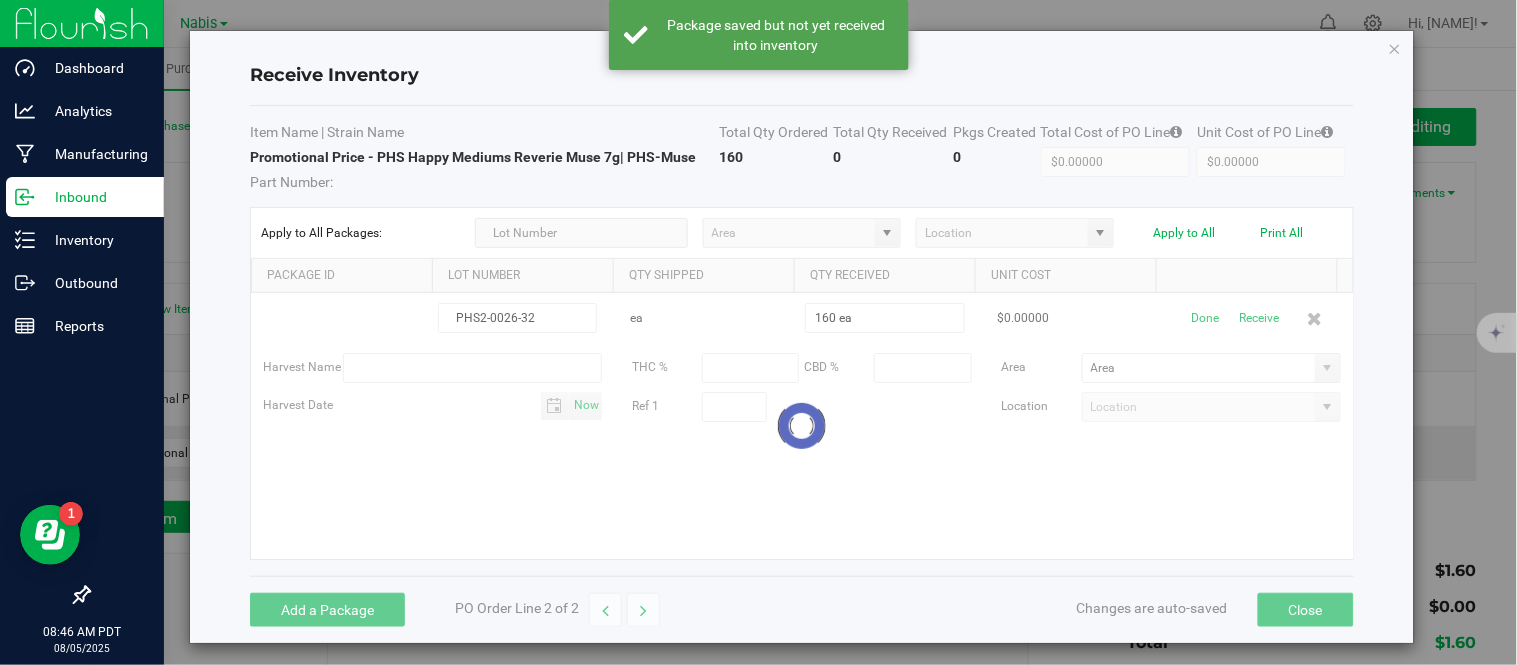 type on "$1.60000" 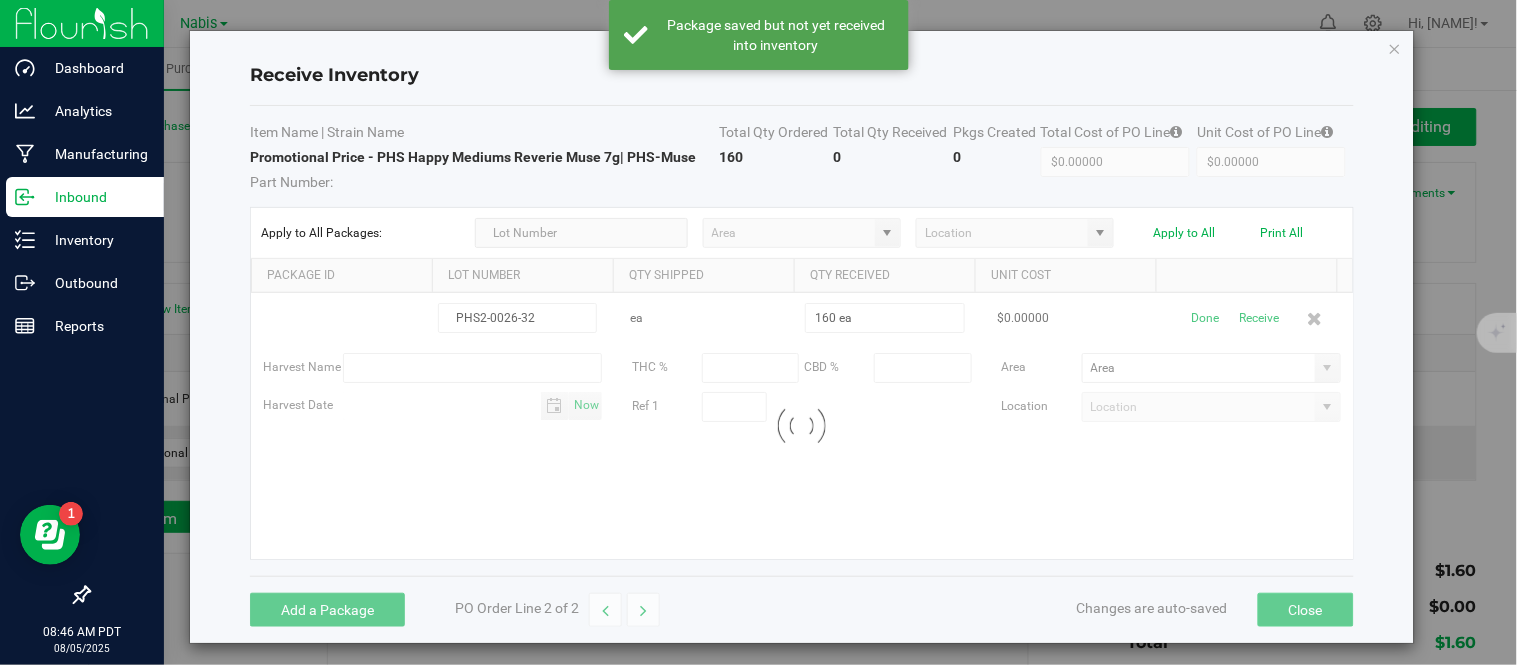 type on "$0.01000" 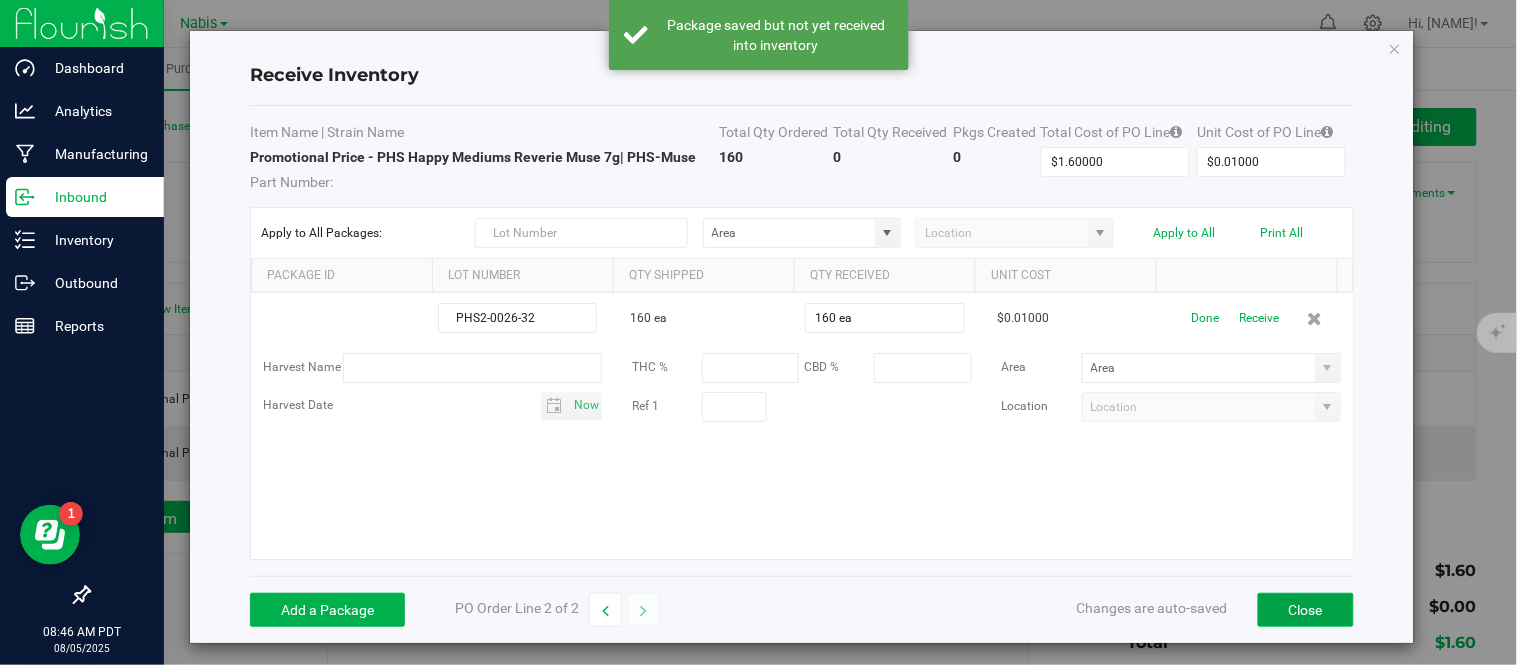 click on "Close" at bounding box center [1306, 610] 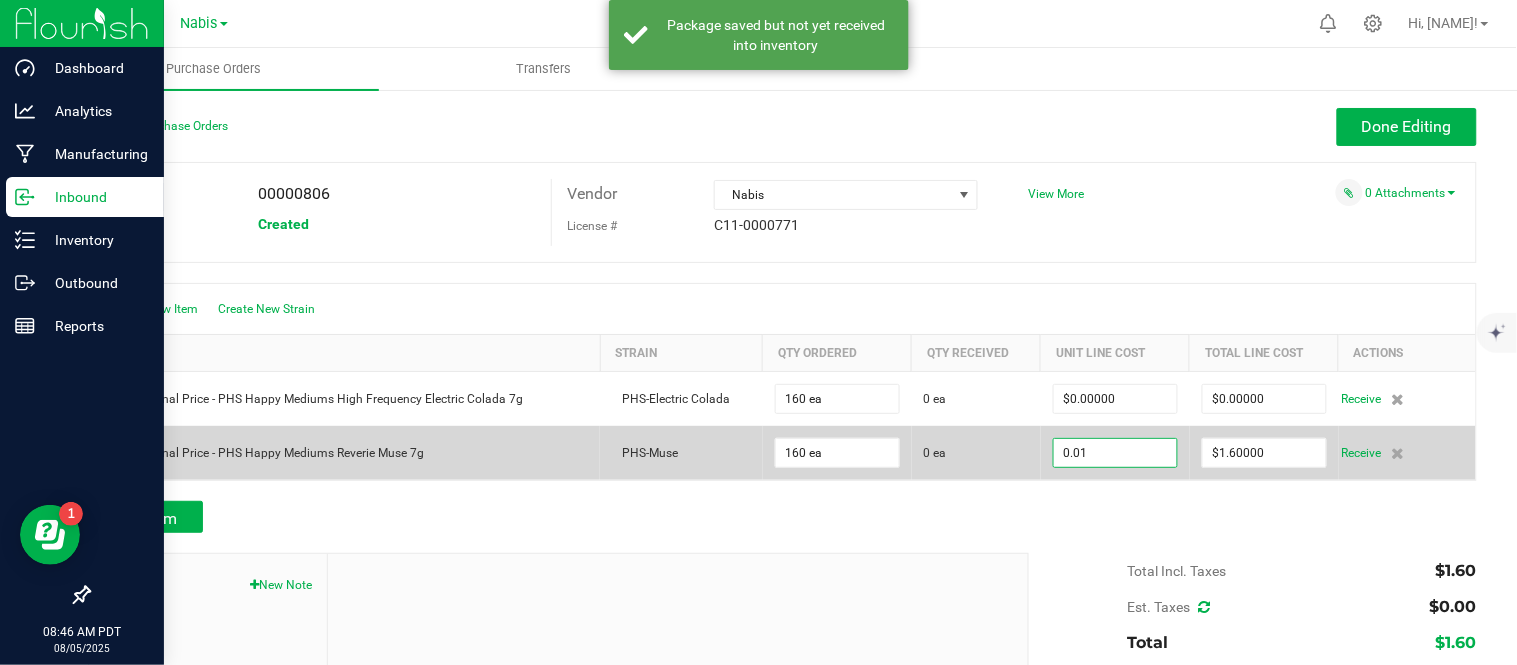 click on "0.01" at bounding box center [1115, 453] 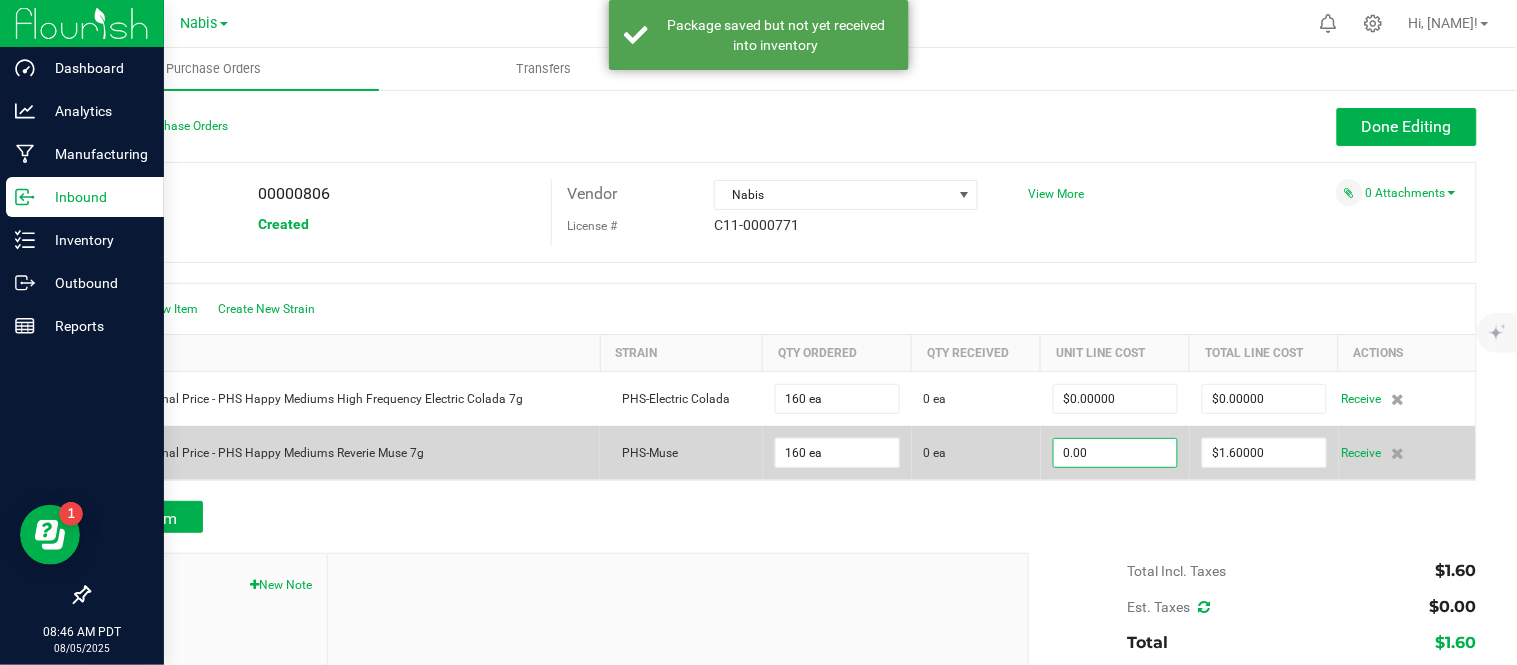 type on "$0.00000" 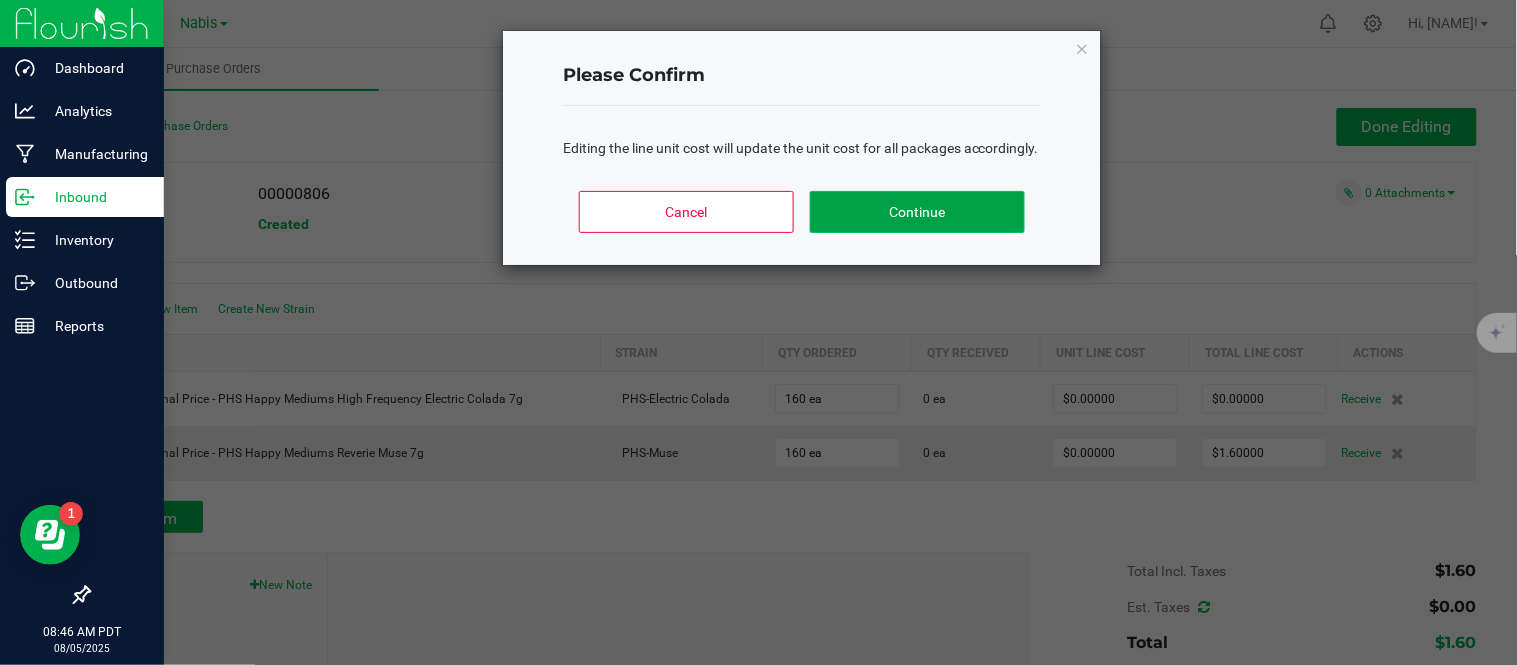 click on "Continue" 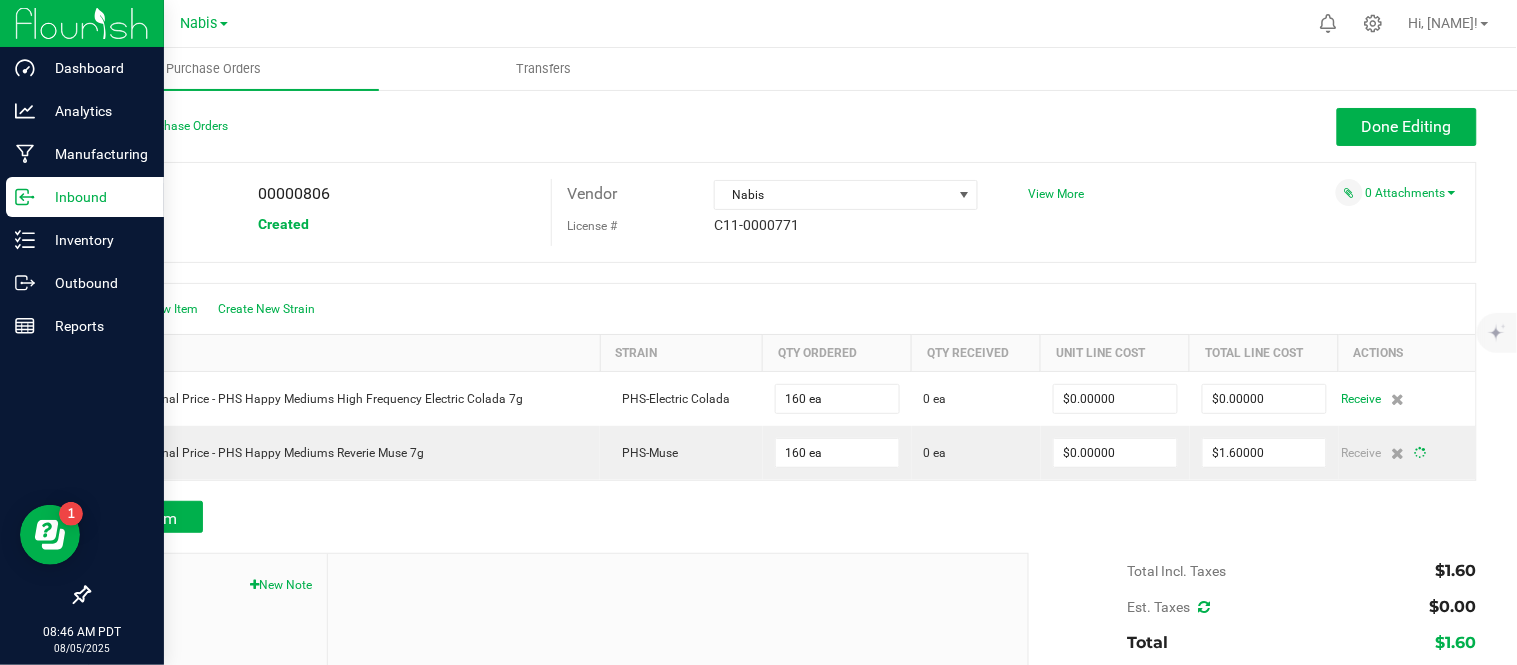 type on "160" 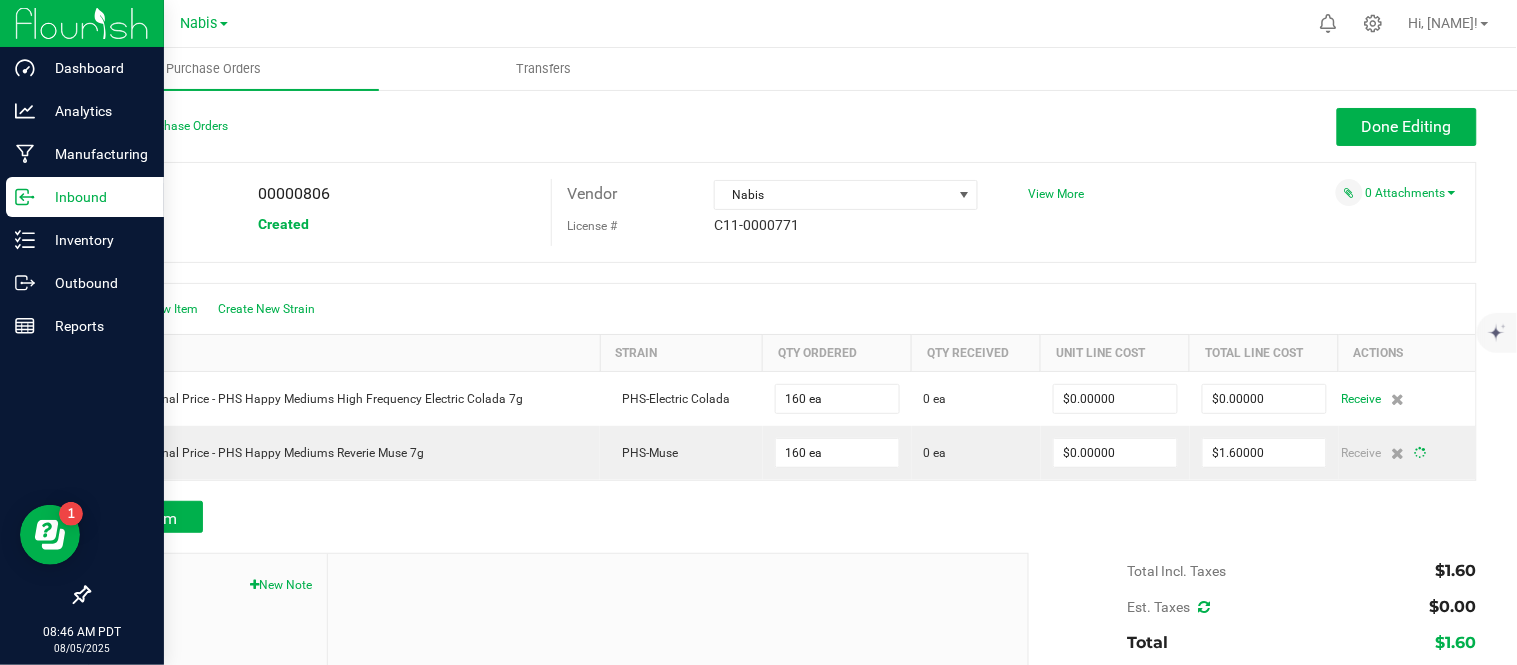 type on "$0.00000" 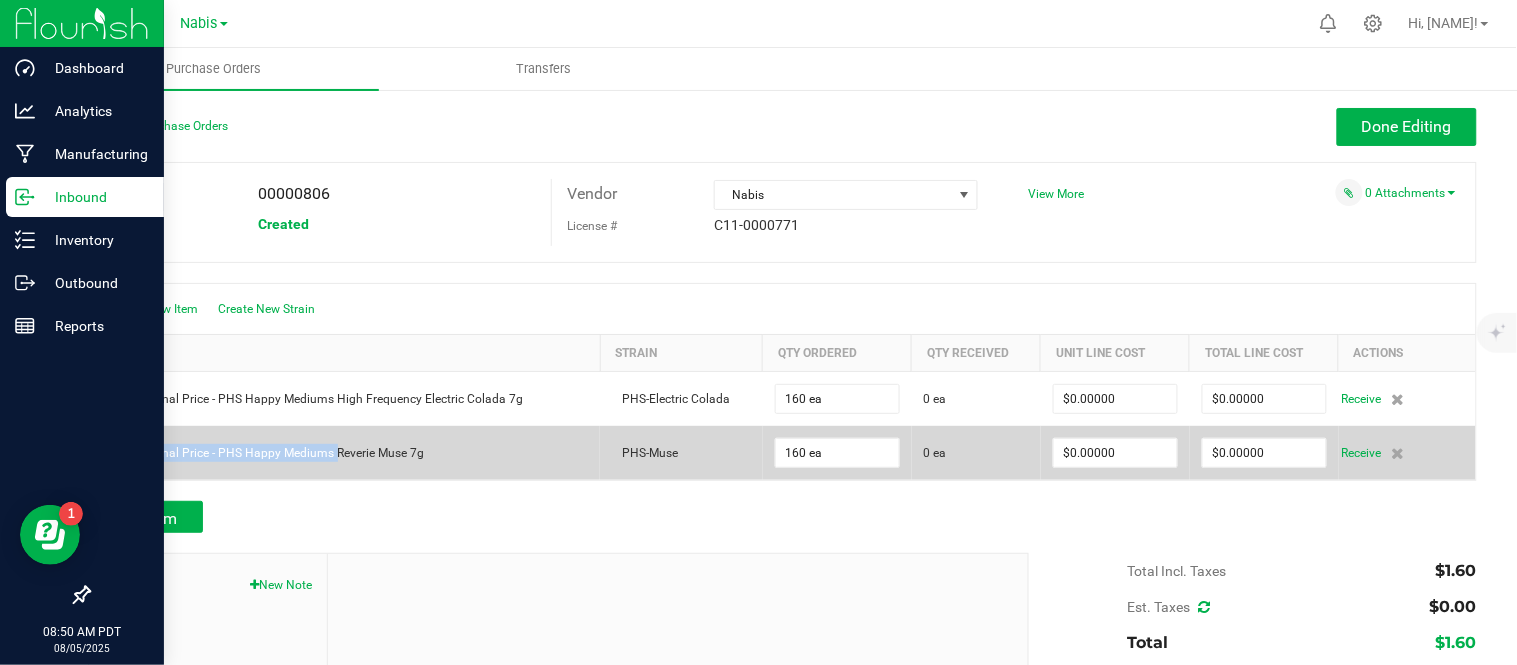 drag, startPoint x: 100, startPoint y: 448, endPoint x: 335, endPoint y: 454, distance: 235.07658 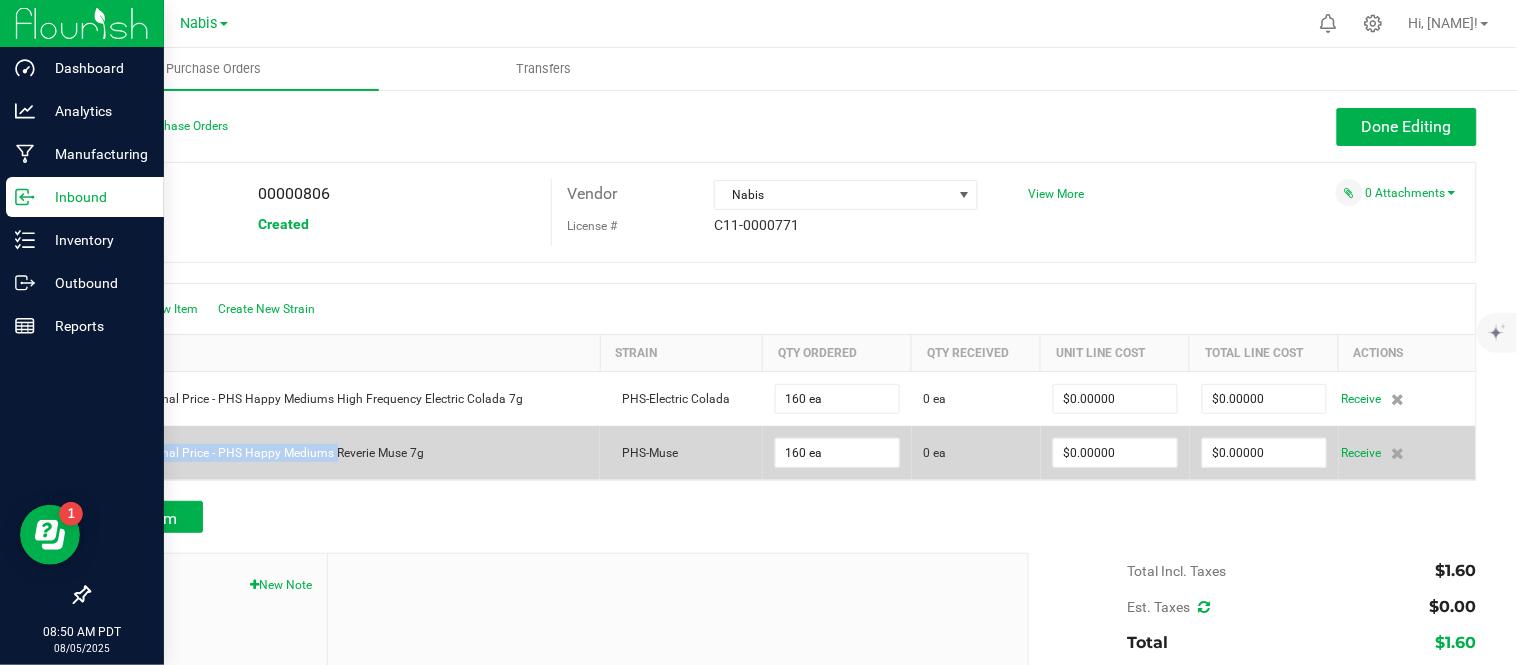 click on "Promotional Price - PHS Happy Mediums Reverie Muse 7g" at bounding box center (345, 453) 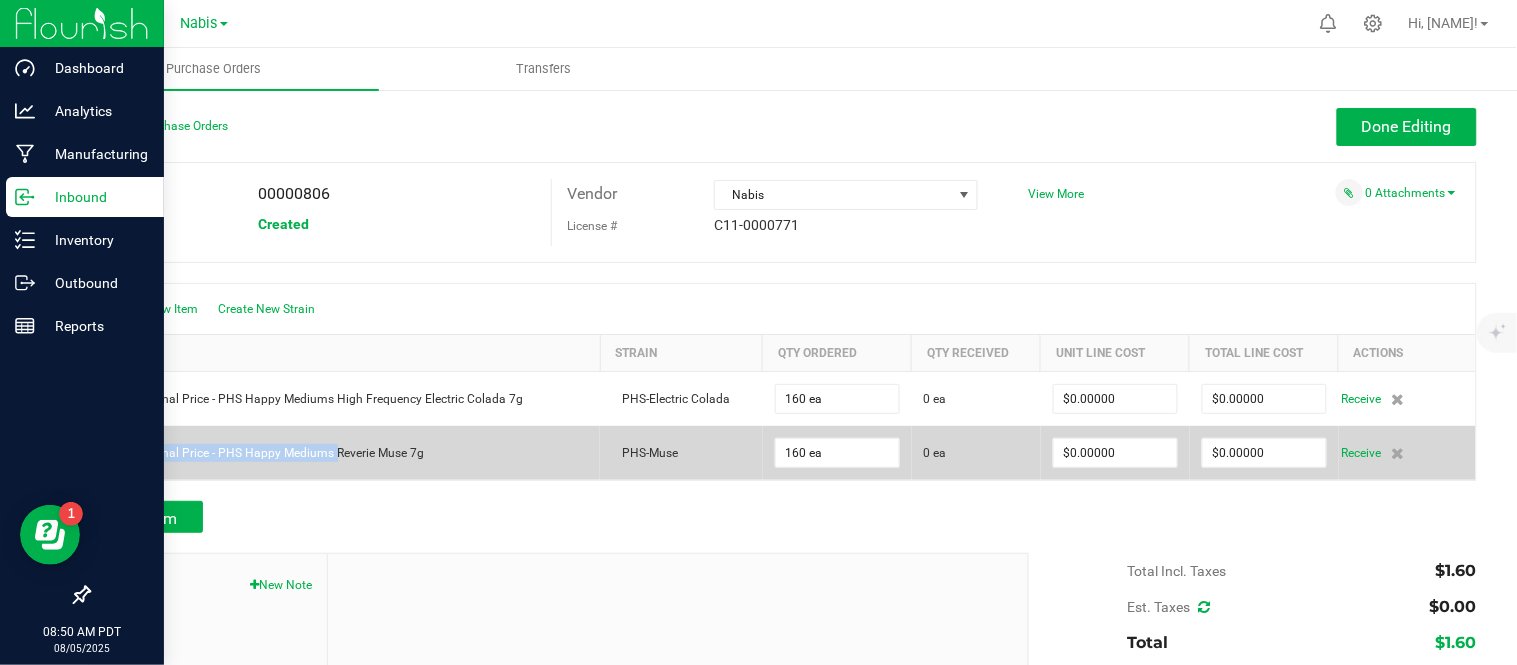 copy on "Promotional Price - PHS Happy Mediums" 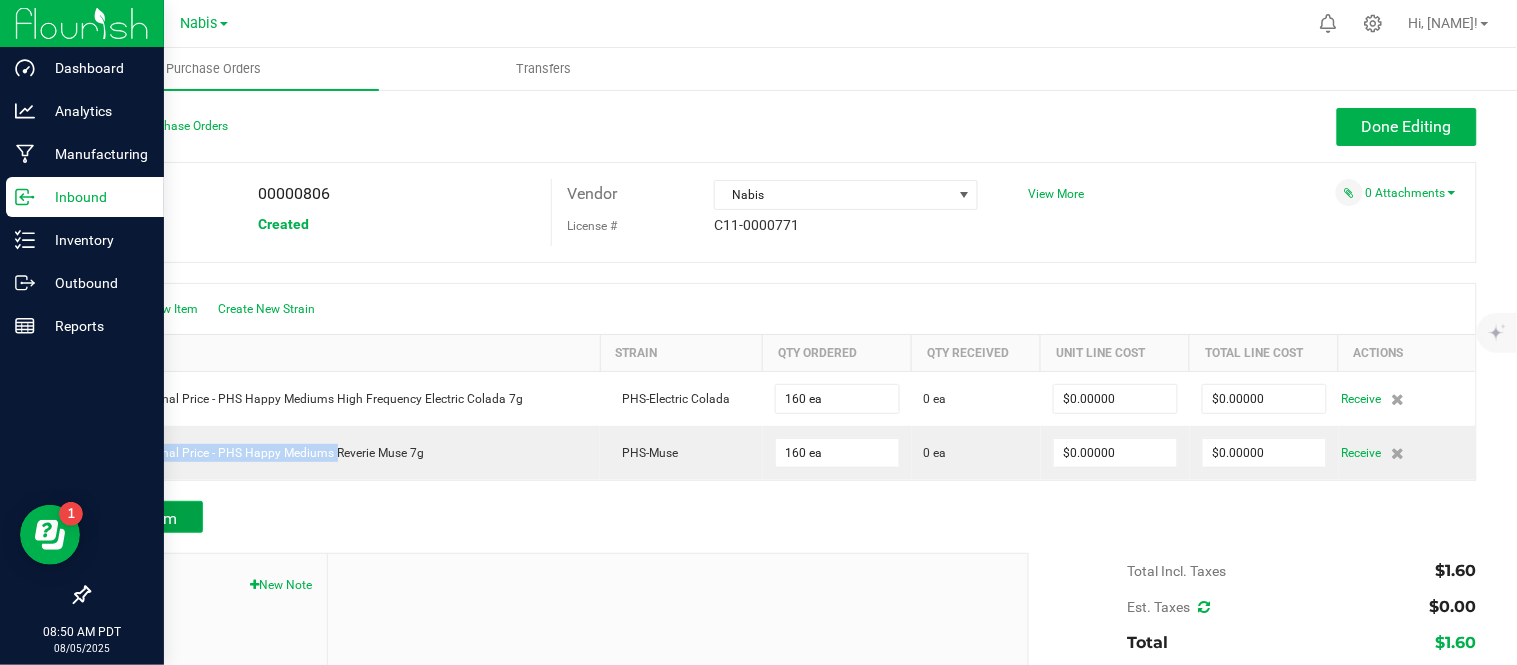 click on "Add Item" at bounding box center (145, 518) 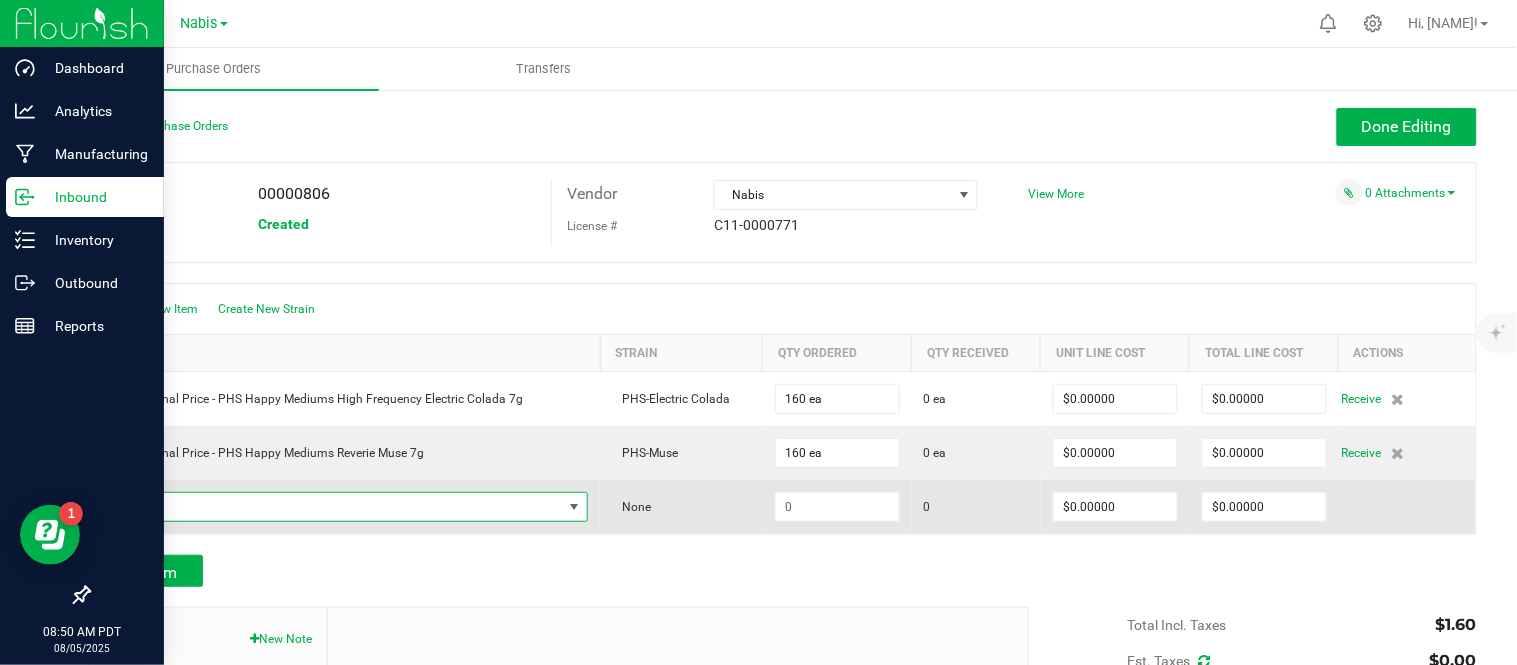 click at bounding box center [333, 507] 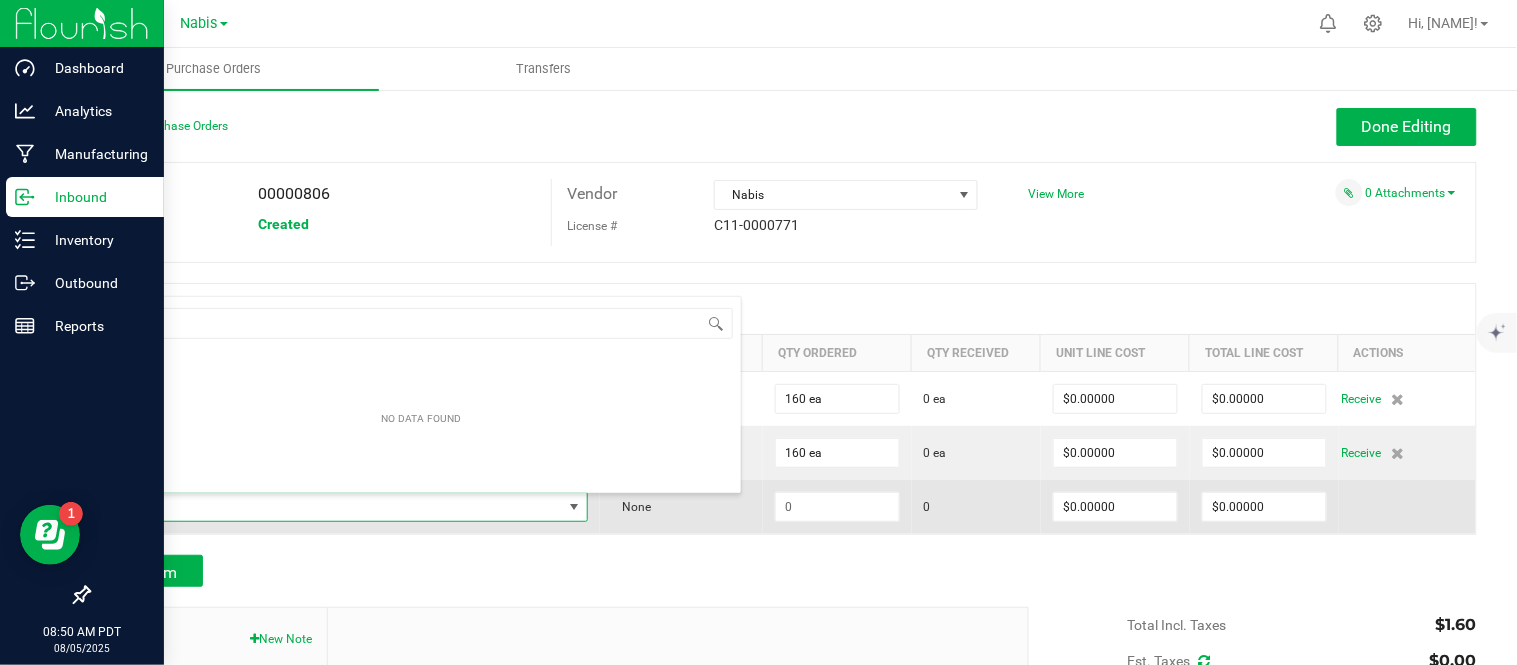 scroll, scrollTop: 99970, scrollLeft: 99524, axis: both 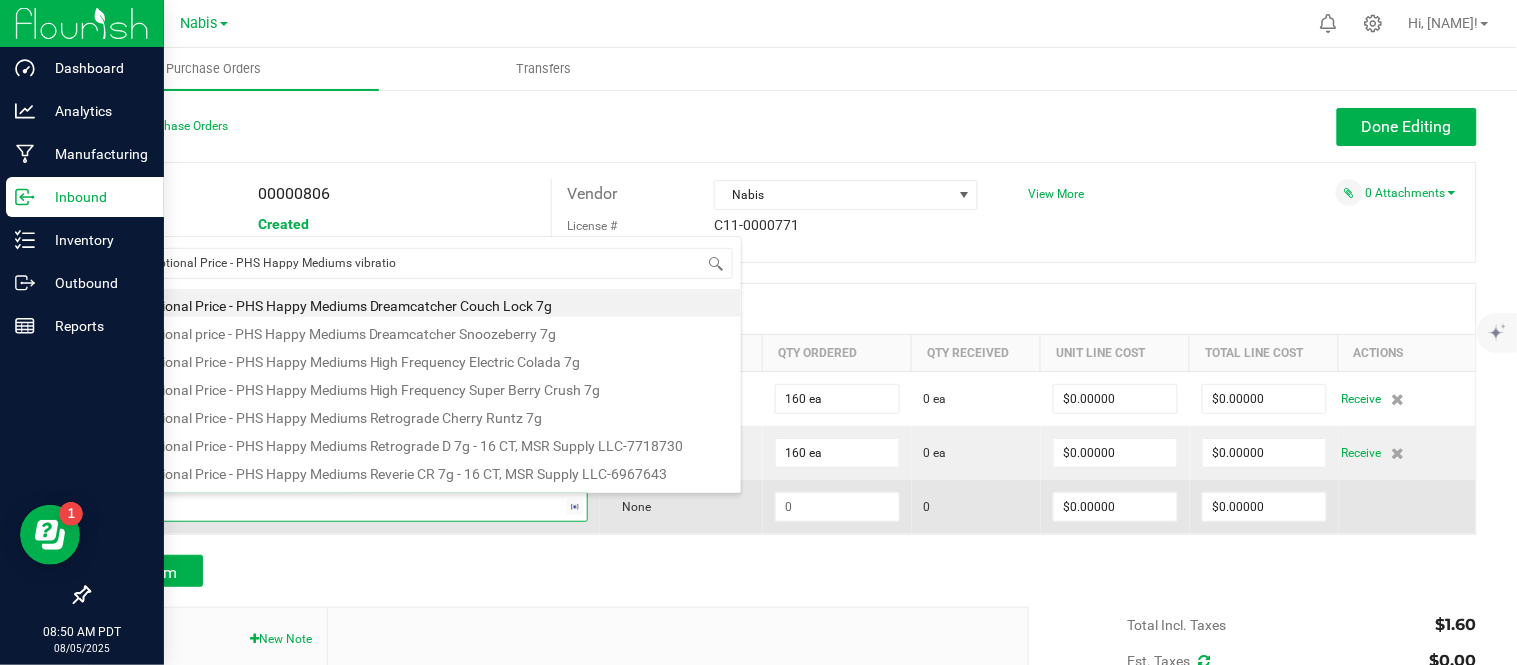 type on "Promotional Price - PHS Happy Mediums vibration" 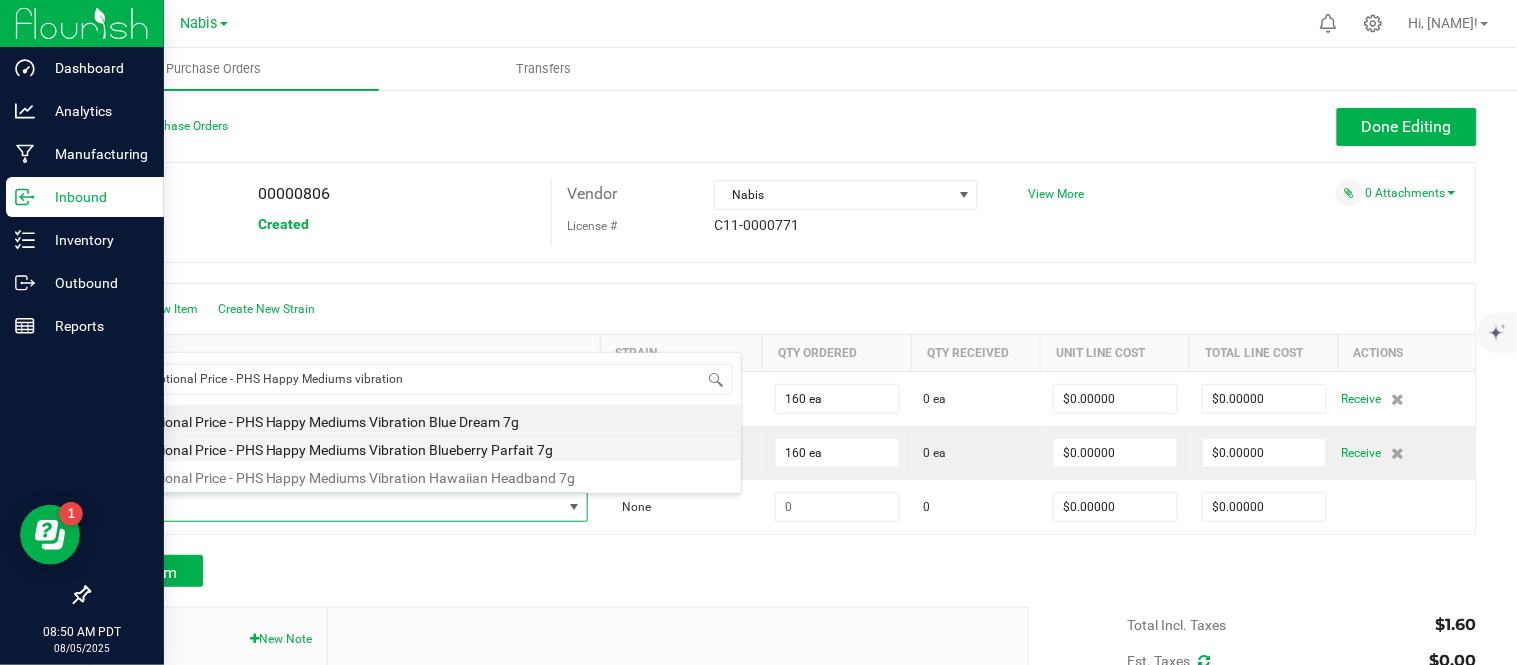 click on "Promotional Price - PHS Happy Mediums Vibration Blueberry Parfait 7g" at bounding box center (422, 447) 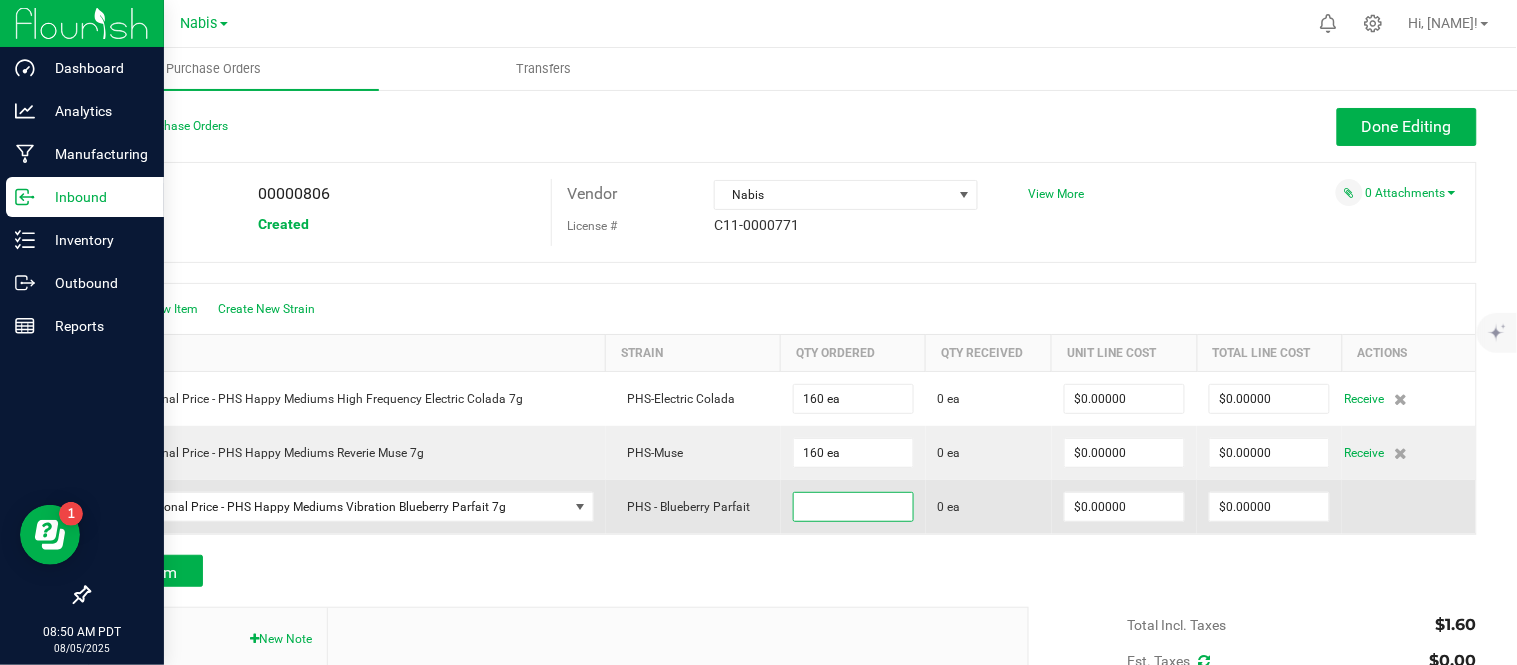 click at bounding box center (853, 507) 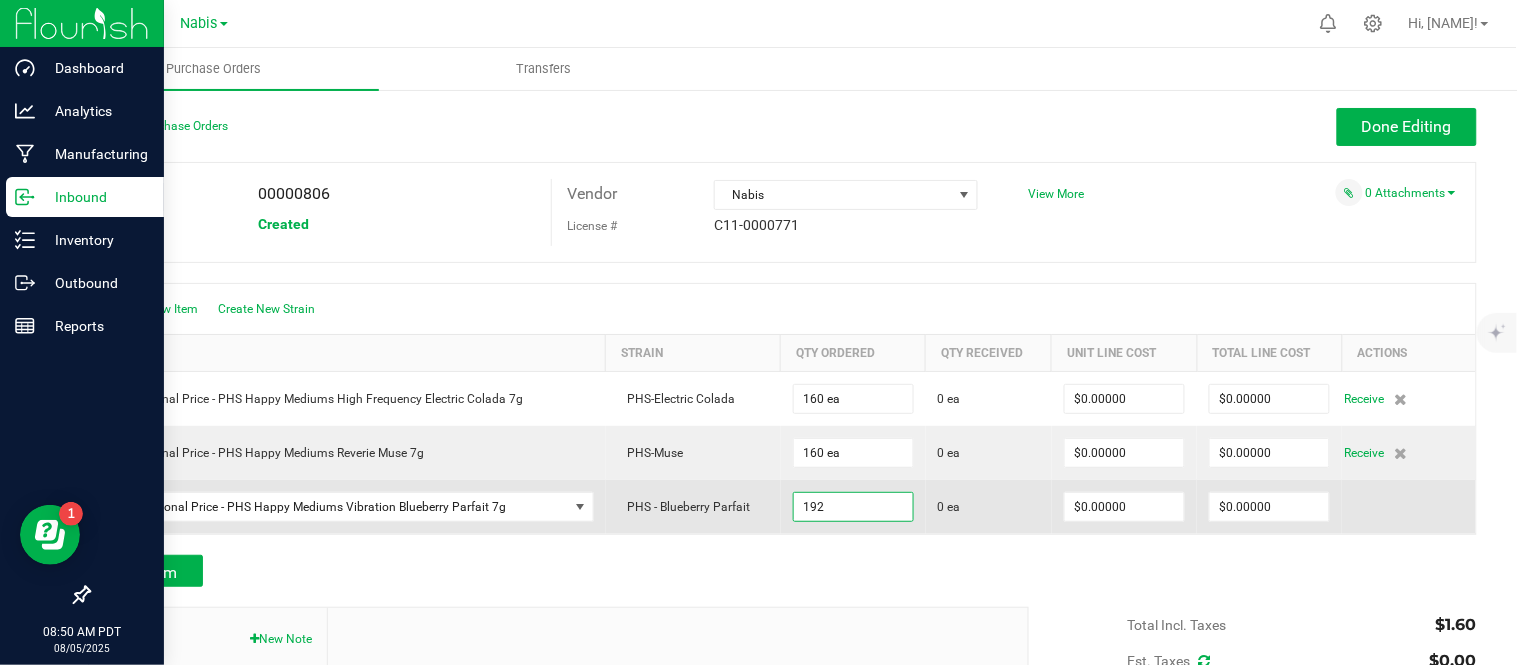 type on "192 ea" 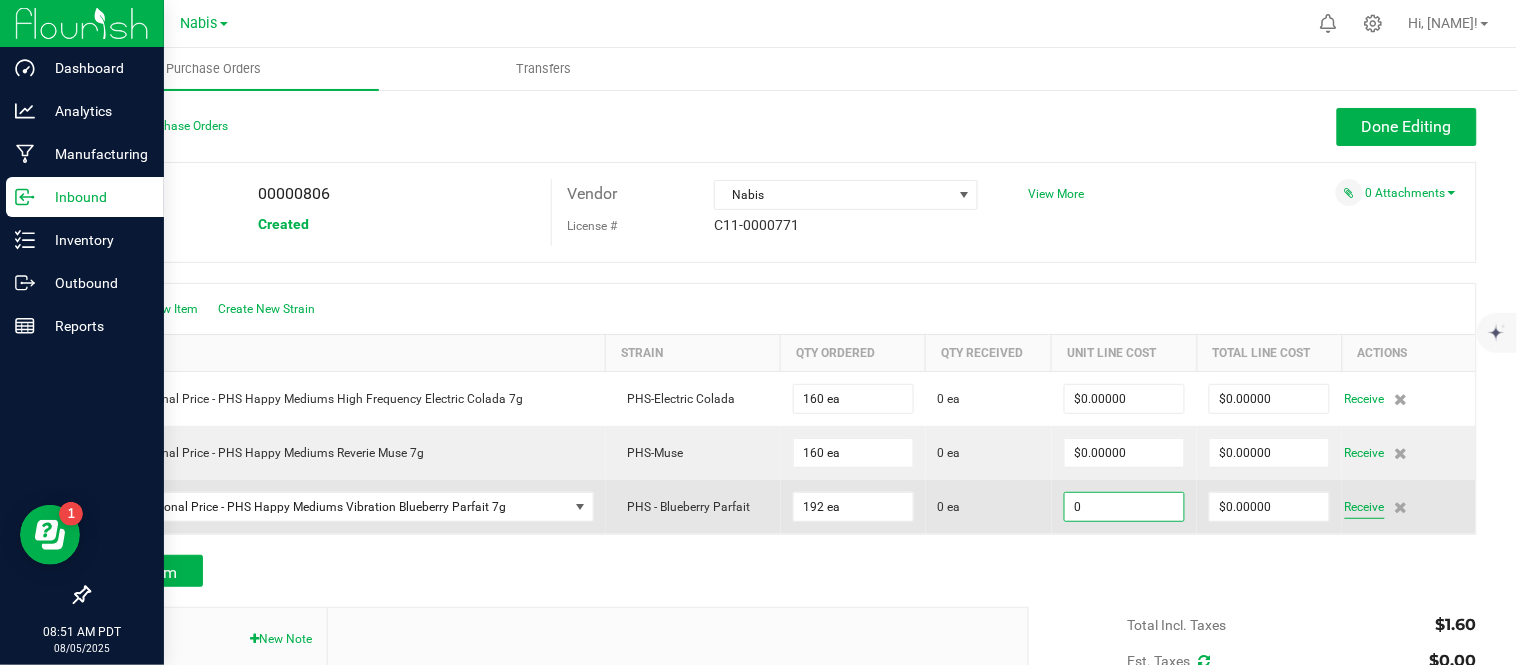 type on "$0.00000" 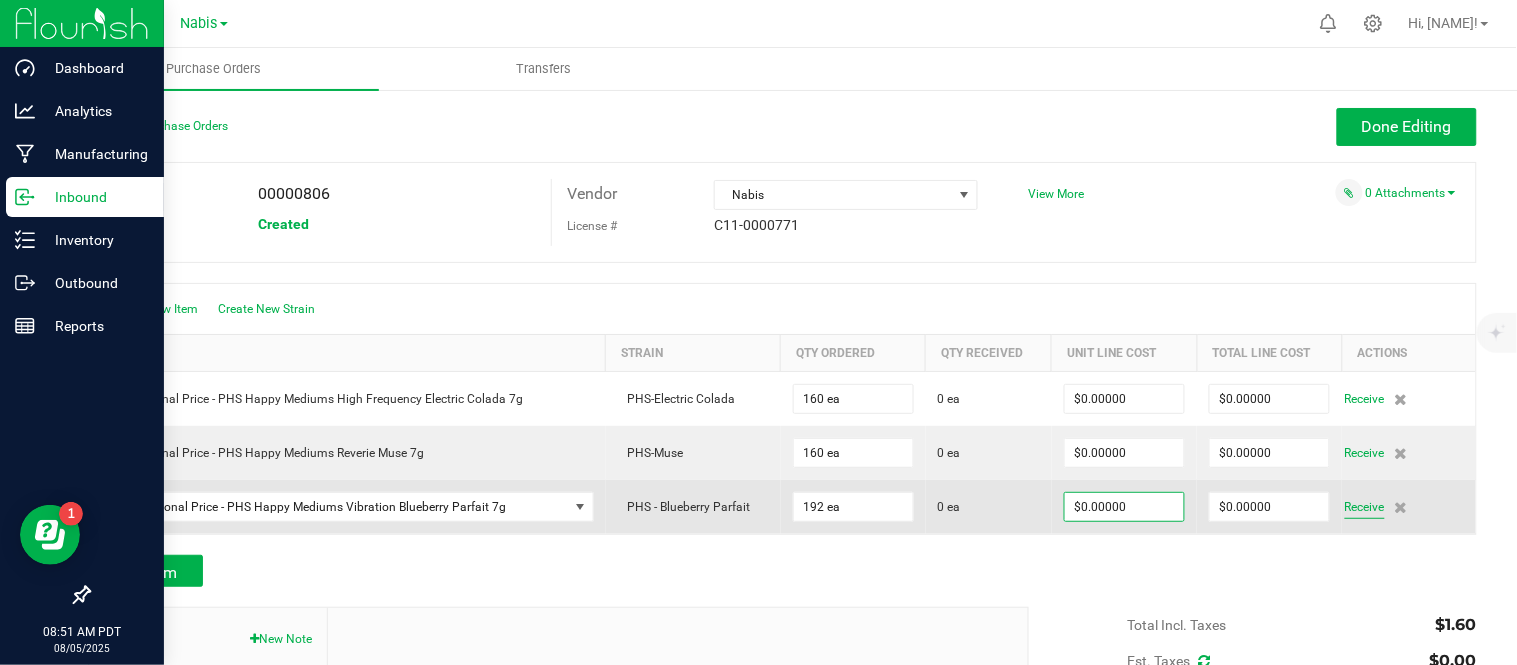 click on "Receive" at bounding box center (1365, 507) 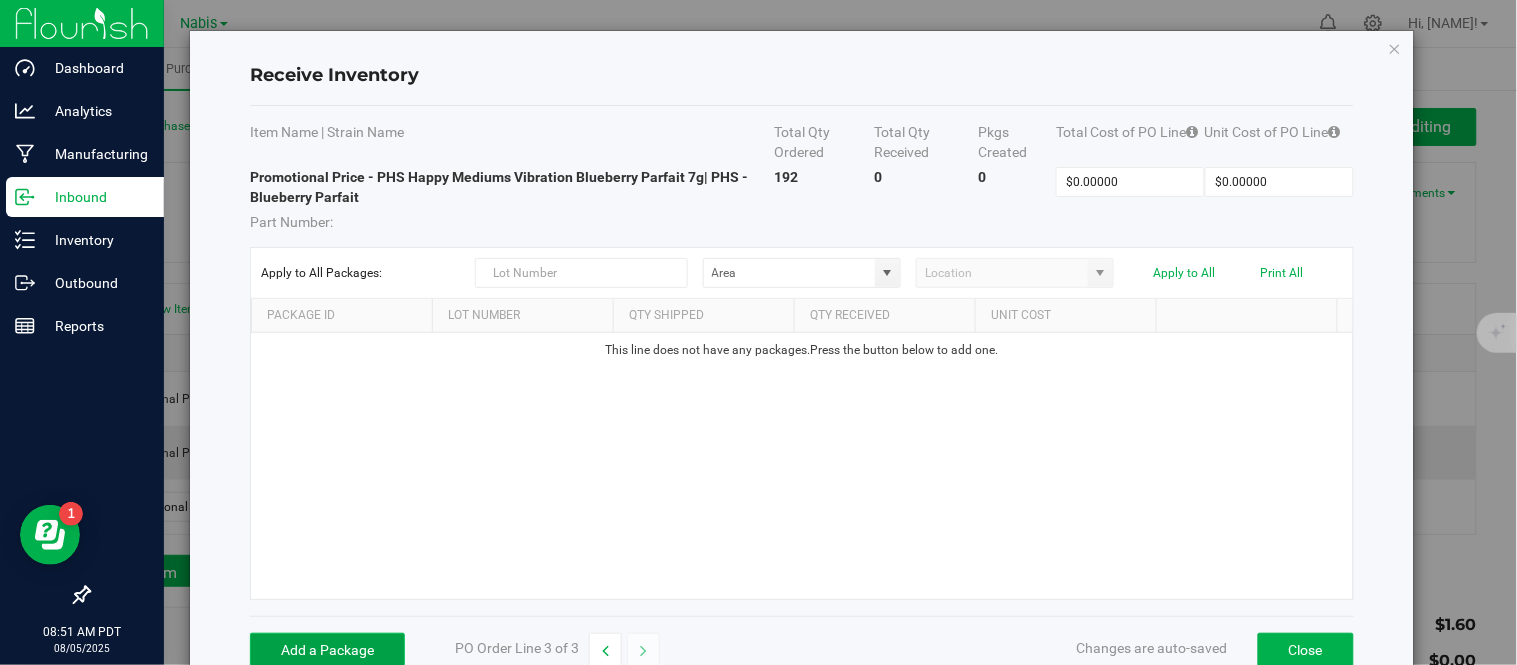 click on "Add a Package" at bounding box center (327, 650) 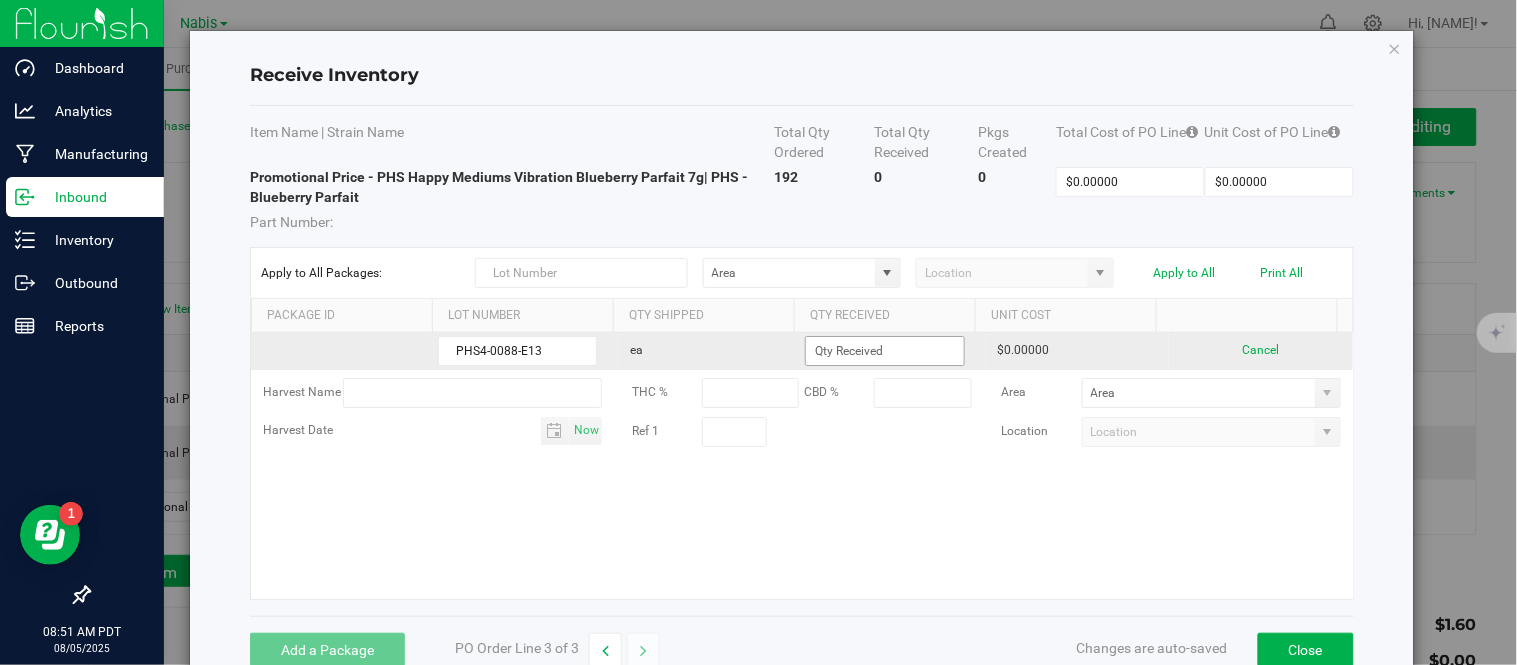 type on "PHS4-0088-E13" 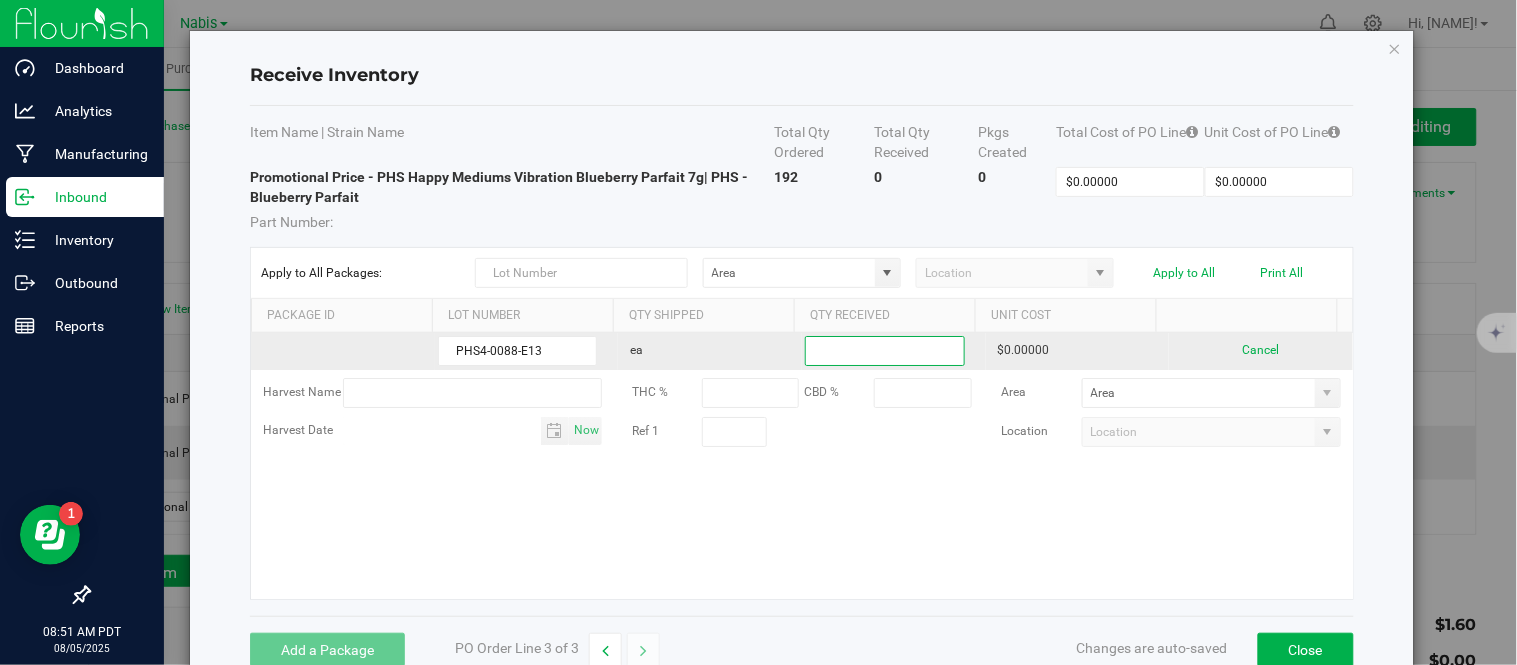 click at bounding box center [885, 351] 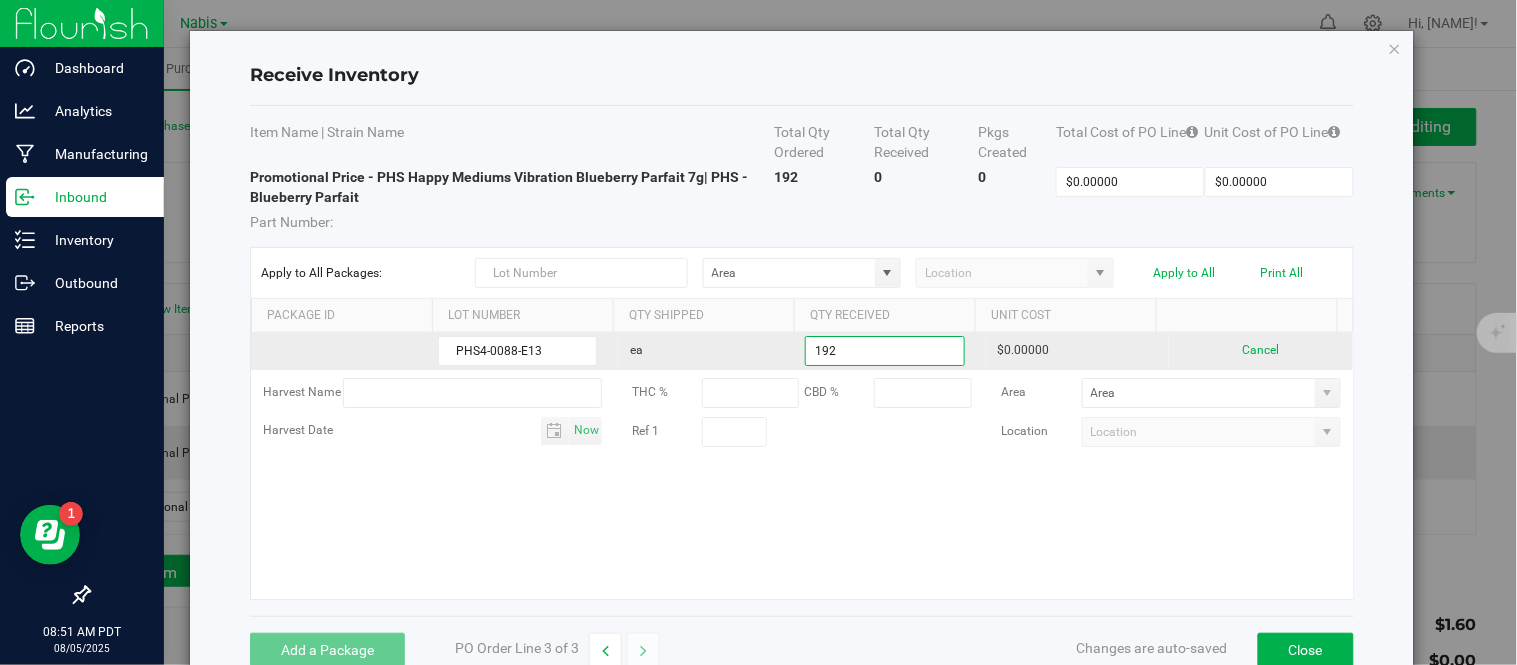 type on "192" 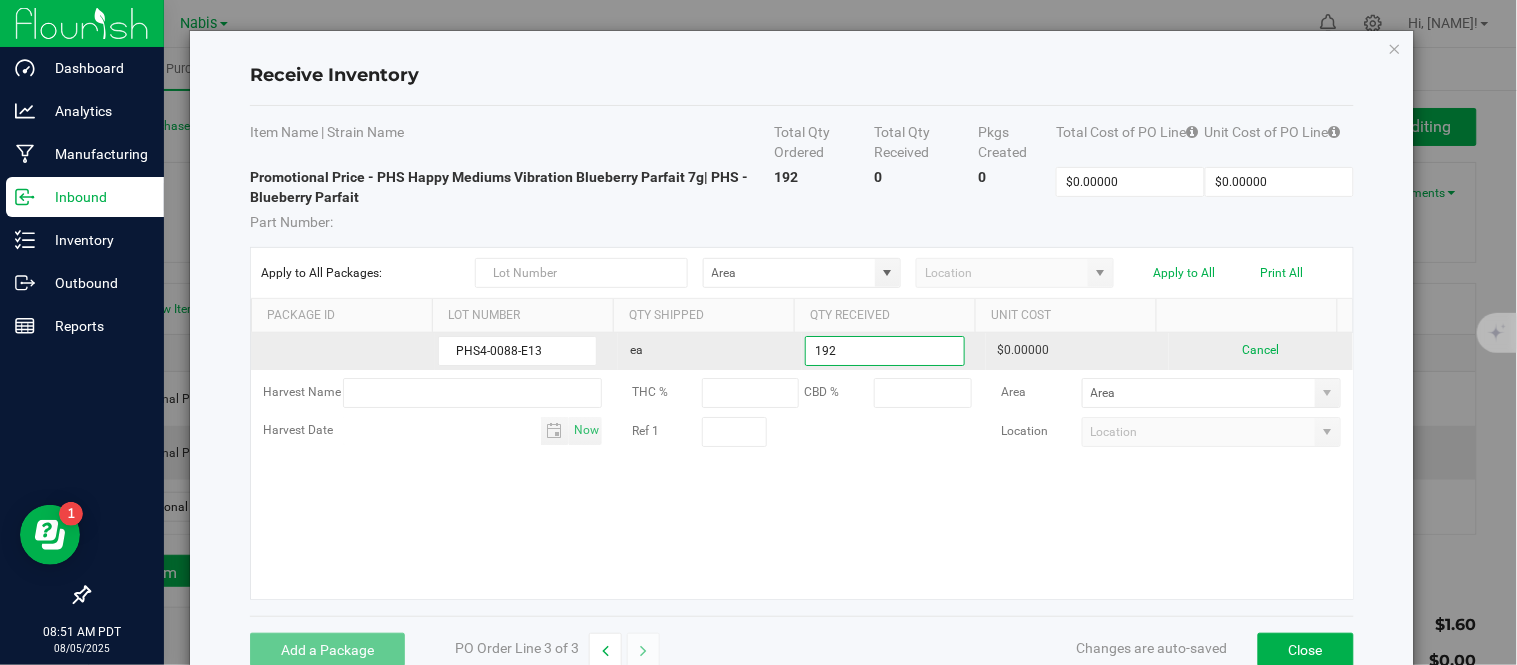 type 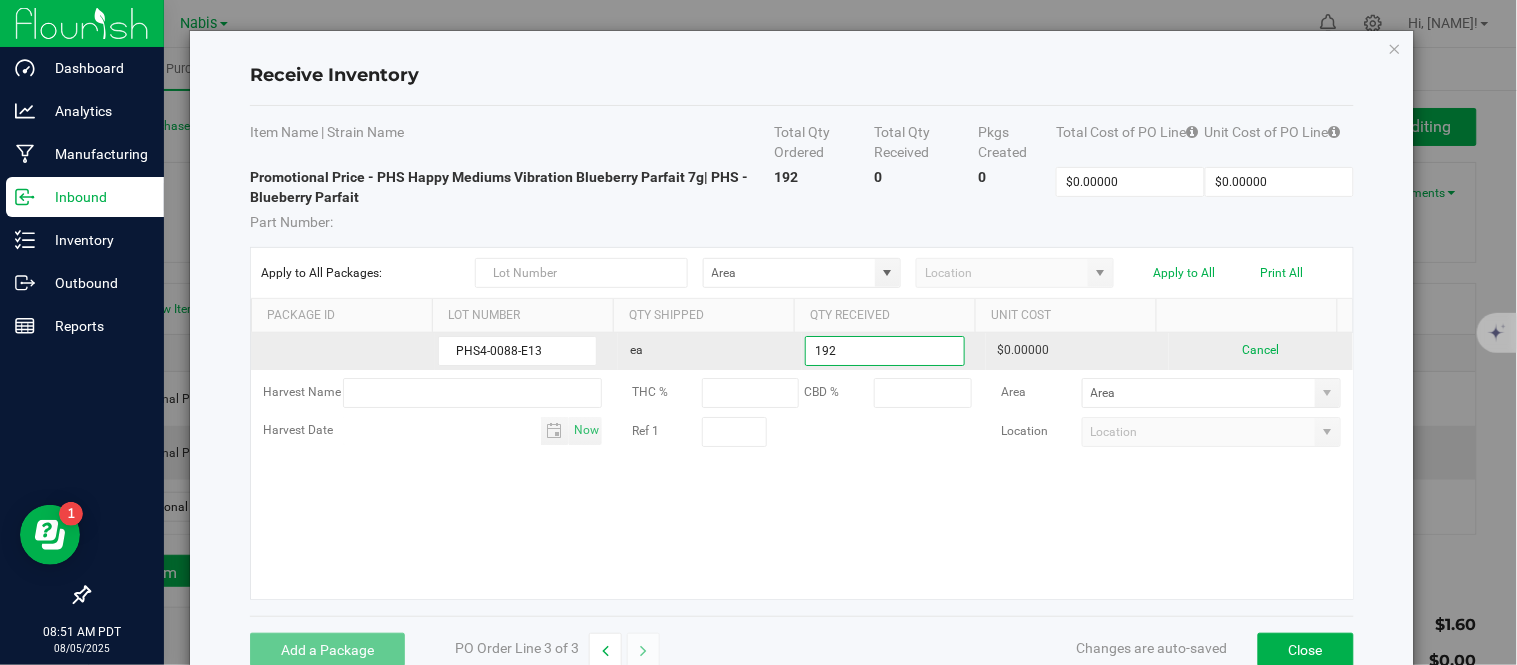 type on "192 ea" 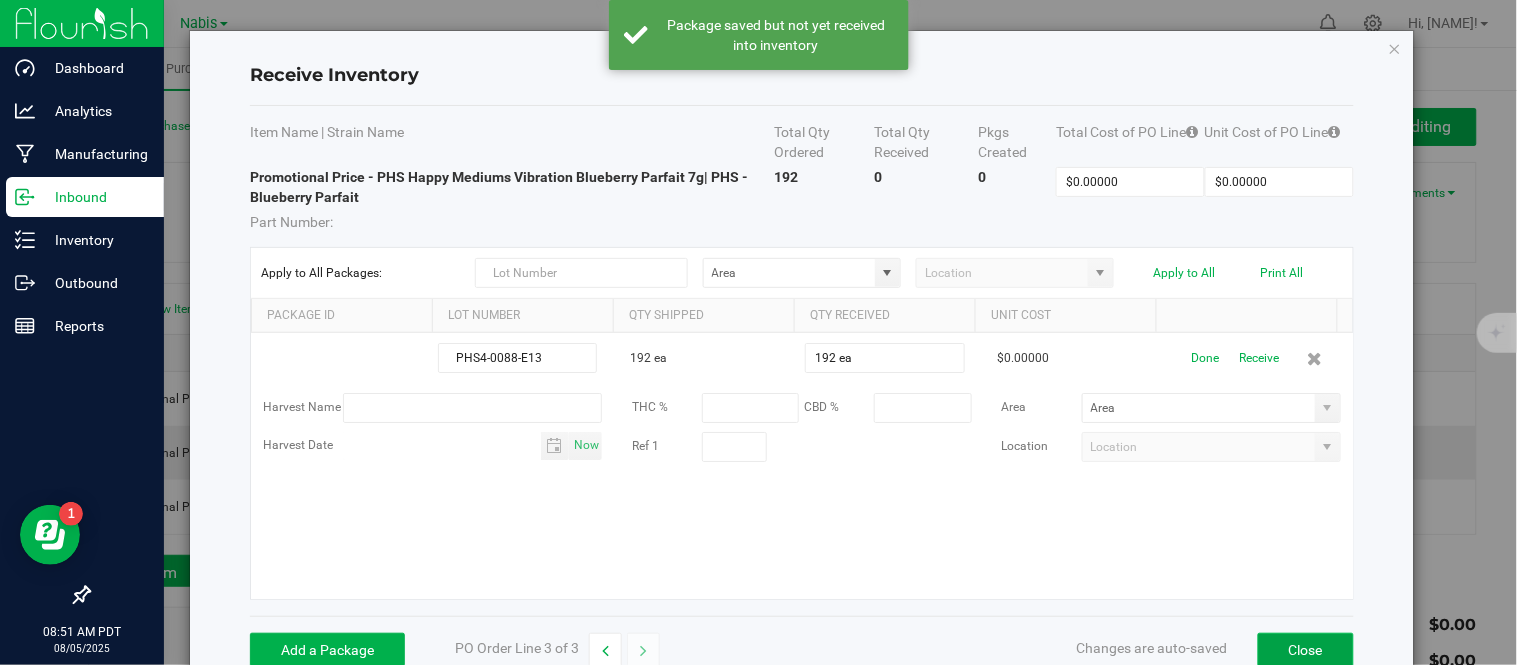 click on "Close" at bounding box center [1306, 650] 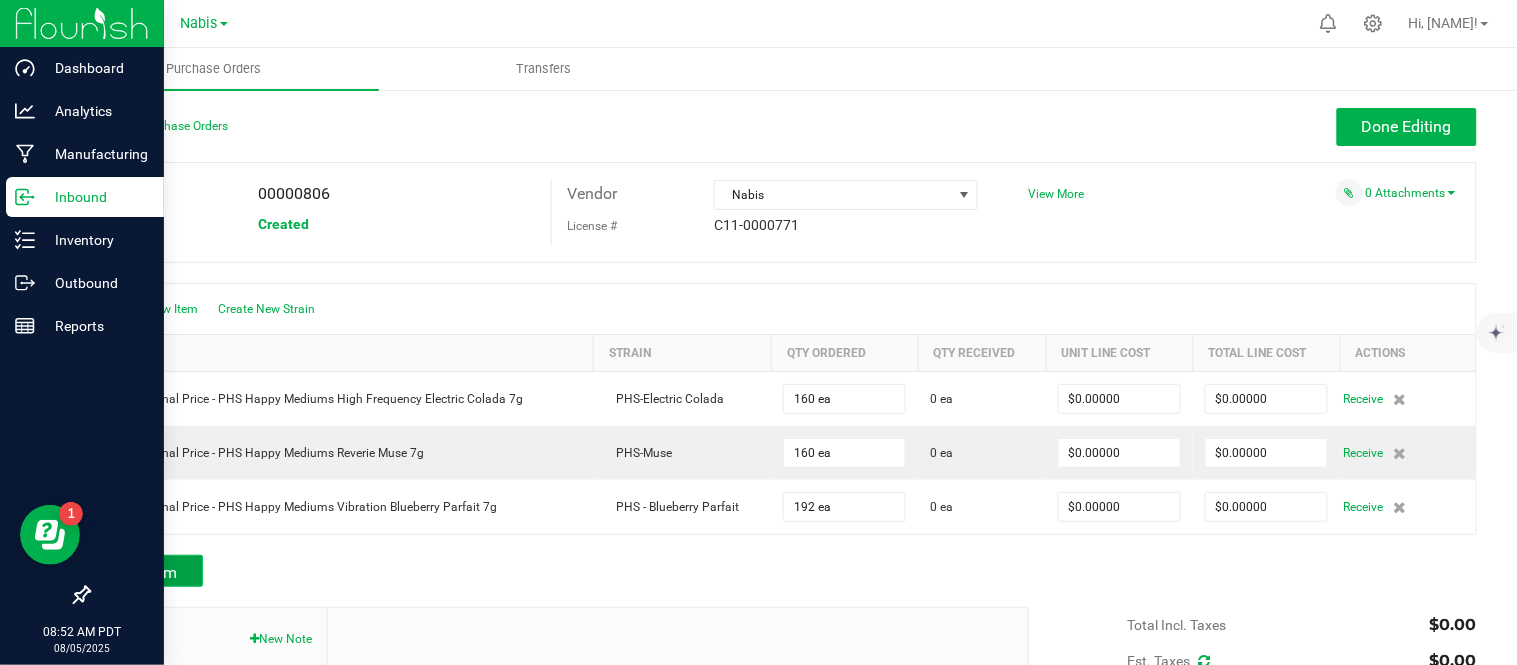 click on "Add Item" at bounding box center [145, 572] 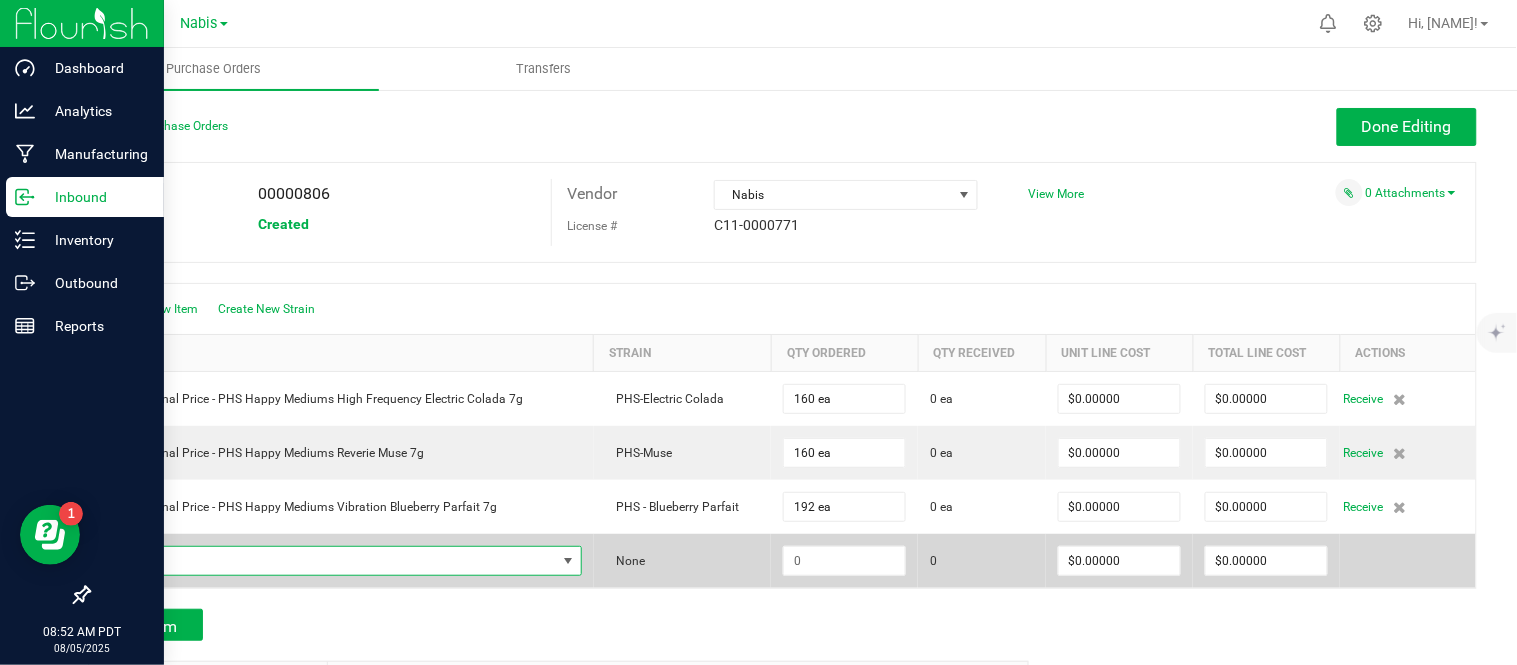click at bounding box center (329, 561) 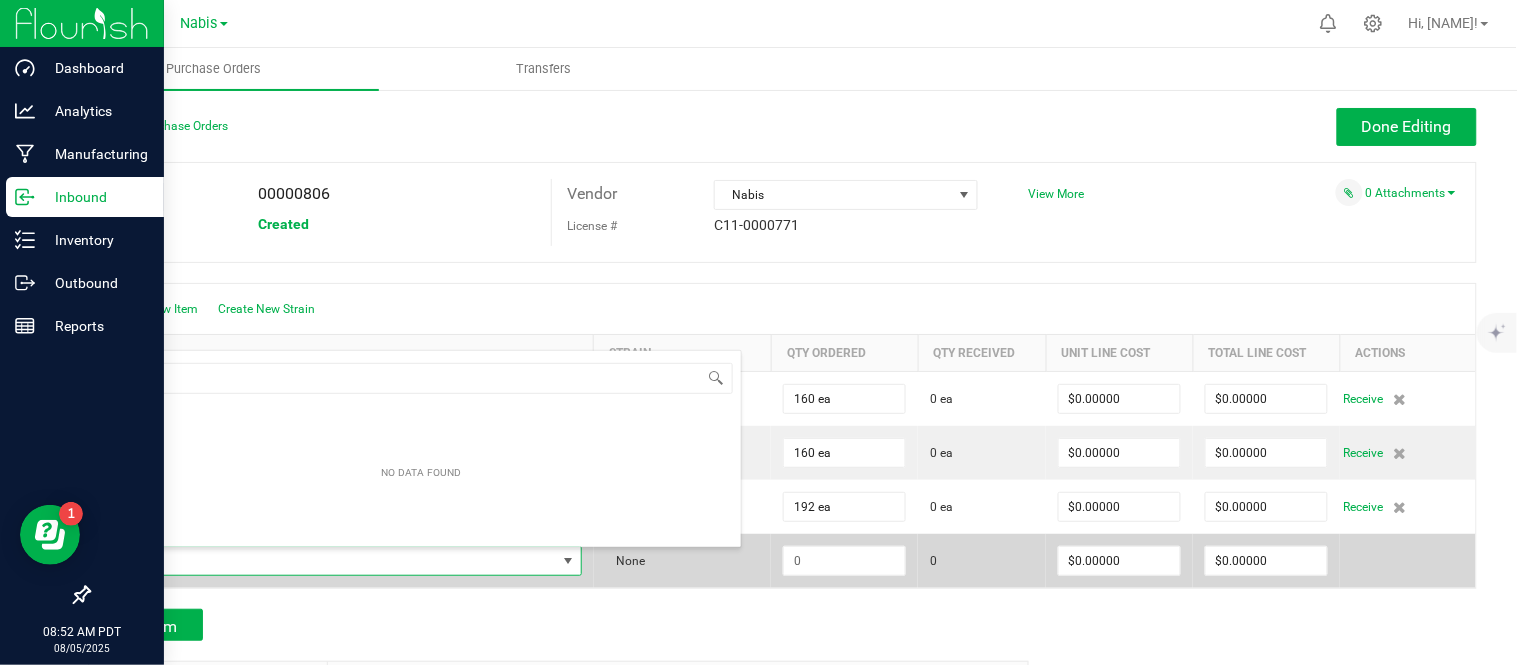 scroll, scrollTop: 99970, scrollLeft: 99531, axis: both 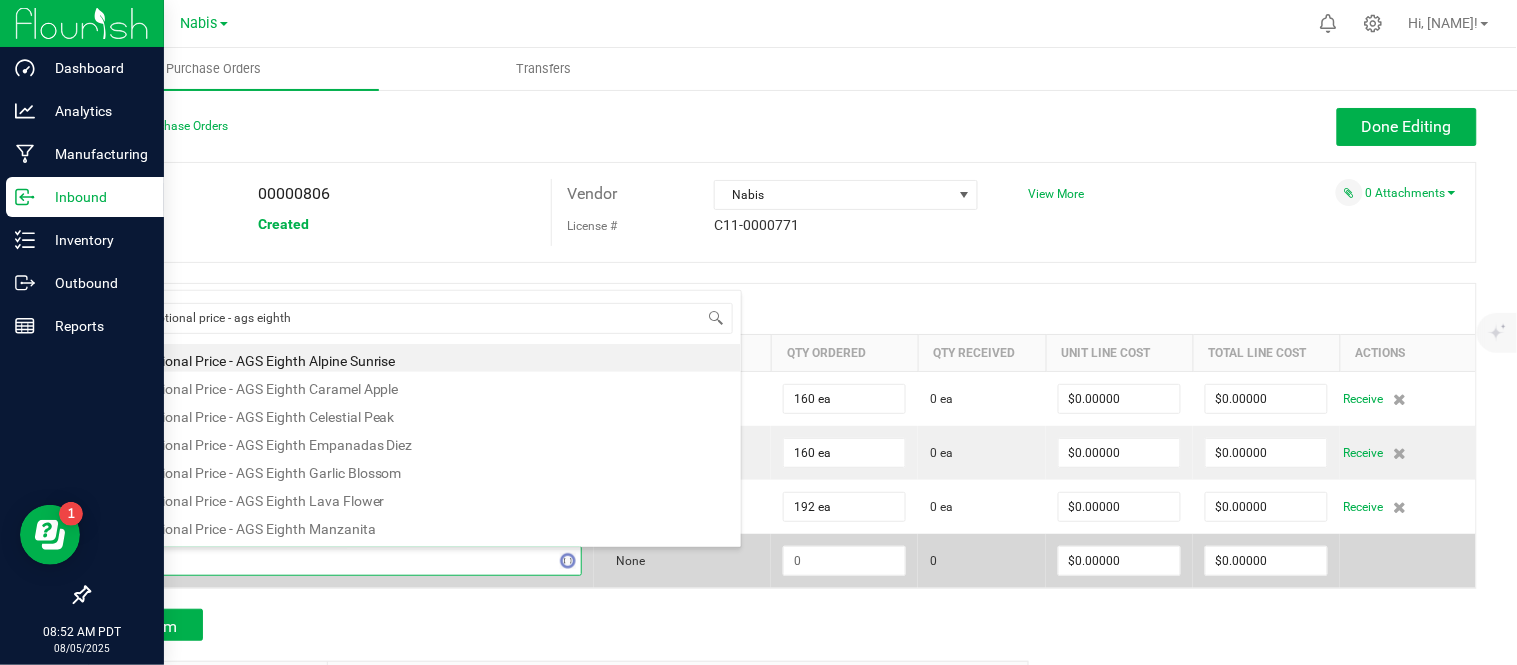 type on "promotional price - ags eighth w" 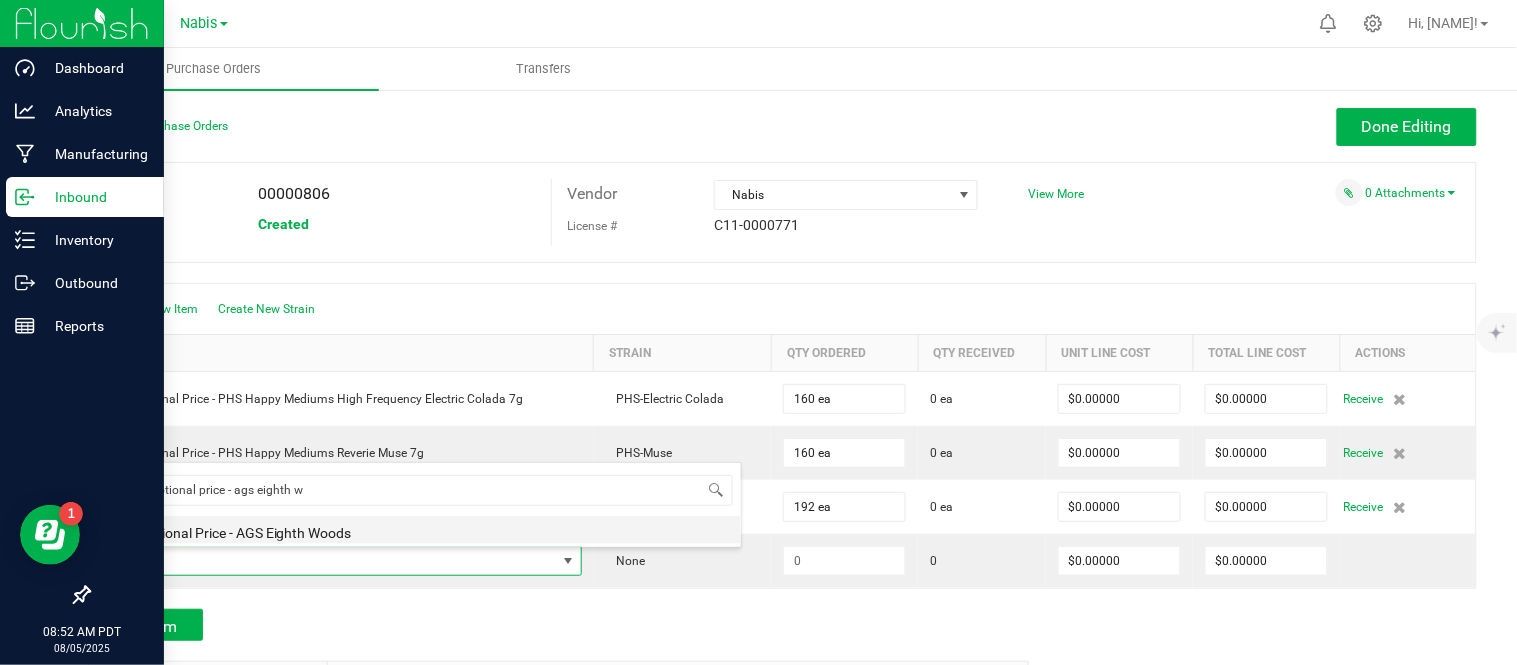 click on "Promotional Price - AGS Eighth Woods" at bounding box center [422, 530] 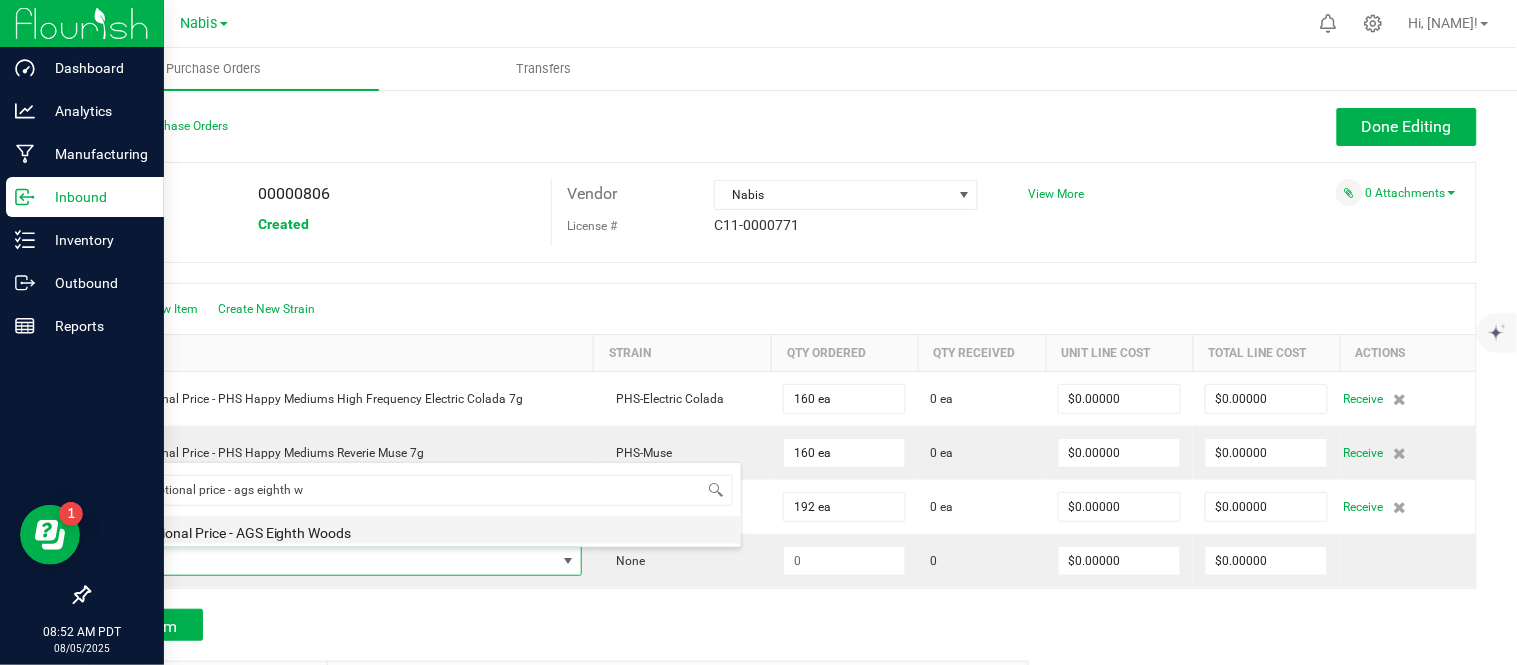 type 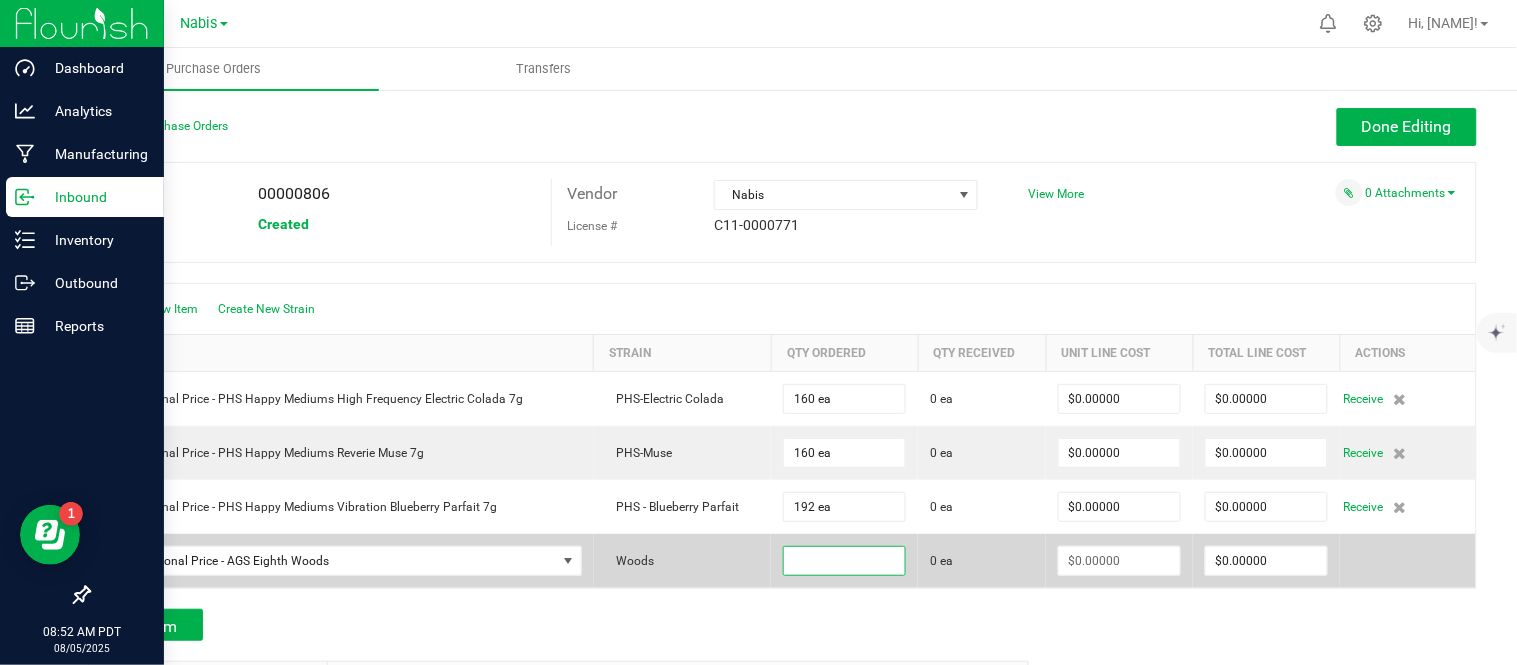 click at bounding box center (844, 561) 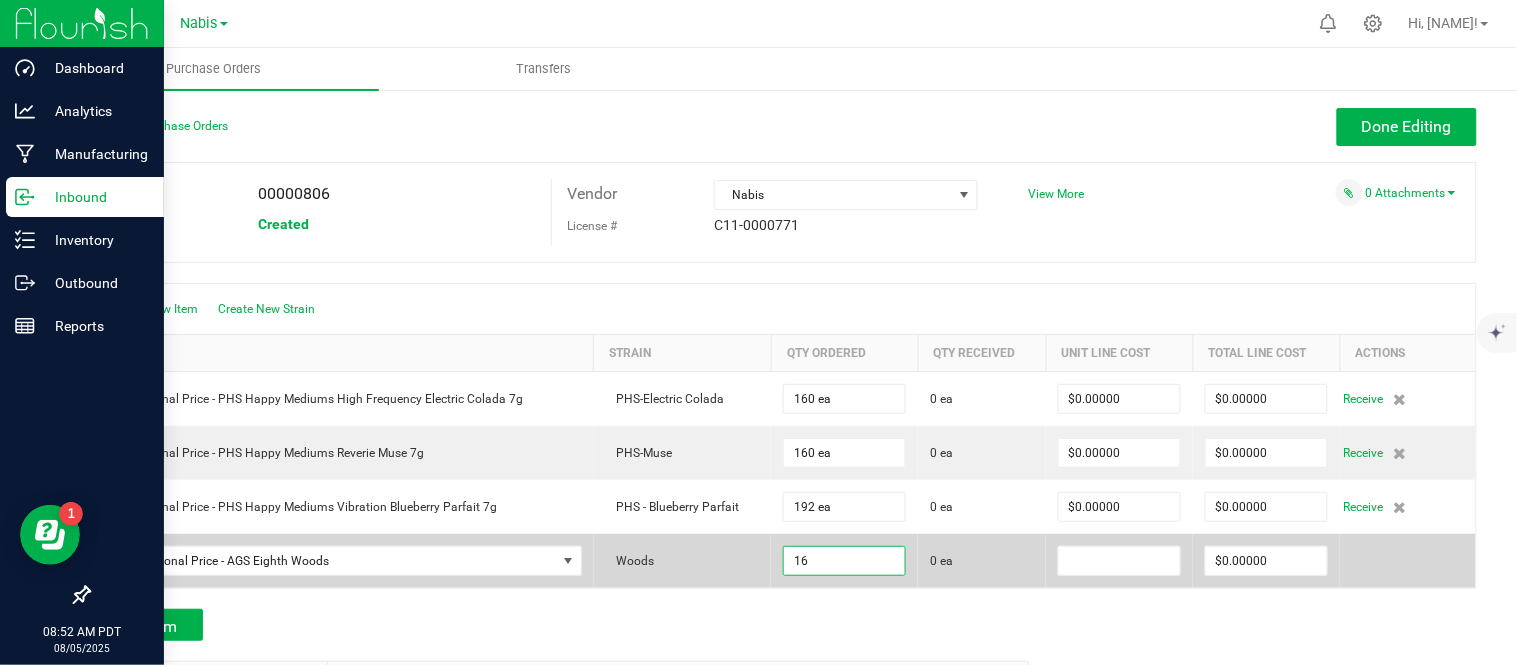 type on "16 ea" 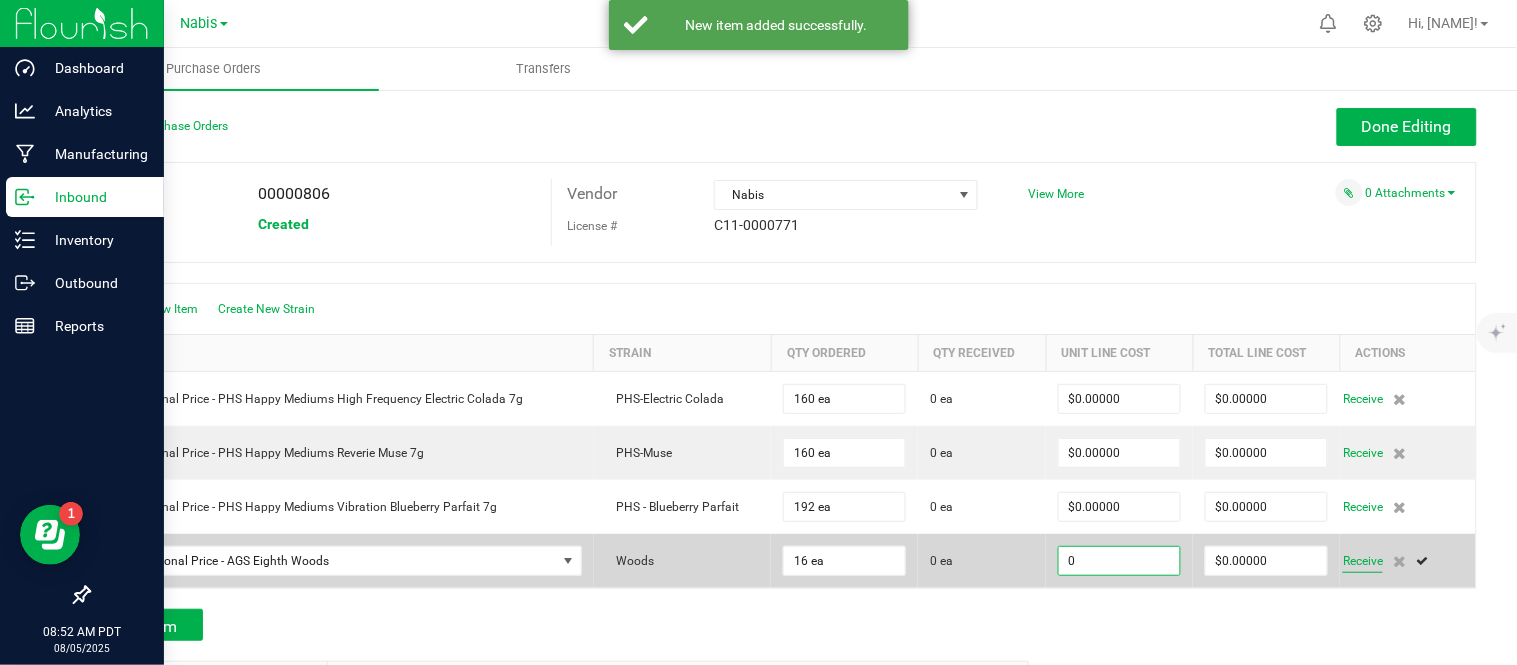 type on "$0.00000" 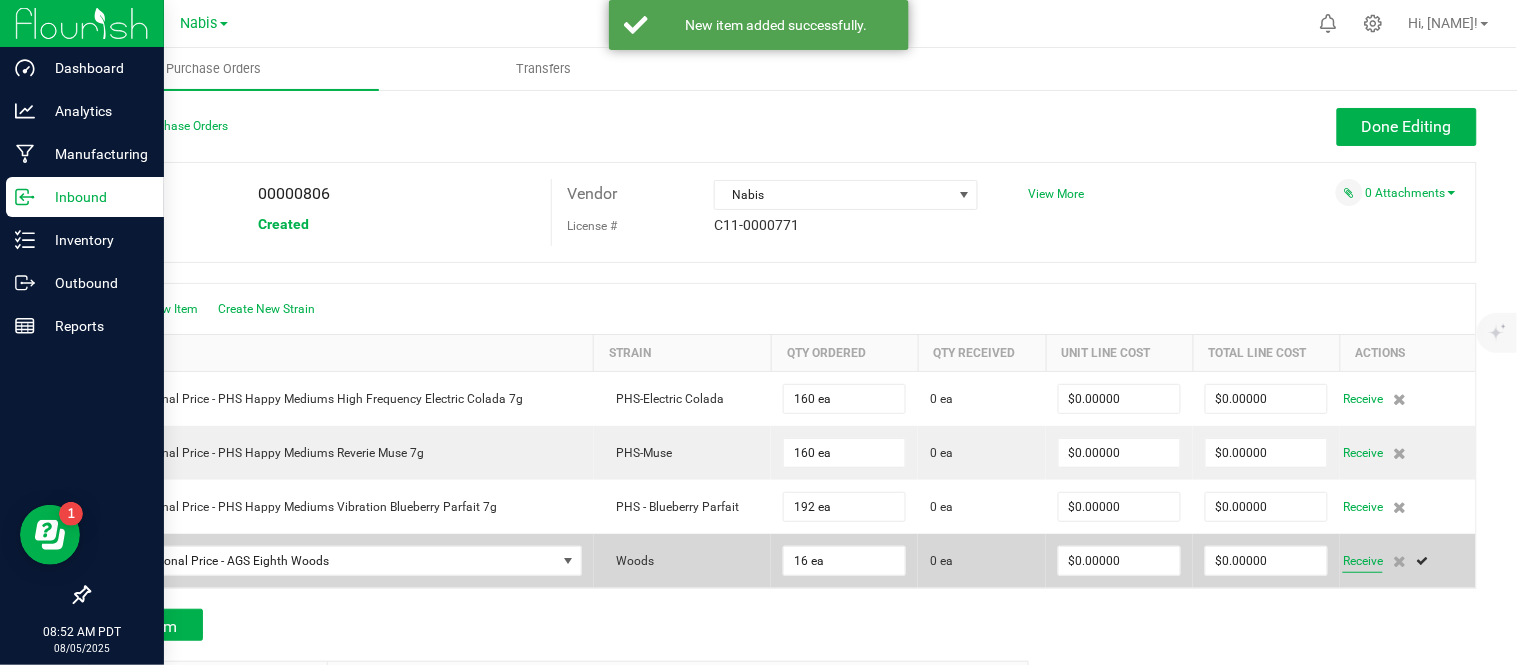 click on "Receive" at bounding box center (1363, 561) 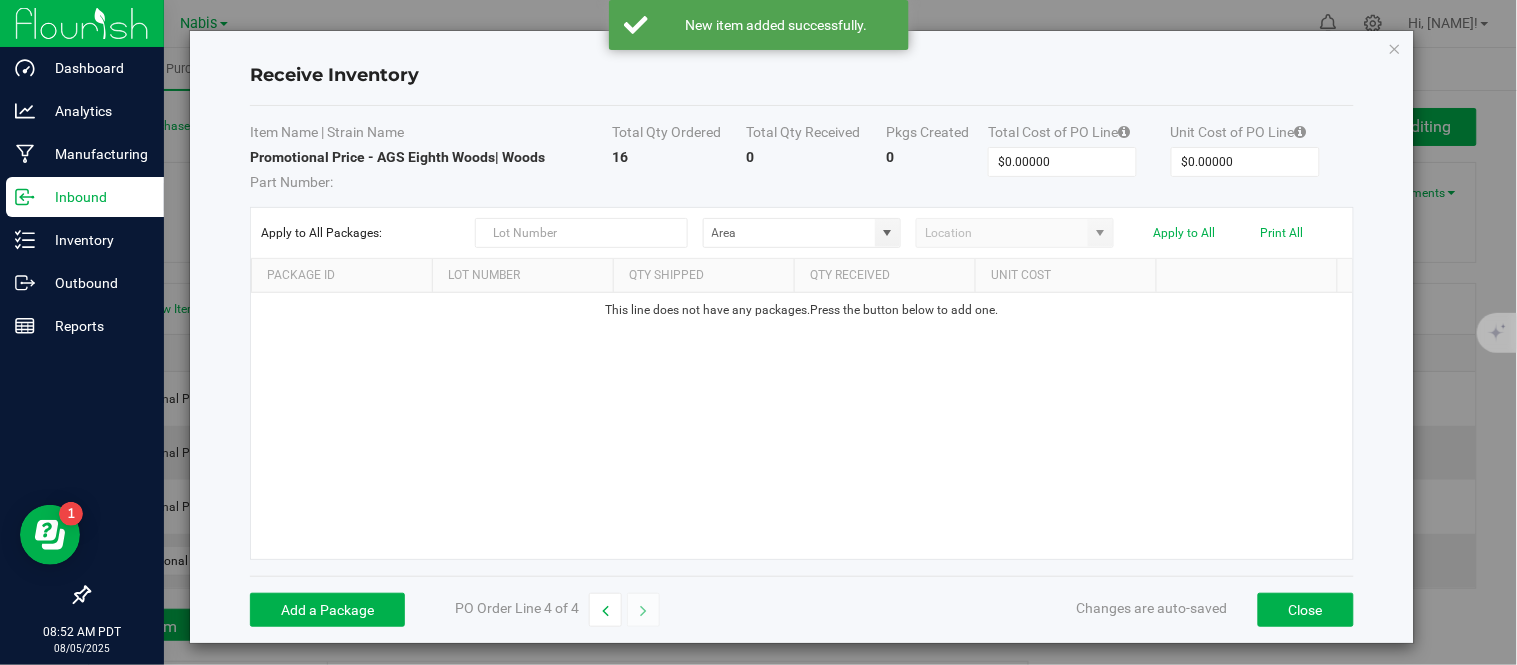 click on "Add a Package  PO Order Line 4 of 4 Changes are auto-saved  Close" at bounding box center (802, 609) 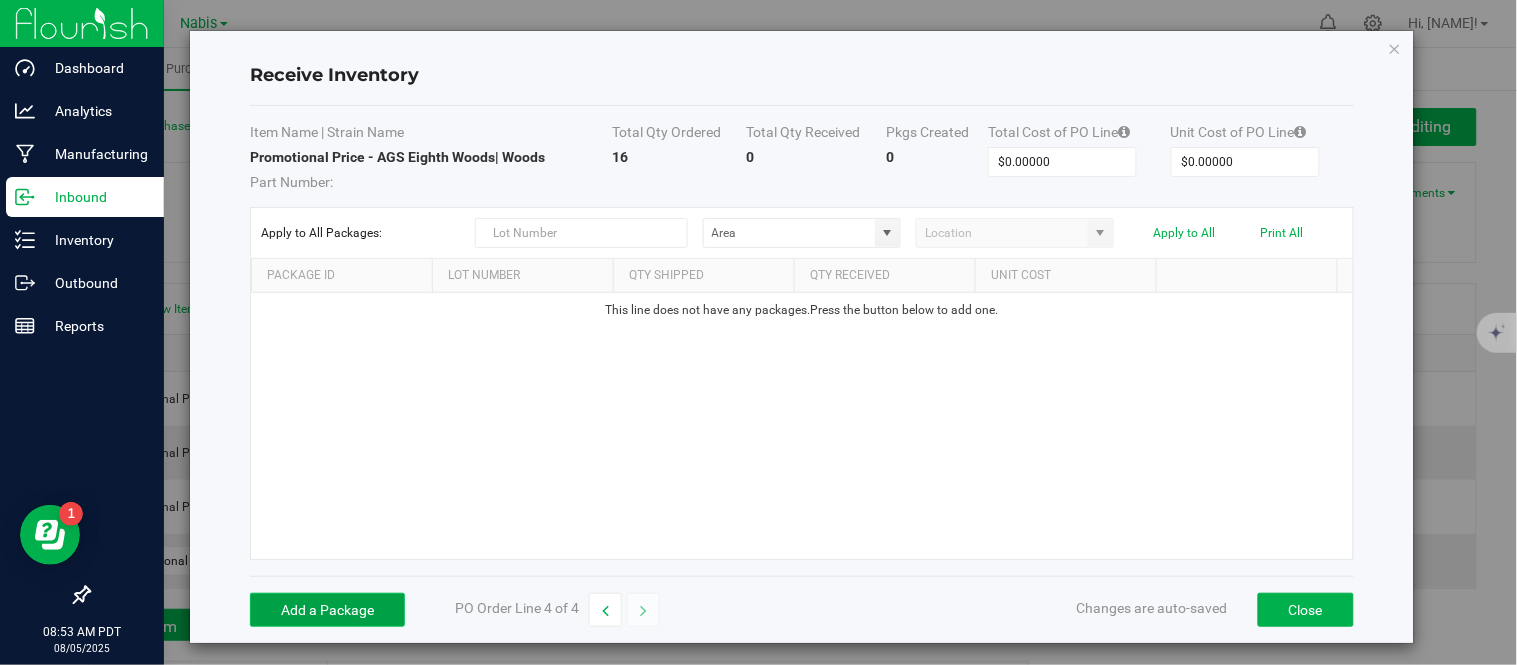 click on "Add a Package" at bounding box center [327, 610] 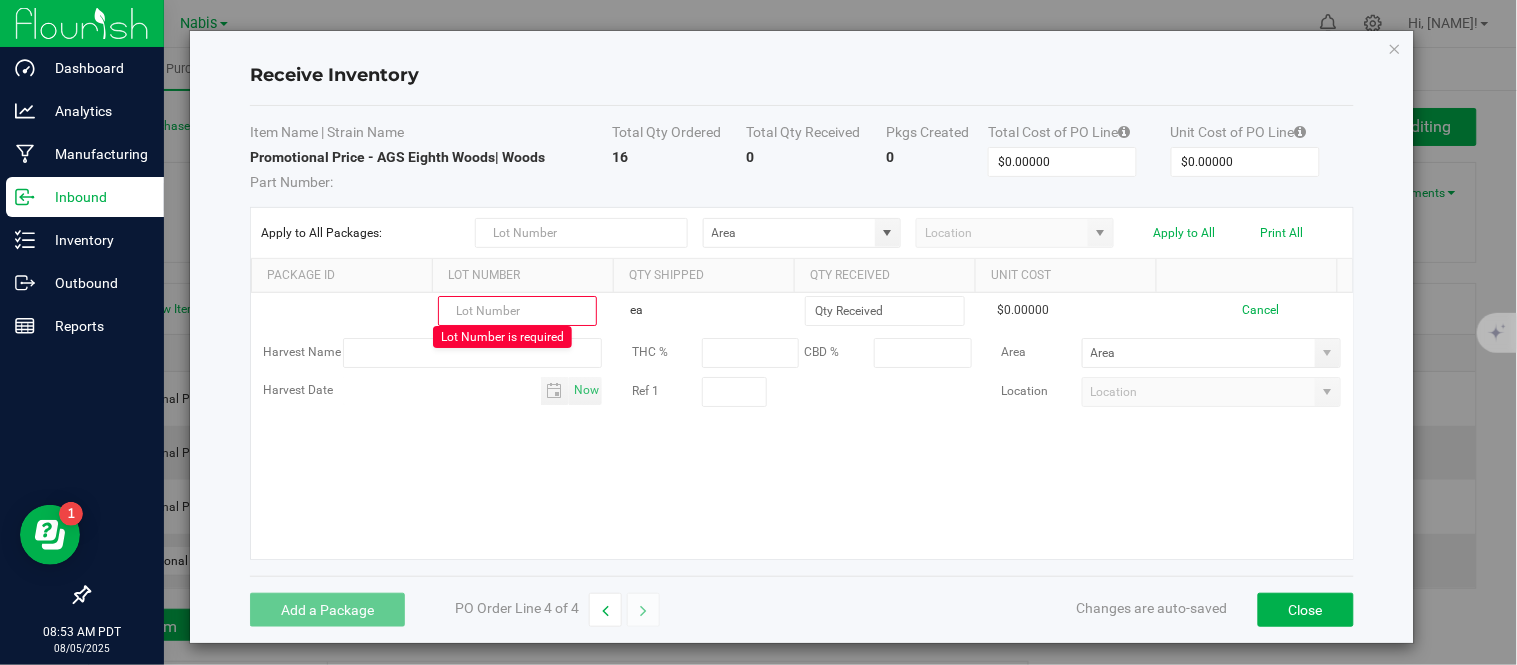 paste on "AGS1-0014-32" 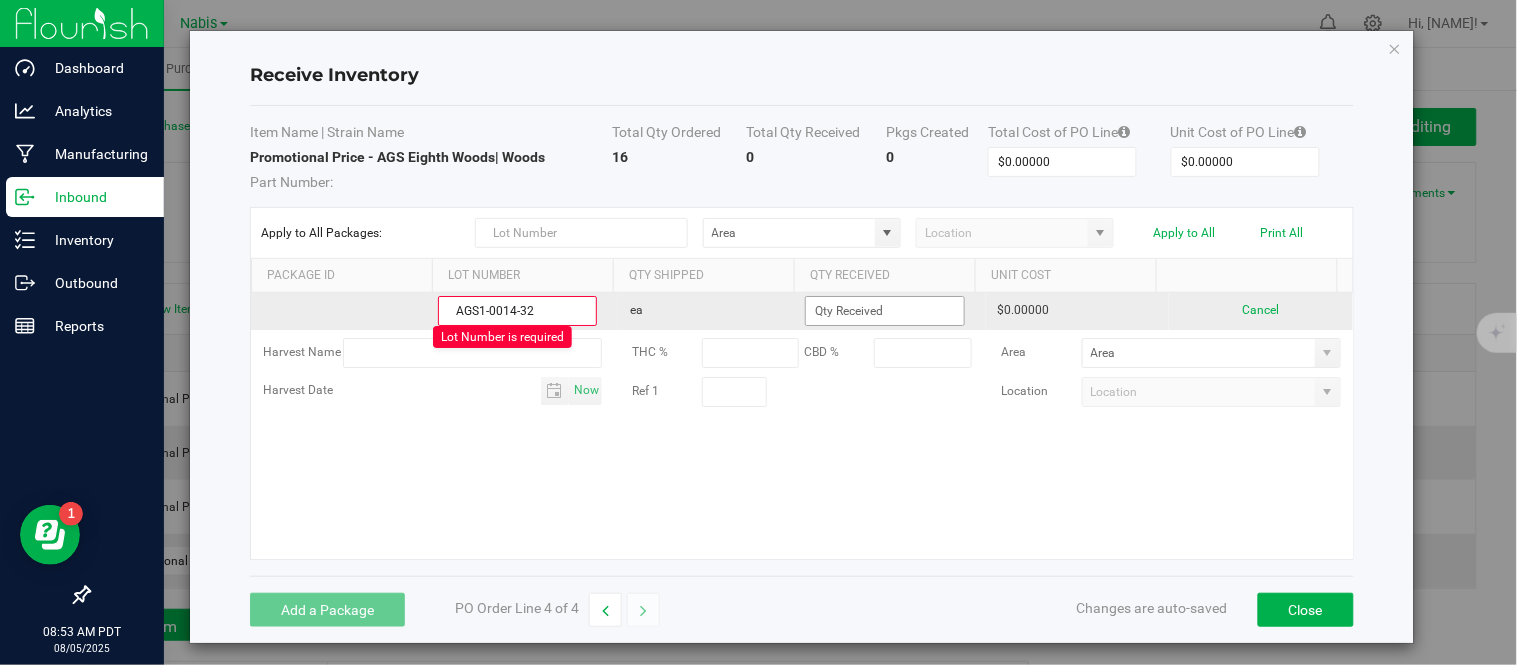 type on "AGS1-0014-32" 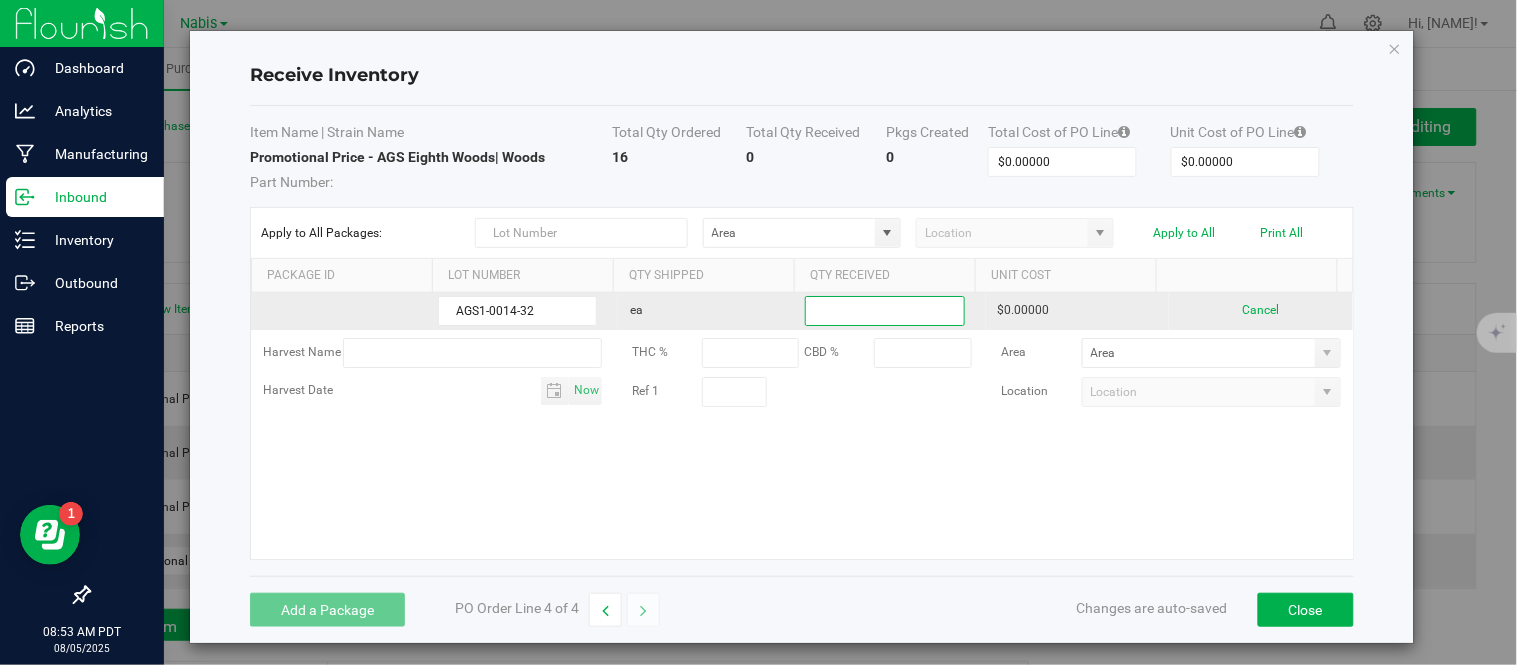 click at bounding box center (885, 311) 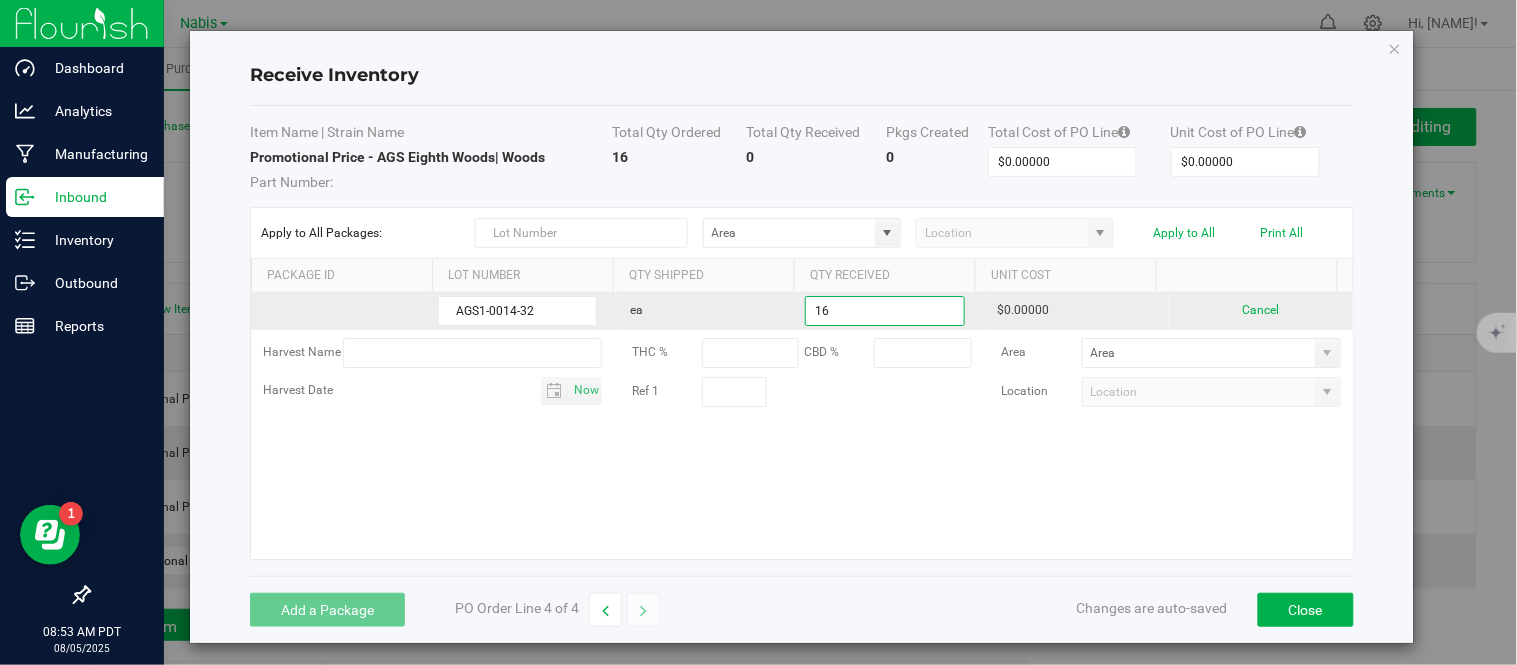 type on "16 ea" 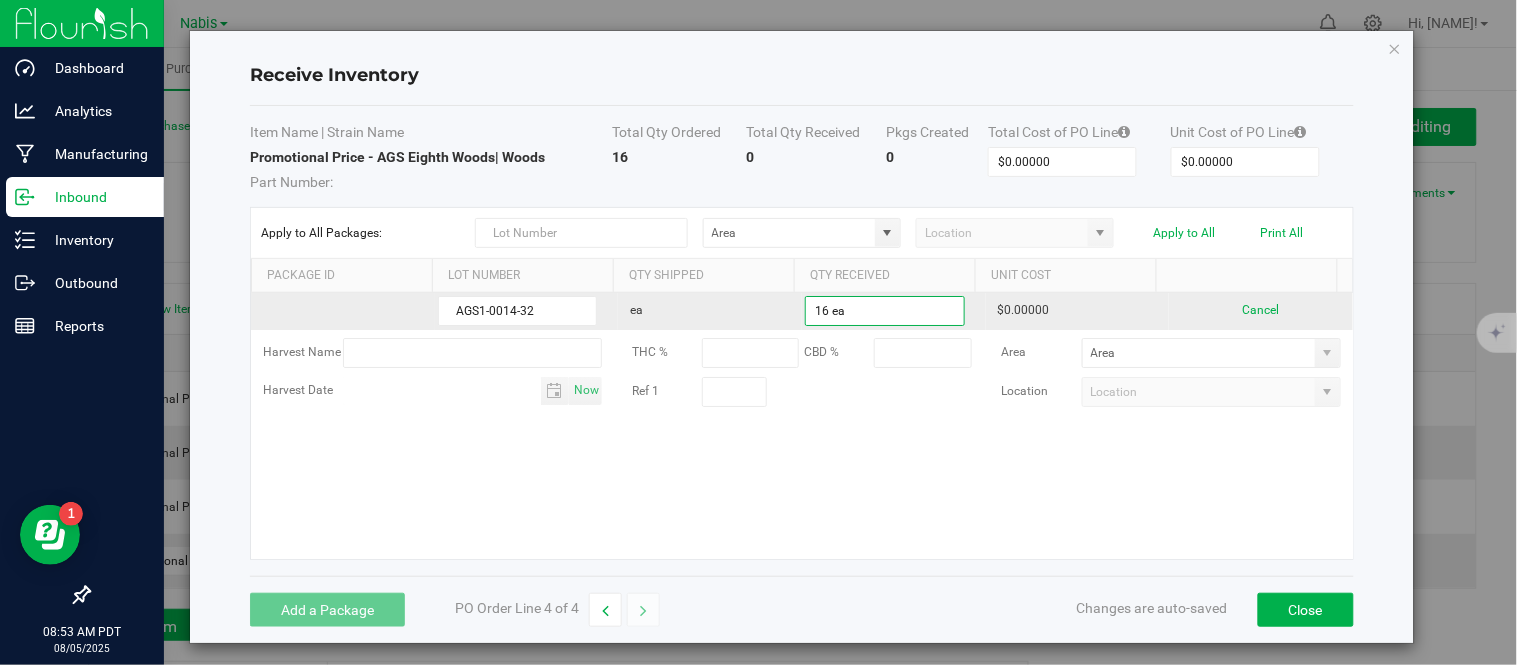 type 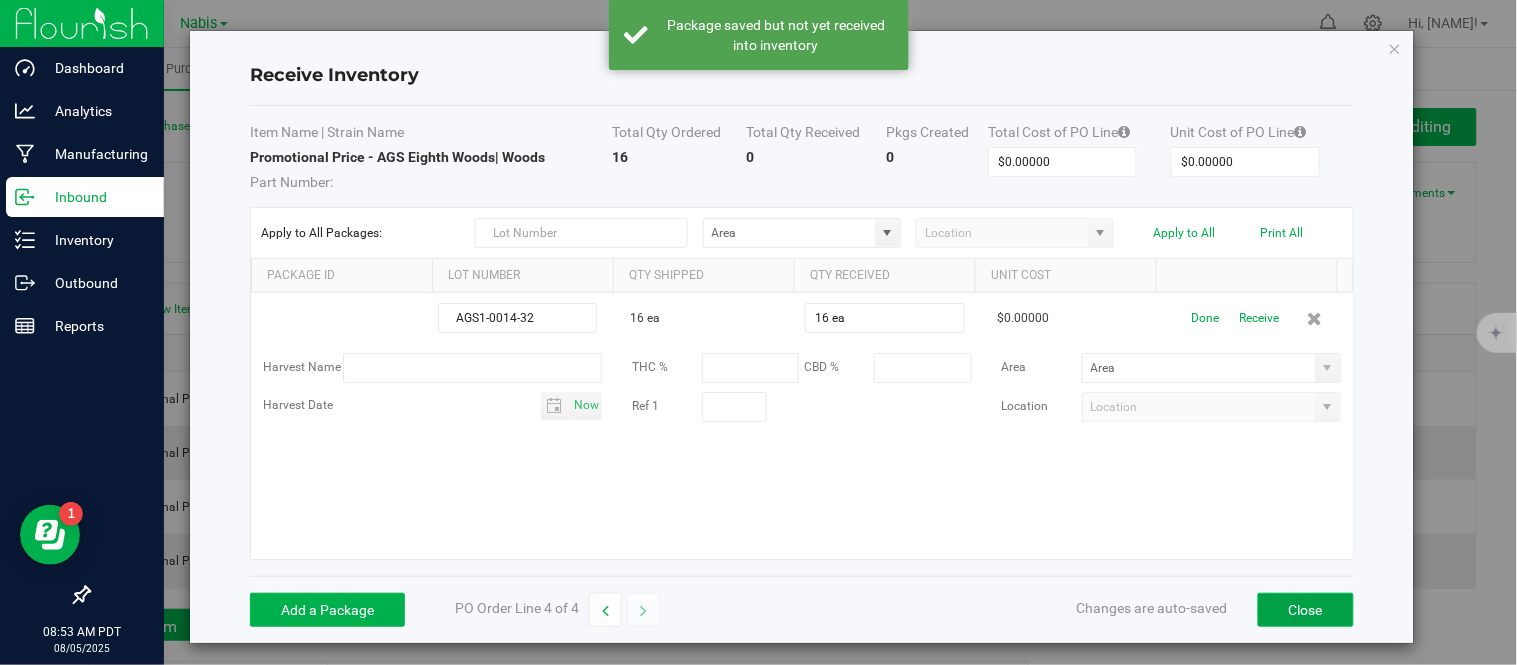 click on "Close" at bounding box center [1306, 610] 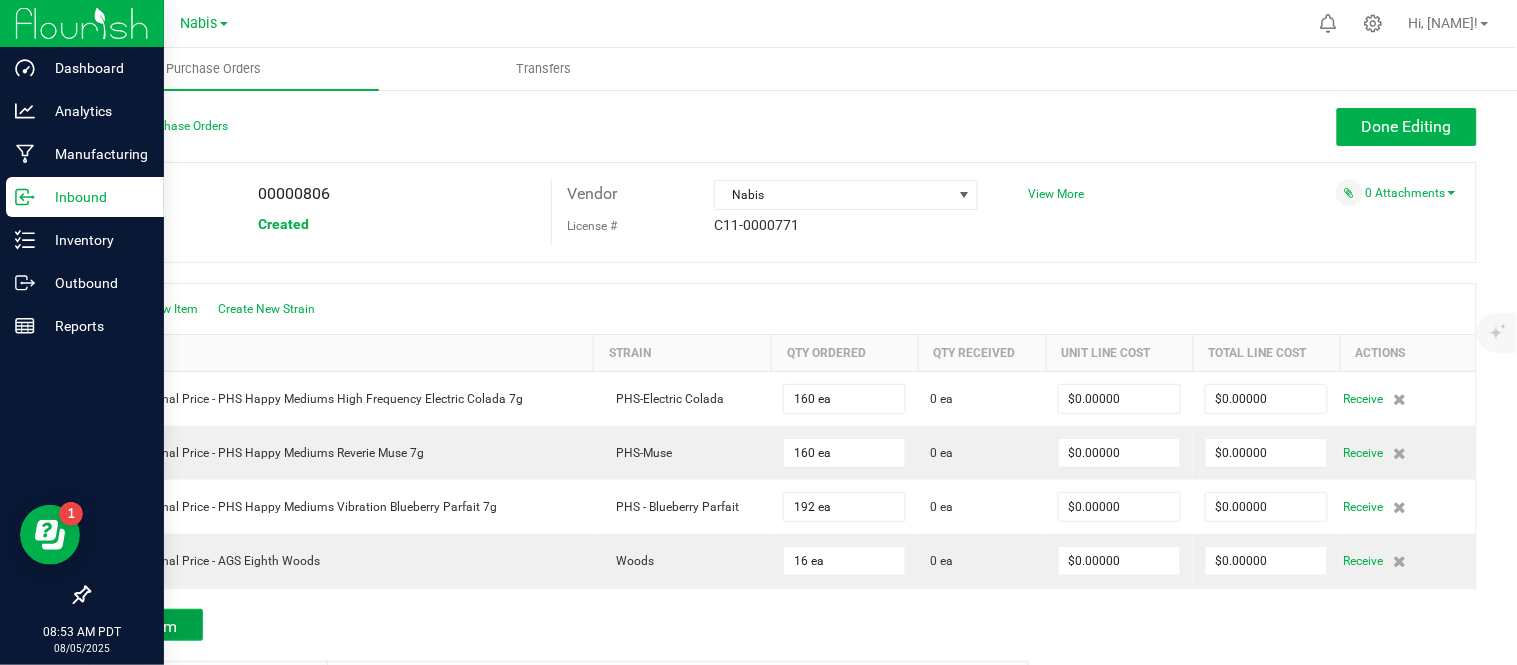 click on "Add Item" at bounding box center [145, 626] 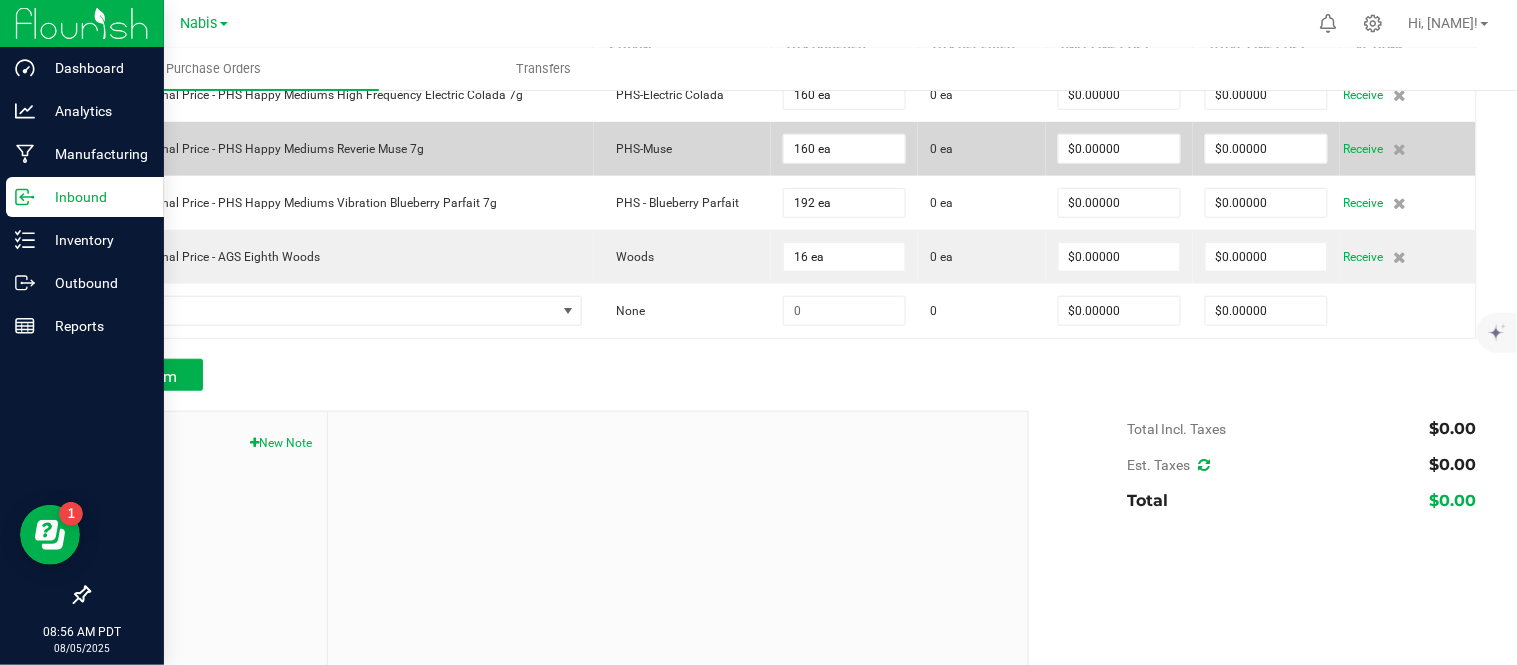 scroll, scrollTop: 305, scrollLeft: 0, axis: vertical 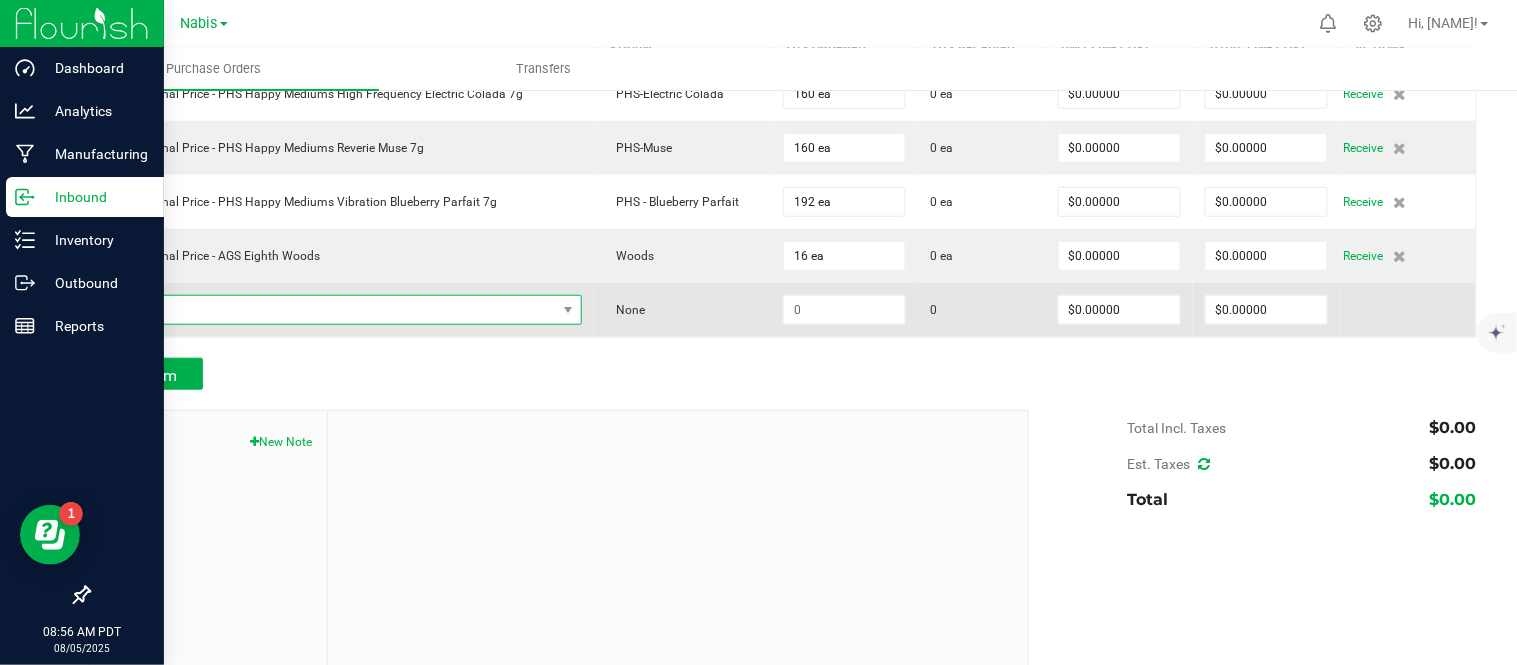 click at bounding box center (329, 310) 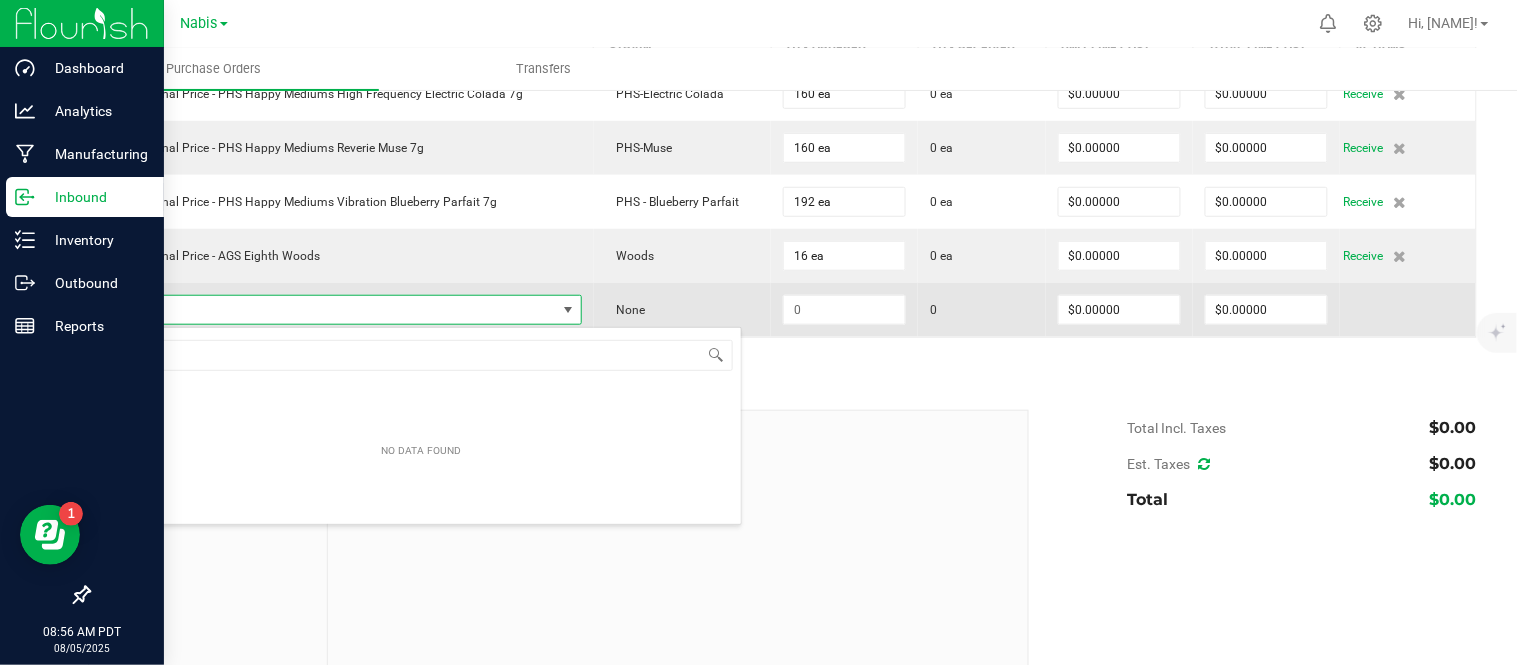 scroll, scrollTop: 99970, scrollLeft: 99531, axis: both 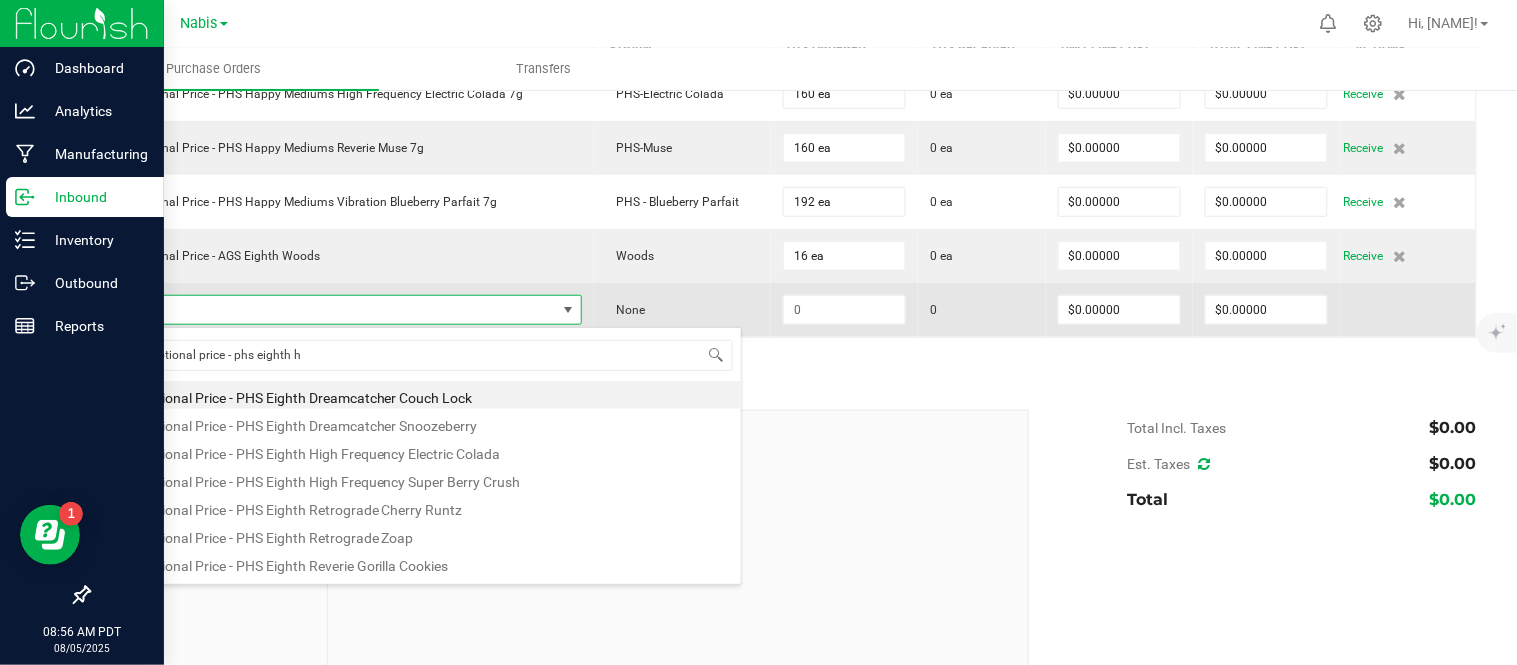 type on "promotional price - phs eighth hi" 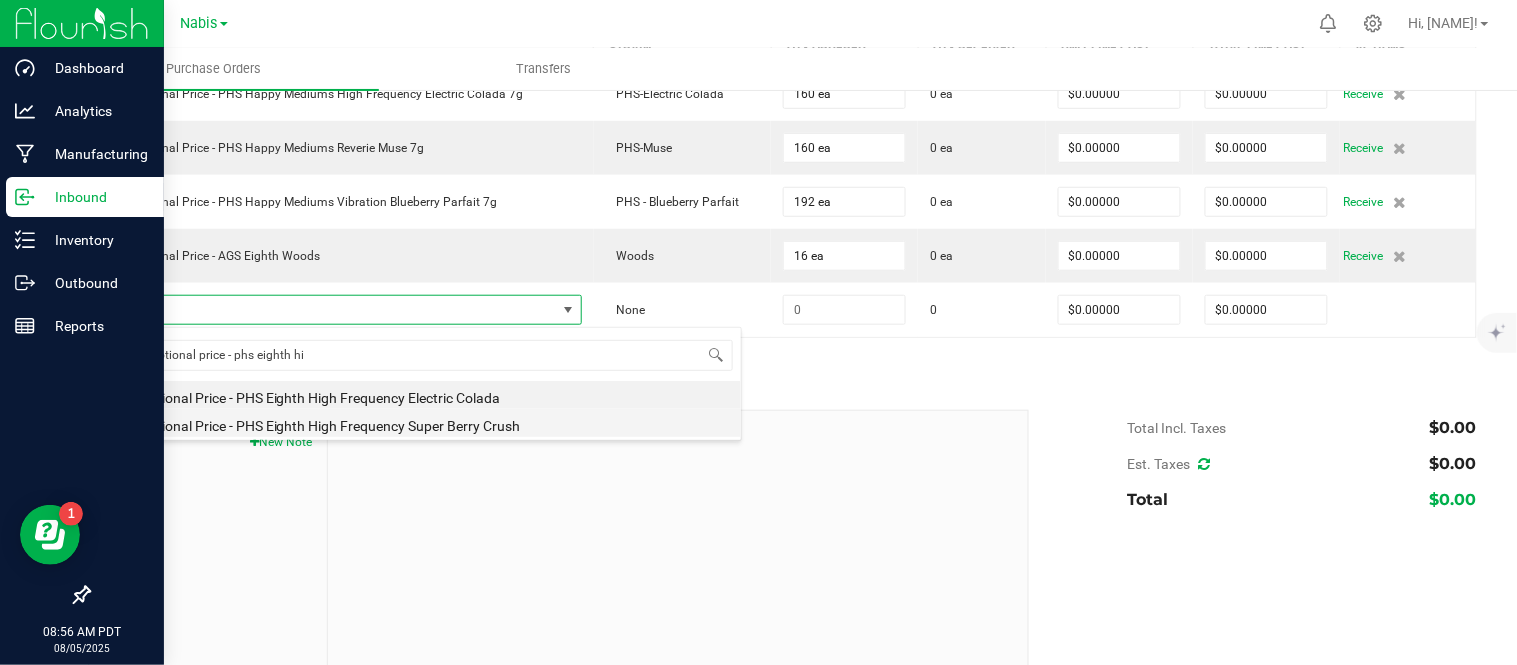click on "Promotional Price - PHS Eighth High Frequency Super Berry Crush" at bounding box center (422, 423) 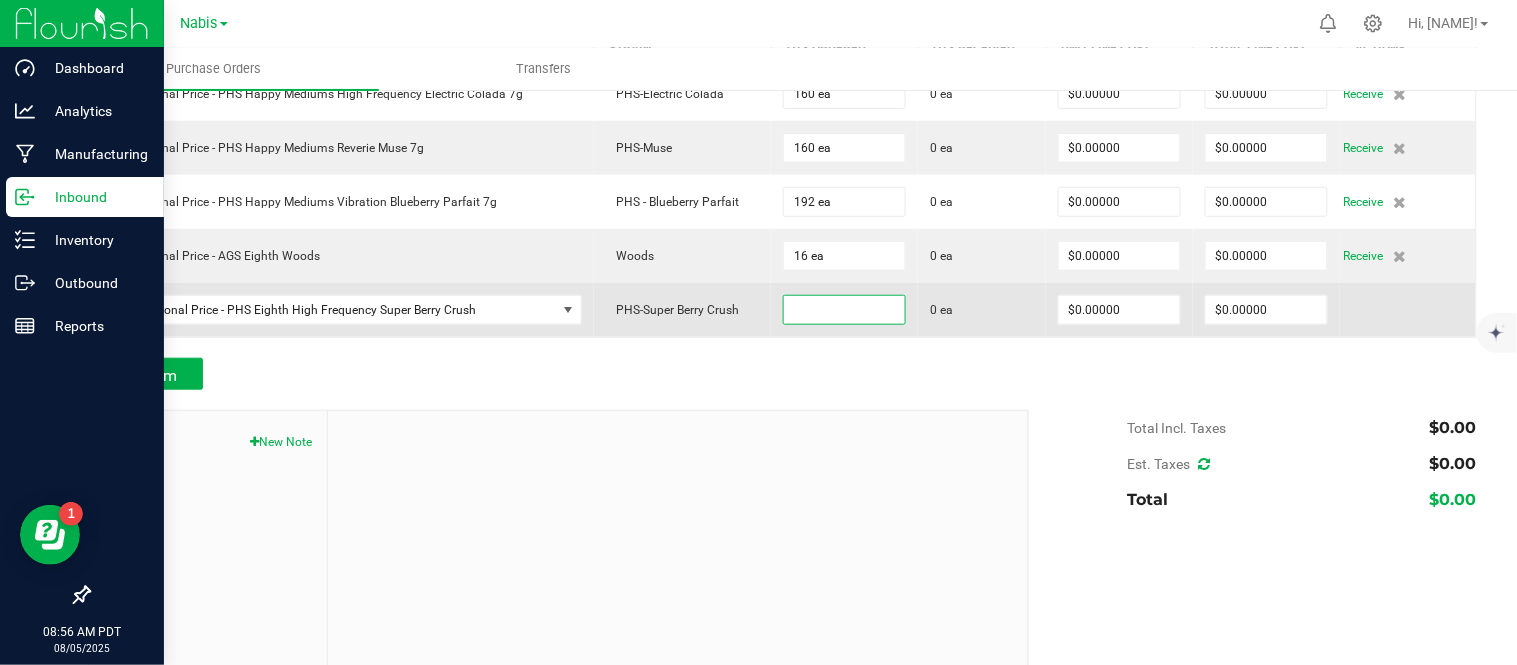 click at bounding box center [844, 310] 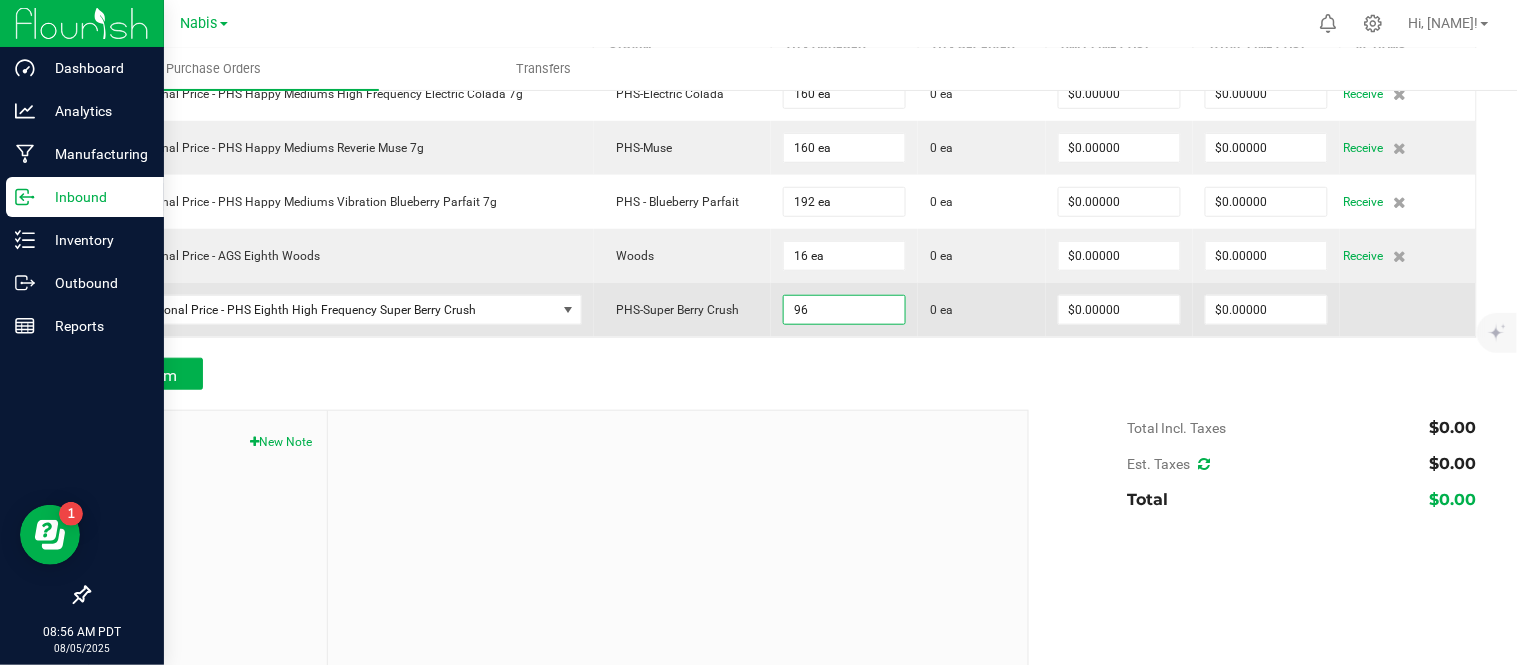 type on "96 ea" 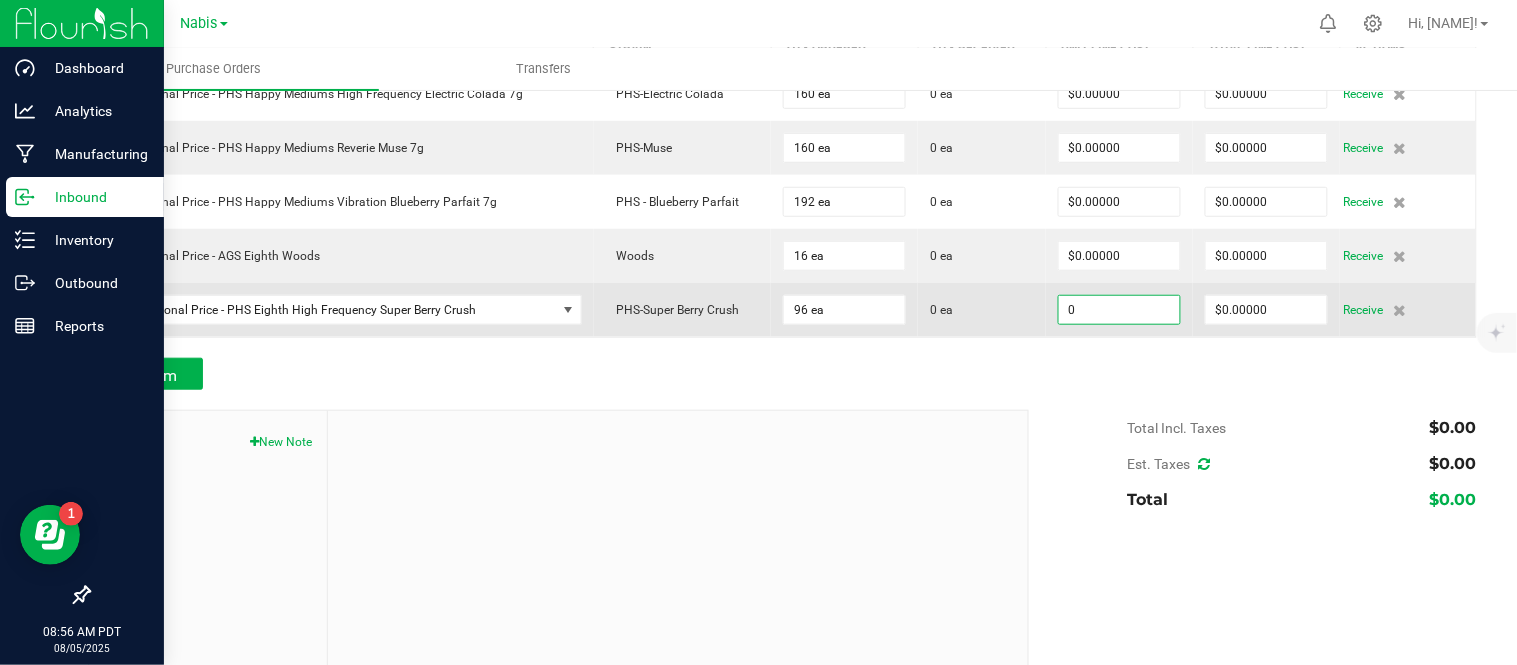 scroll, scrollTop: 78, scrollLeft: 0, axis: vertical 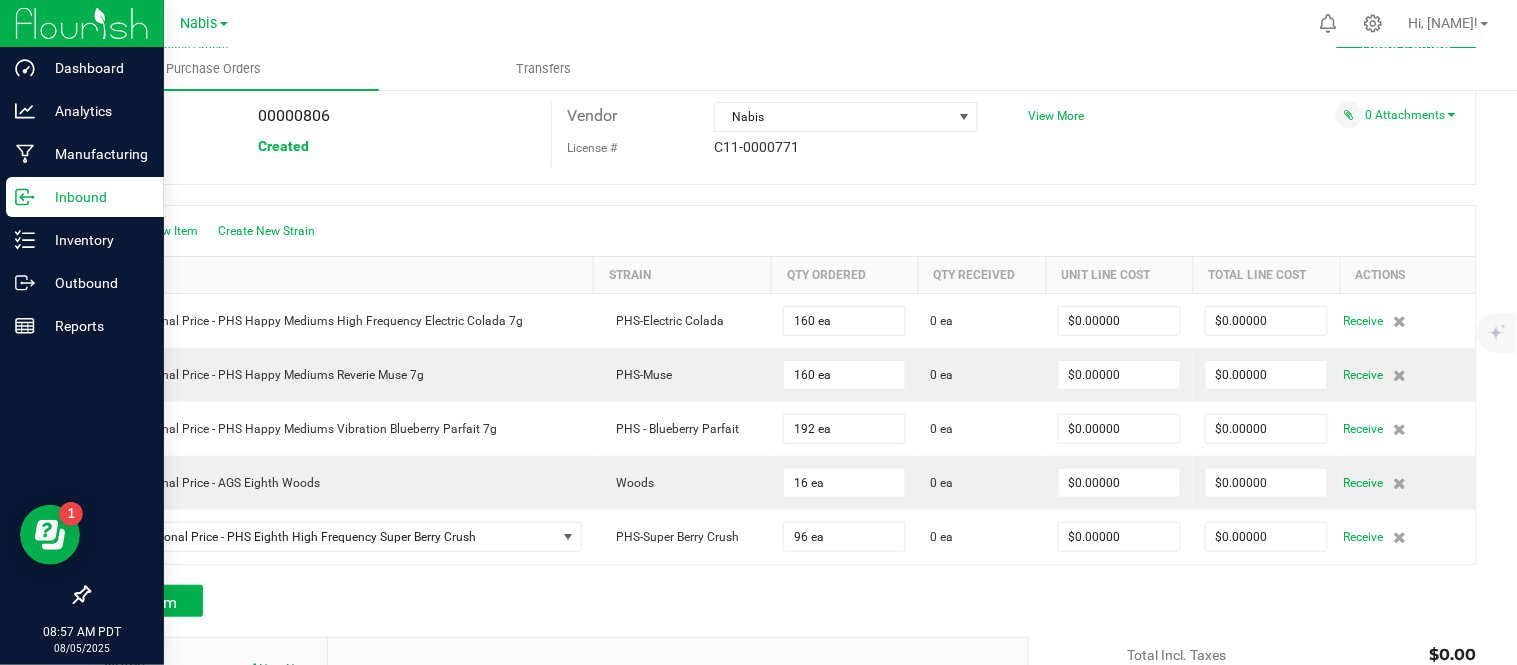 type on "0" 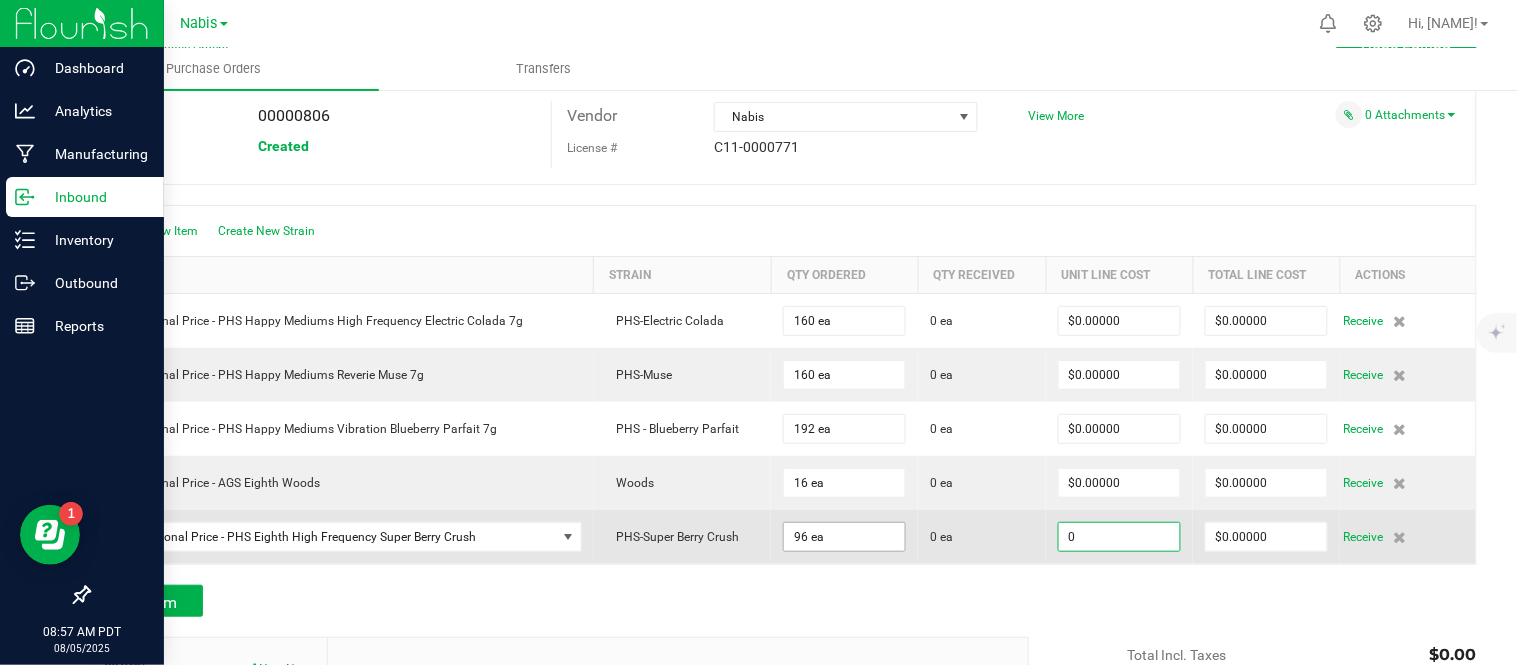 type on "96" 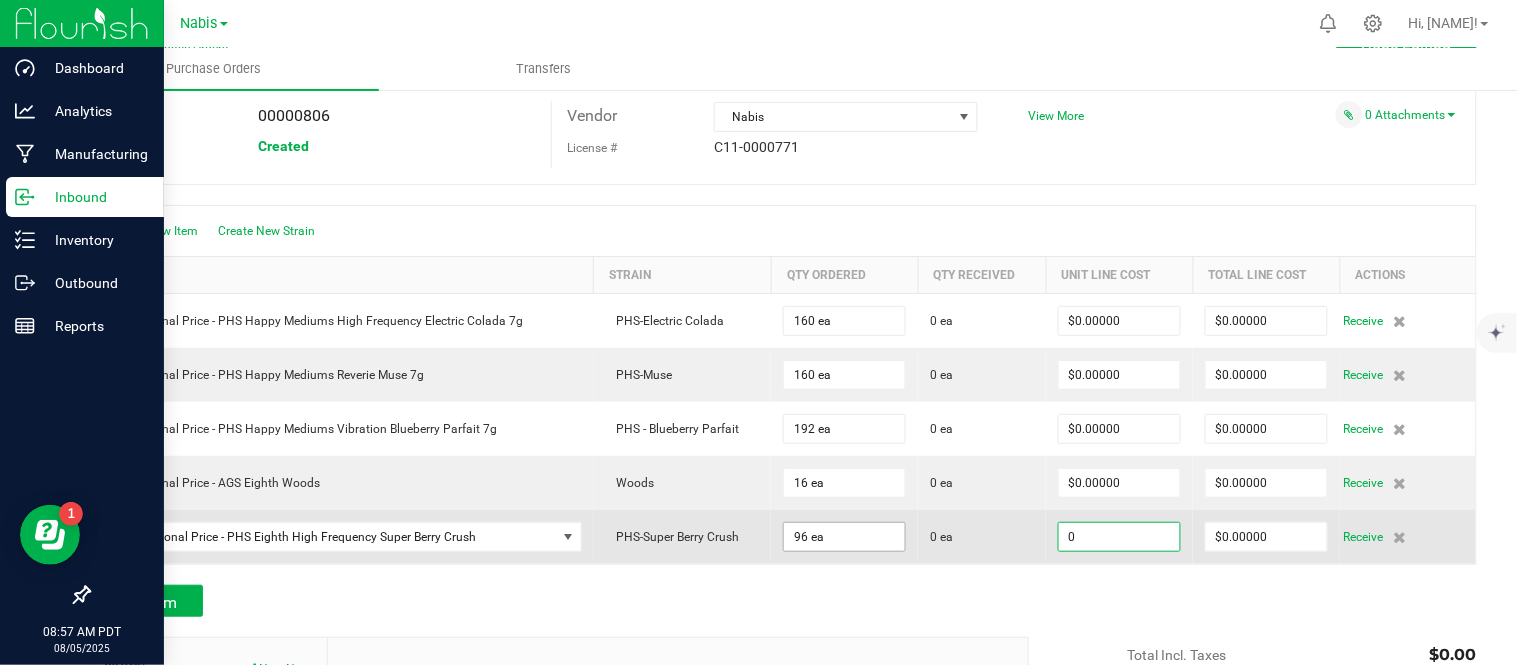 type on "$0.00000" 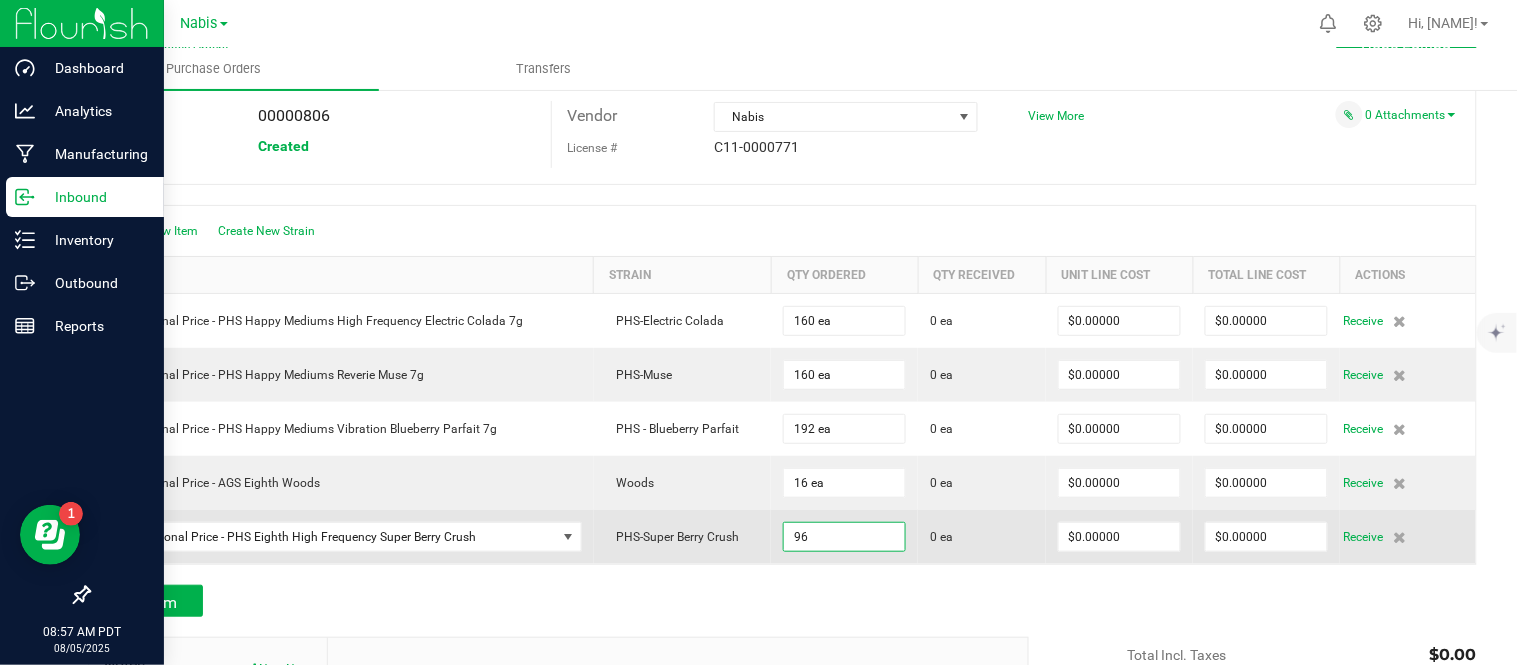 click on "96" at bounding box center (844, 537) 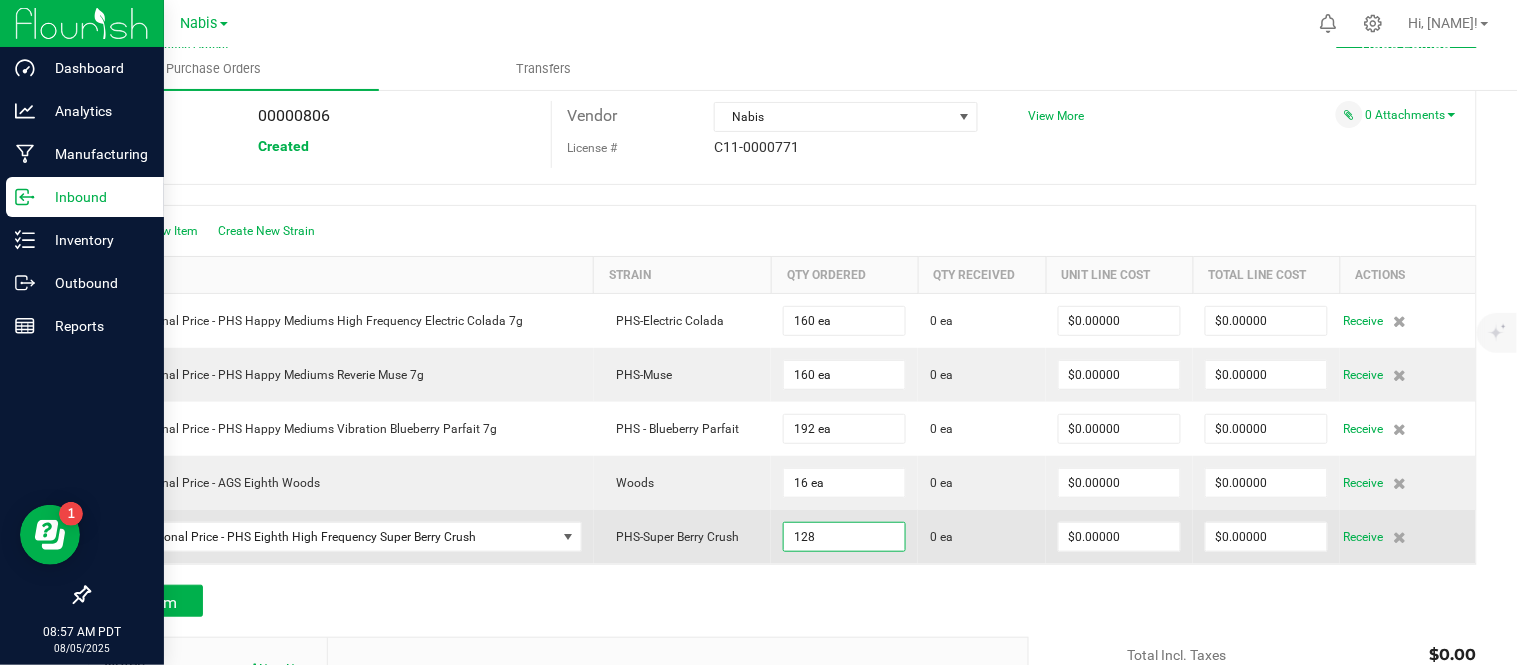 type on "128 ea" 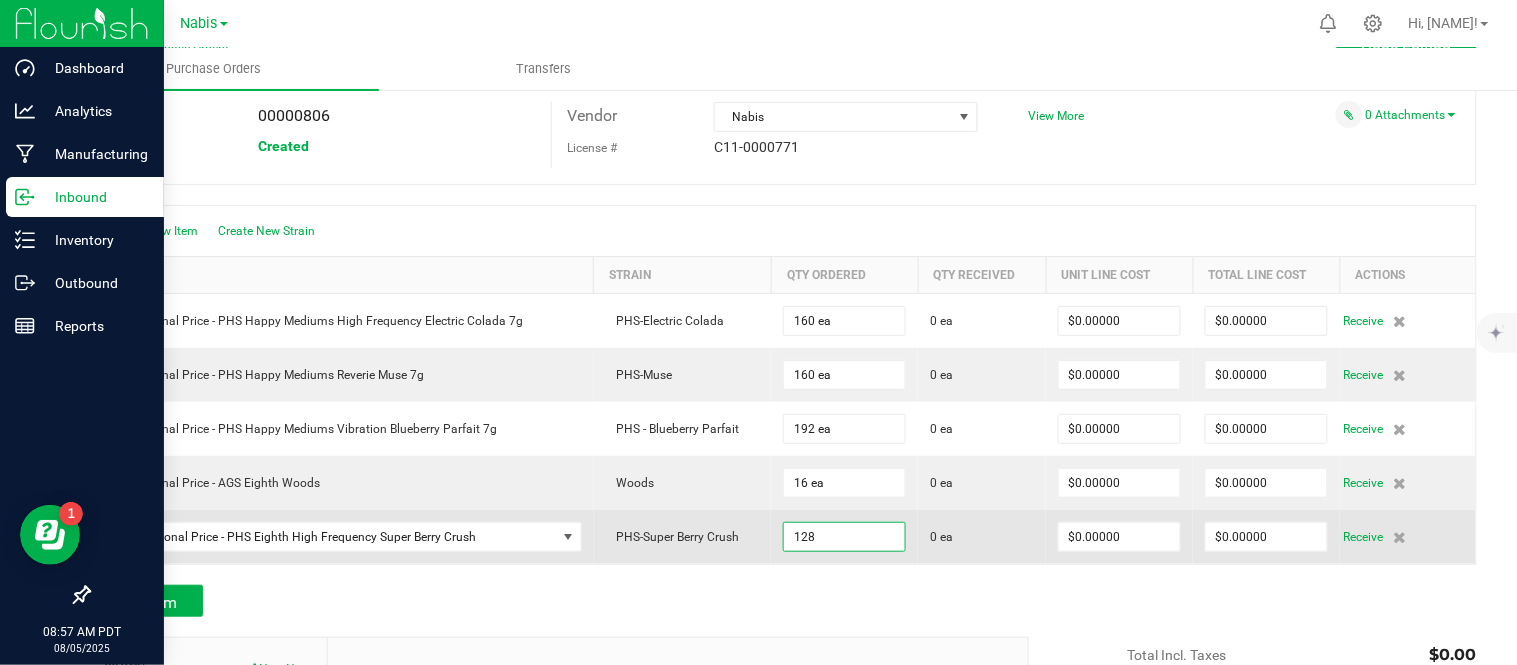 type on "0" 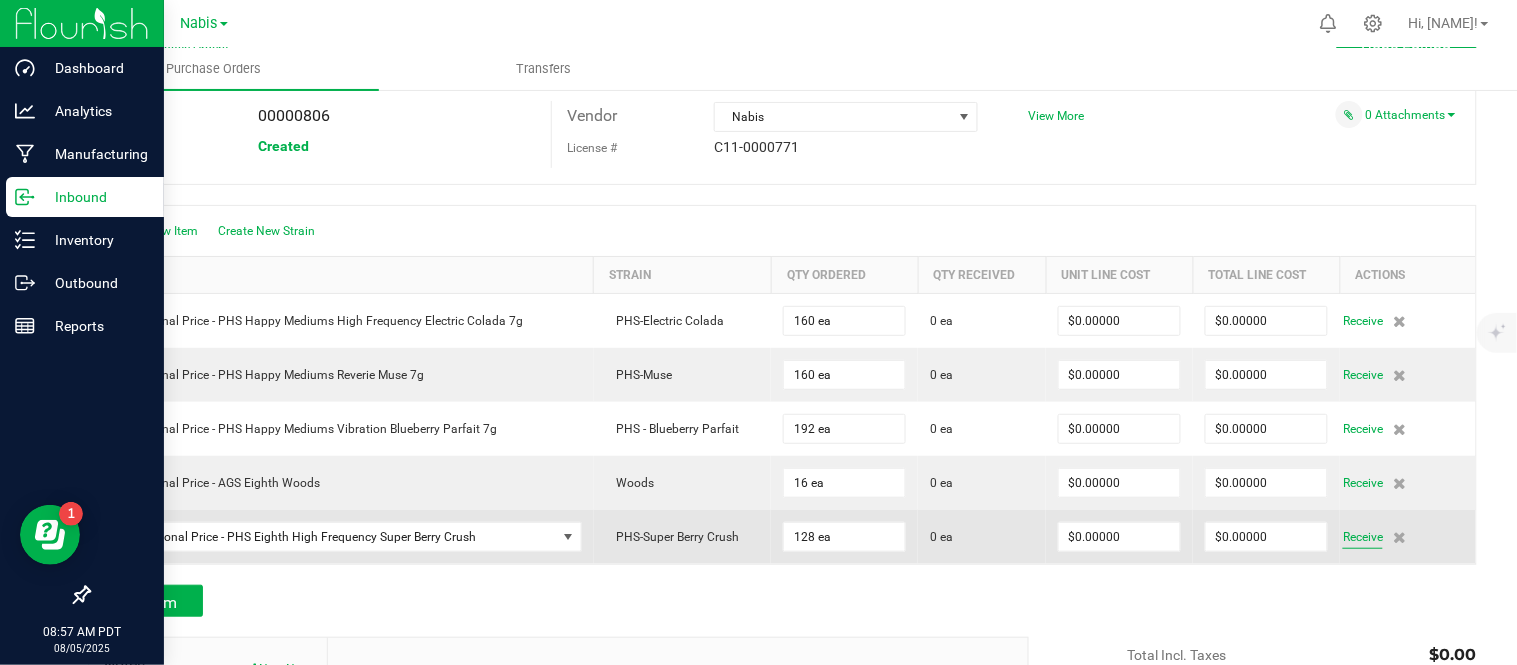 click on "Receive" at bounding box center (1363, 537) 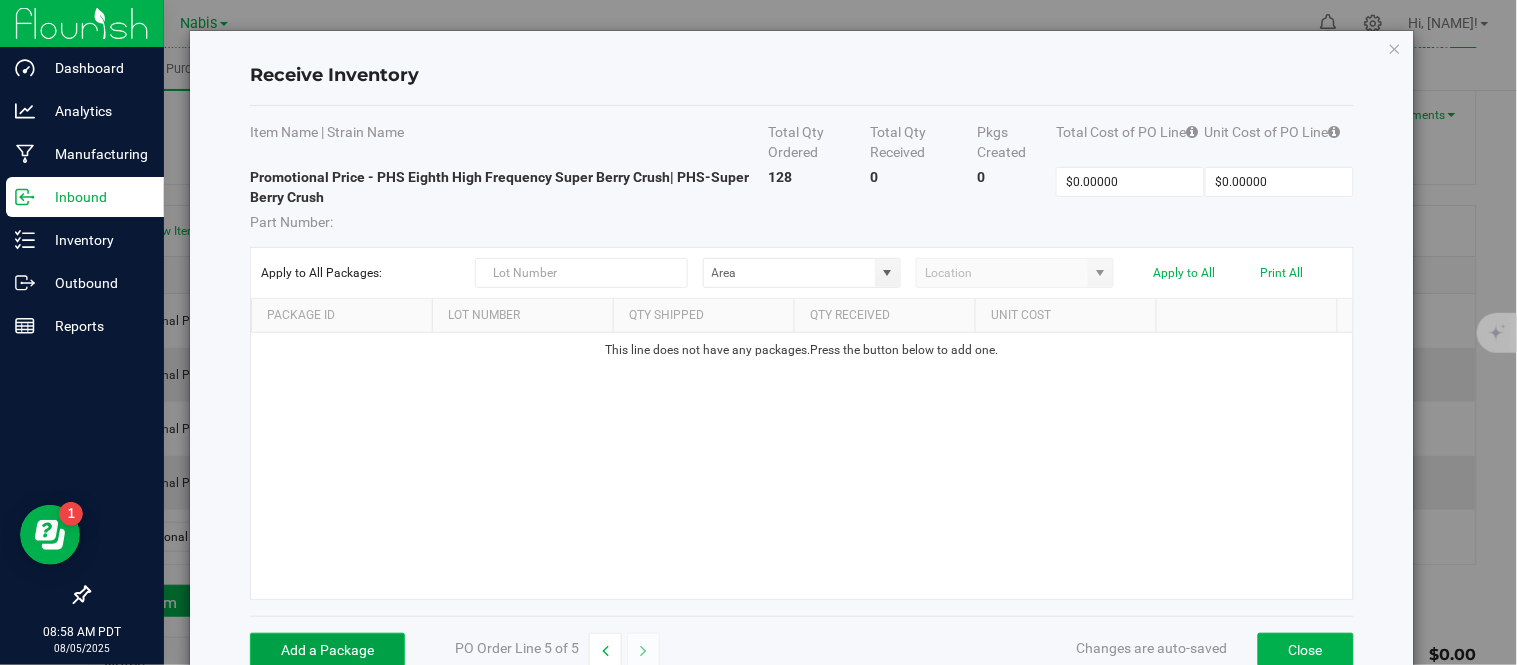 click on "Add a Package" at bounding box center [327, 650] 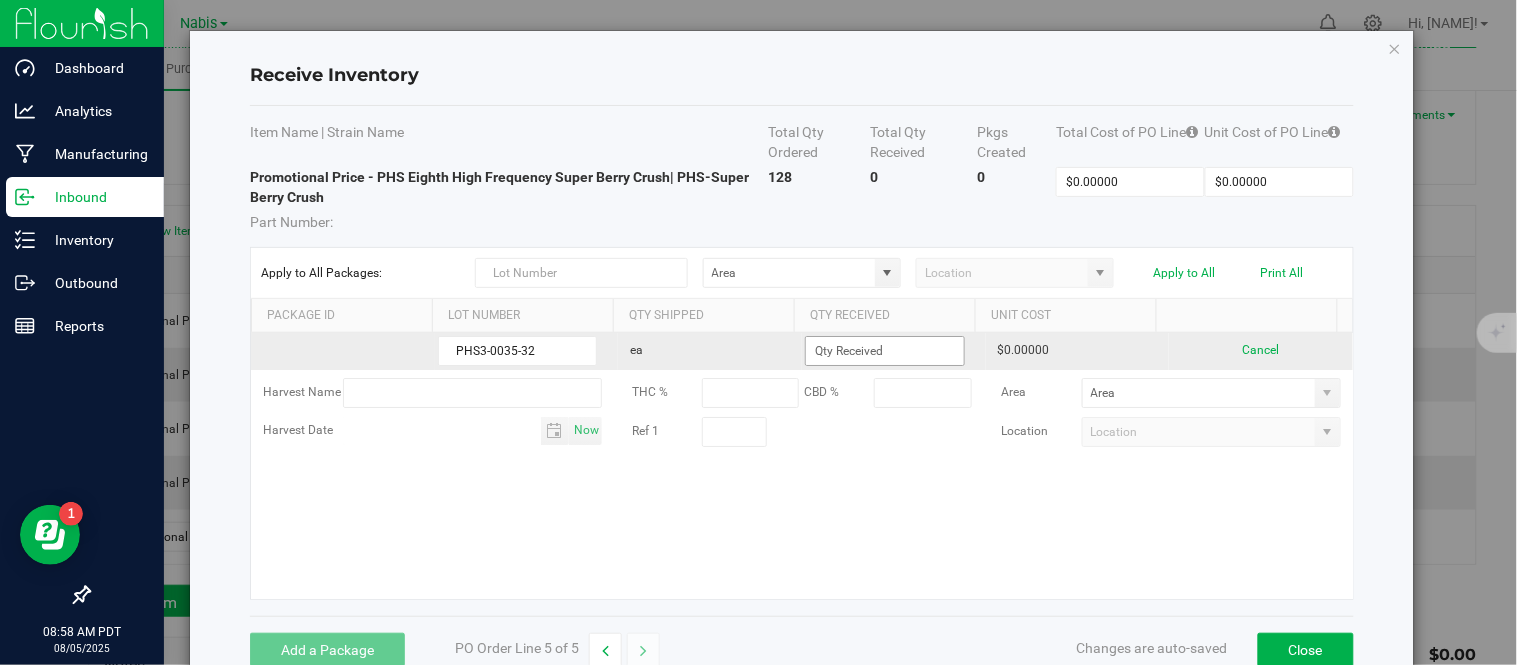 type on "PHS3-0035-32" 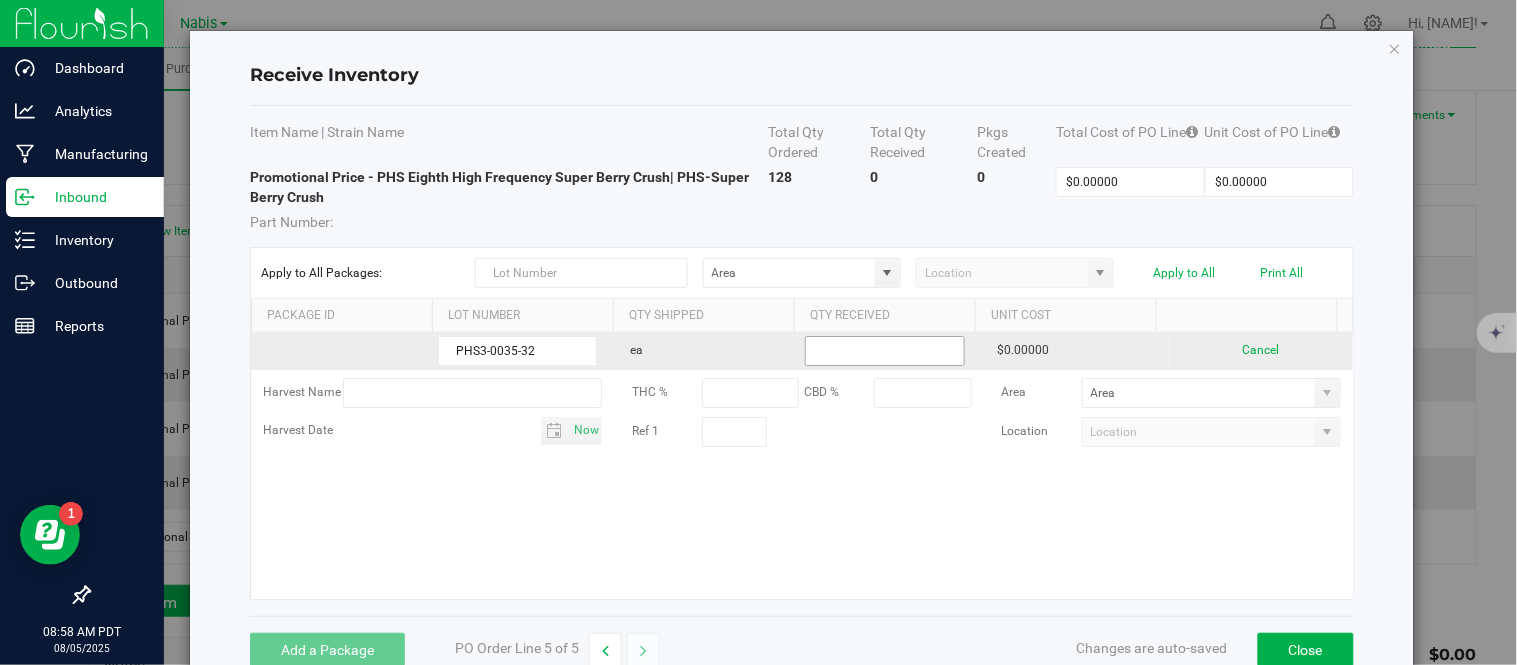 click at bounding box center [885, 351] 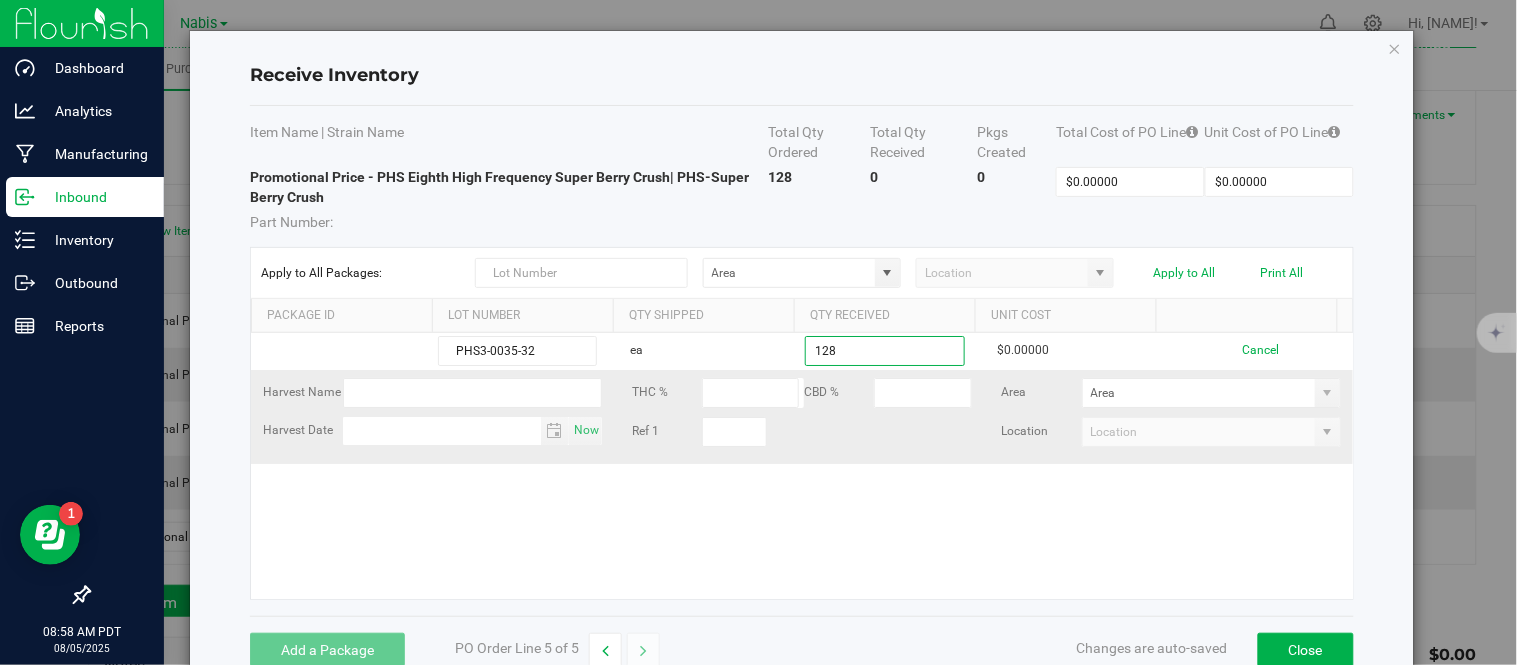 type on "128" 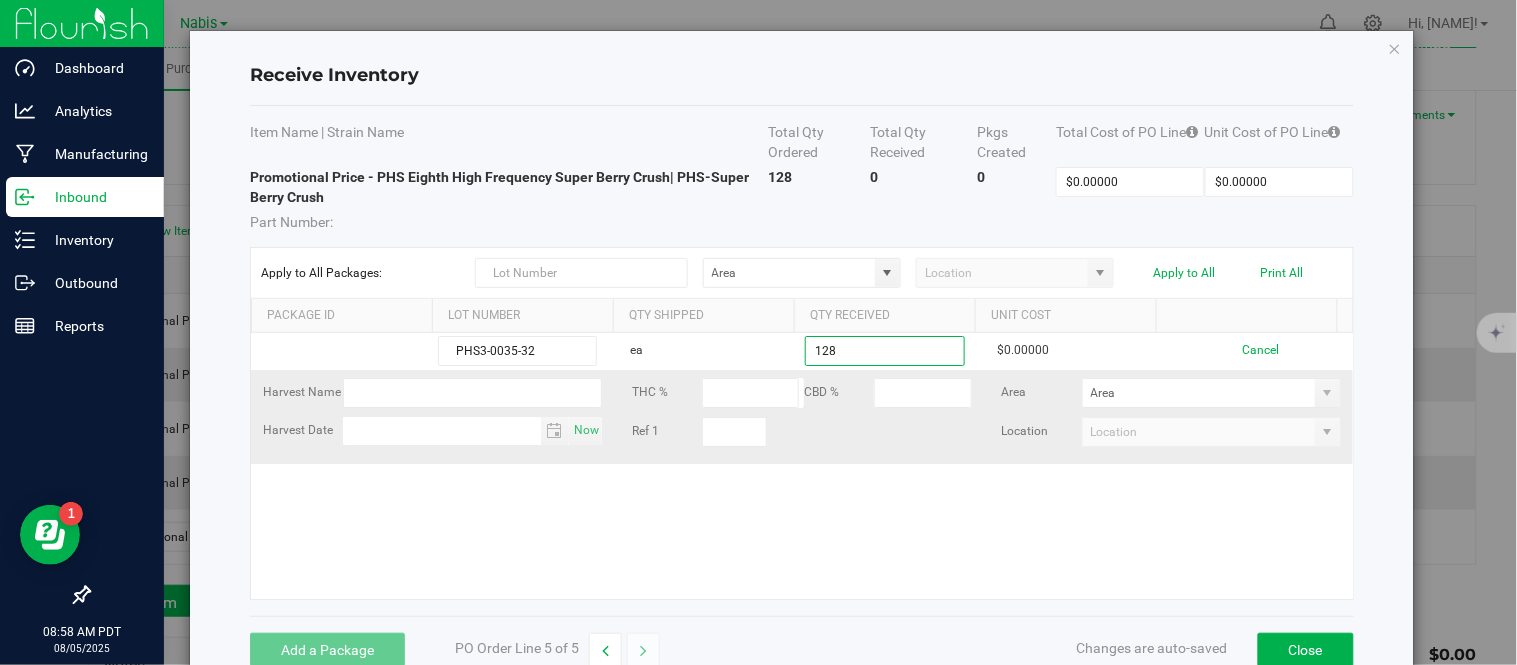 type 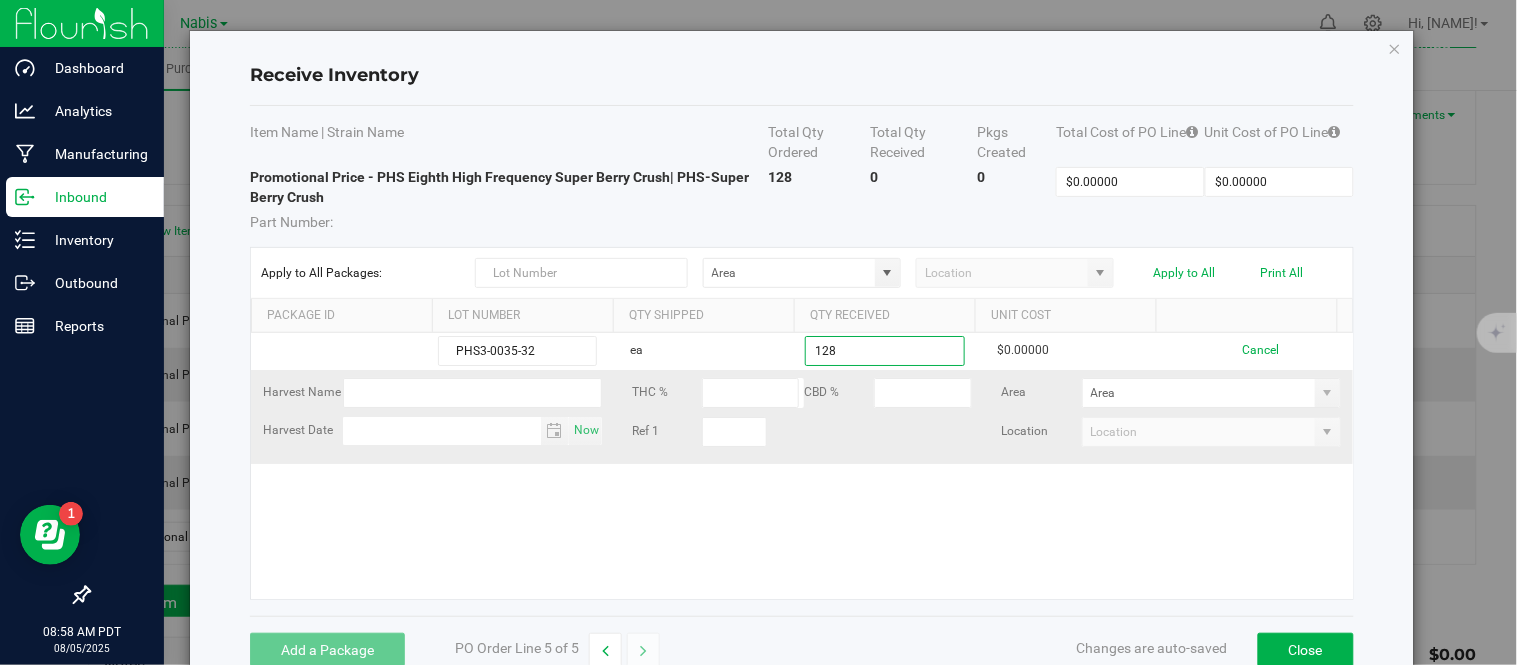 type on "128 ea" 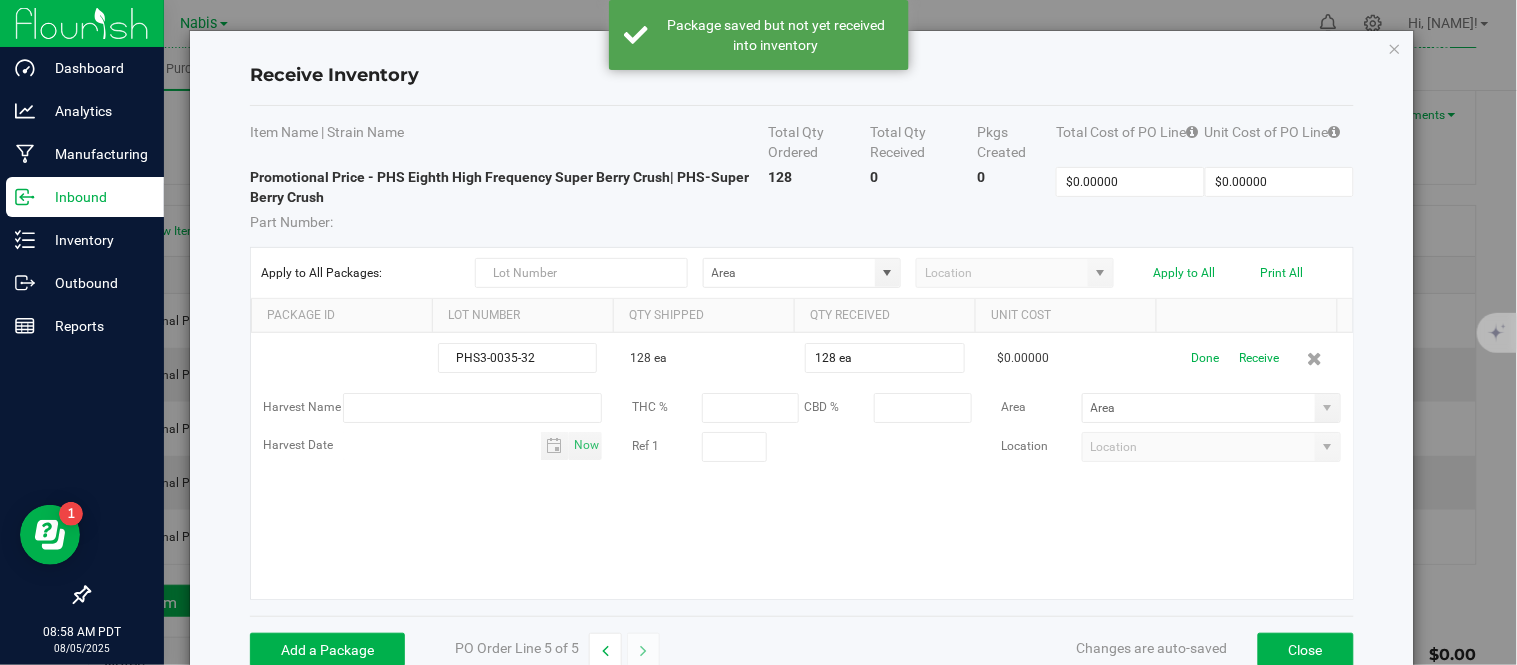 scroll, scrollTop: 48, scrollLeft: 0, axis: vertical 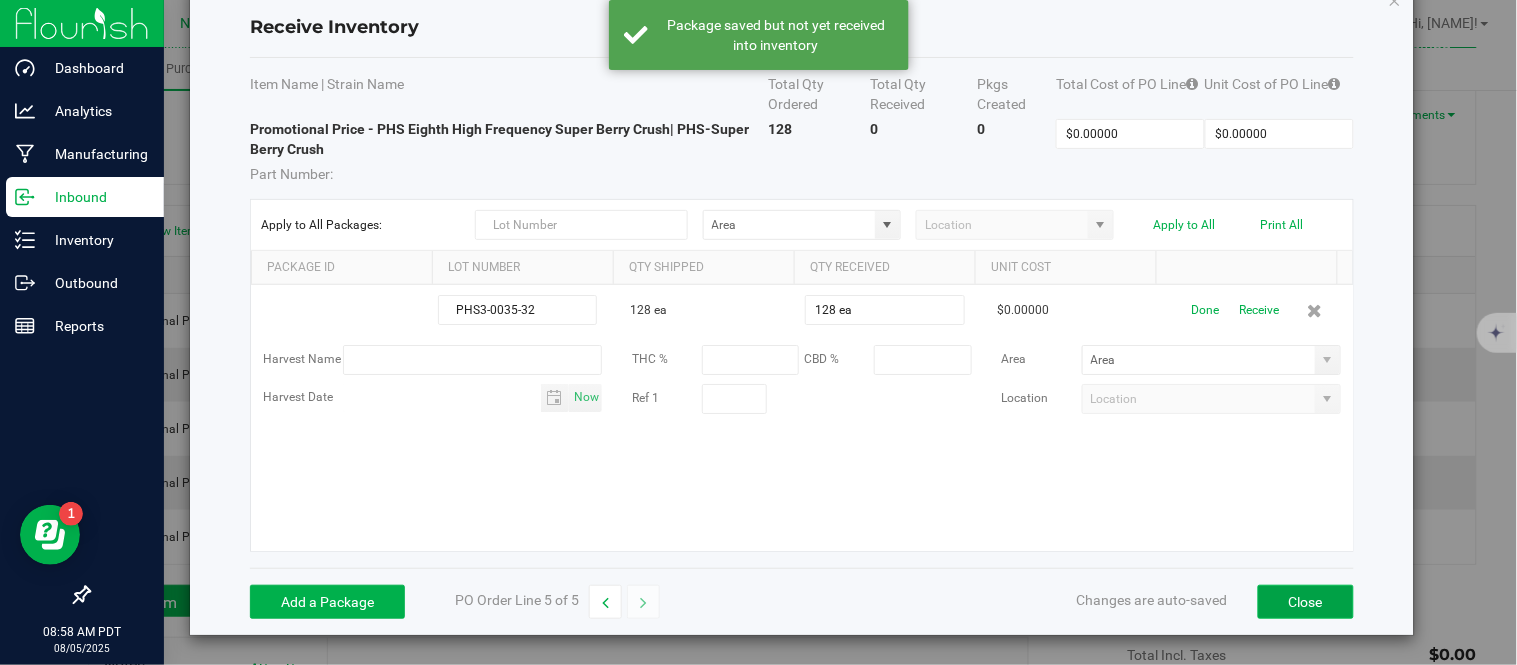 click on "Close" at bounding box center [1306, 602] 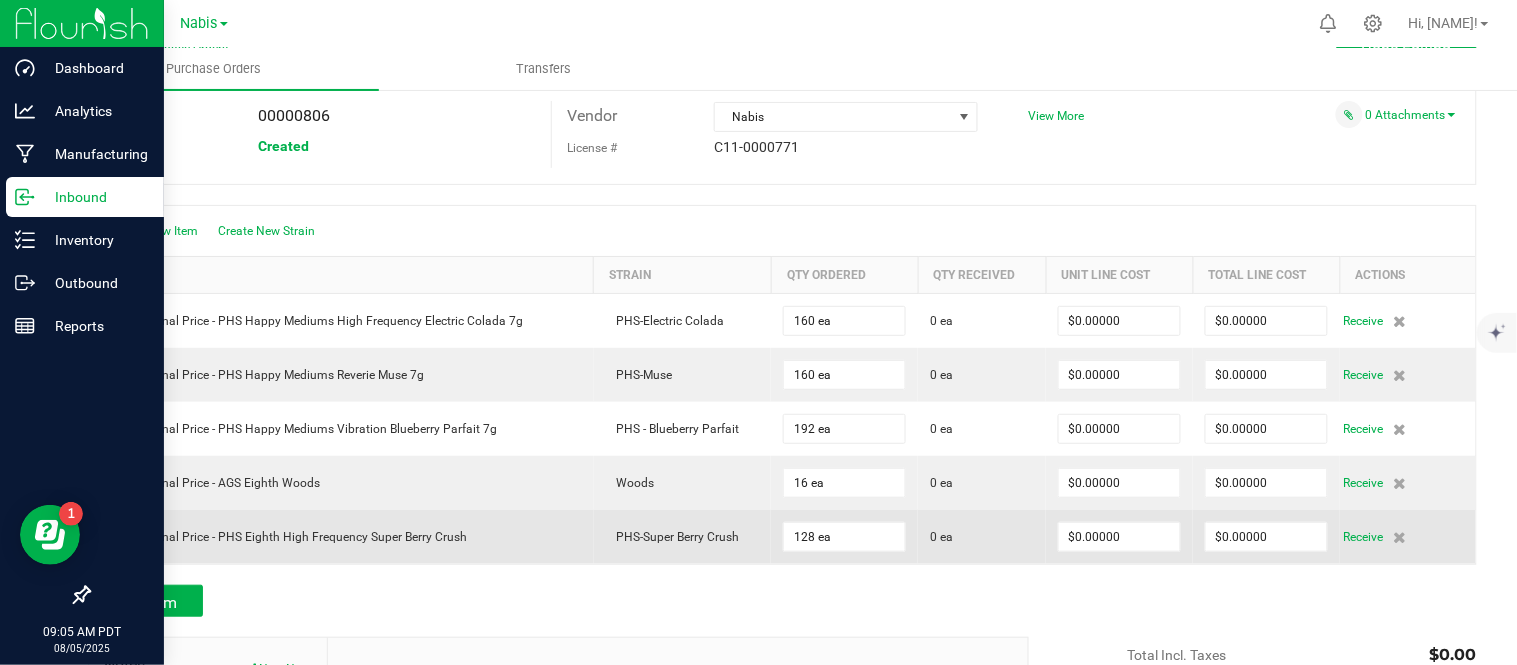 click on "Promotional Price - PHS Eighth High Frequency Super Berry Crush" at bounding box center (342, 537) 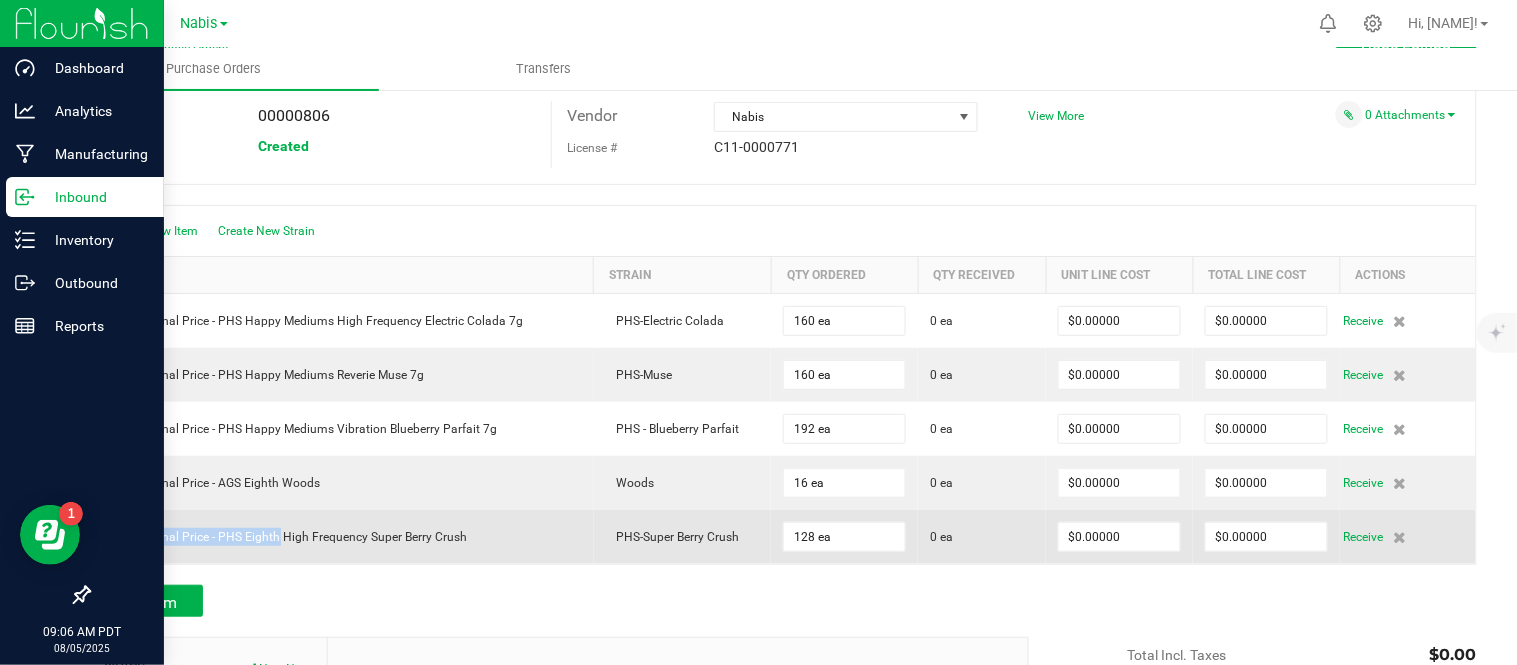 drag, startPoint x: 112, startPoint y: 541, endPoint x: 275, endPoint y: 534, distance: 163.15024 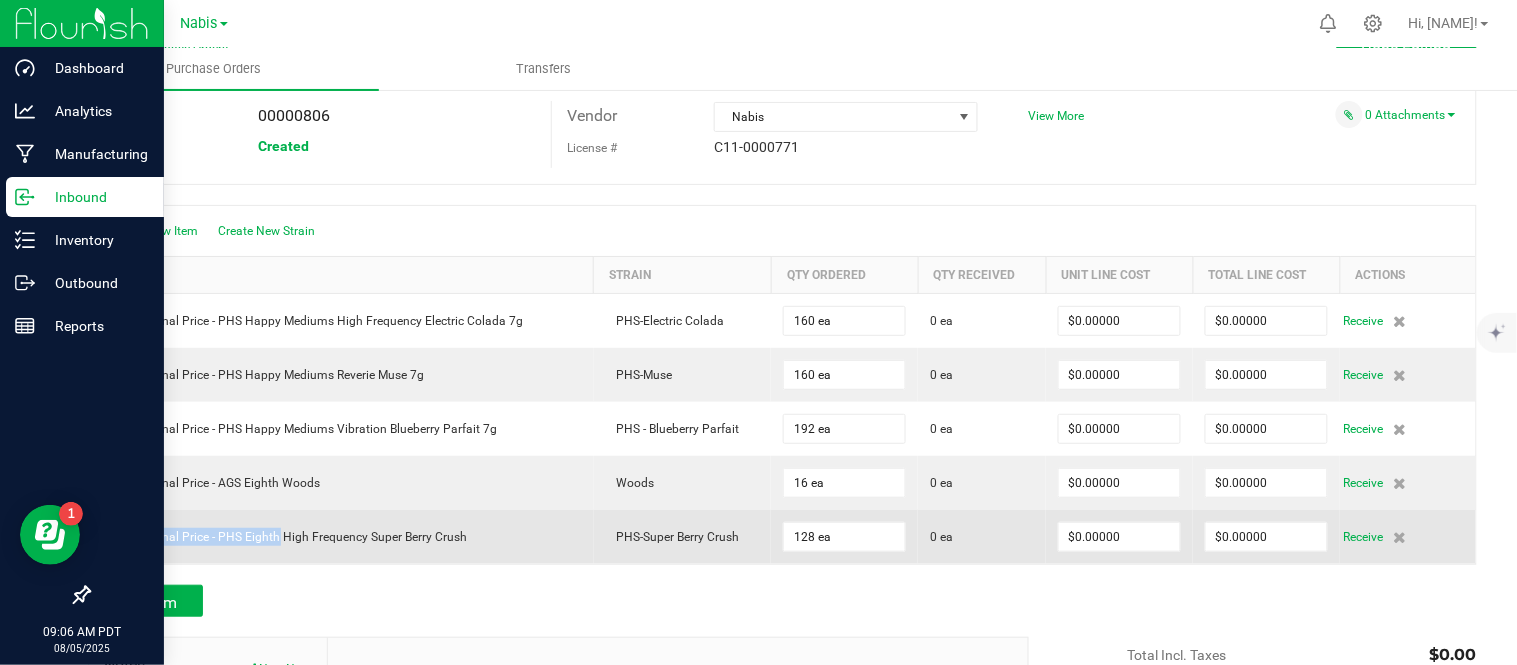 click on "Promotional Price - PHS Eighth High Frequency Super Berry Crush" at bounding box center (342, 537) 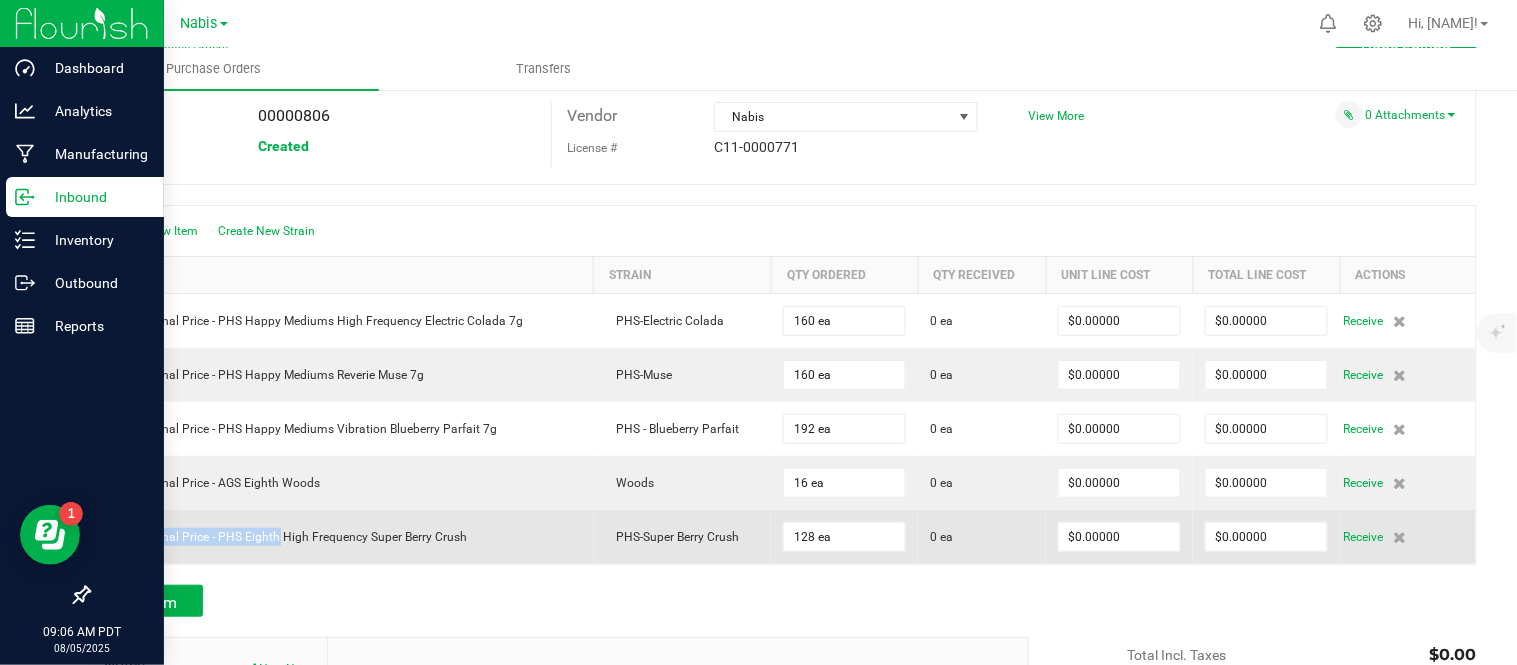 copy on "Promotional Price - PHS Eighth" 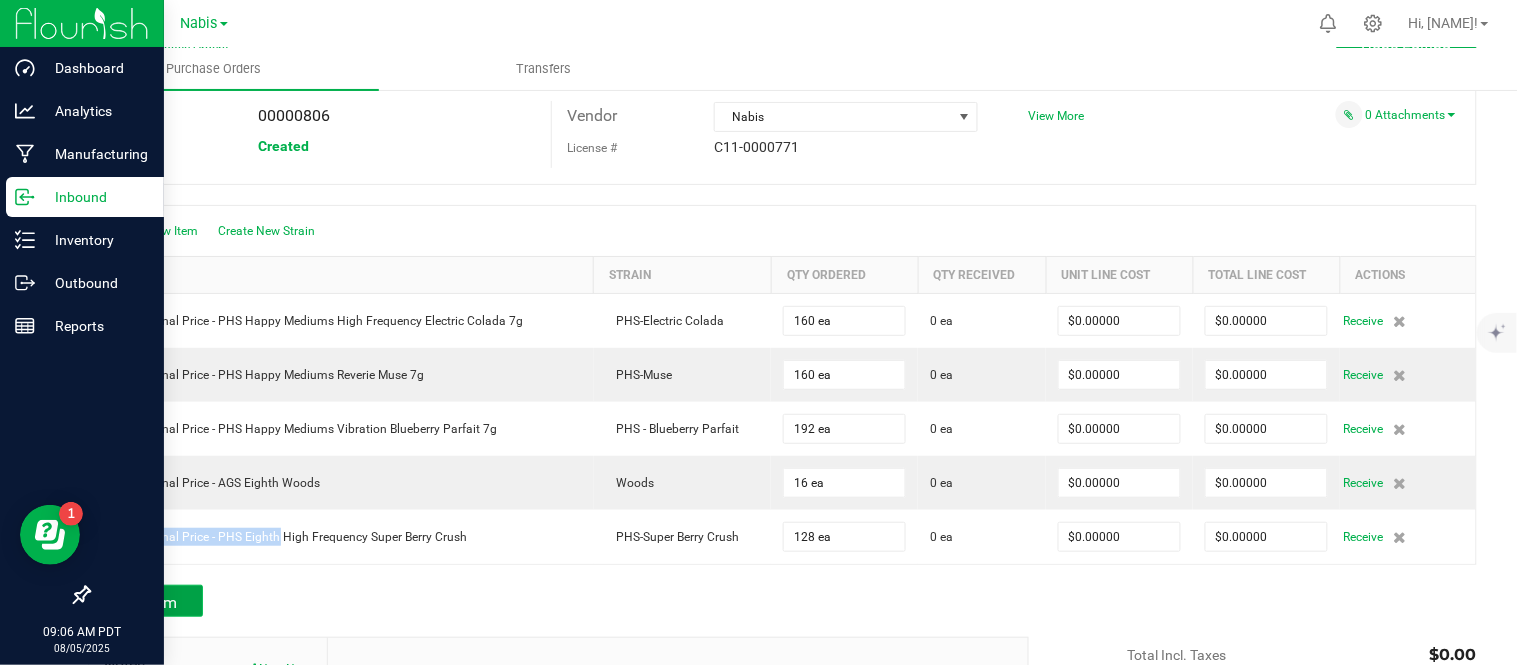 click on "Add Item" at bounding box center (145, 602) 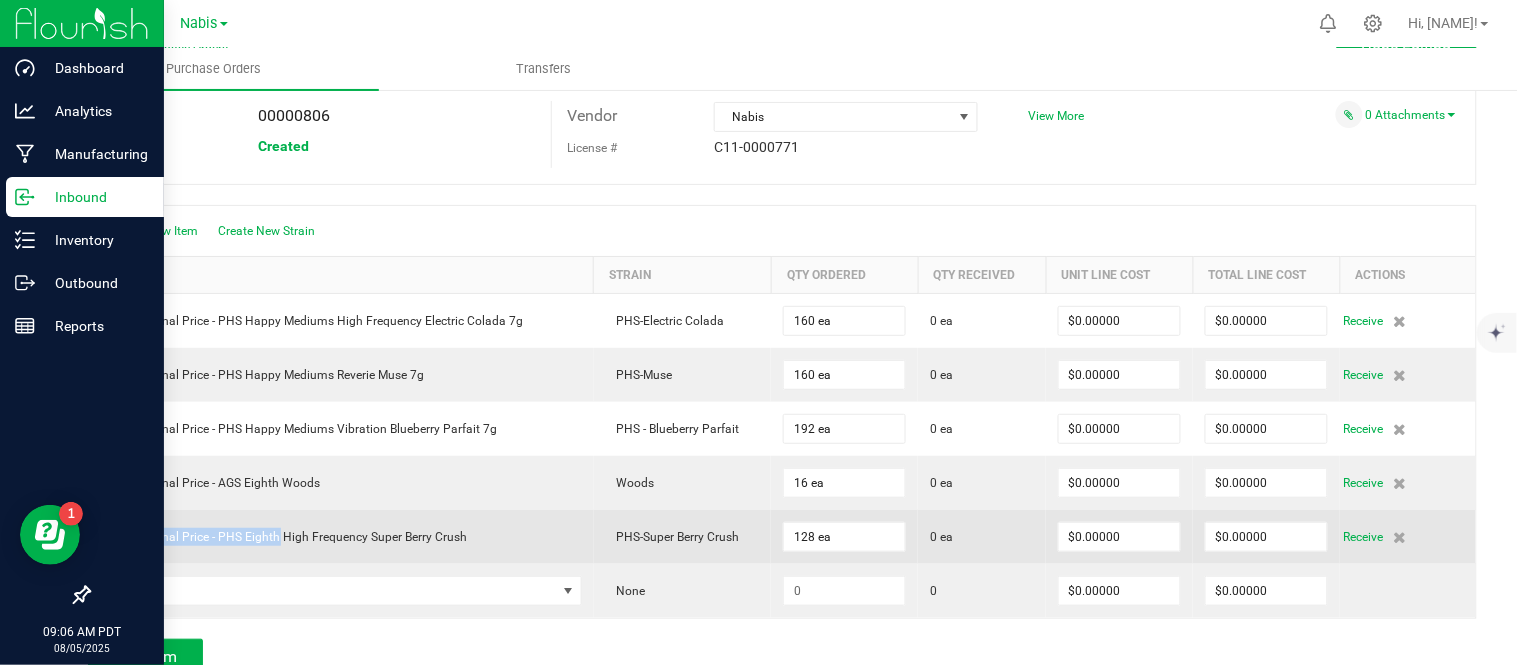 scroll, scrollTop: 176, scrollLeft: 0, axis: vertical 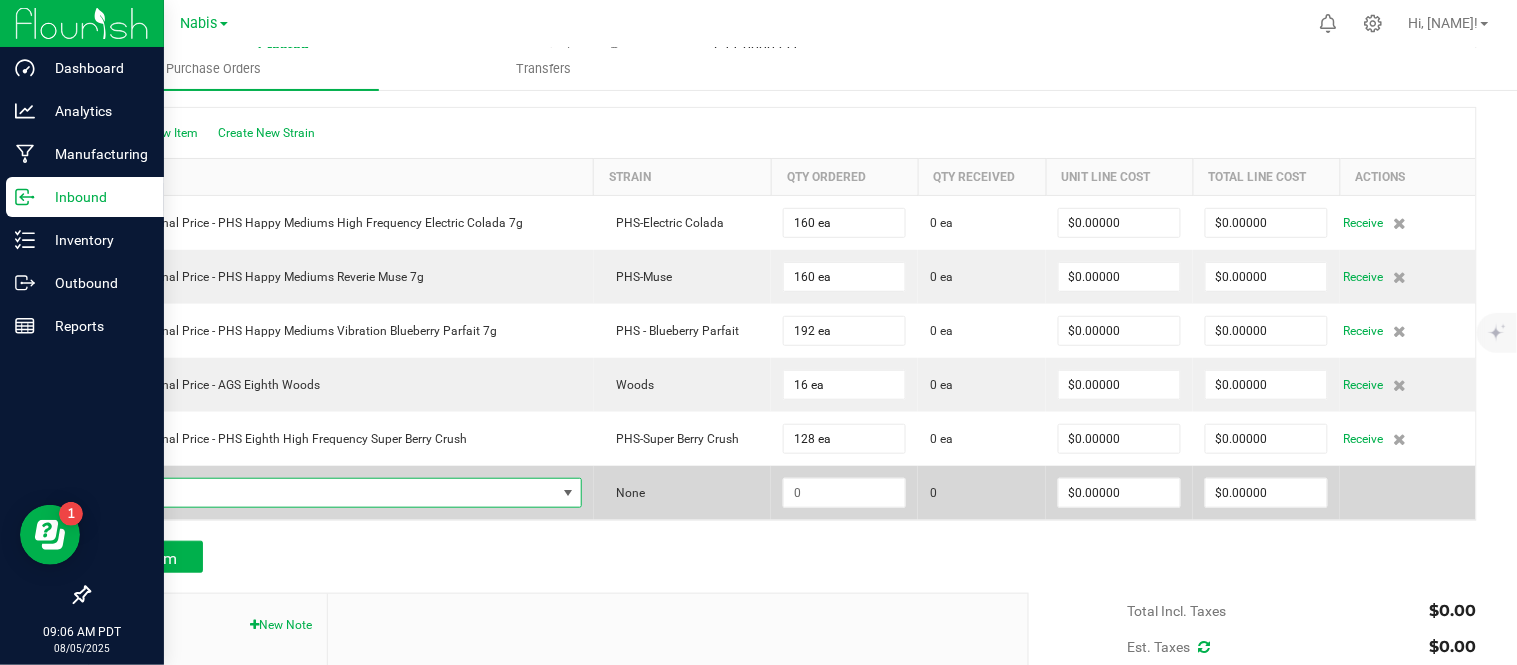 click at bounding box center [329, 493] 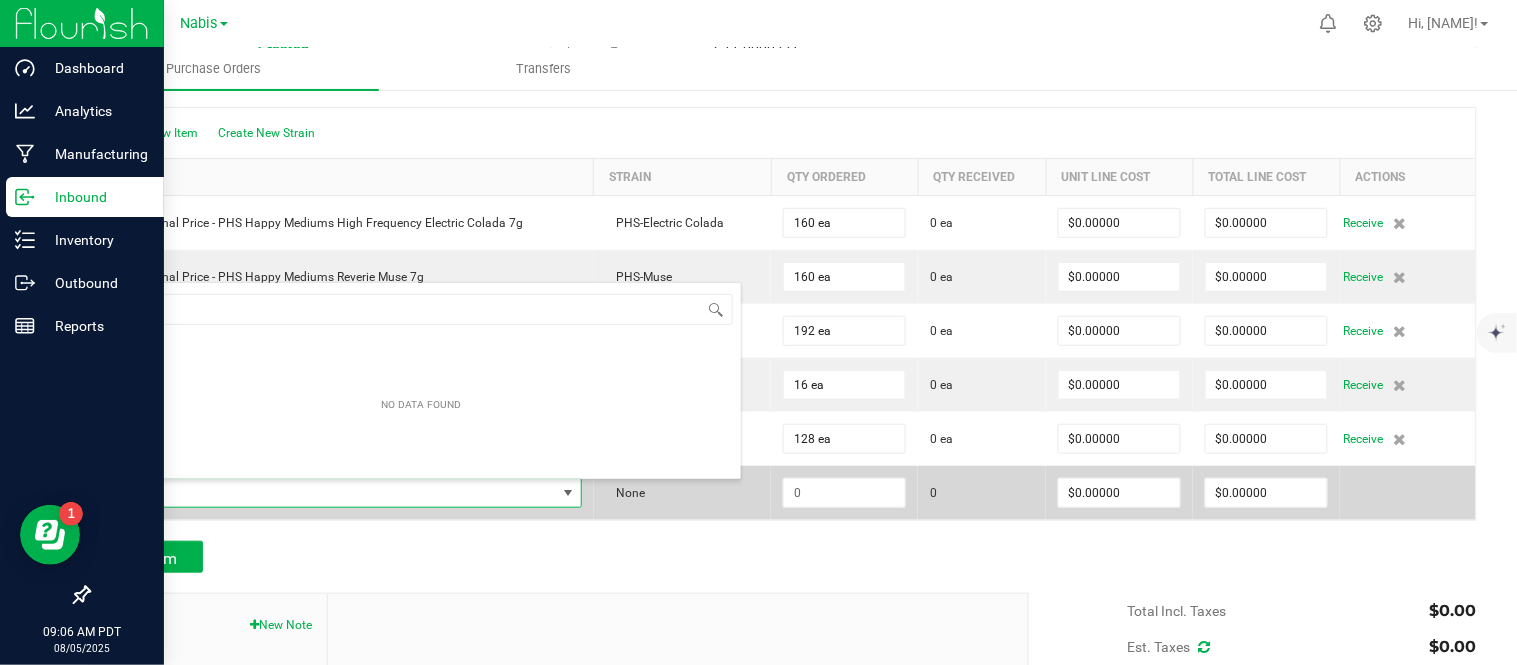 scroll, scrollTop: 99970, scrollLeft: 99531, axis: both 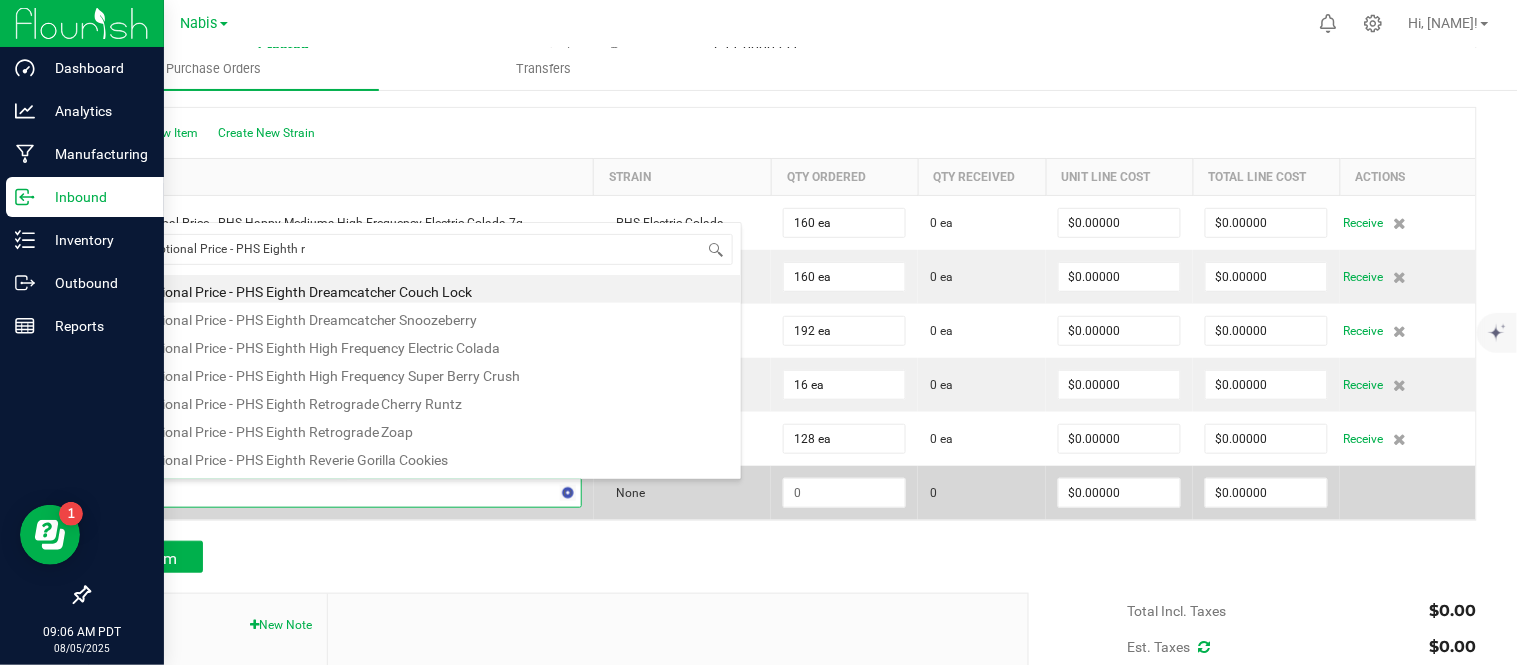 type on "Promotional Price - PHS Eighth re" 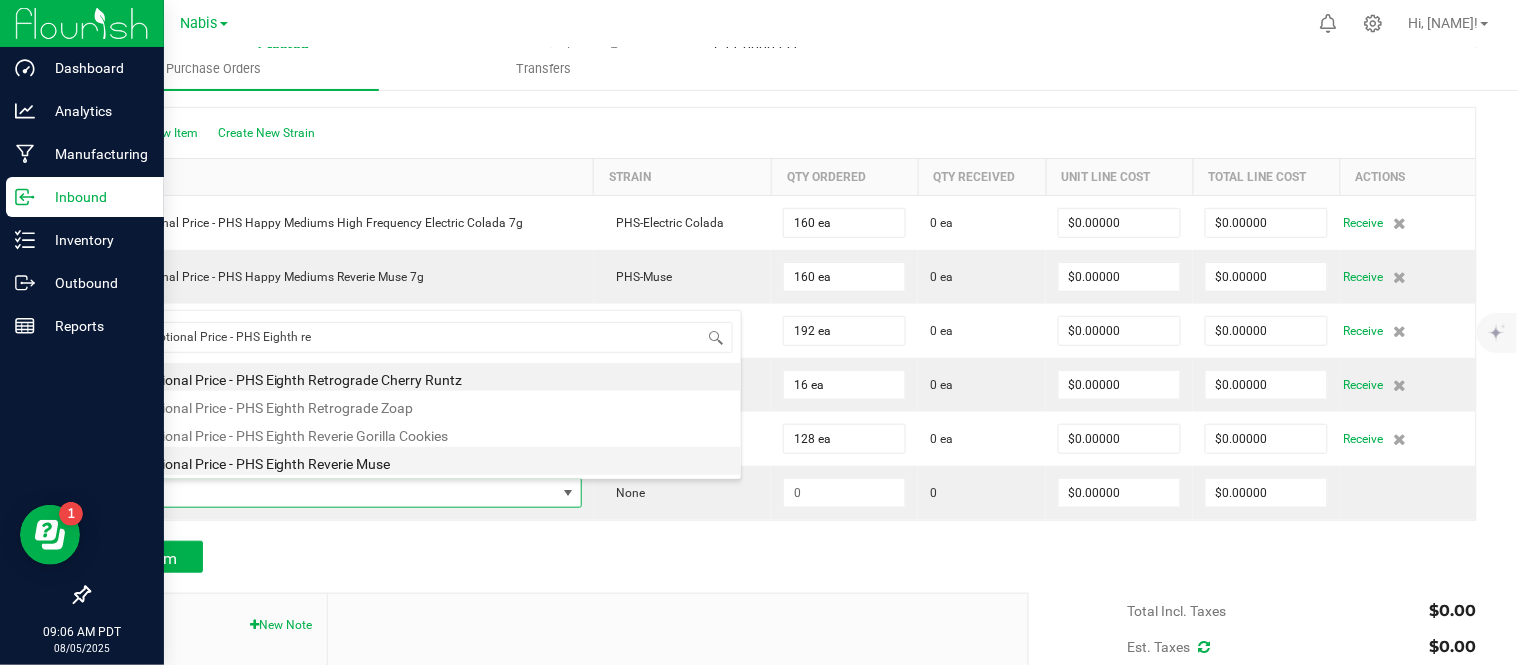 click on "Promotional Price - PHS Eighth Reverie Muse" at bounding box center (422, 461) 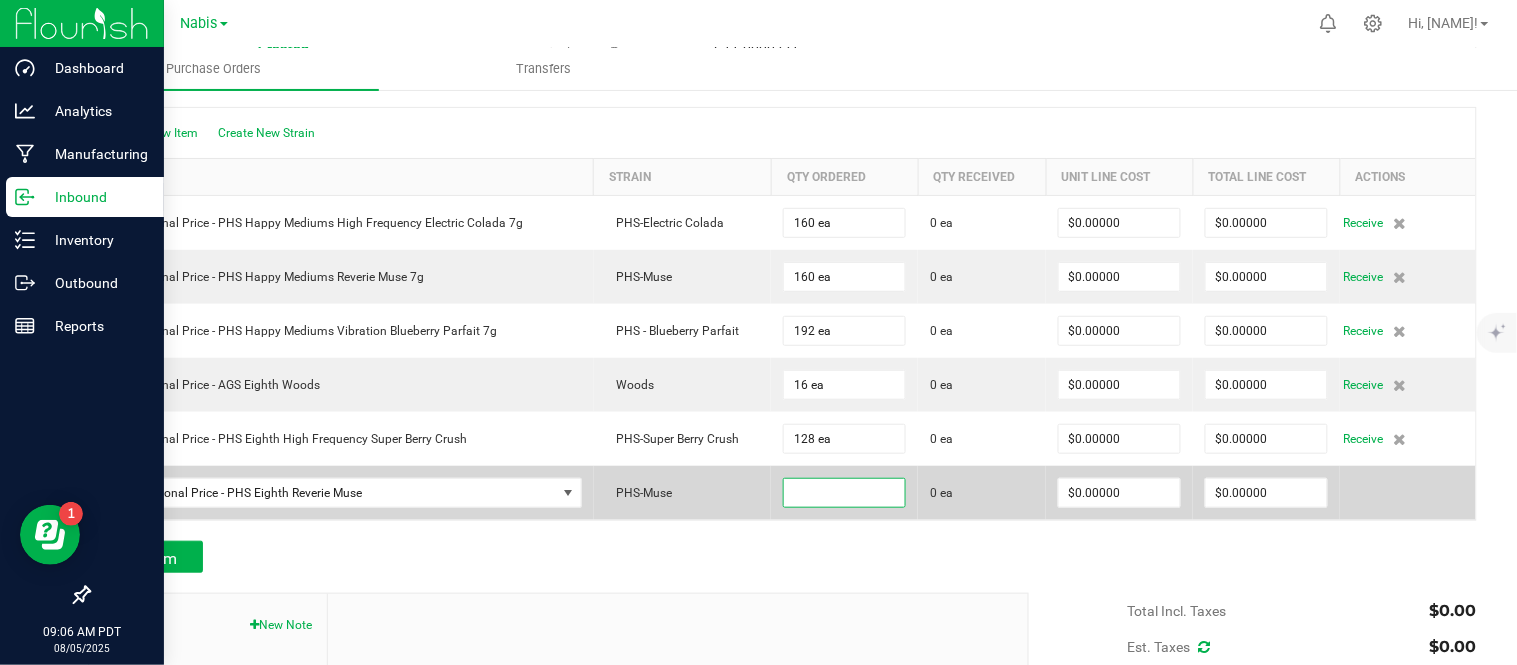 click at bounding box center [844, 493] 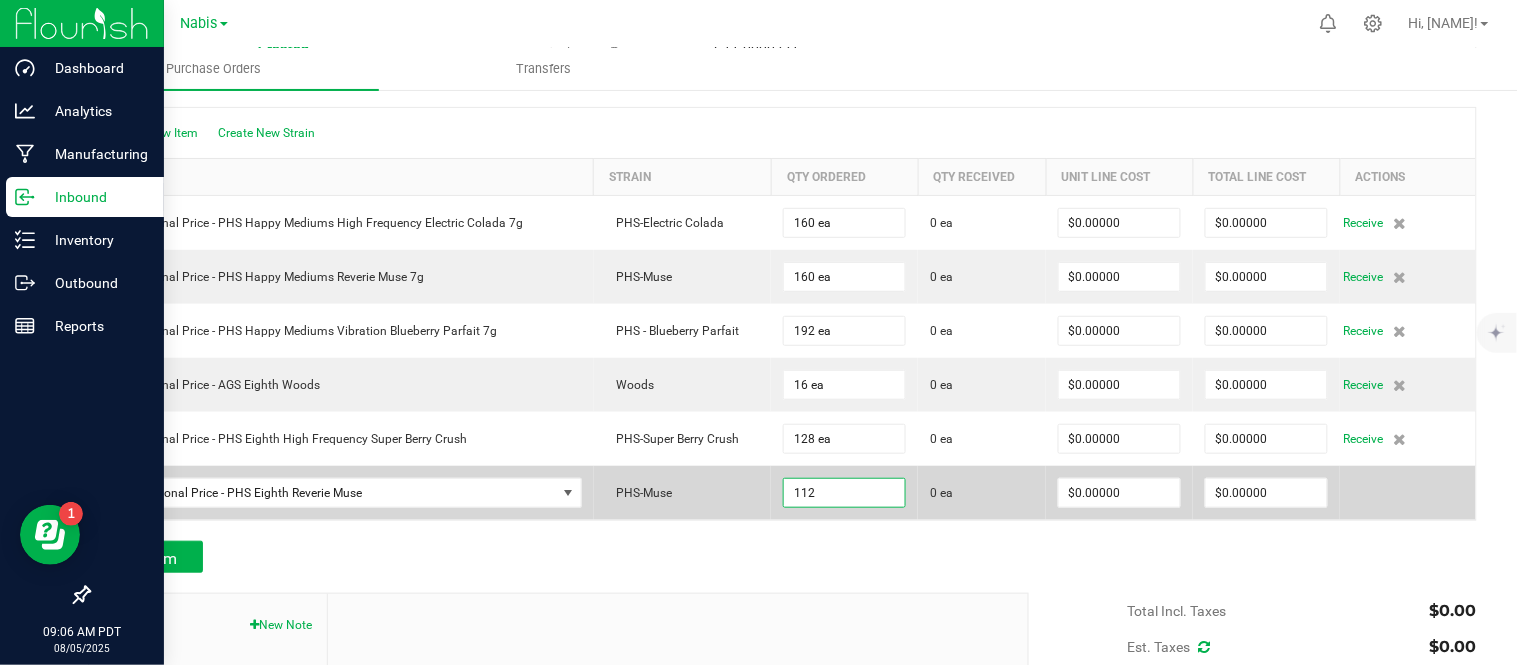 type on "112 ea" 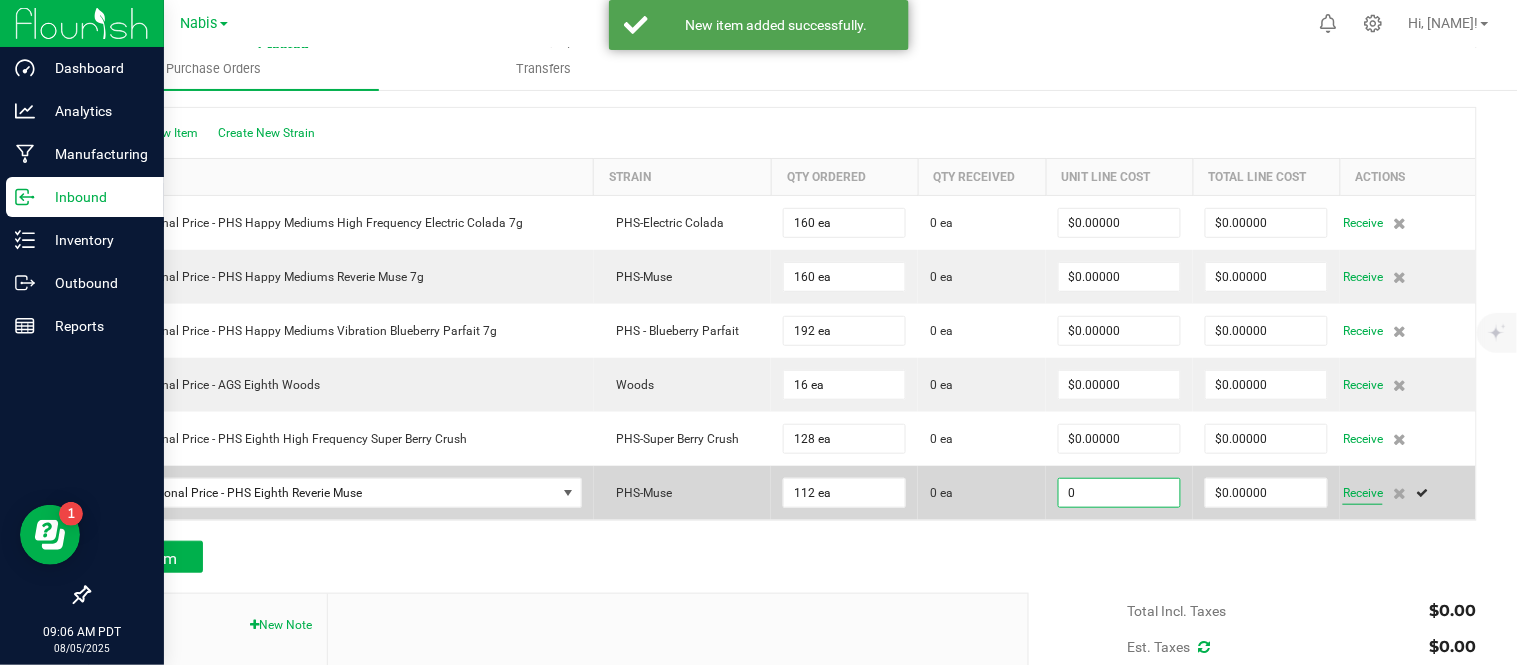 type on "$0.00000" 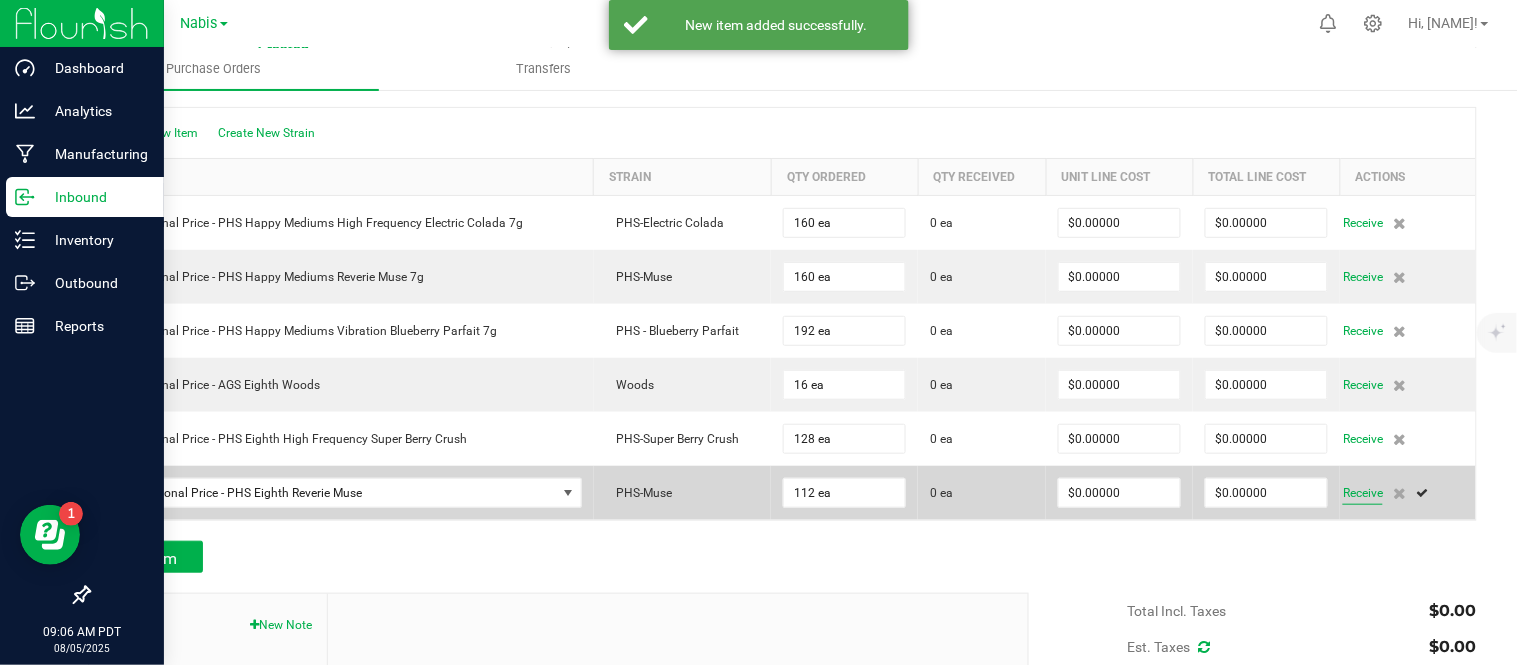 click on "Receive" at bounding box center [1363, 493] 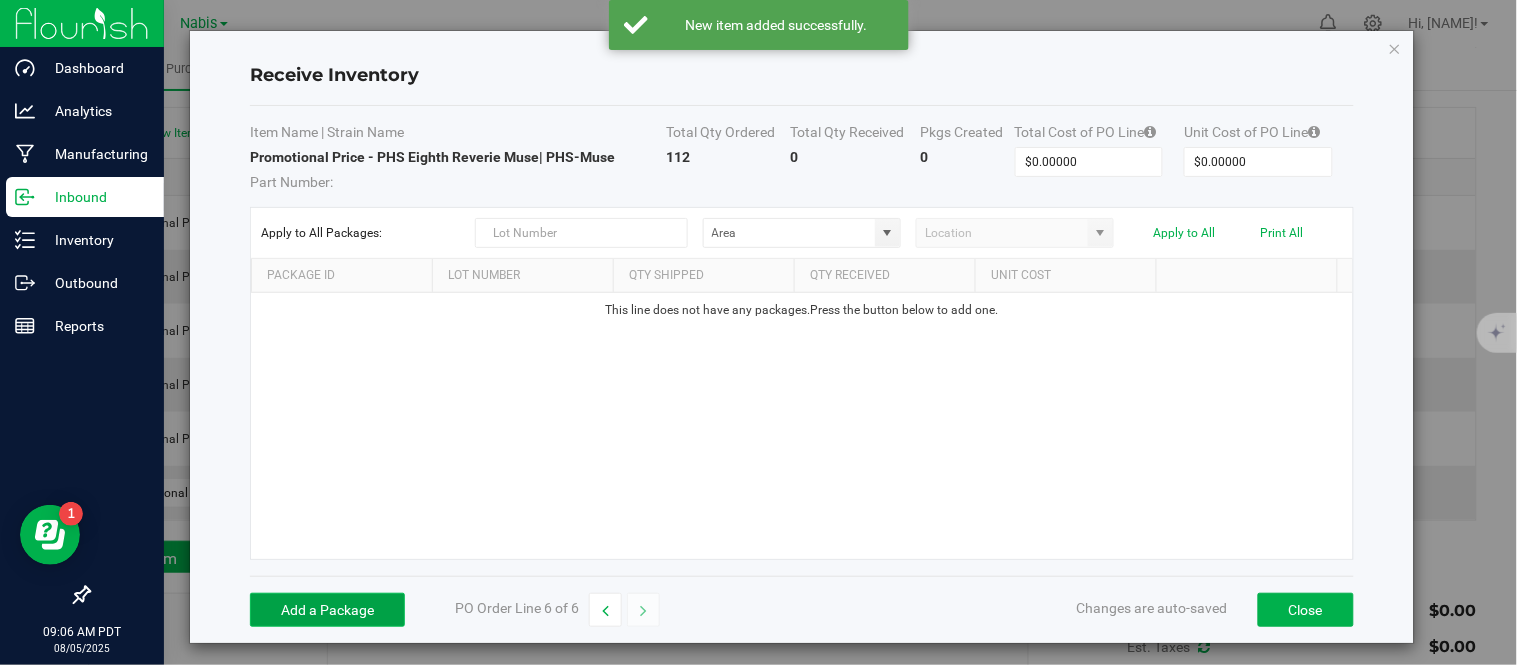 click on "Add a Package" at bounding box center [327, 610] 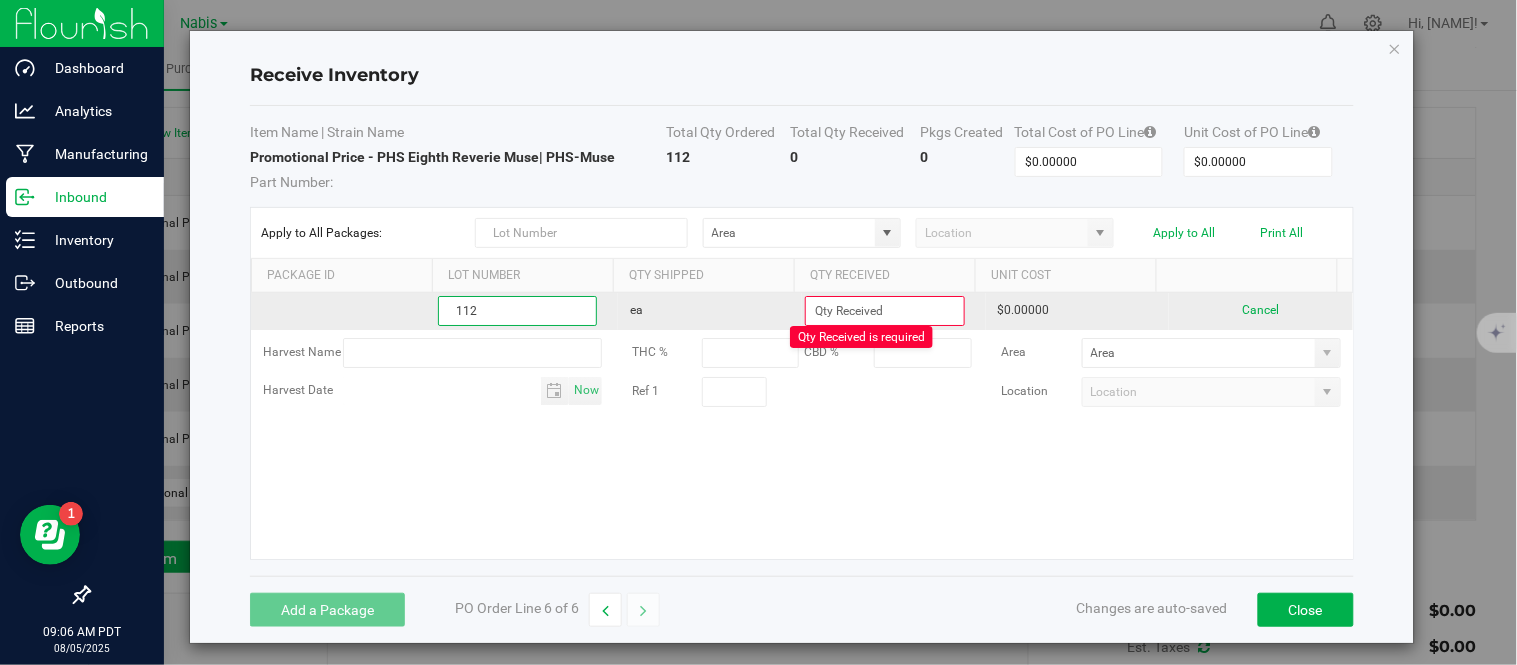 click on "112" at bounding box center (518, 311) 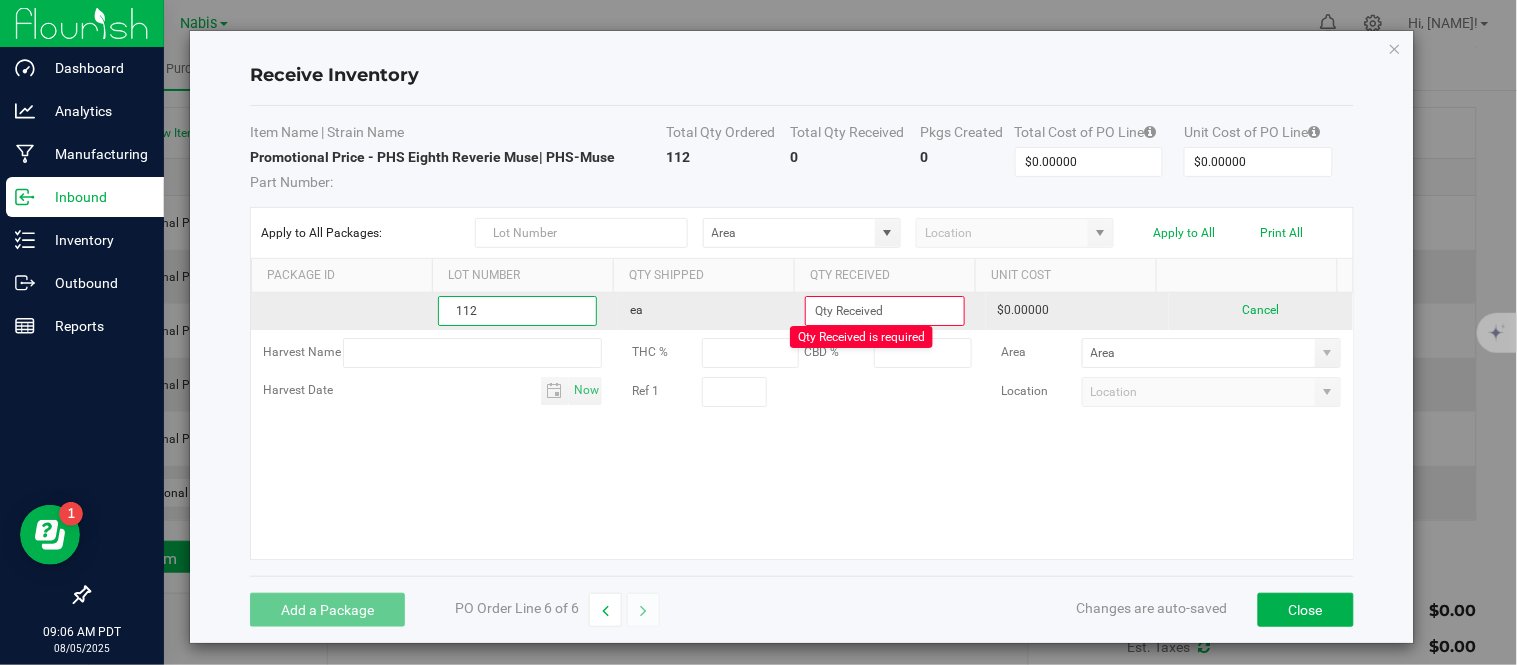 click on "112" at bounding box center (518, 311) 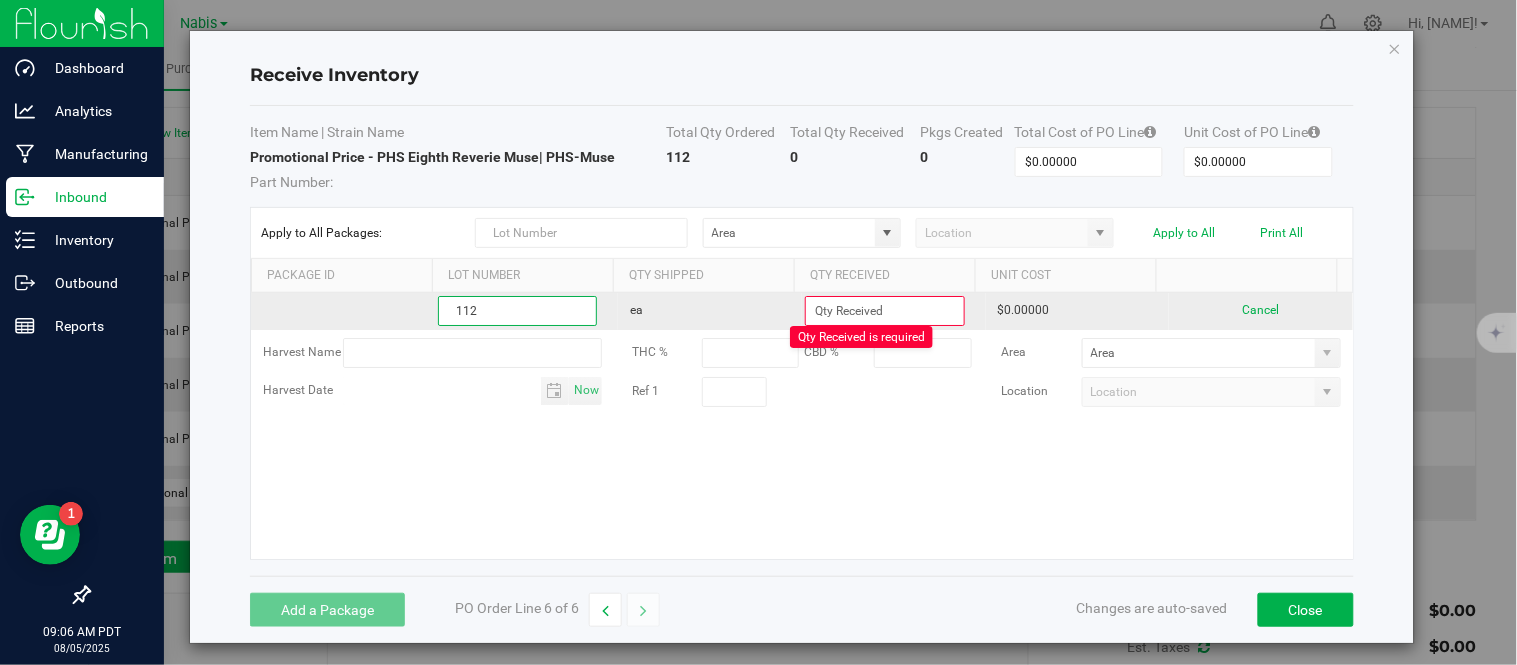 click on "112" at bounding box center (518, 311) 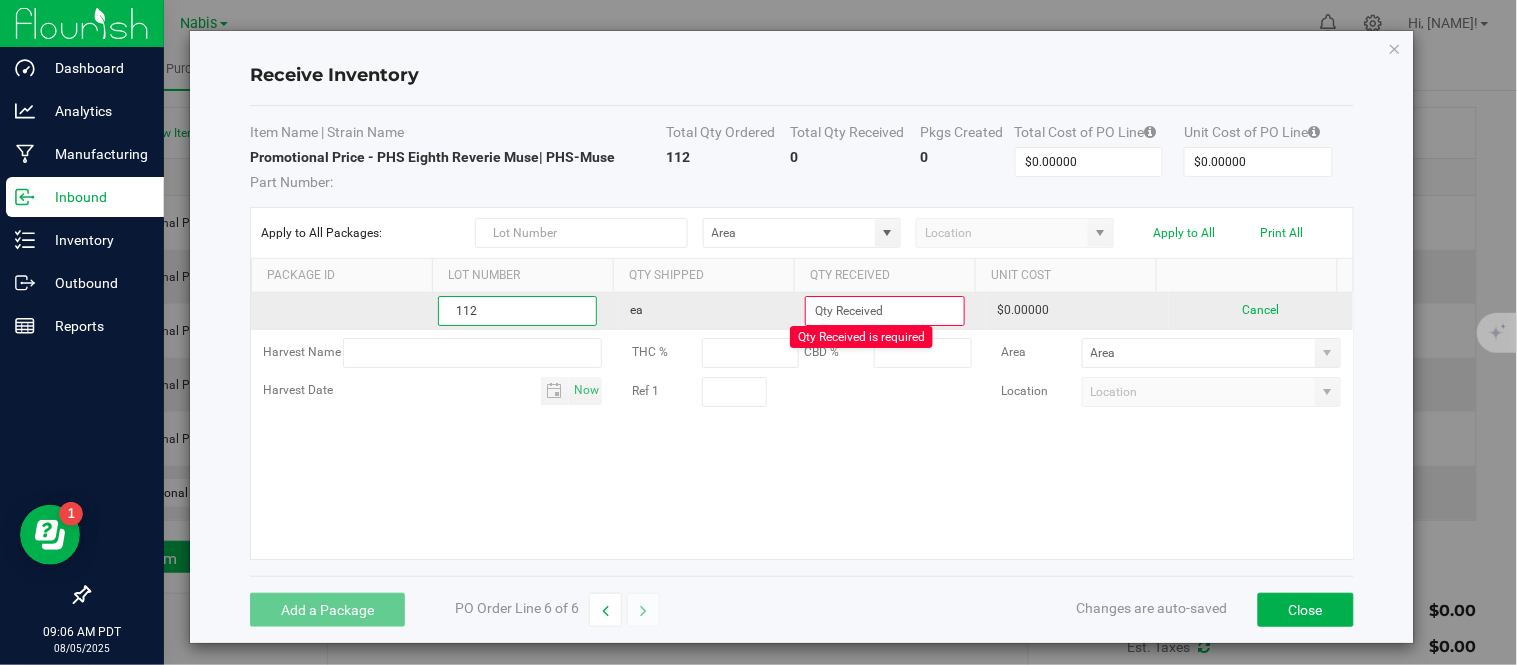 paste on "PHS2-0026-3" 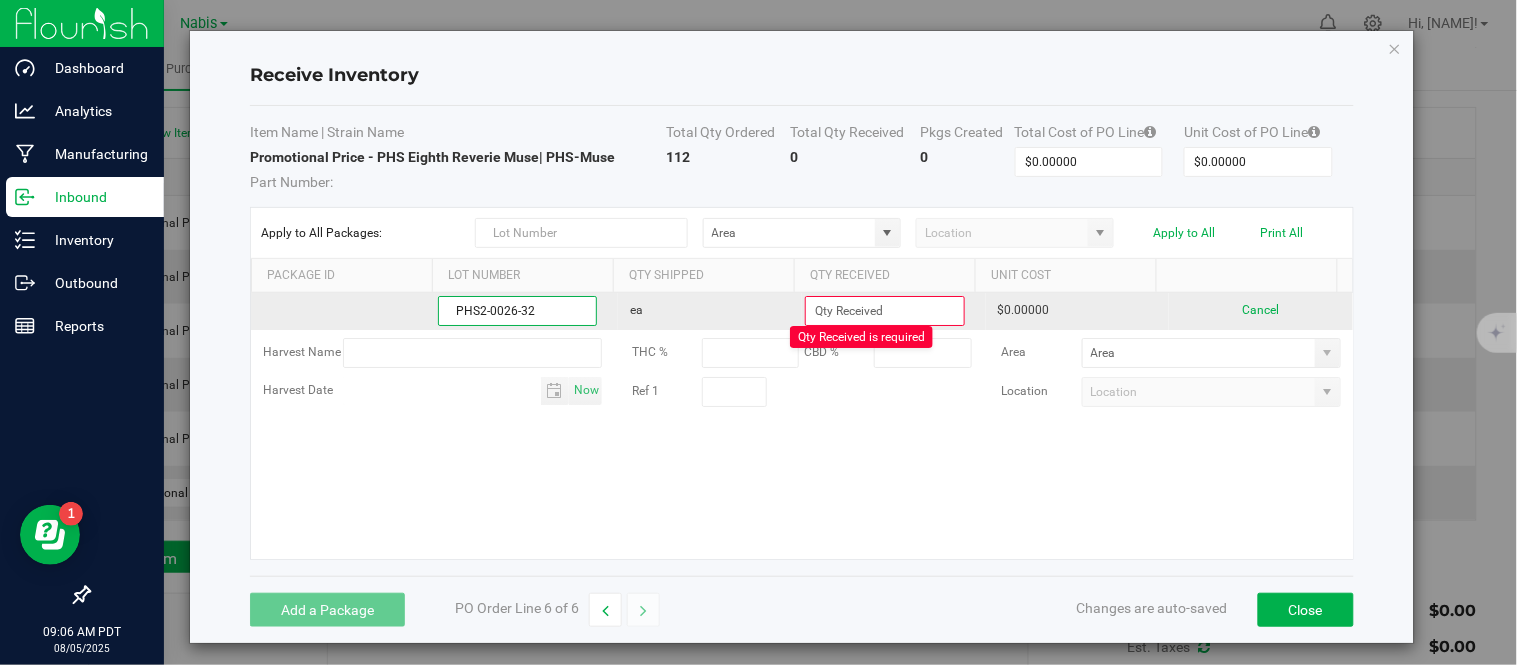 type on "PHS2-0026-32" 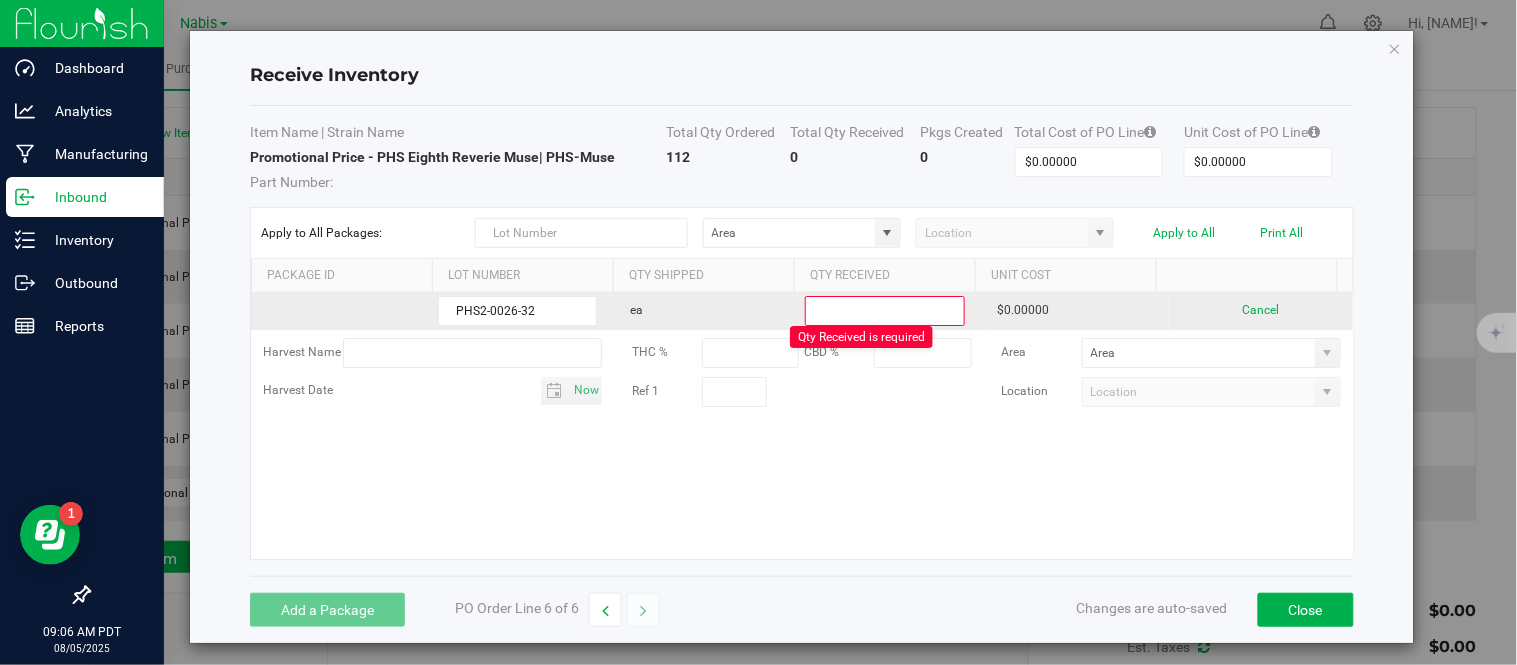 click at bounding box center (885, 311) 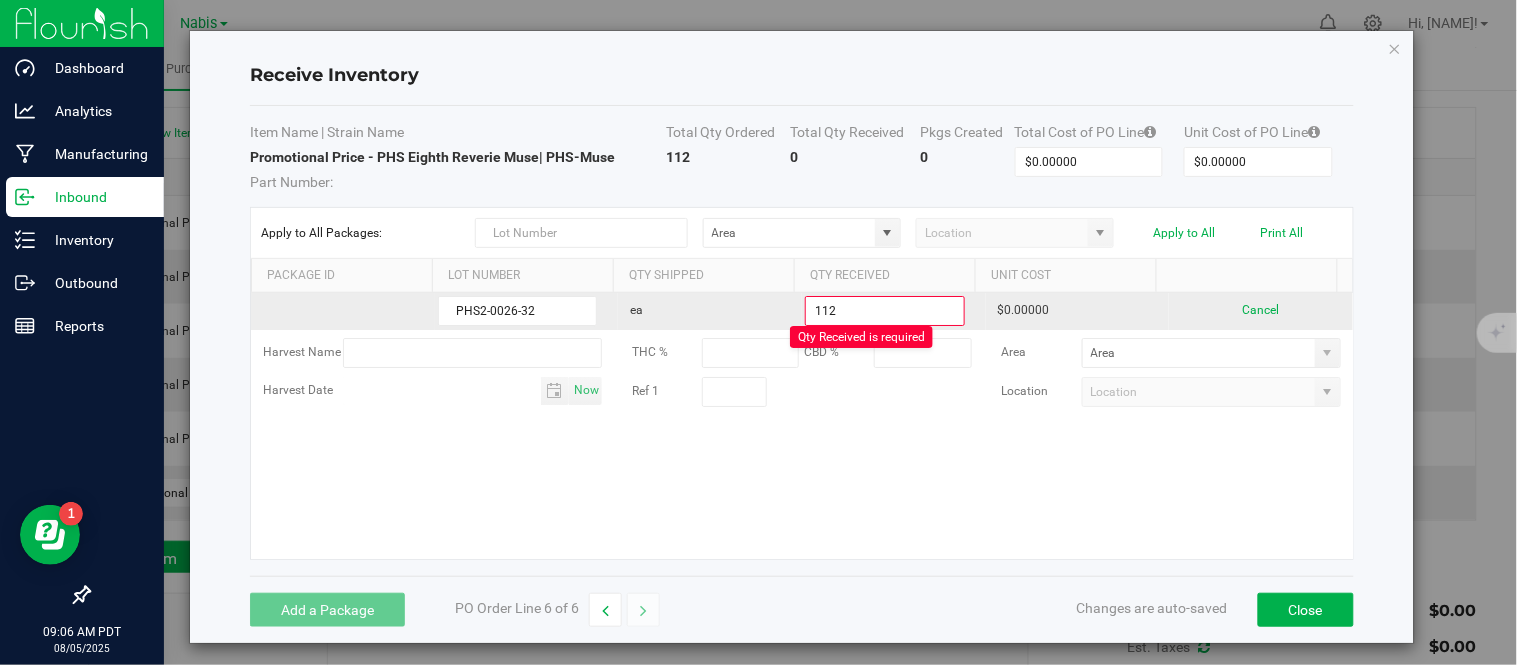 type on "112 ea" 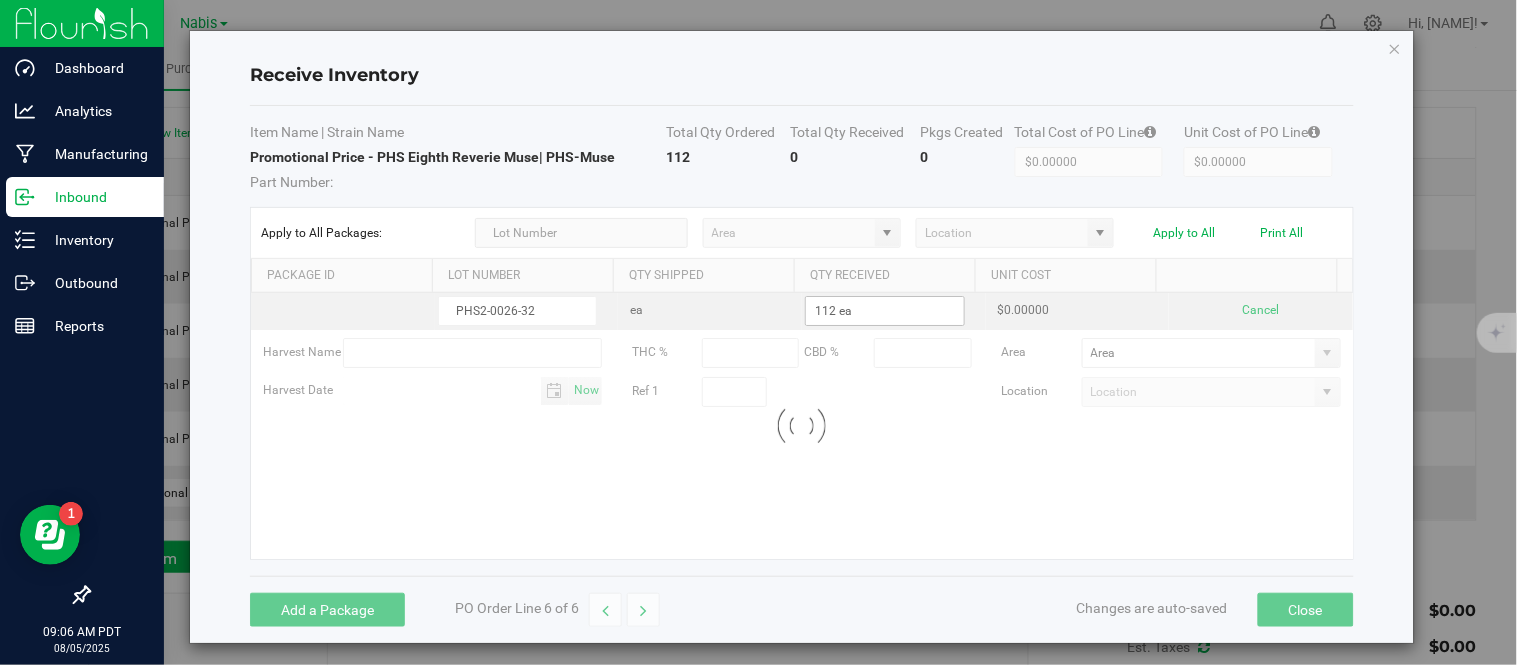 type 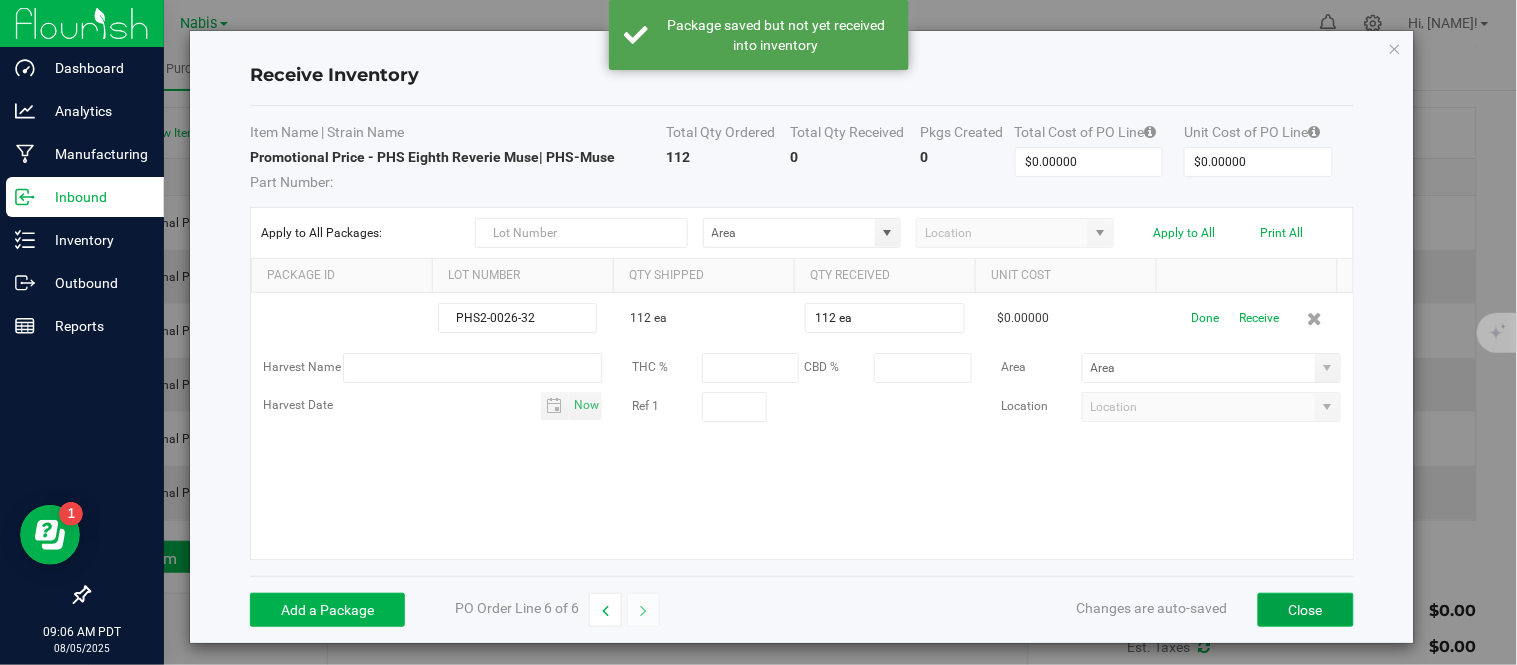 click on "Close" at bounding box center (1306, 610) 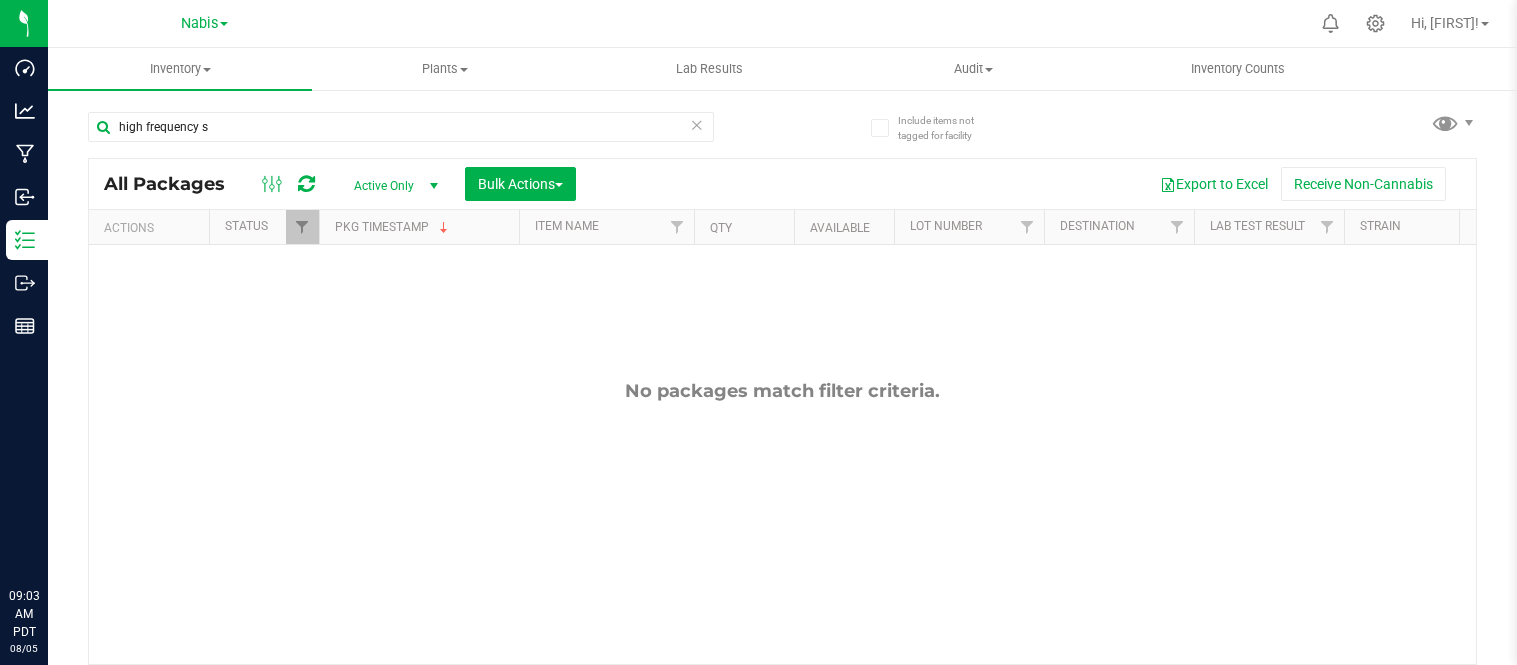 scroll, scrollTop: 0, scrollLeft: 0, axis: both 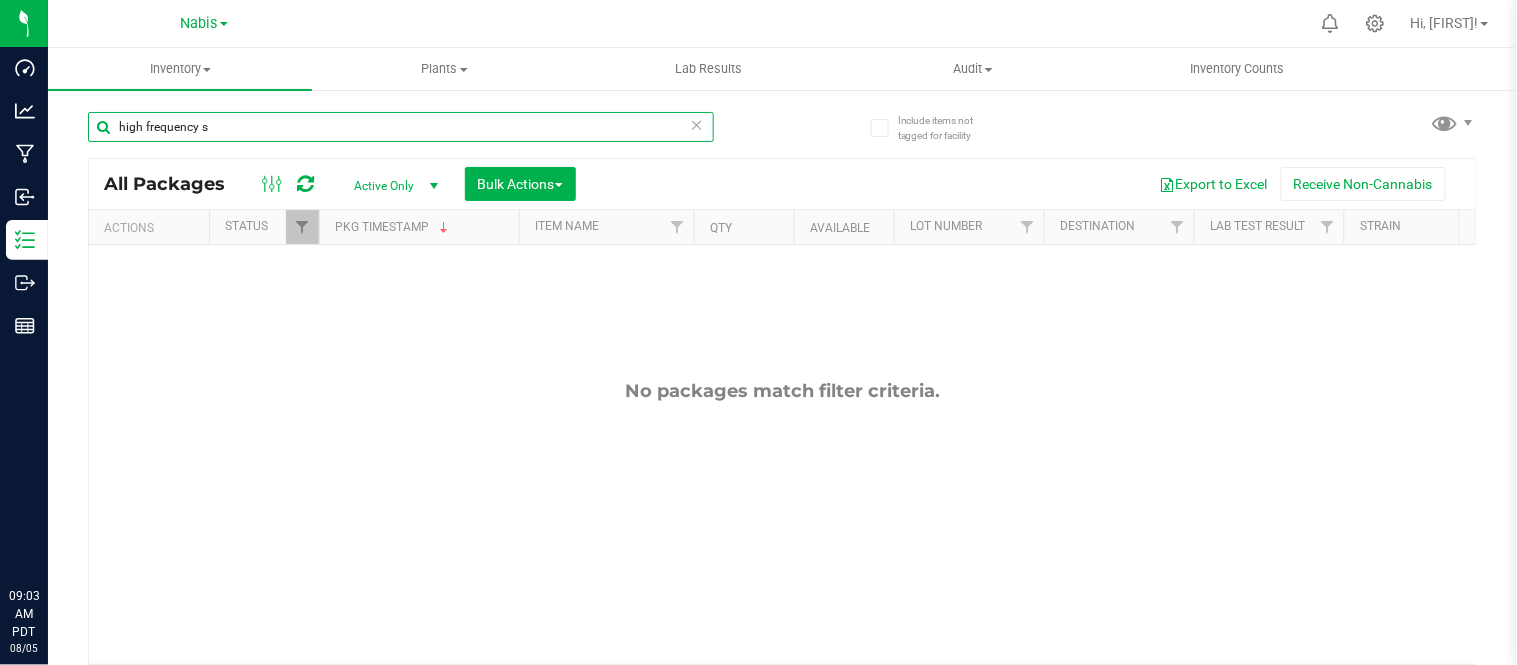 click on "high frequency s" at bounding box center [401, 127] 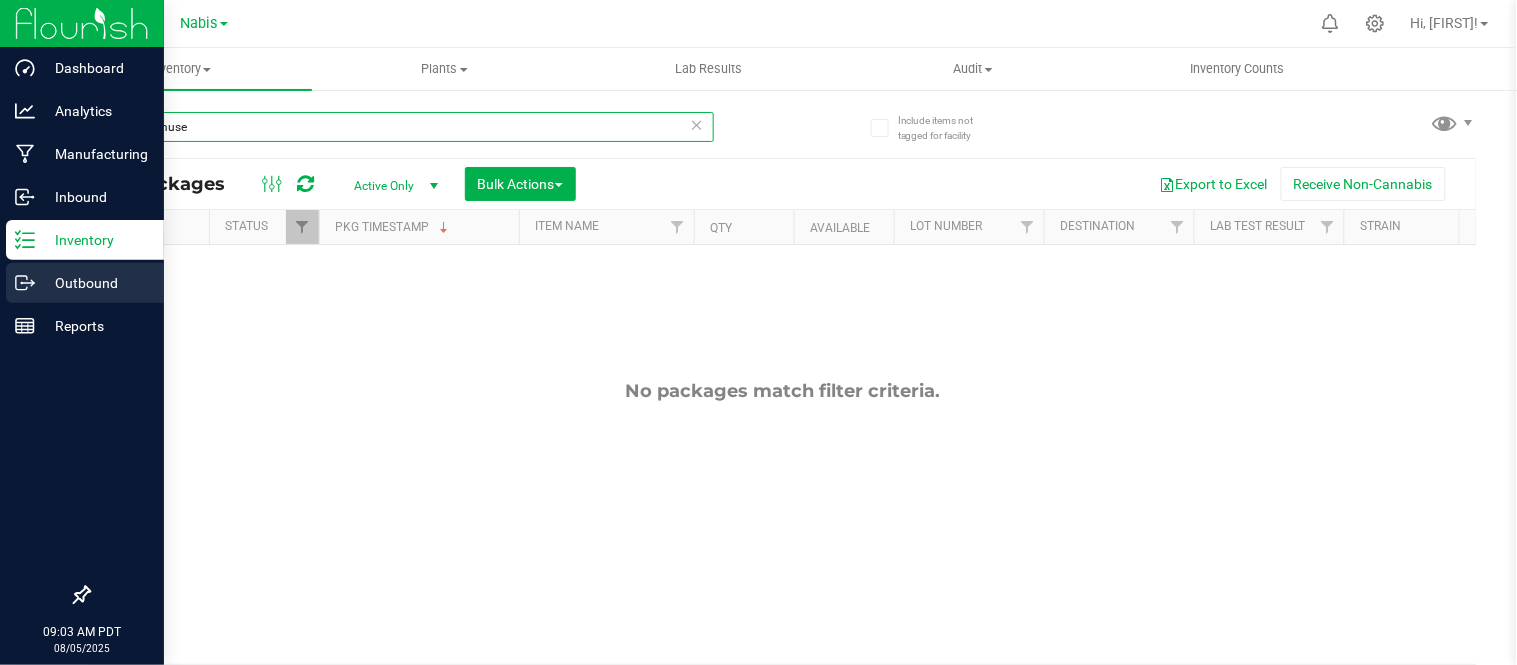 type on "reverie muse" 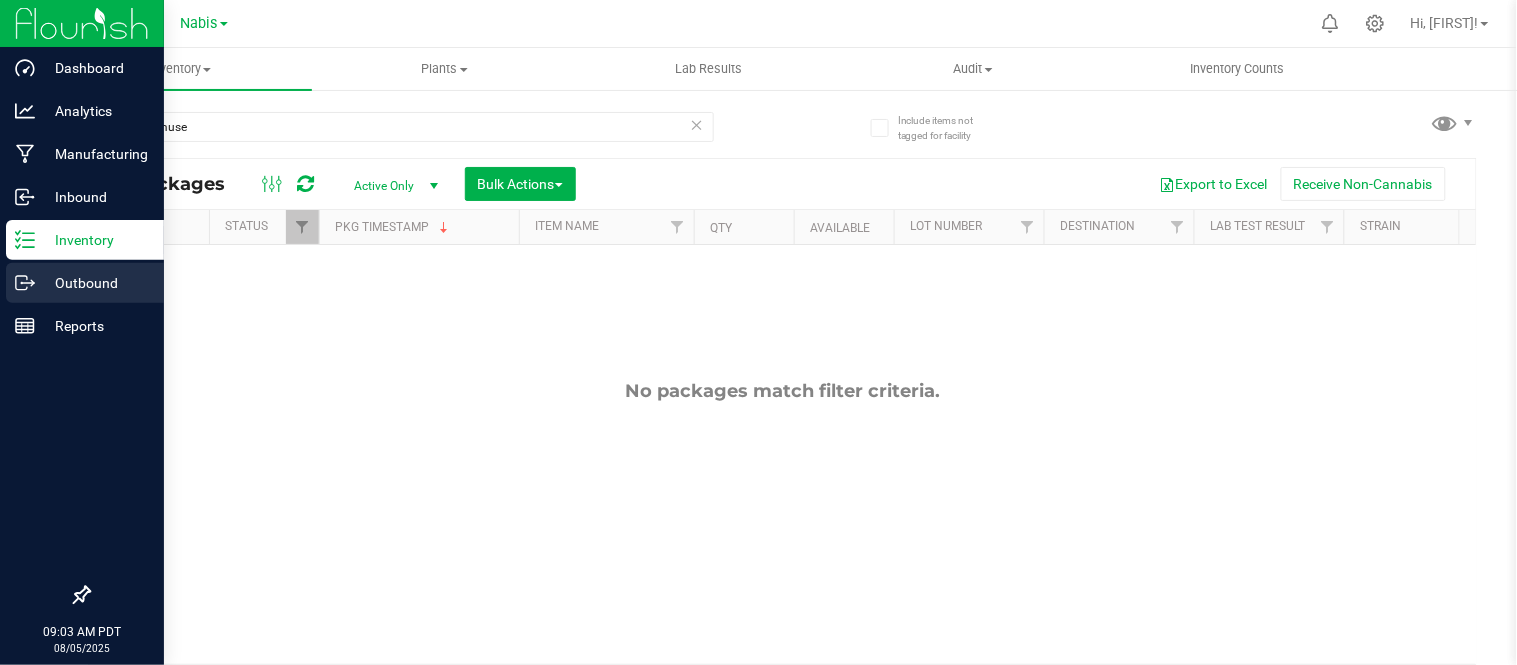 click 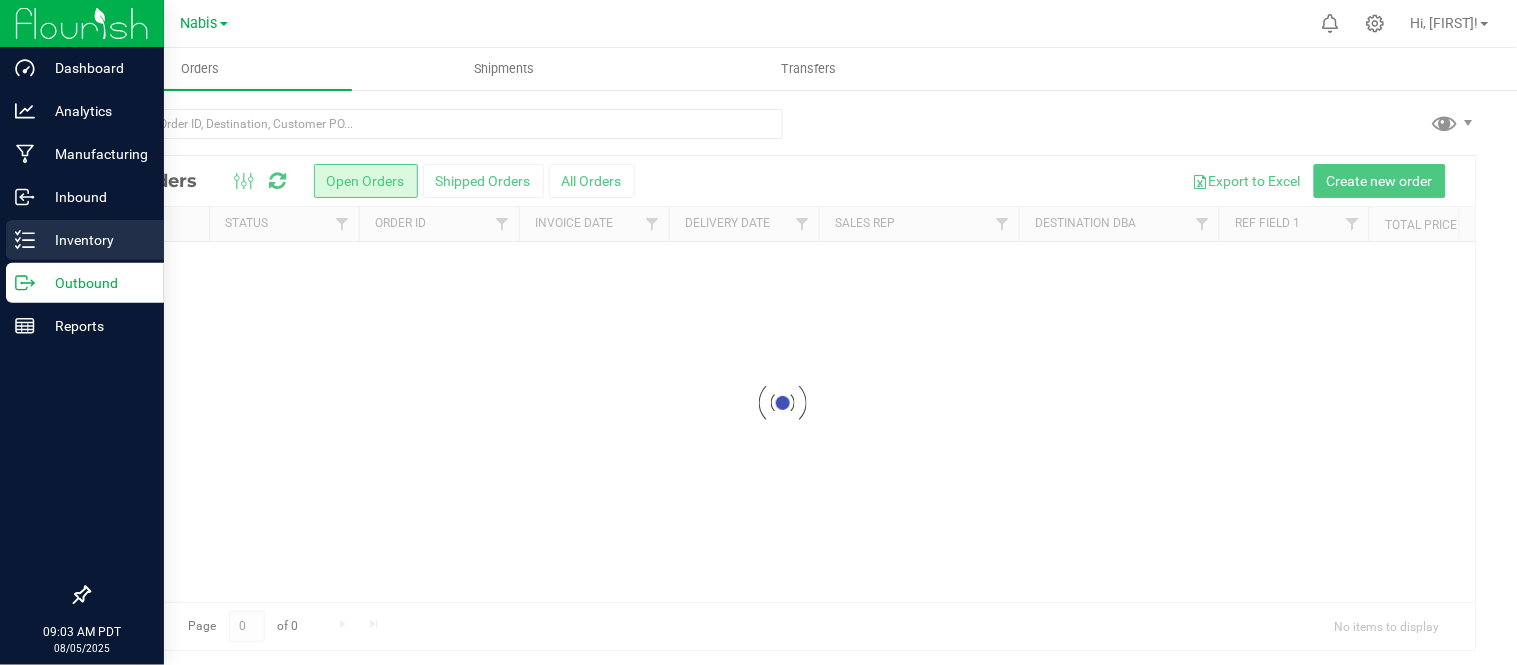 click on "Inventory" at bounding box center (95, 240) 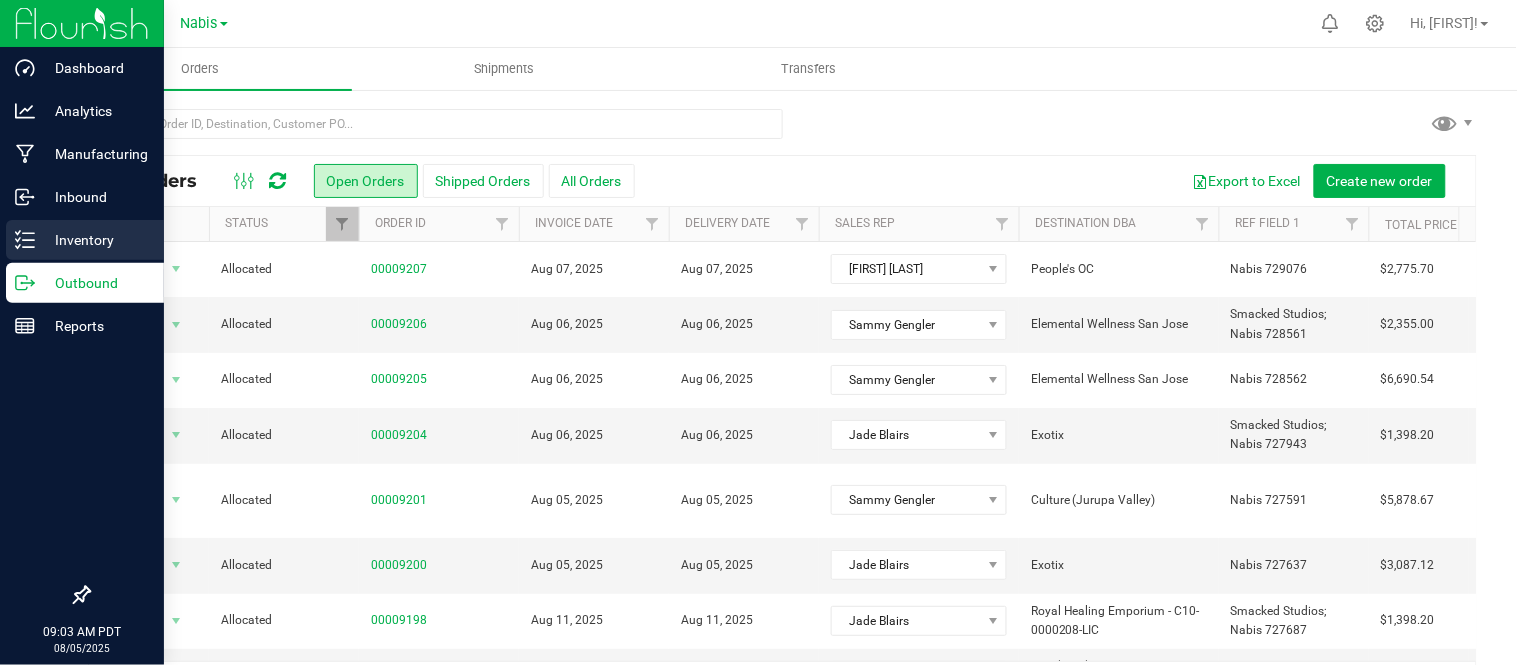 click on "Inventory" at bounding box center [95, 240] 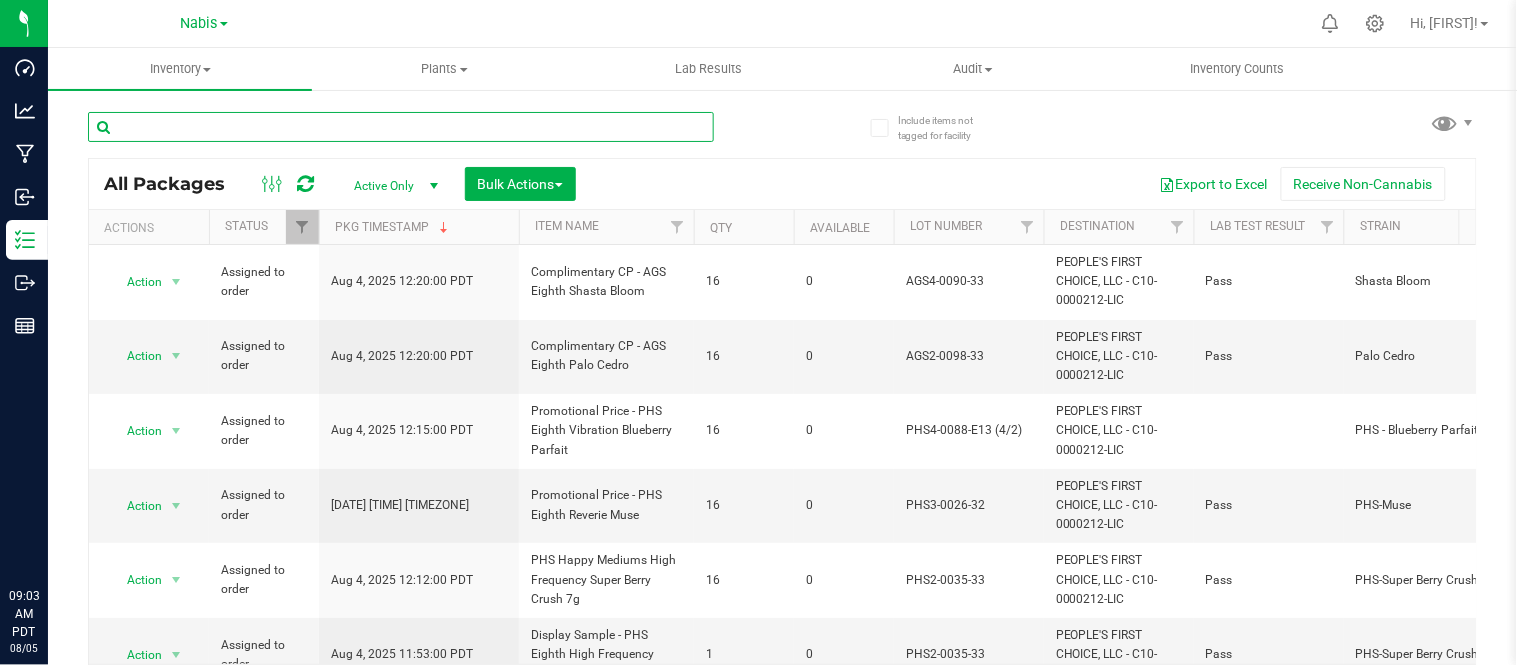 click at bounding box center [401, 127] 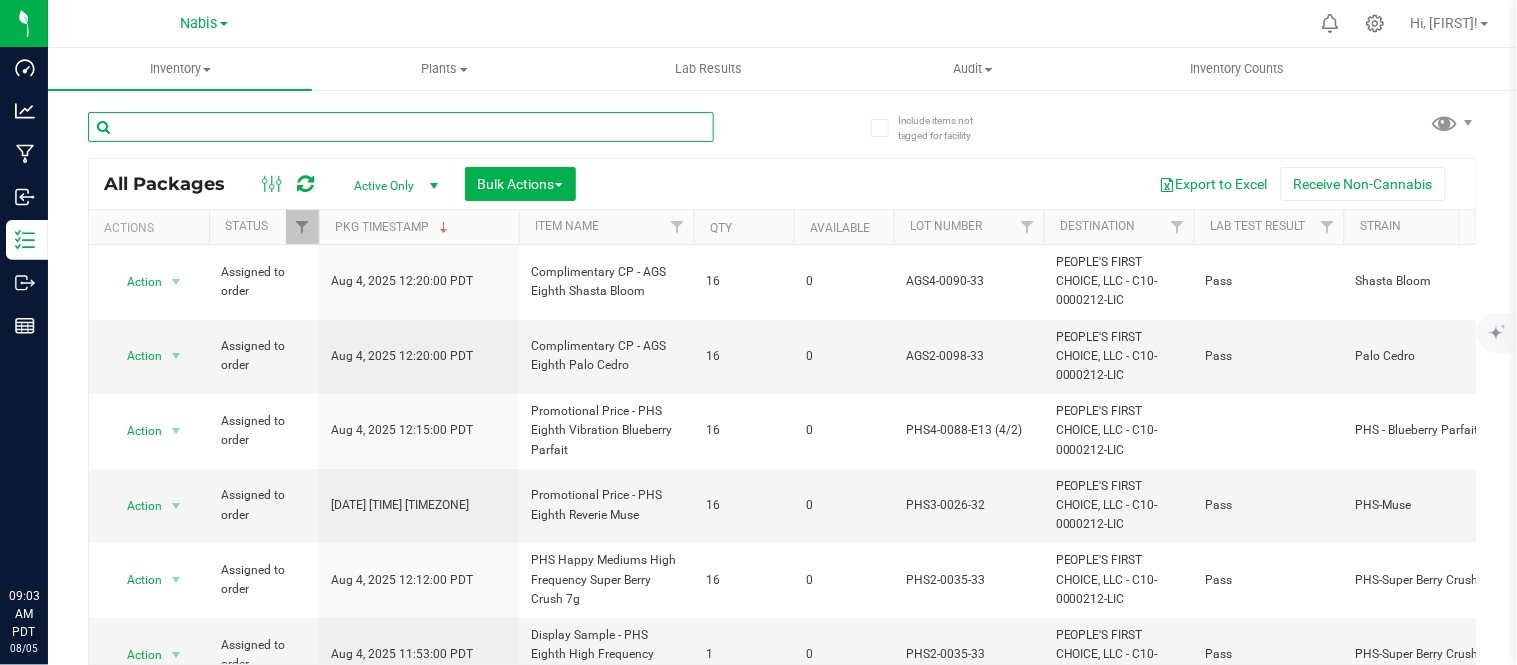 click at bounding box center [401, 127] 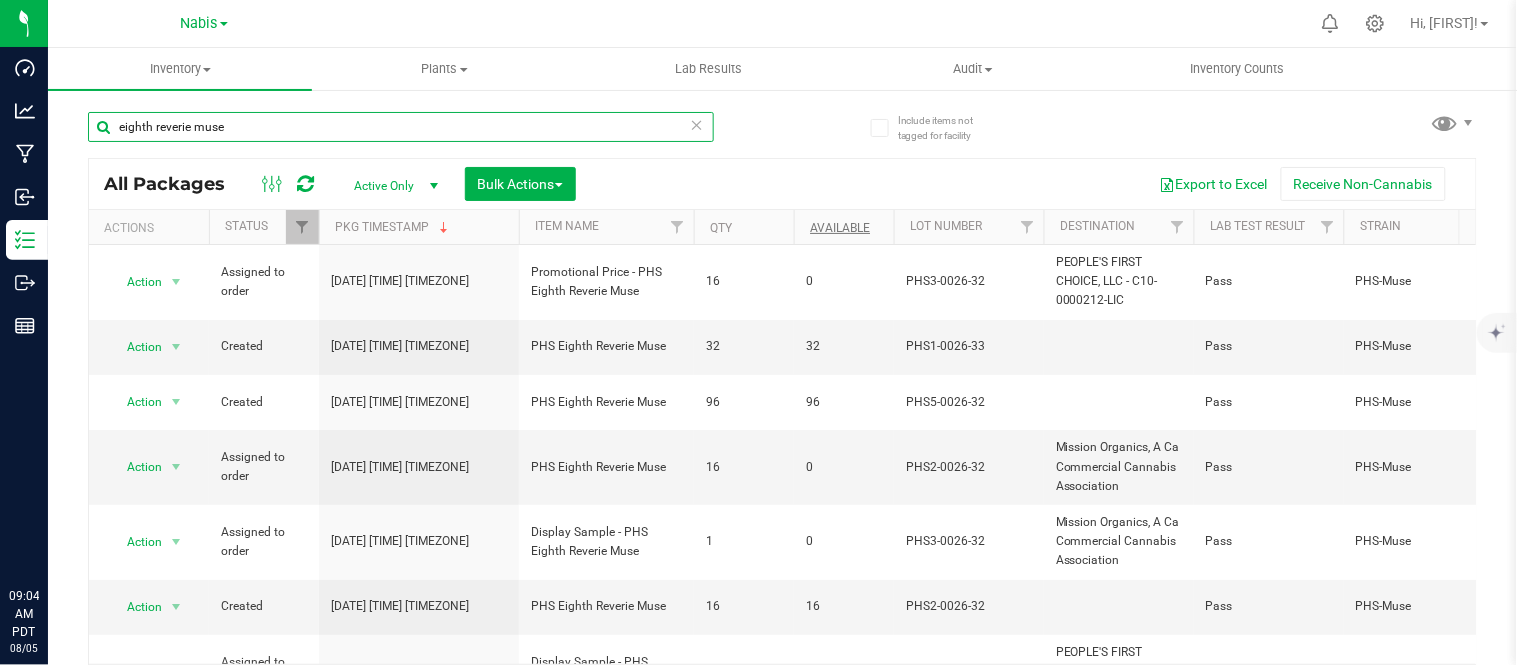 type on "eighth reverie muse" 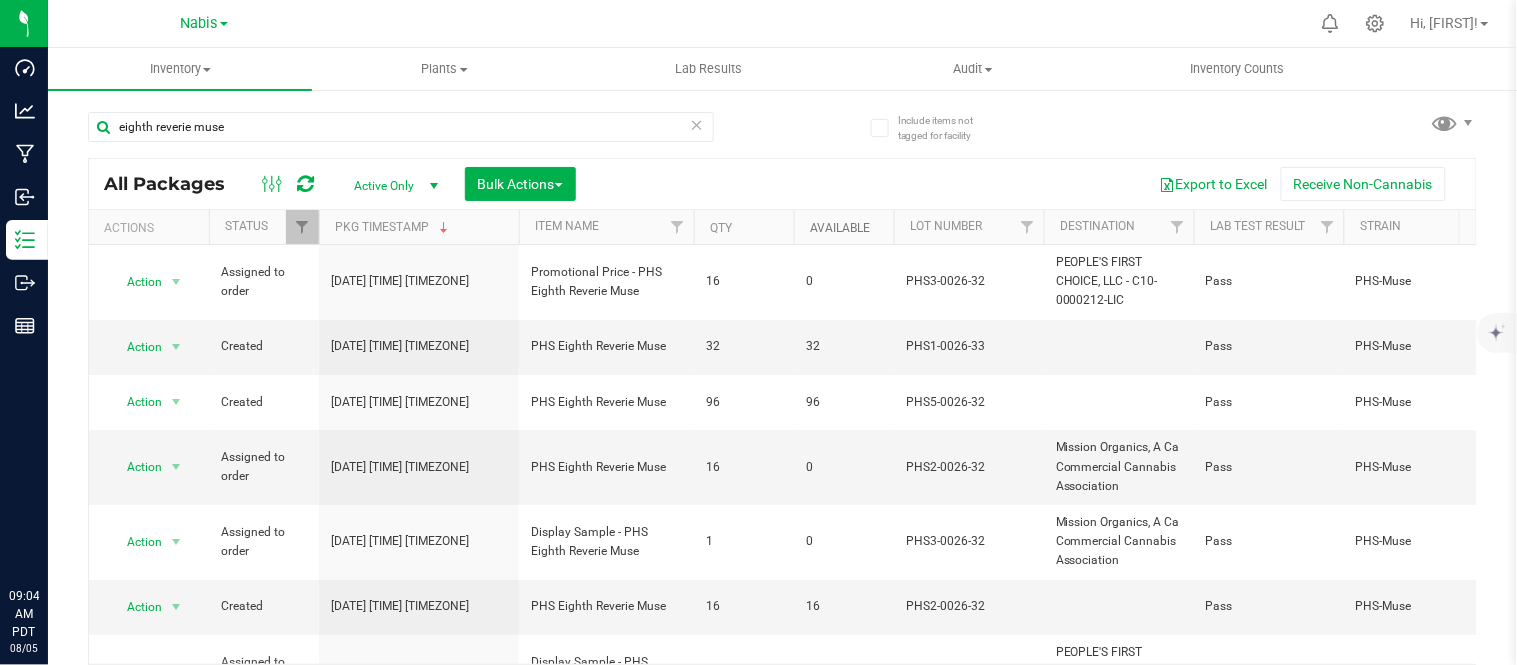 click on "Available" at bounding box center (840, 228) 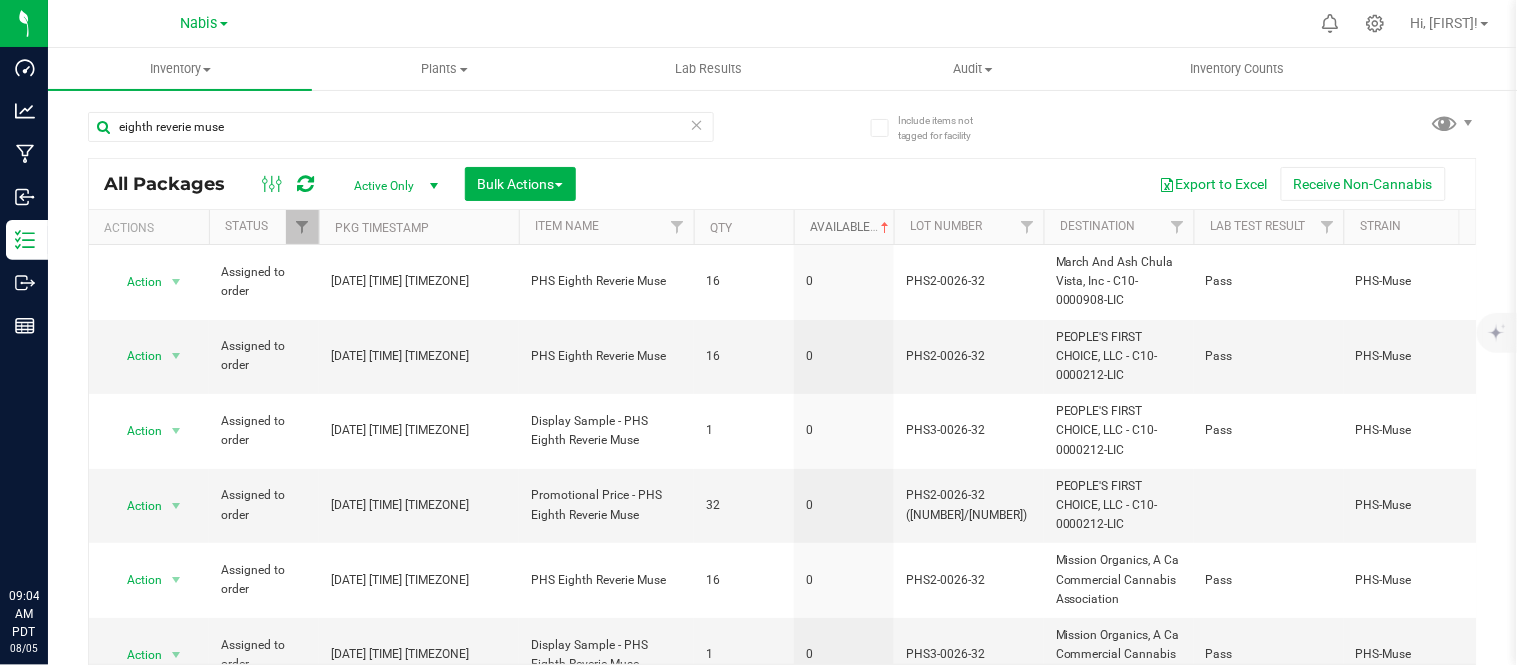 click on "Available" at bounding box center [851, 227] 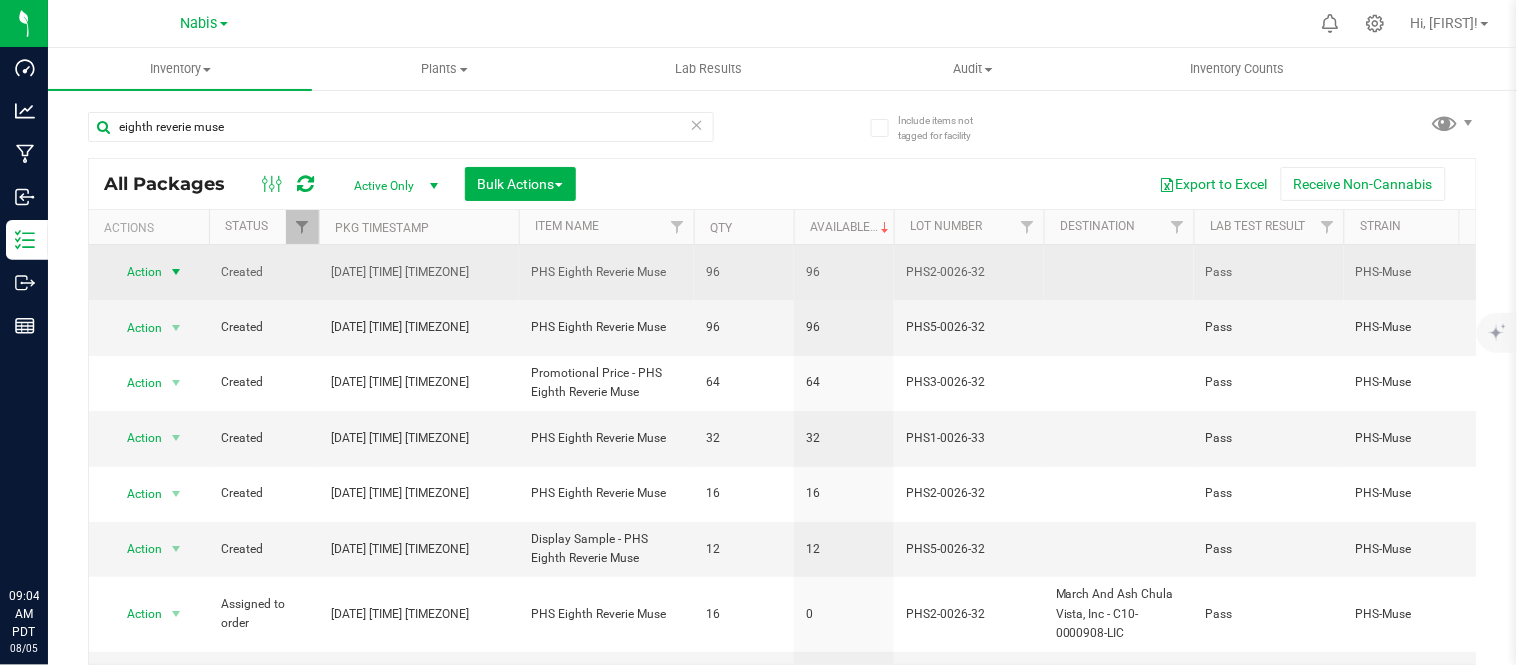 click at bounding box center [176, 272] 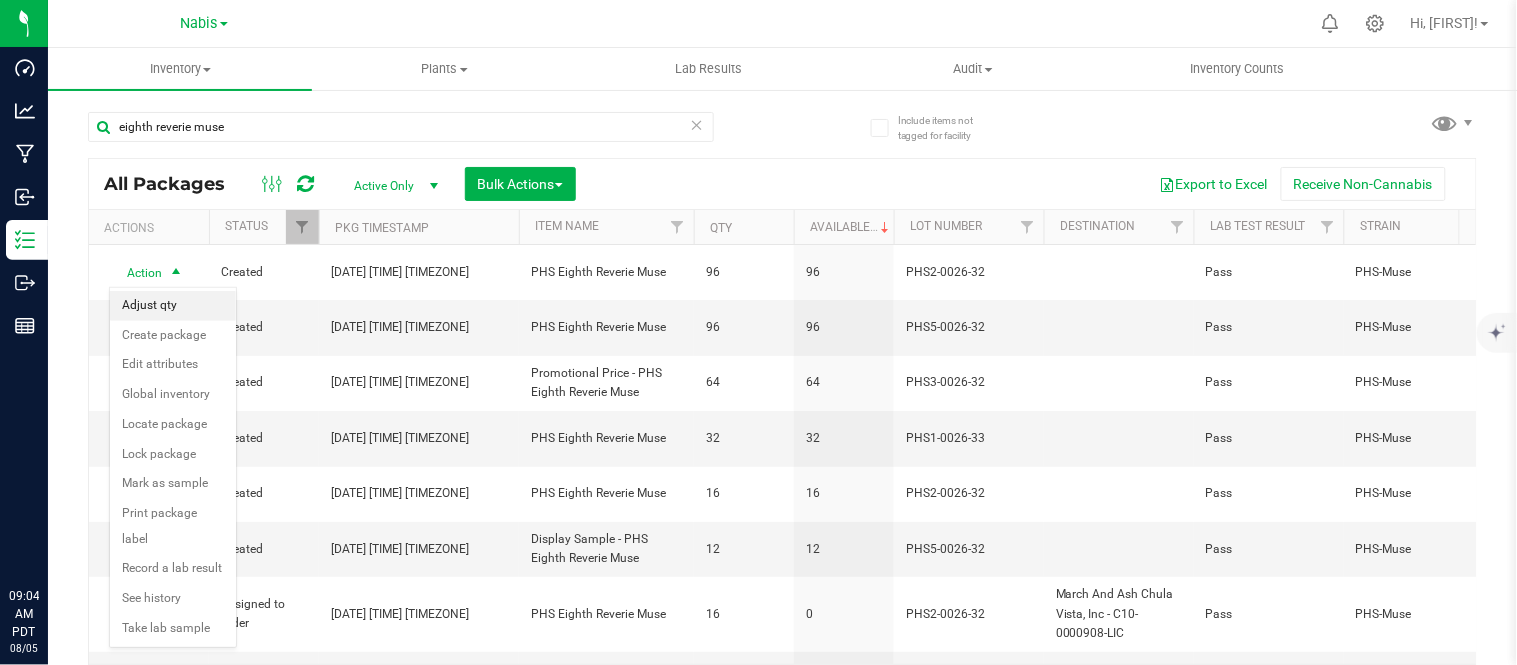click on "Adjust qty" at bounding box center [173, 306] 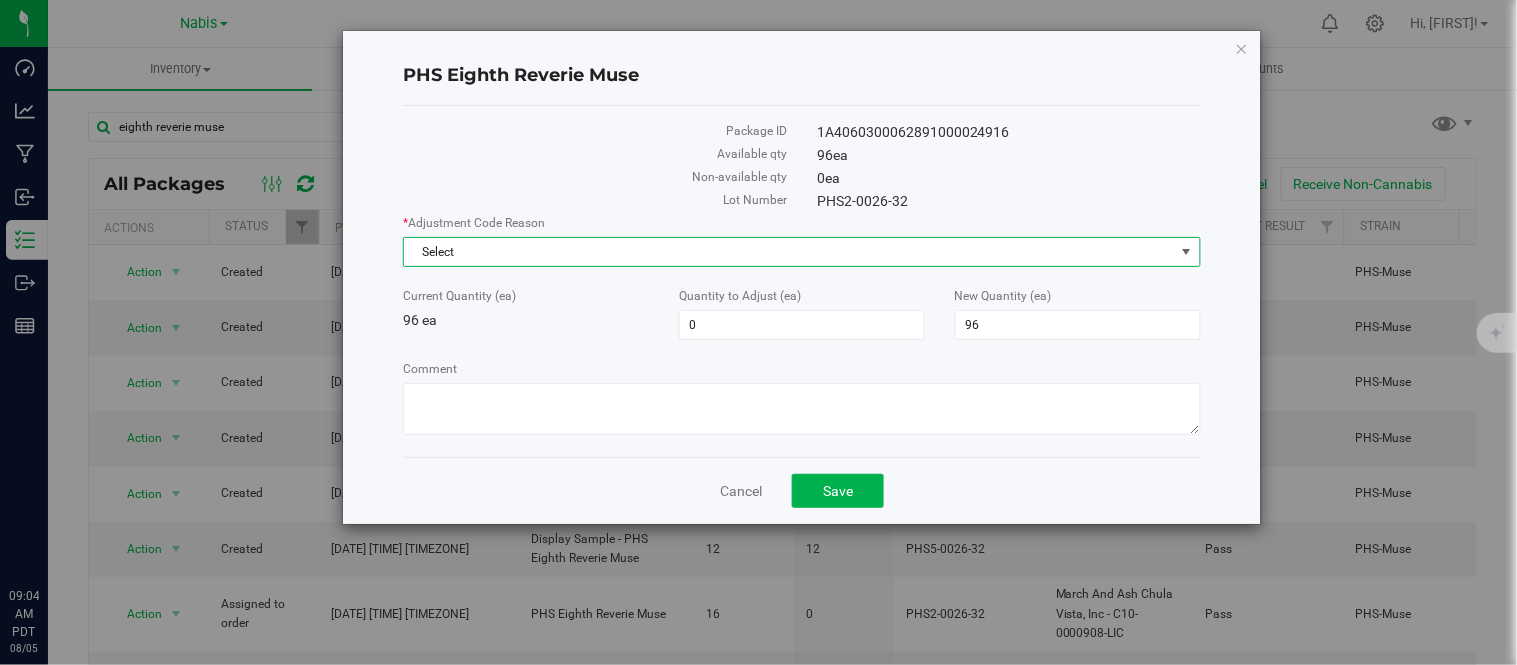 click on "Select" at bounding box center [789, 252] 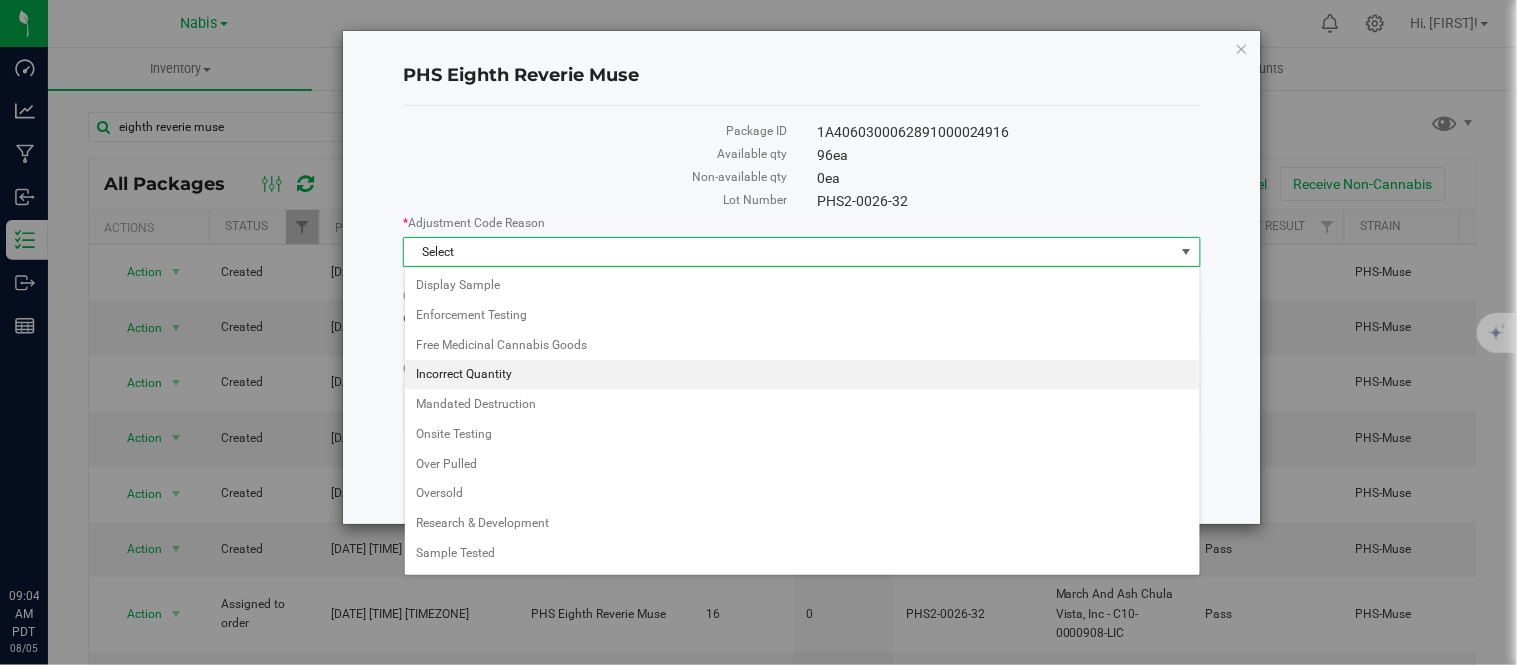 click on "Incorrect Quantity" at bounding box center [802, 375] 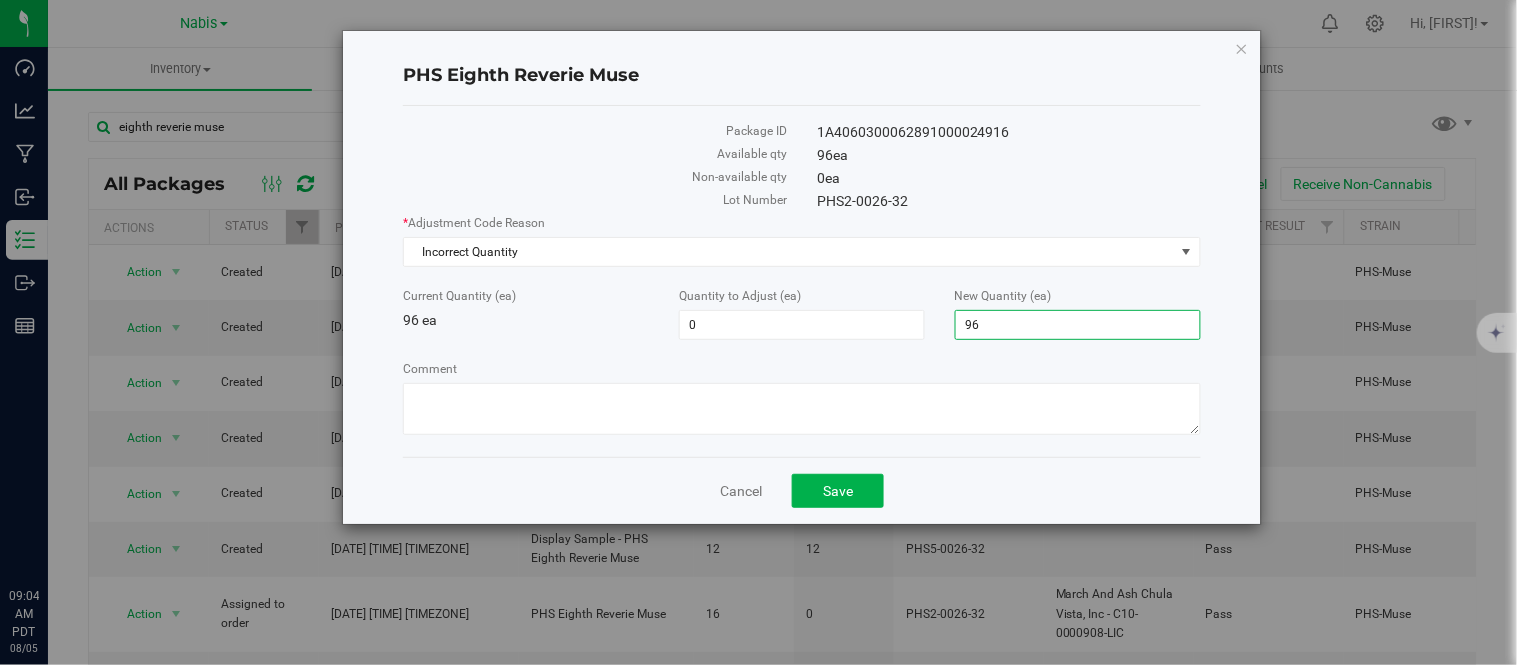 click on "96 96" at bounding box center [1078, 325] 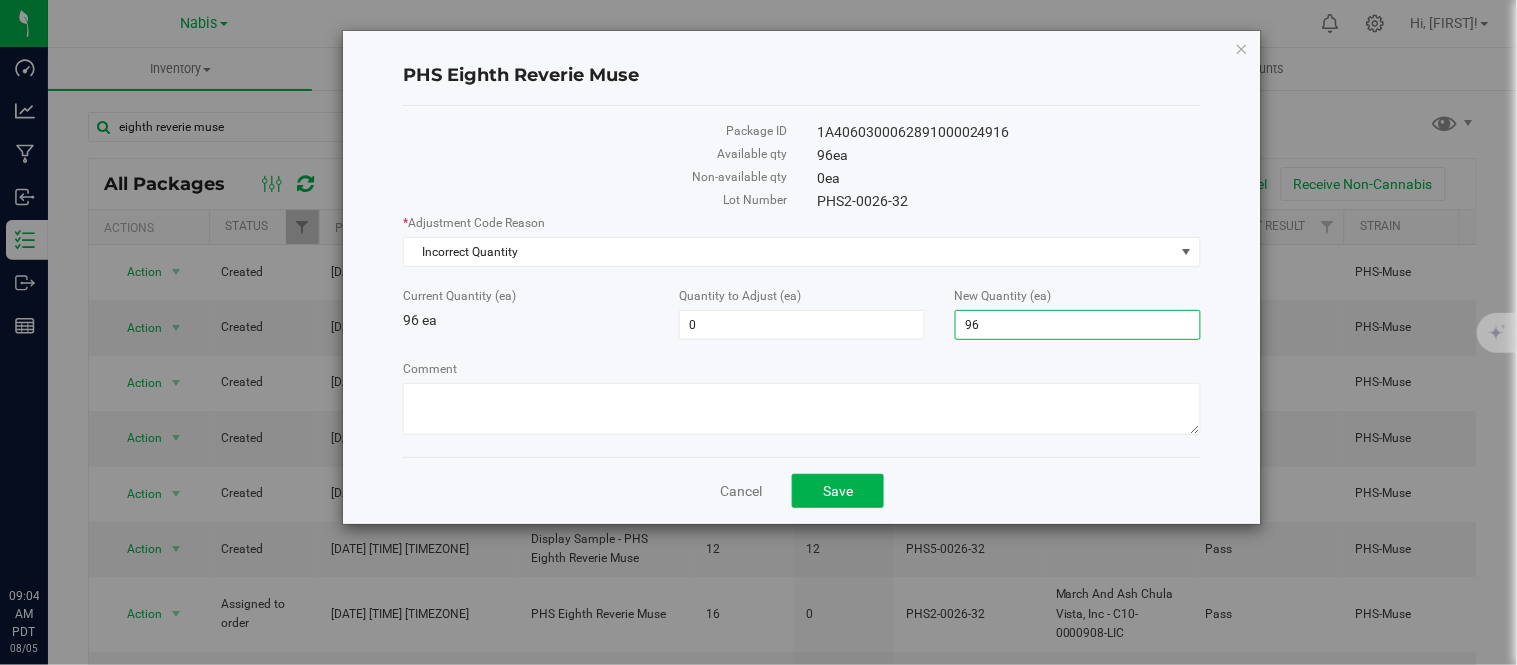 click on "96" at bounding box center [1078, 325] 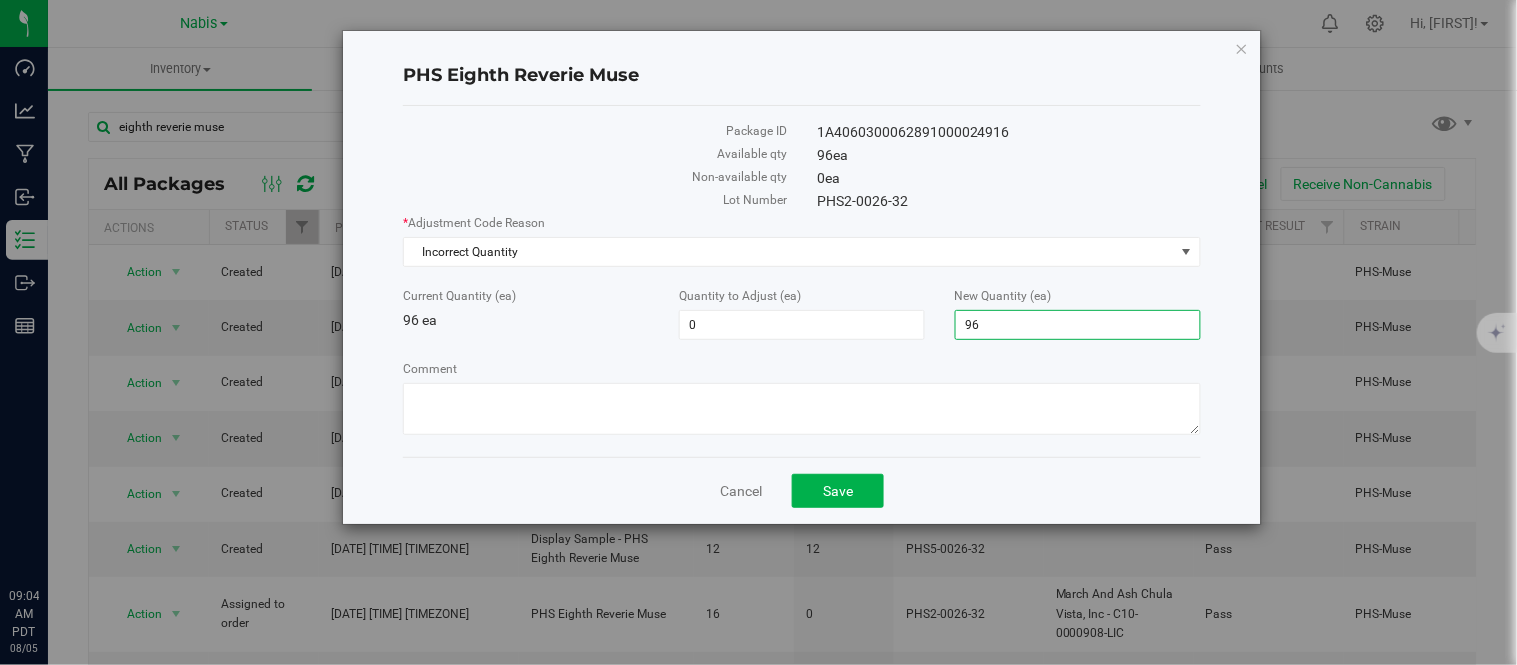 click on "96" at bounding box center (1078, 325) 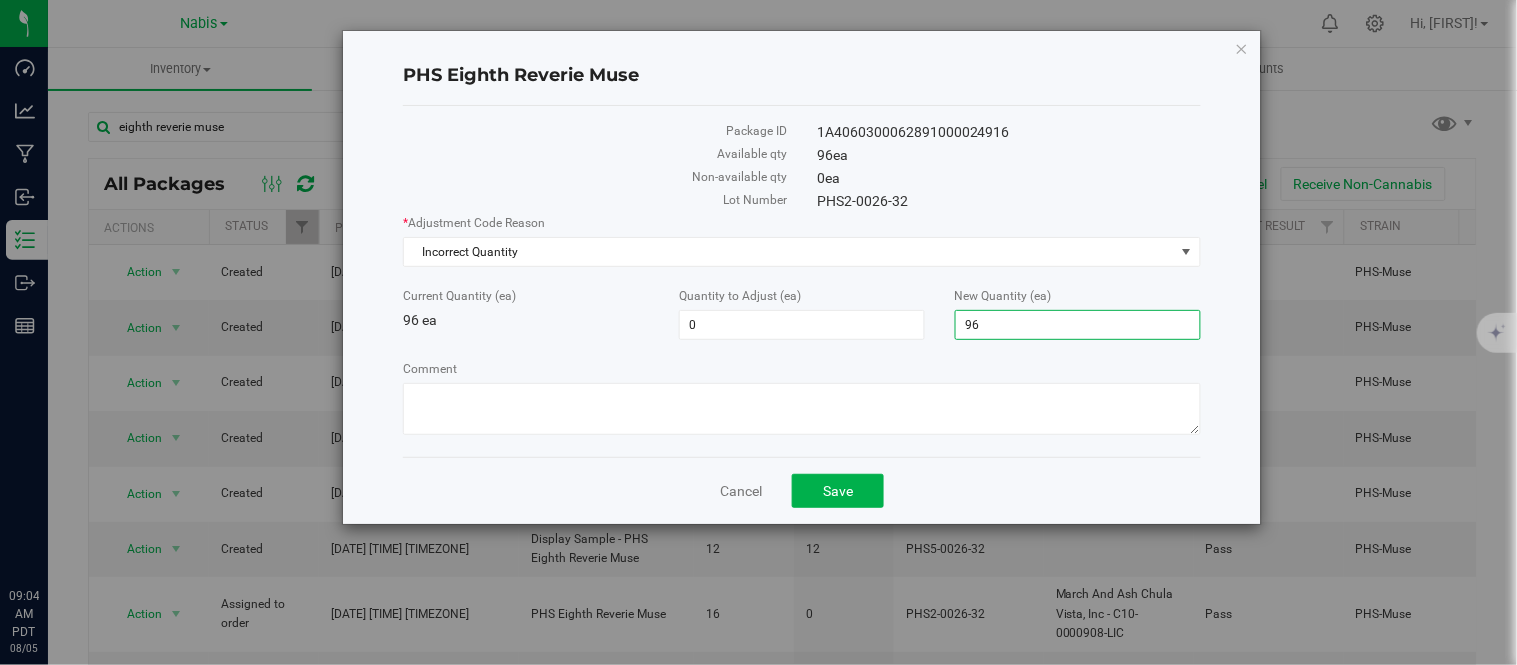 type on "0" 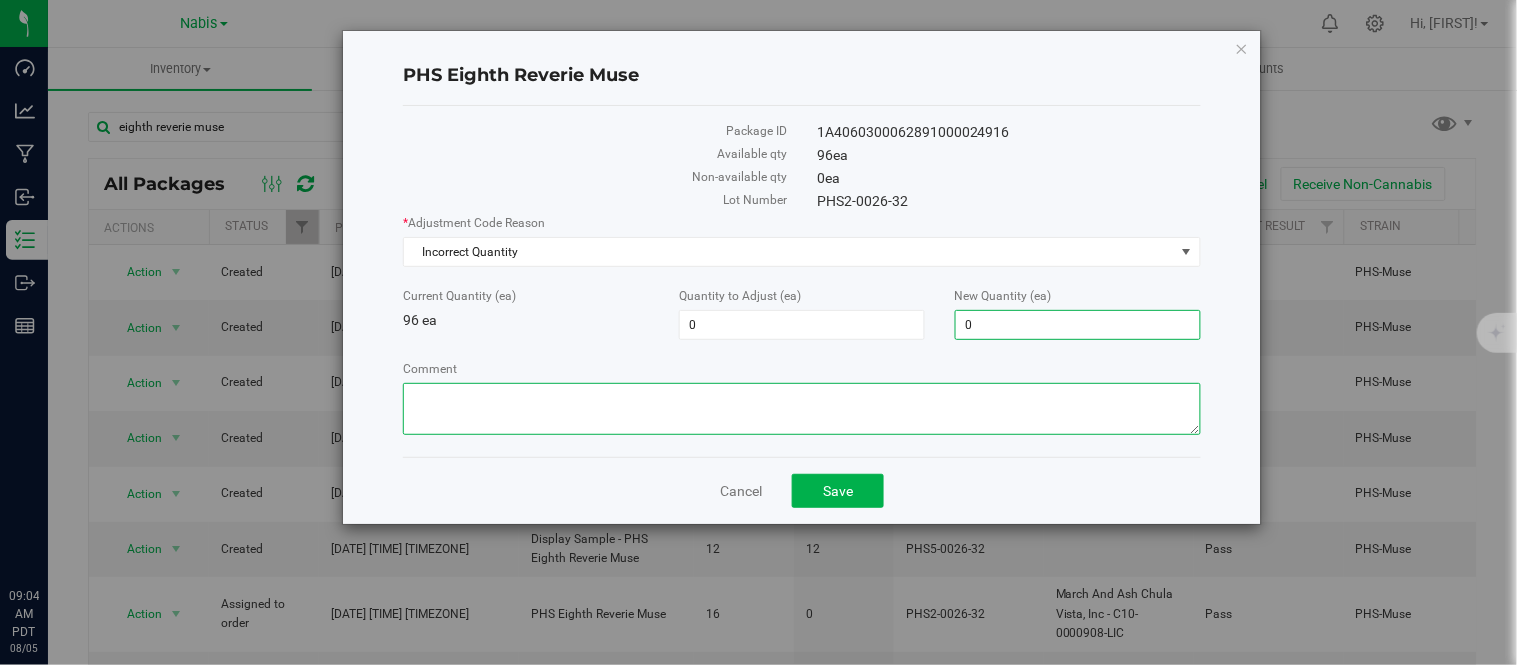 type on "-96" 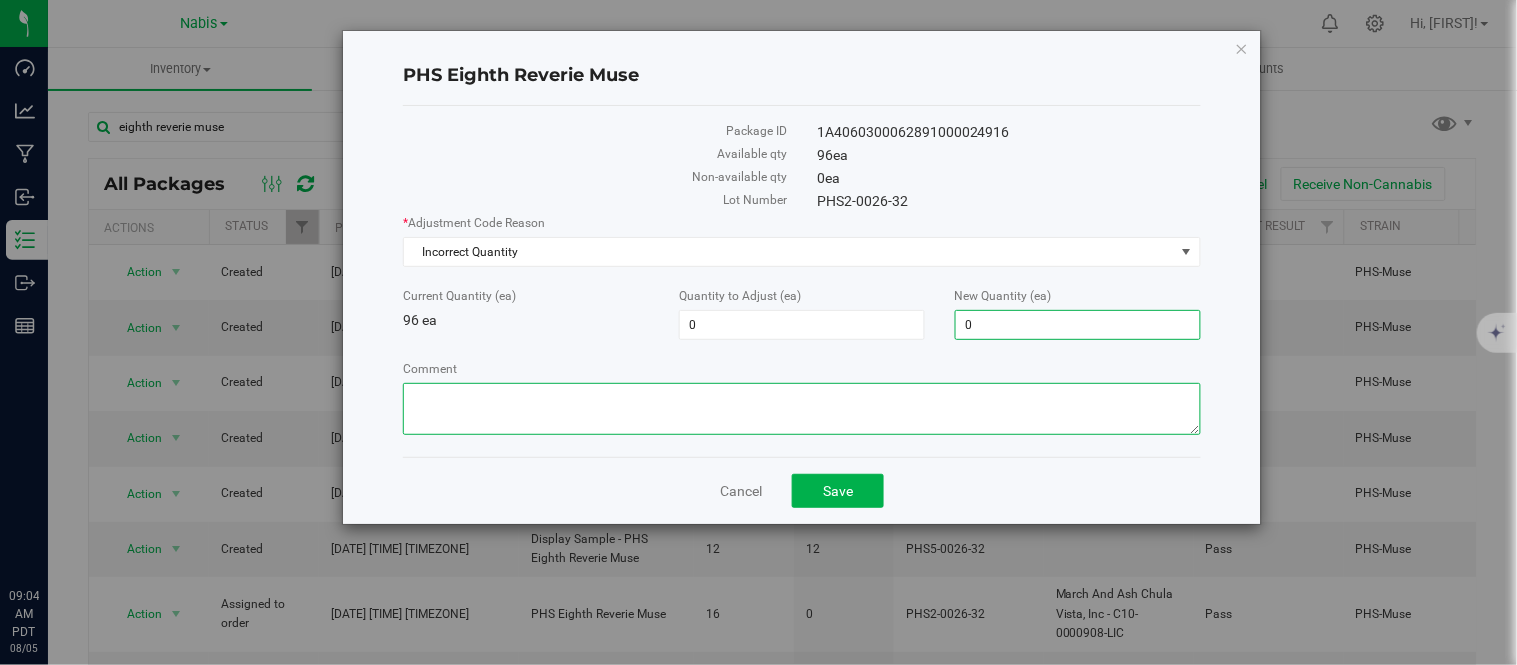 type on "0" 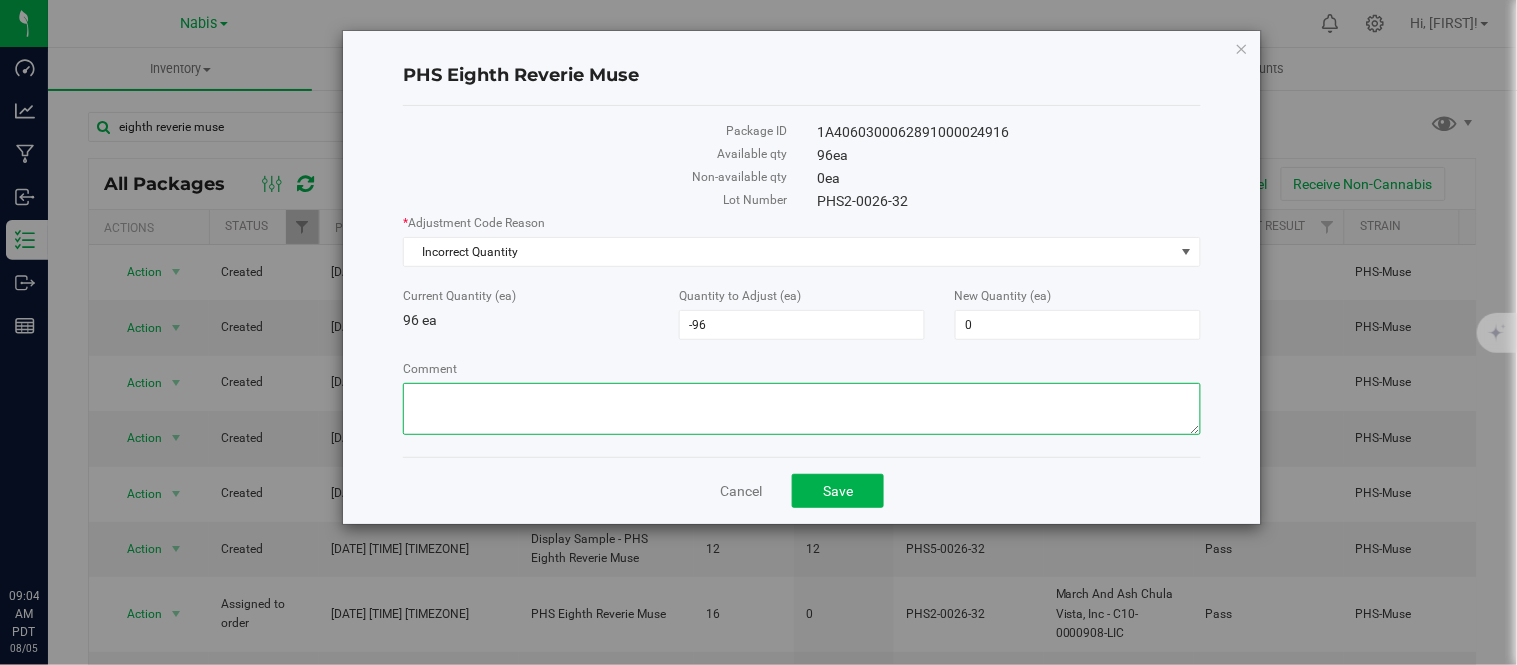 click on "Comment" at bounding box center (801, 409) 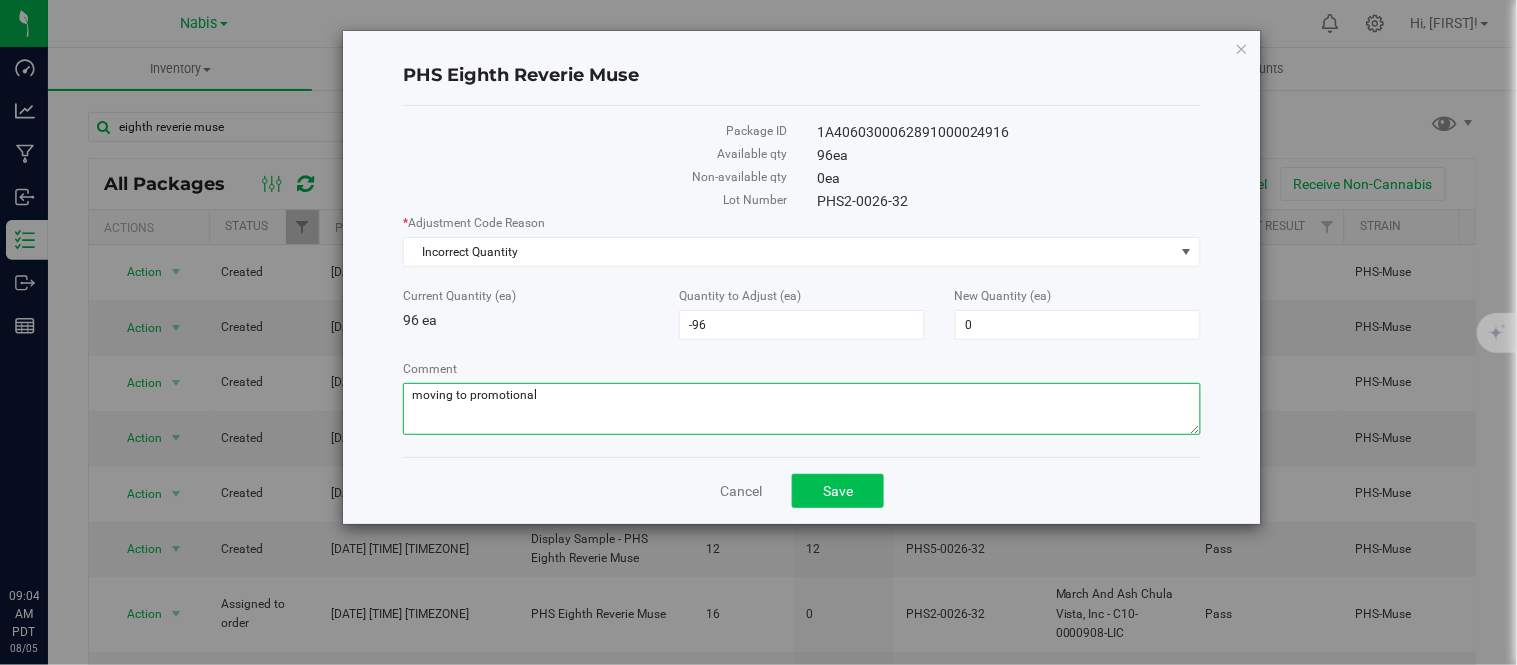 type on "moving to promotional" 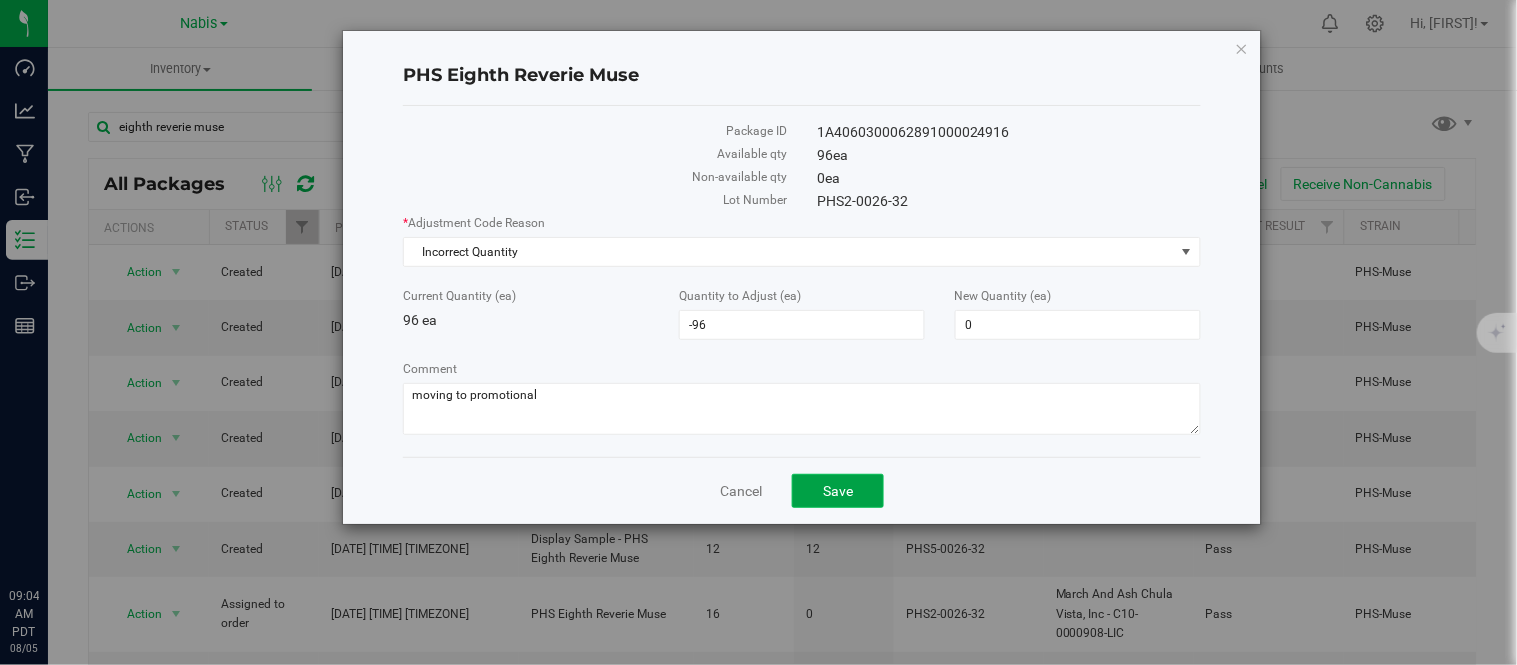 click on "Save" 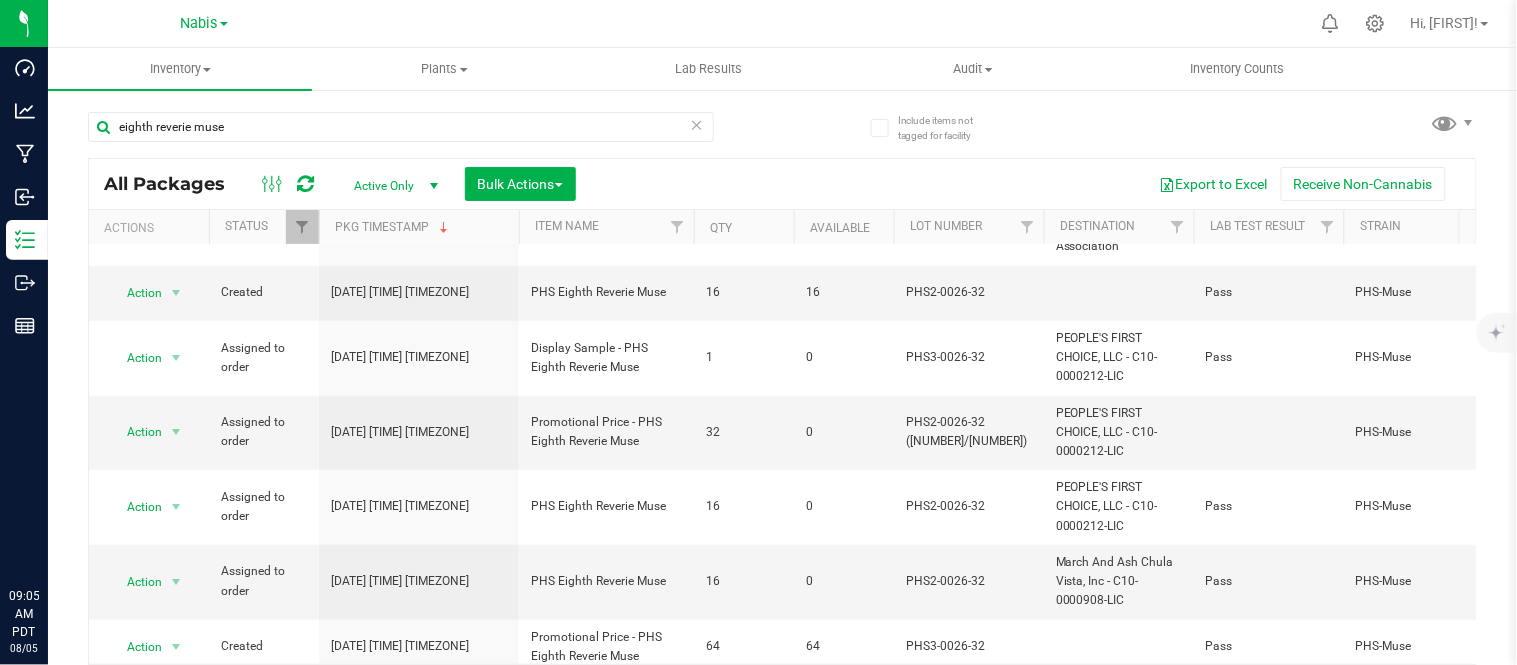 scroll, scrollTop: 261, scrollLeft: 0, axis: vertical 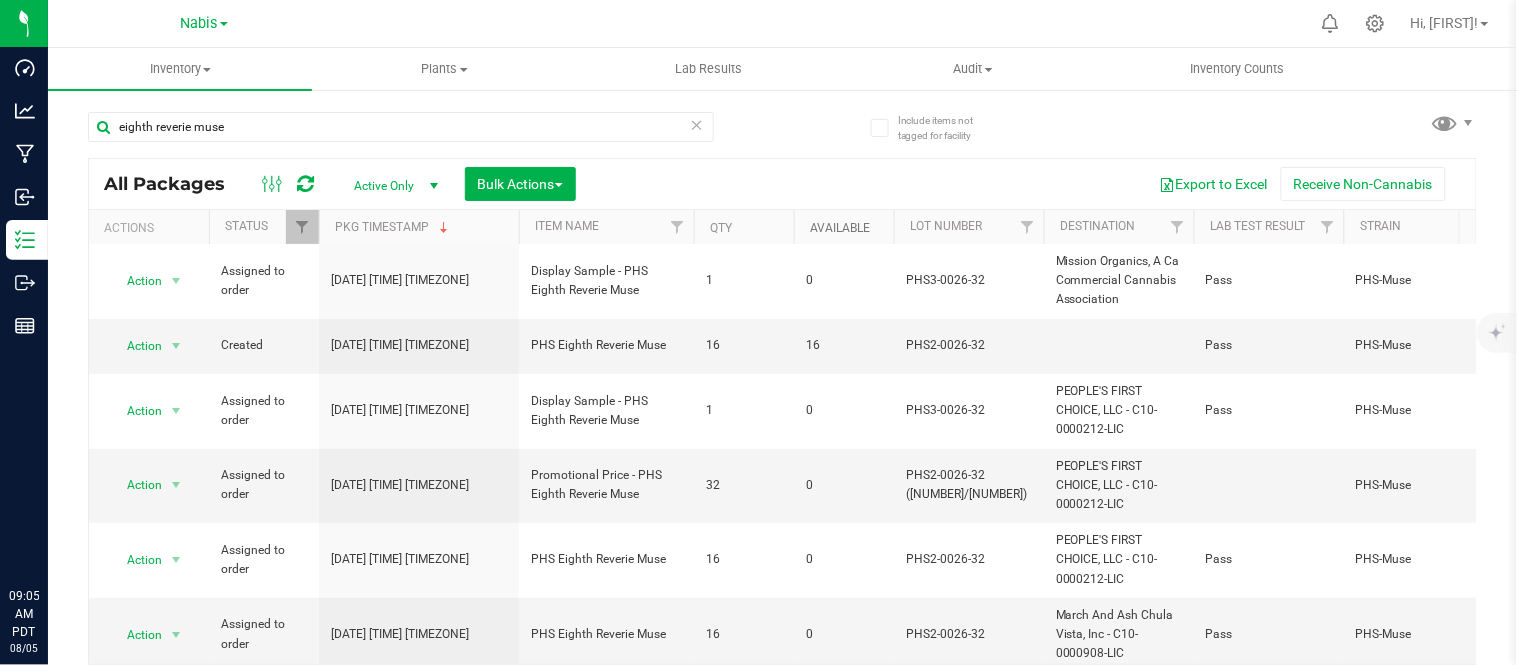 click on "Available" at bounding box center (840, 228) 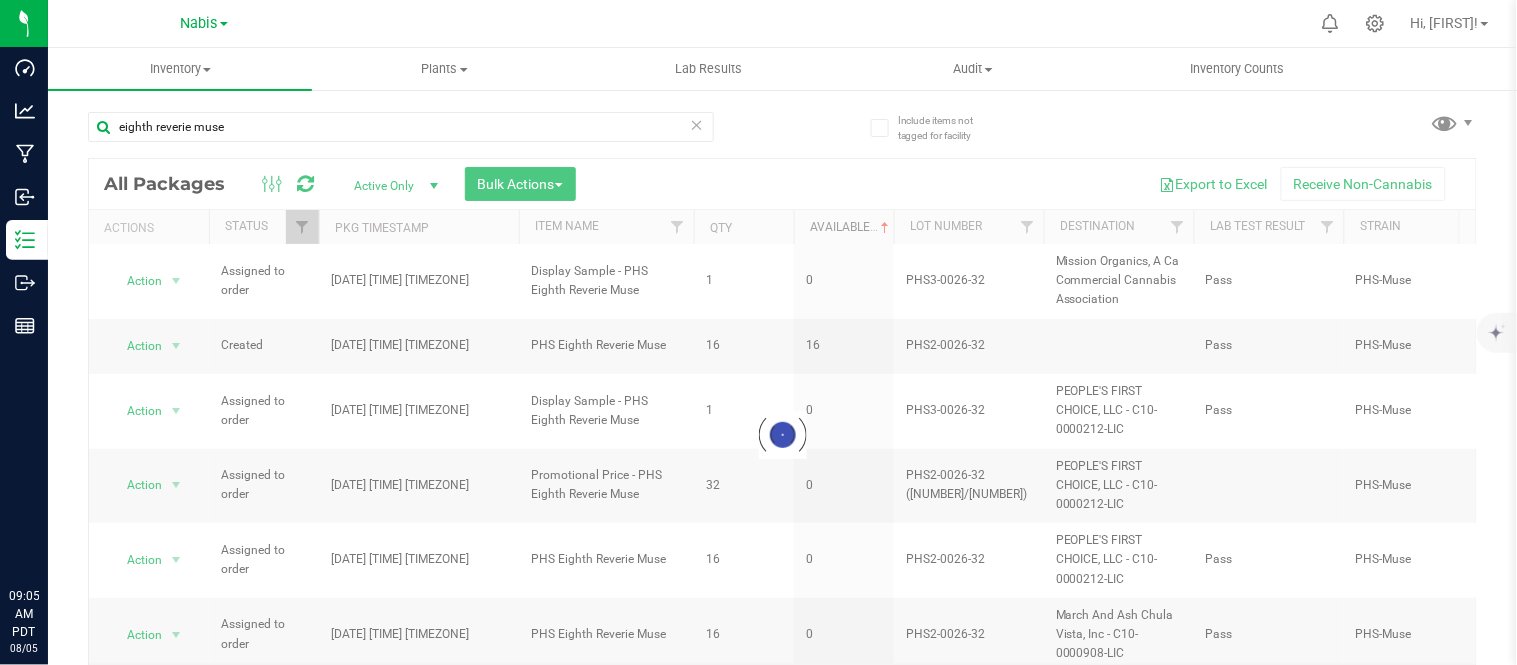 scroll, scrollTop: 0, scrollLeft: 0, axis: both 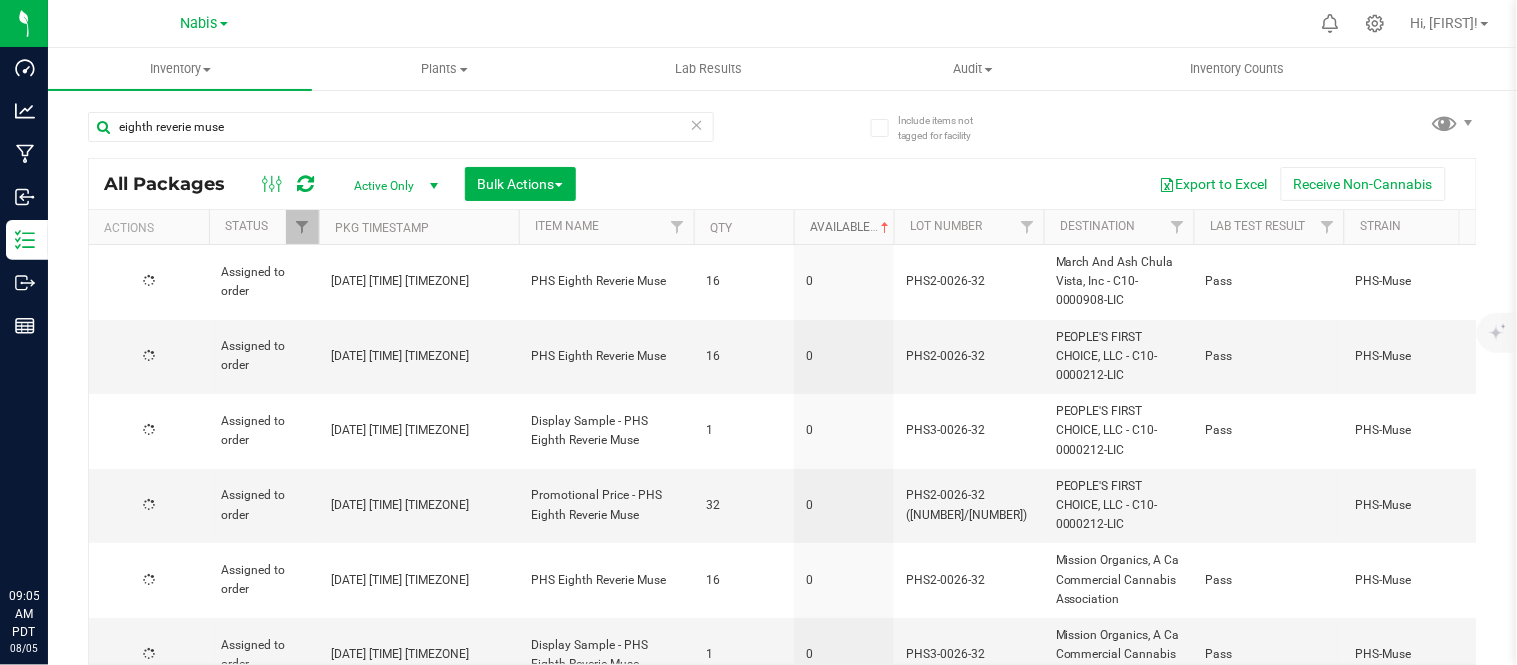 click on "Available" at bounding box center [851, 227] 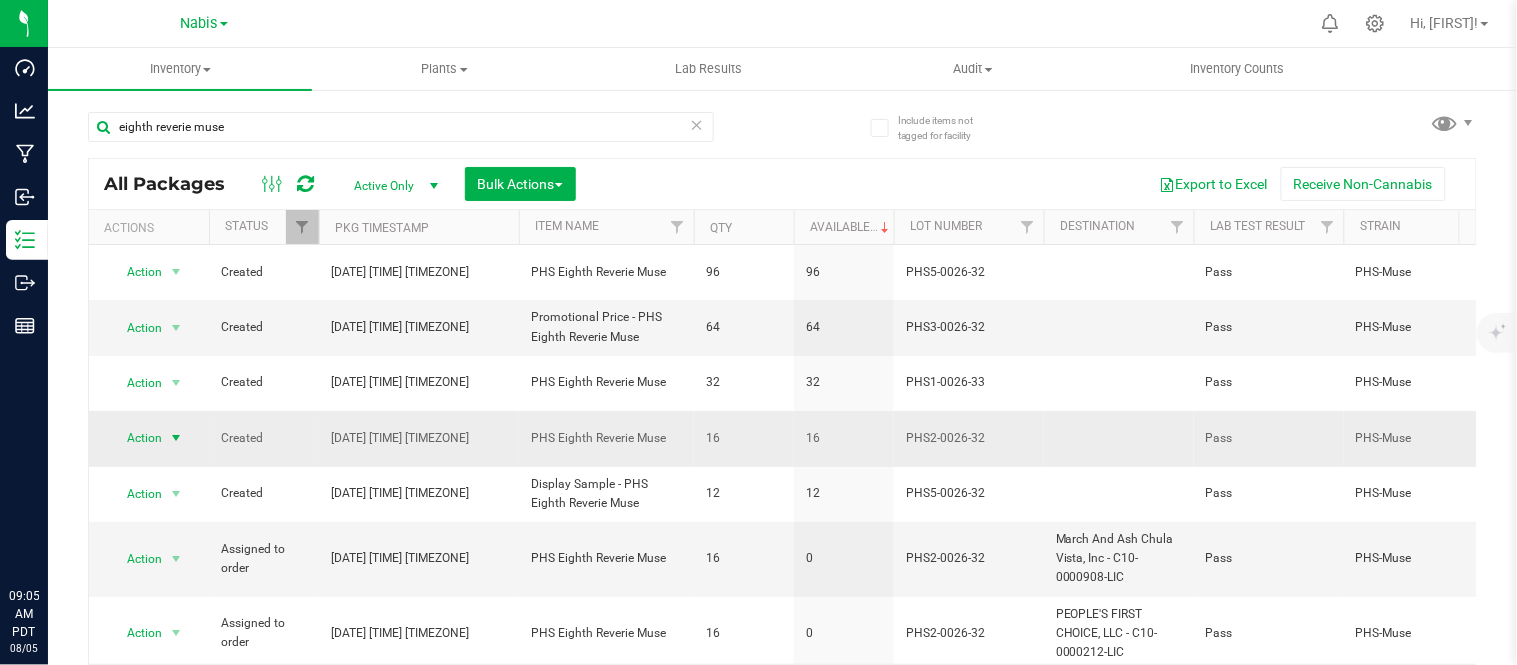 click on "Action" at bounding box center (136, 438) 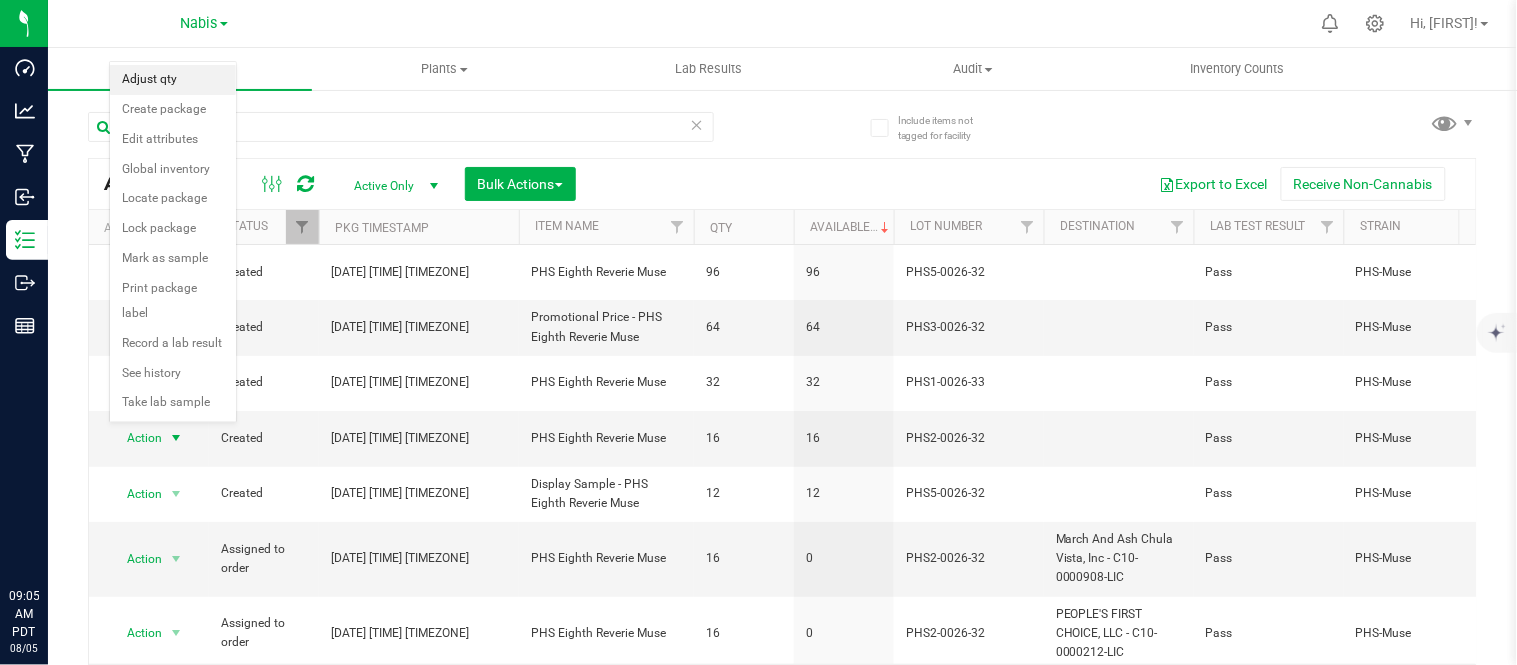 click on "Adjust qty" at bounding box center (173, 80) 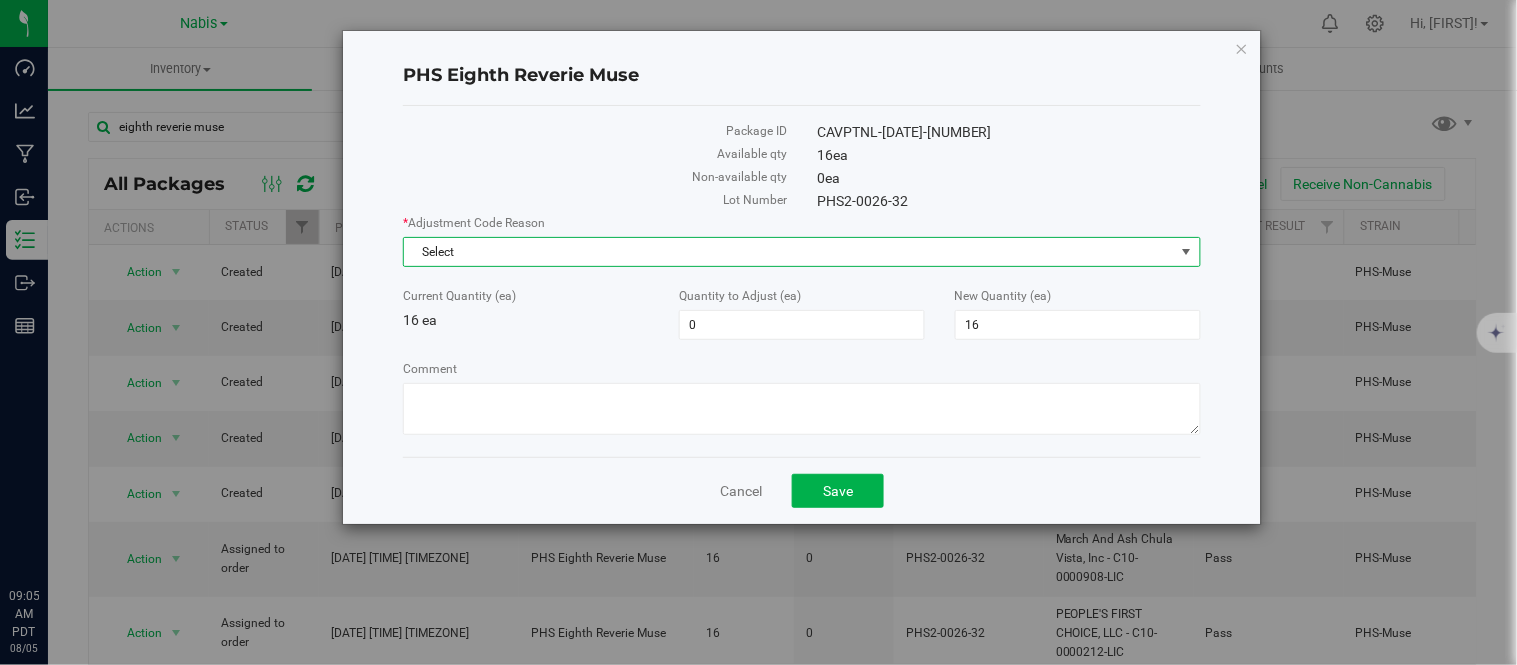 click on "Select" at bounding box center [789, 252] 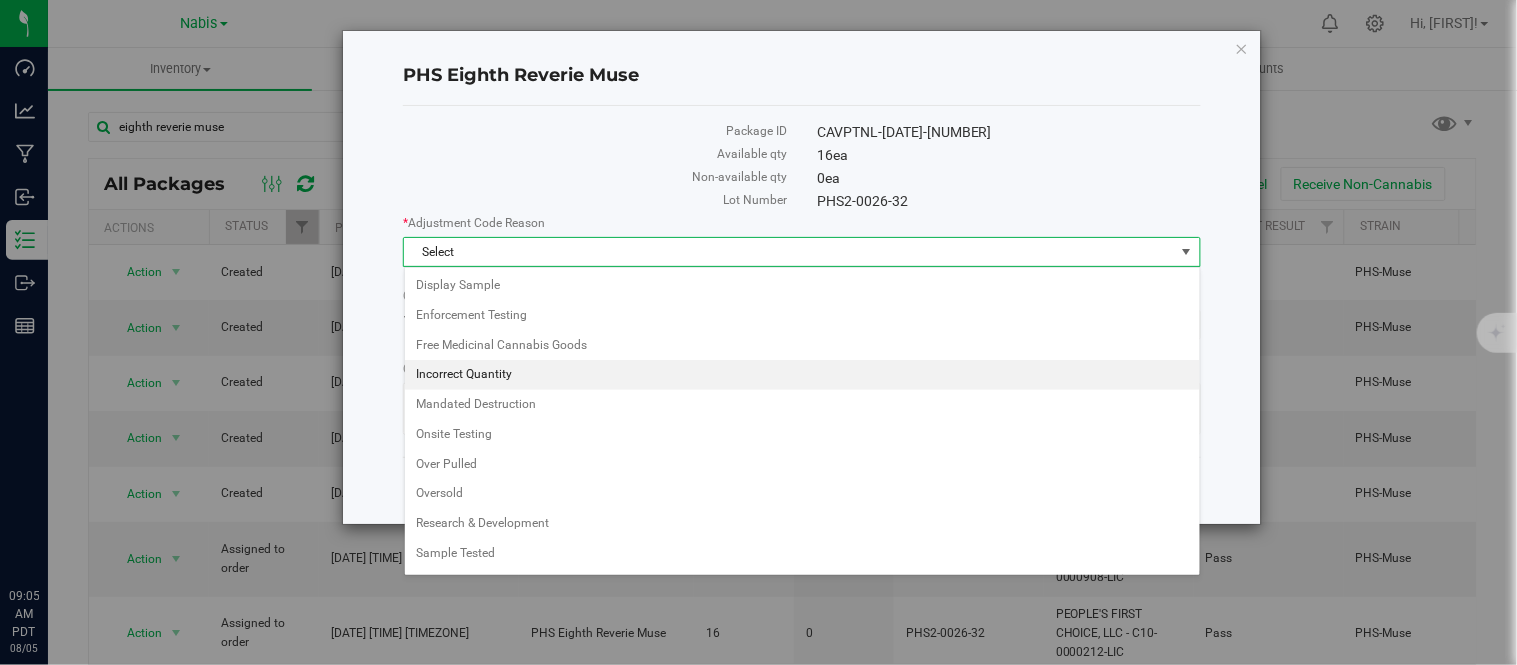click on "Incorrect Quantity" at bounding box center (802, 375) 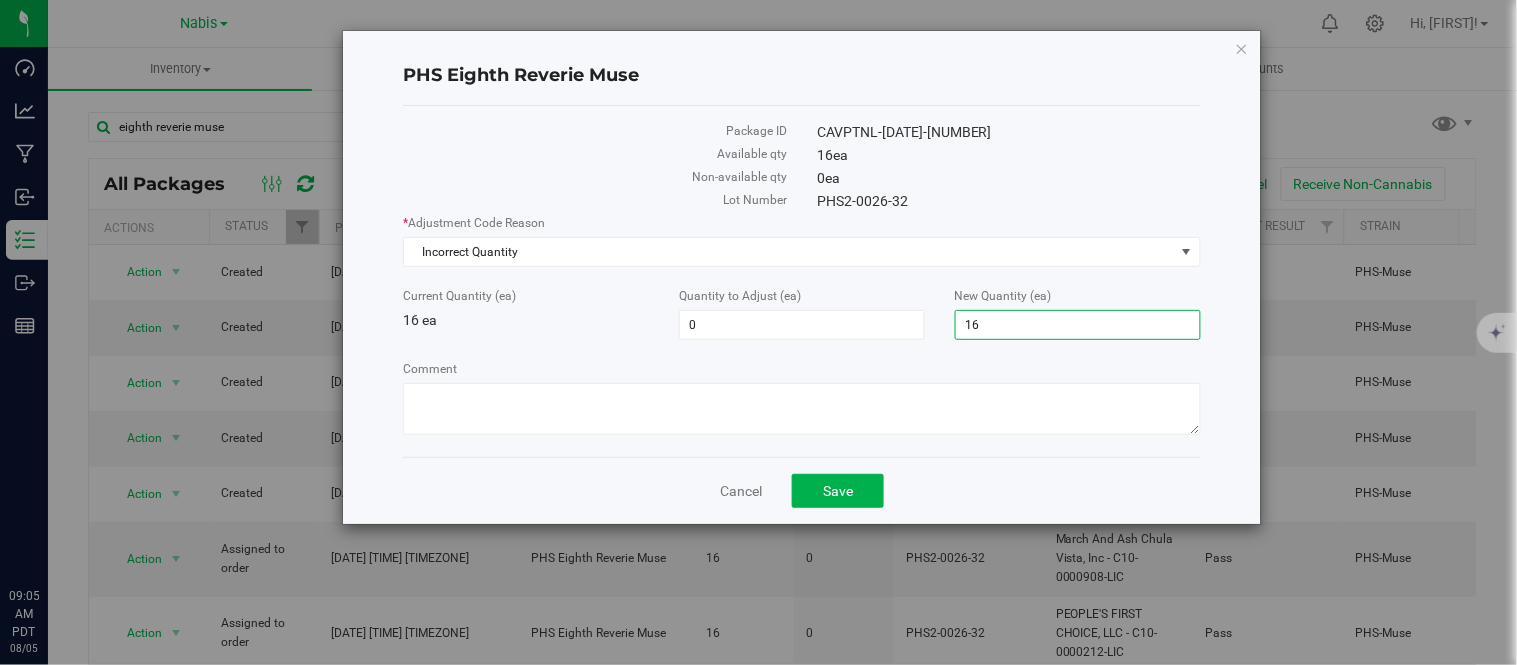 click on "16 16" at bounding box center [1078, 325] 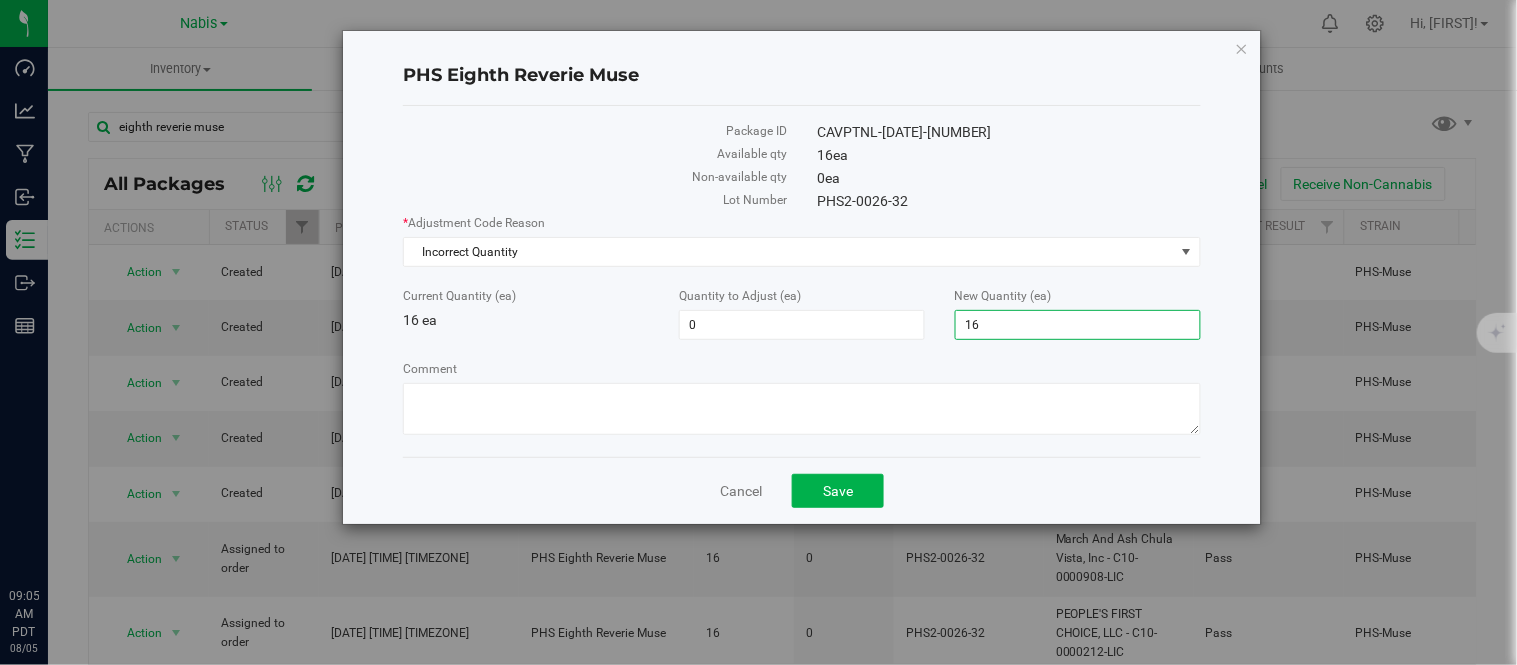 click on "16" at bounding box center (1078, 325) 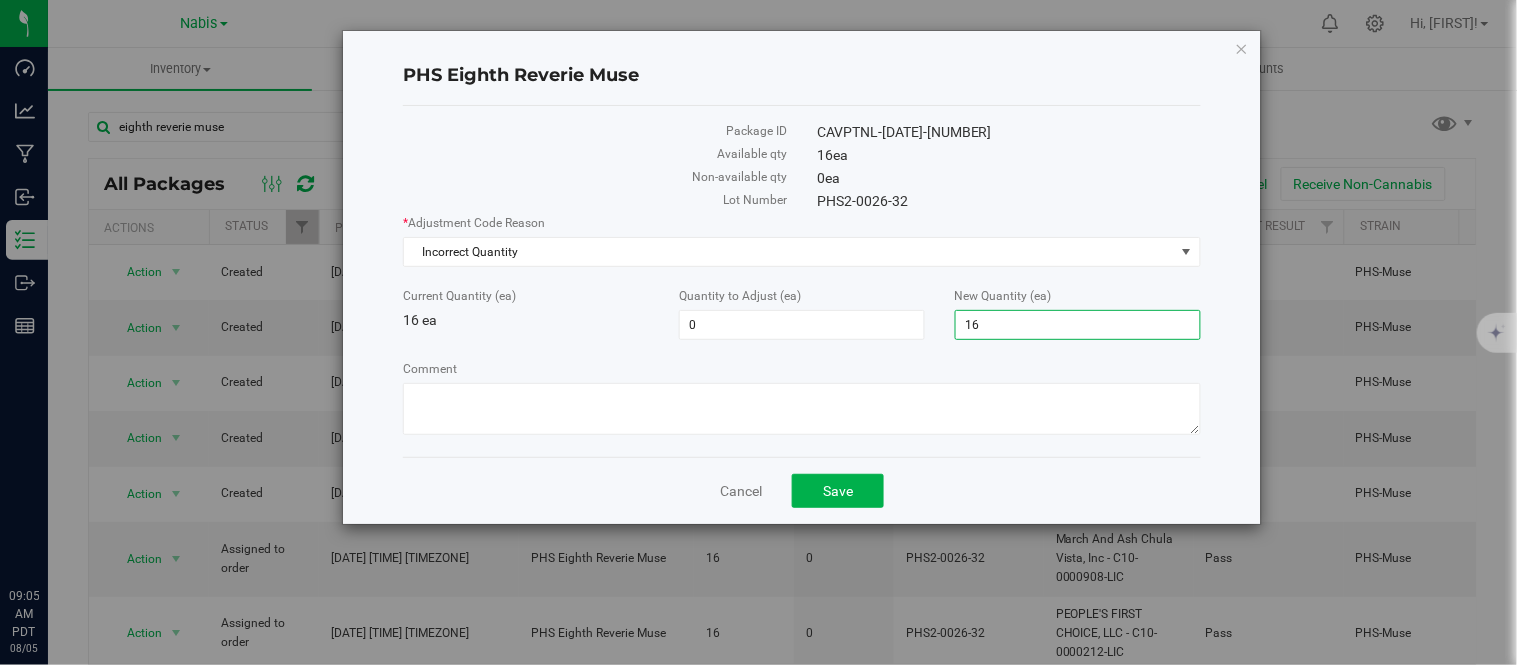 click on "16" at bounding box center [1078, 325] 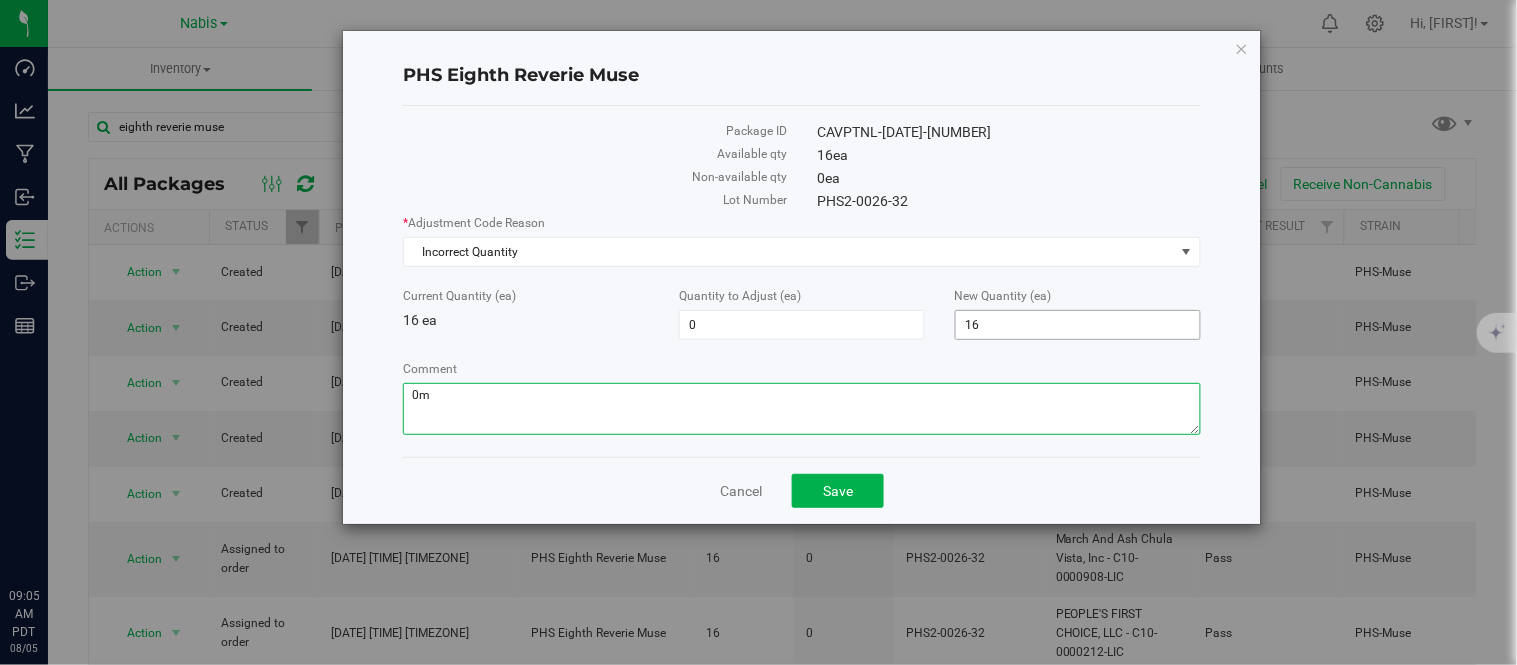 type on "0" 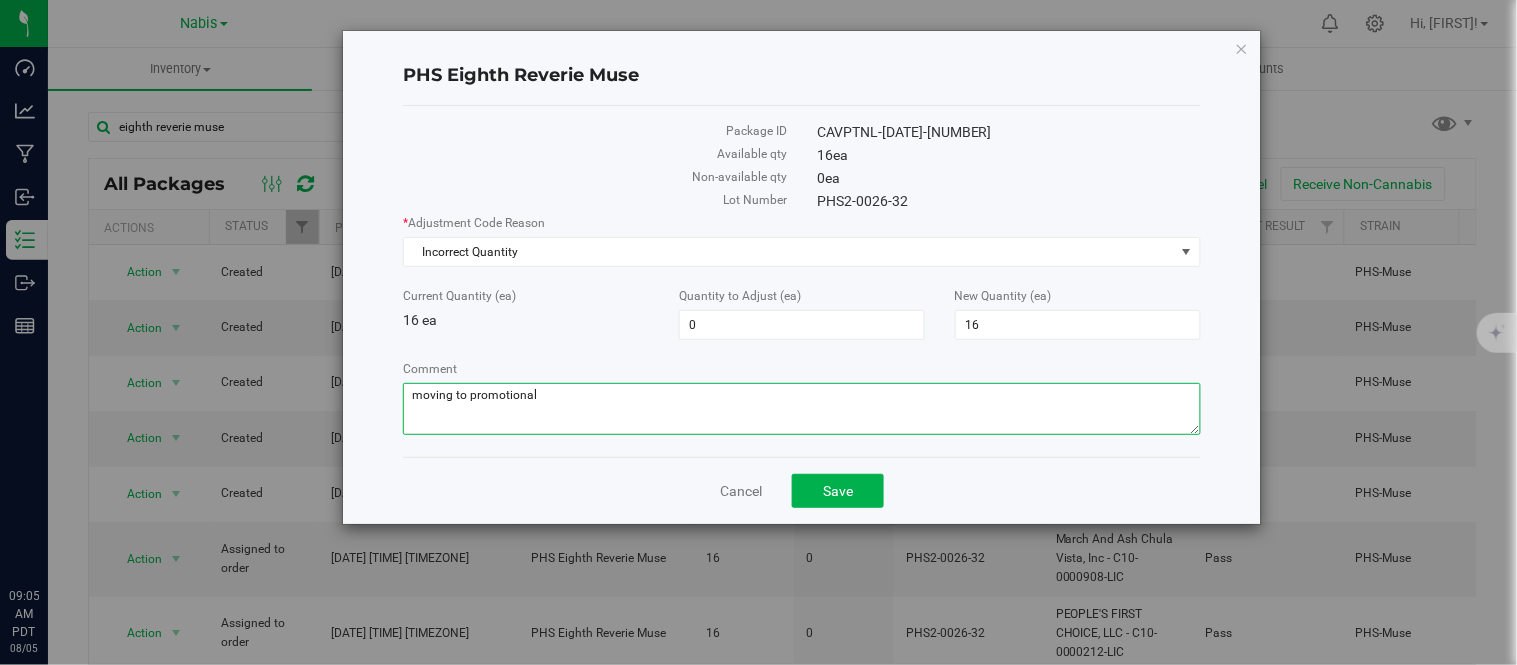 type on "moving to promotional" 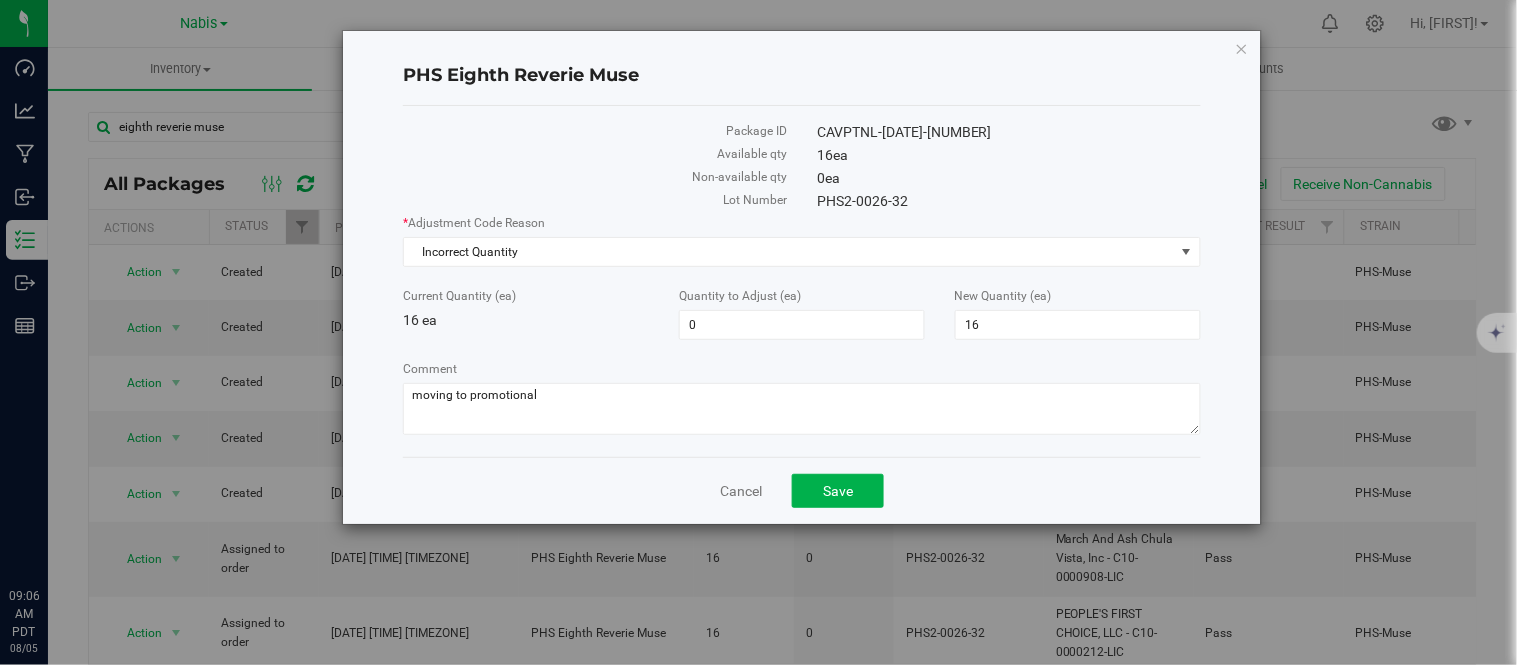 click on "PHS2-0026-32" at bounding box center (1009, 201) 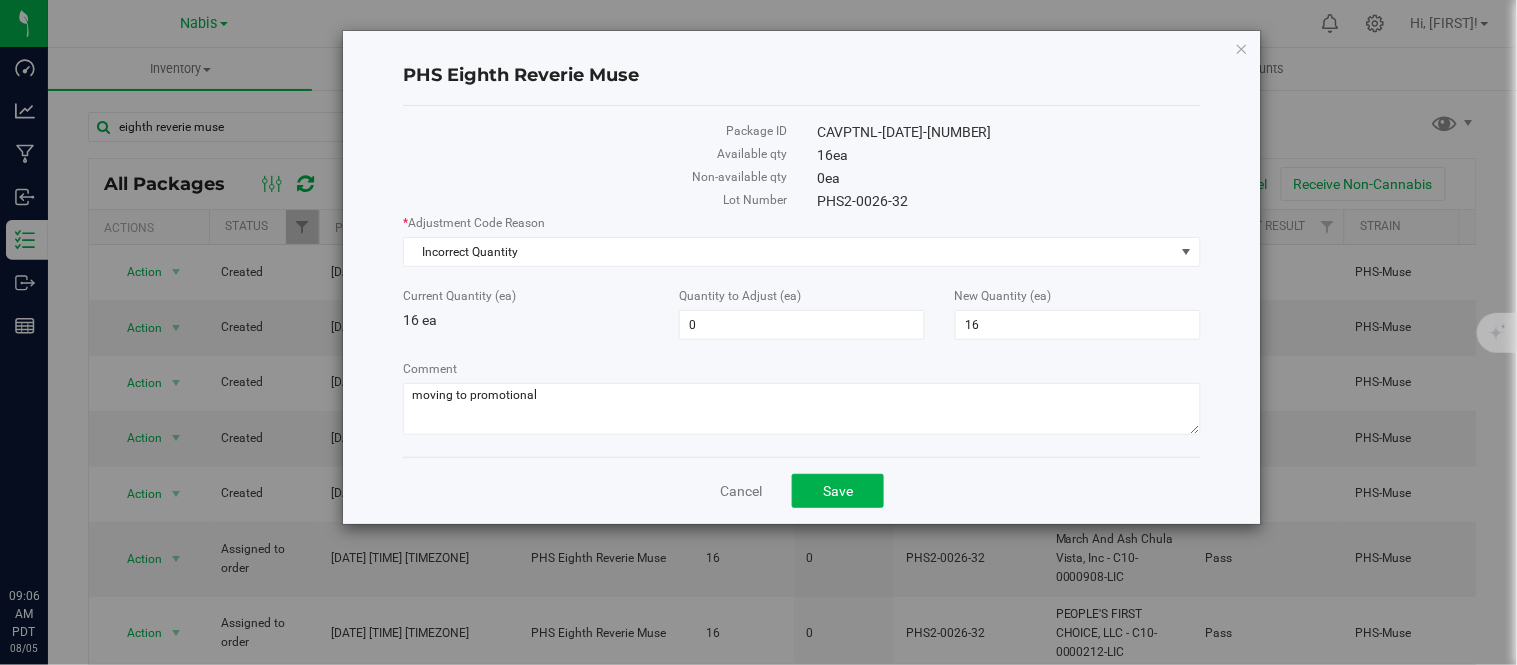 click on "PHS2-0026-32" at bounding box center [1009, 201] 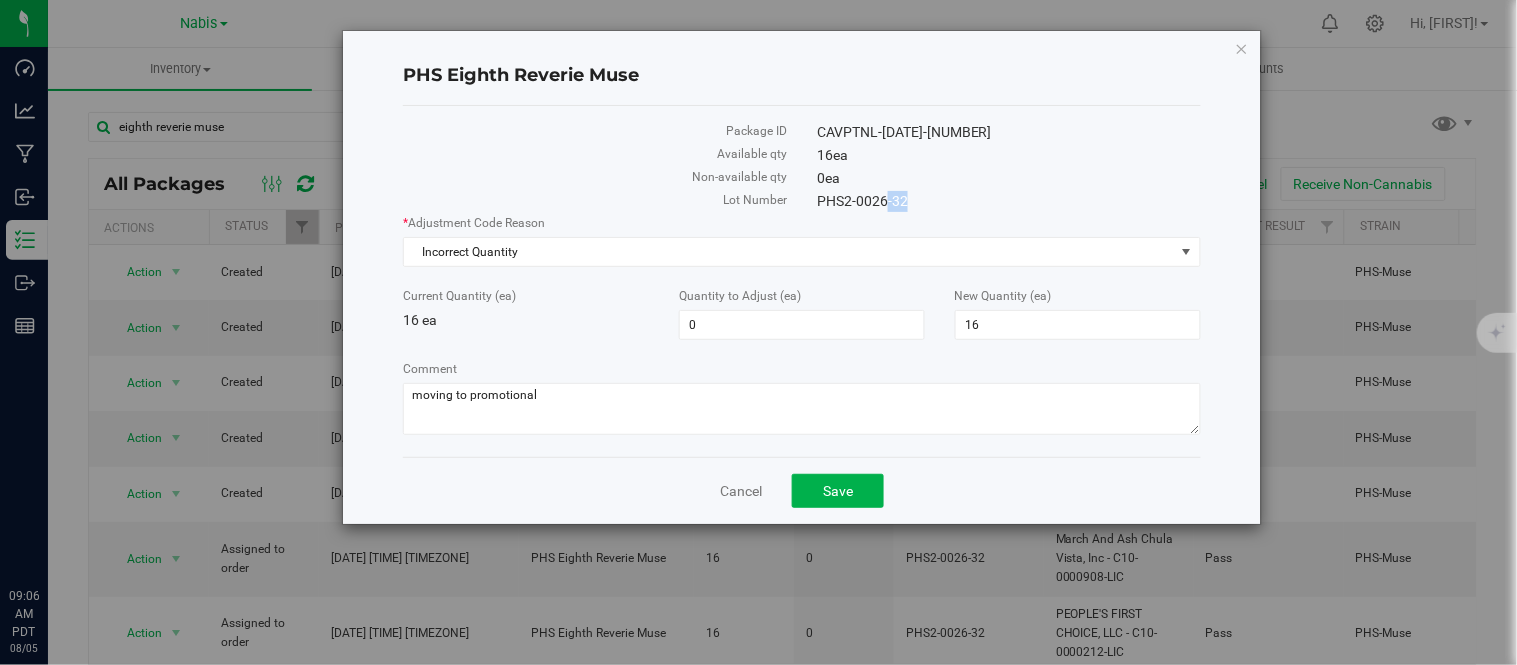 click on "PHS2-0026-32" at bounding box center [1009, 201] 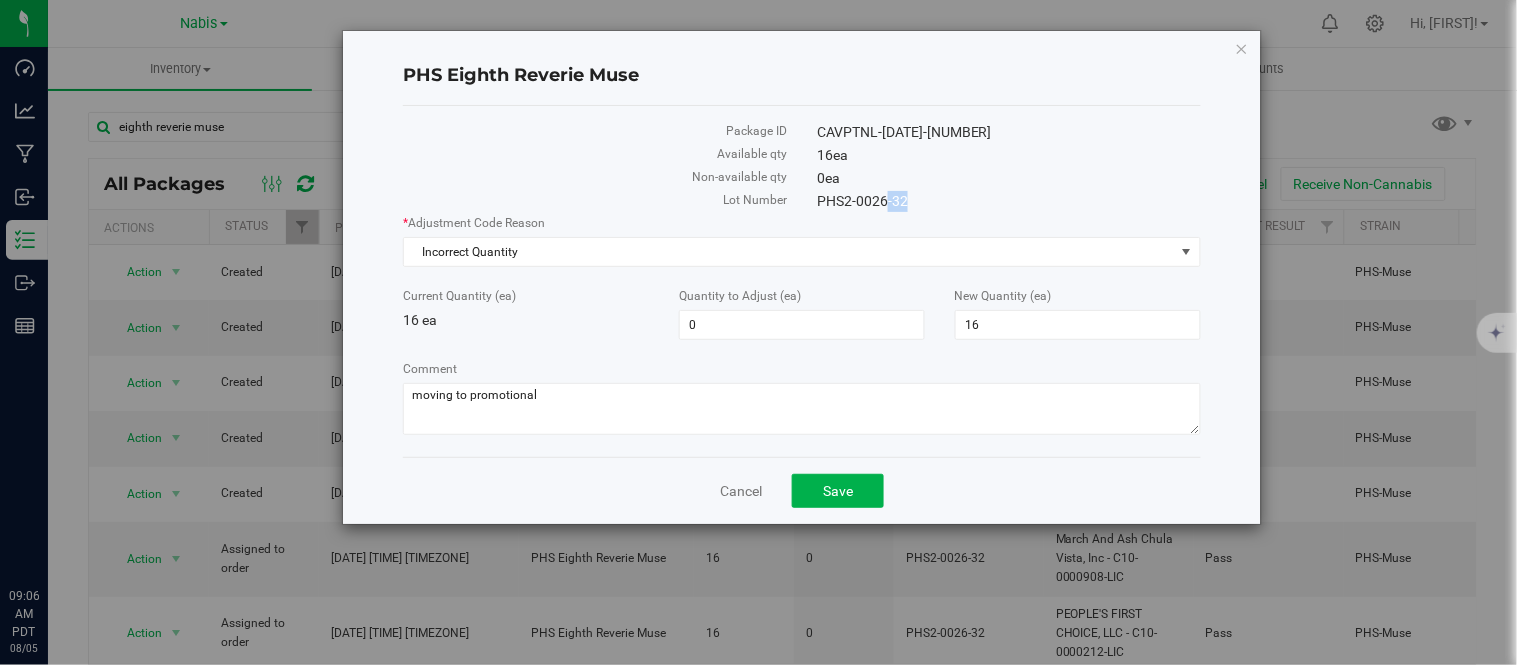 copy on "PHS2-0026-32" 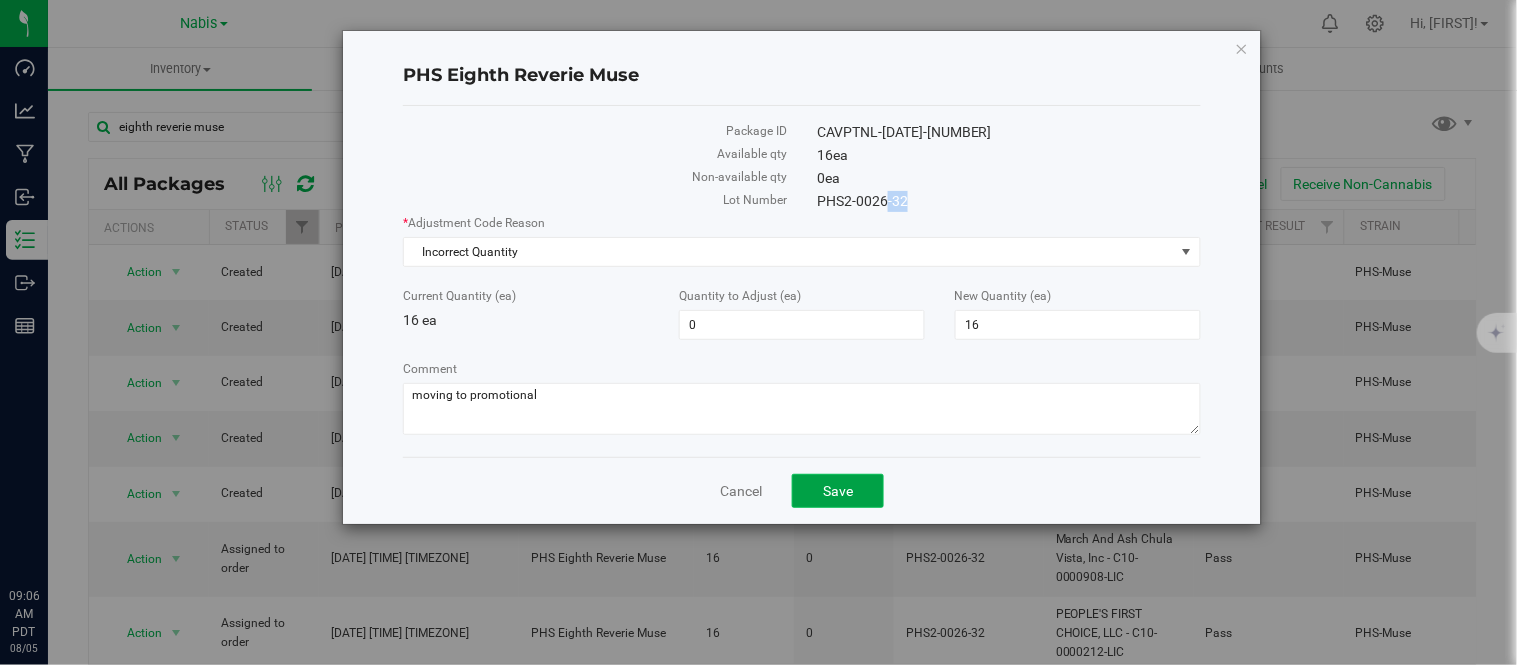 click on "Save" 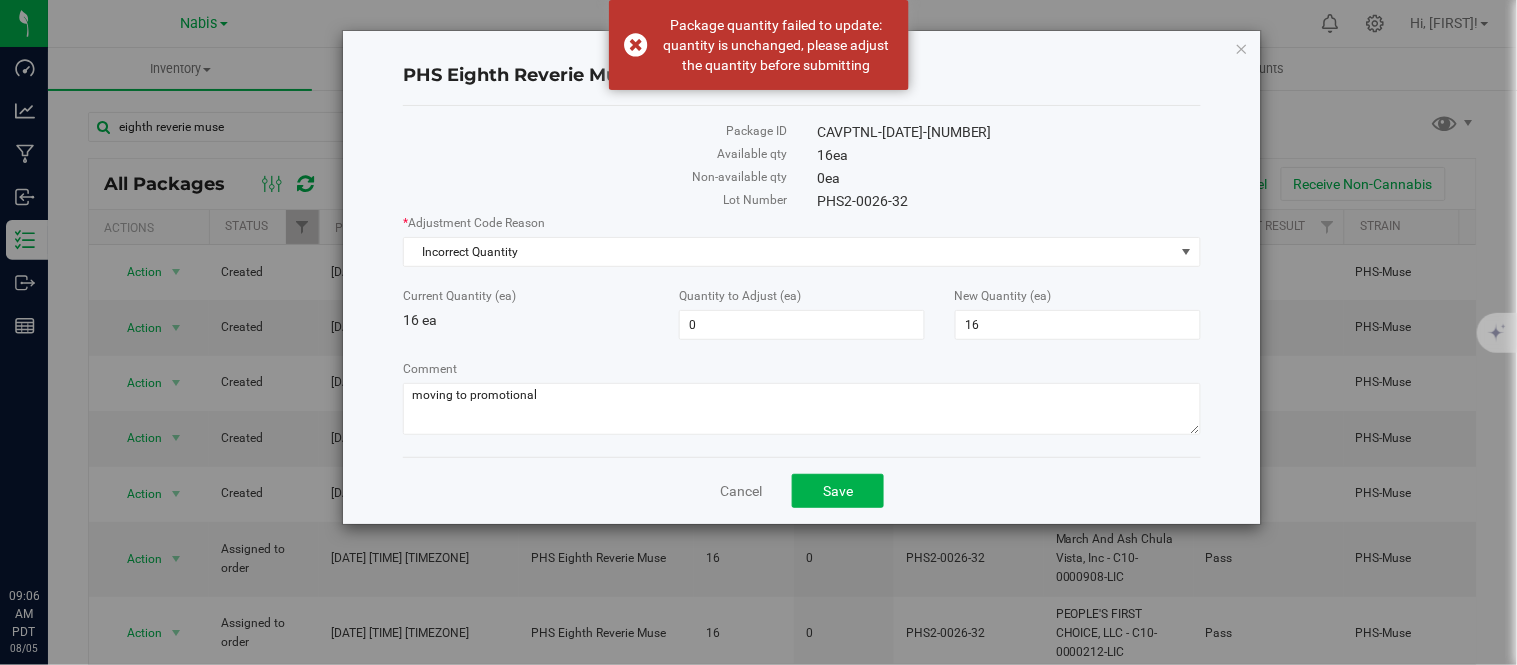 click on "Lot Number" at bounding box center [595, 200] 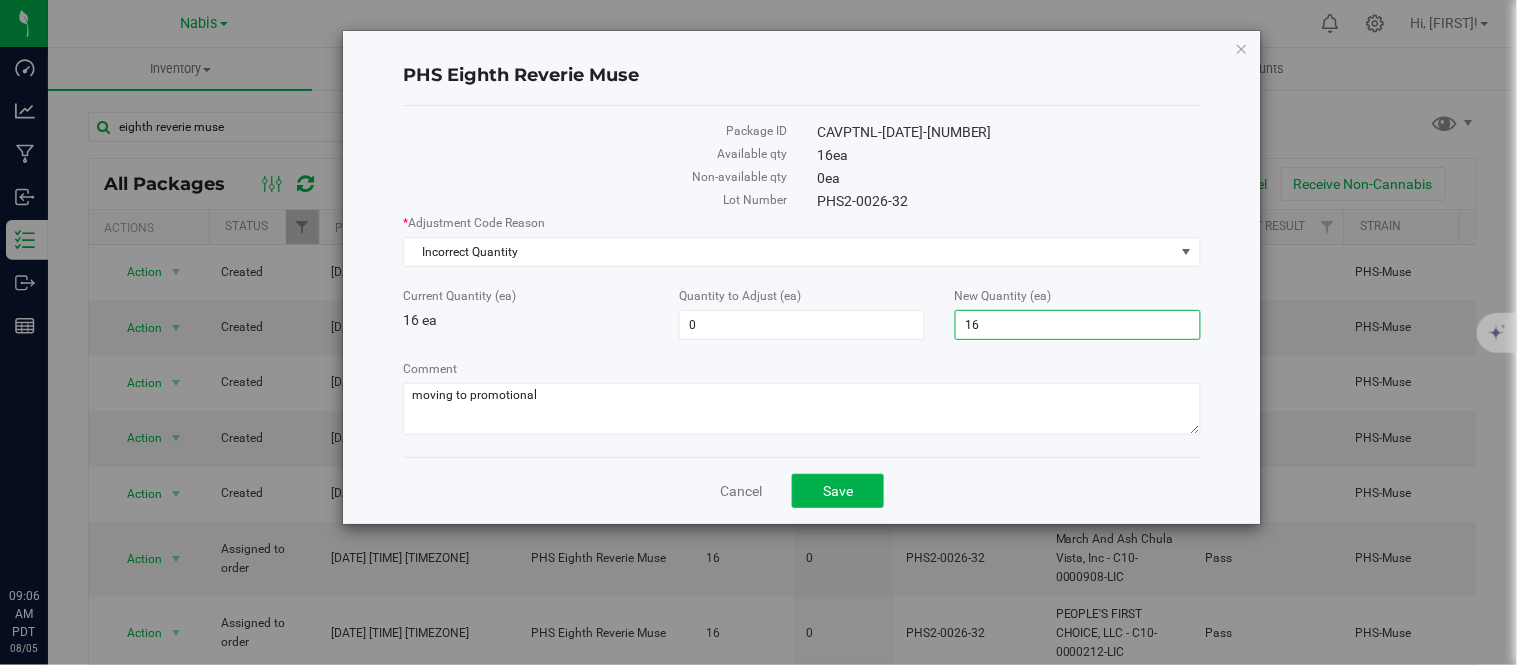 click on "16 16" at bounding box center (1078, 325) 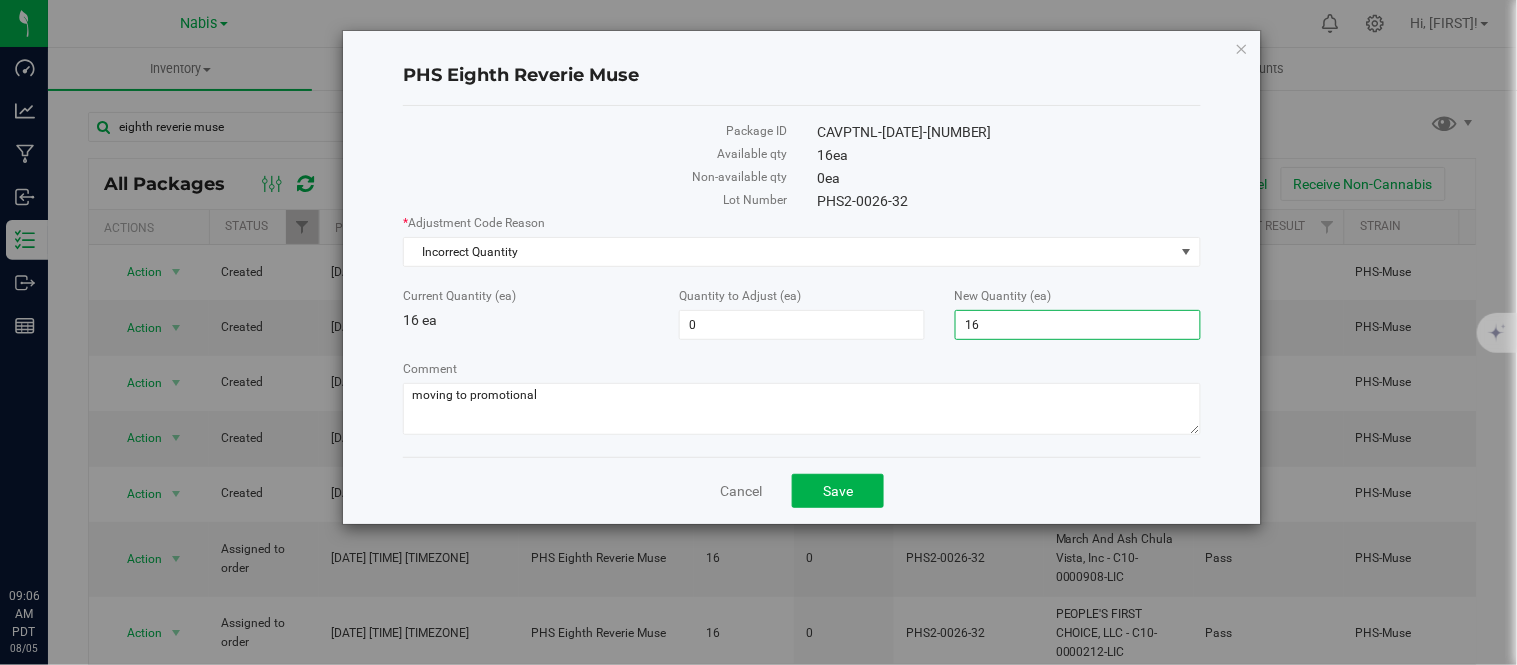click on "16" at bounding box center (1078, 325) 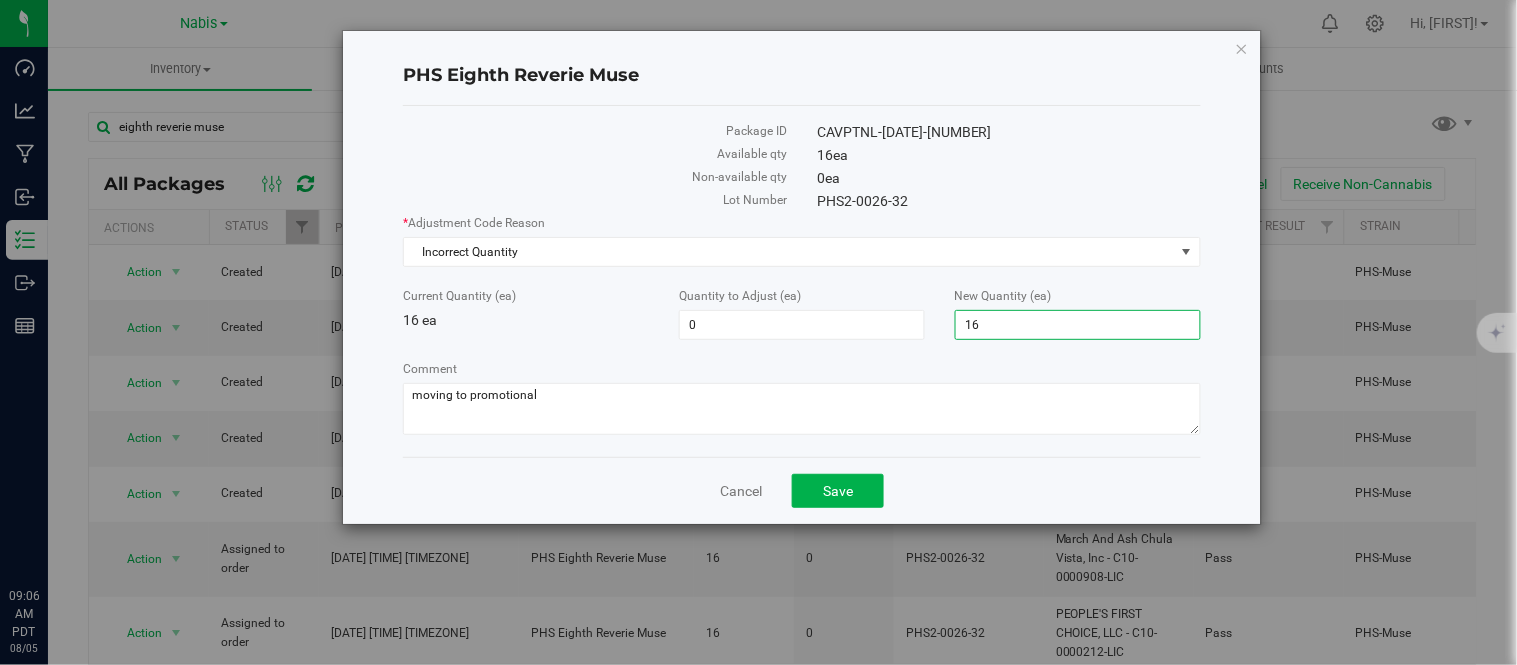 click on "16" at bounding box center [1078, 325] 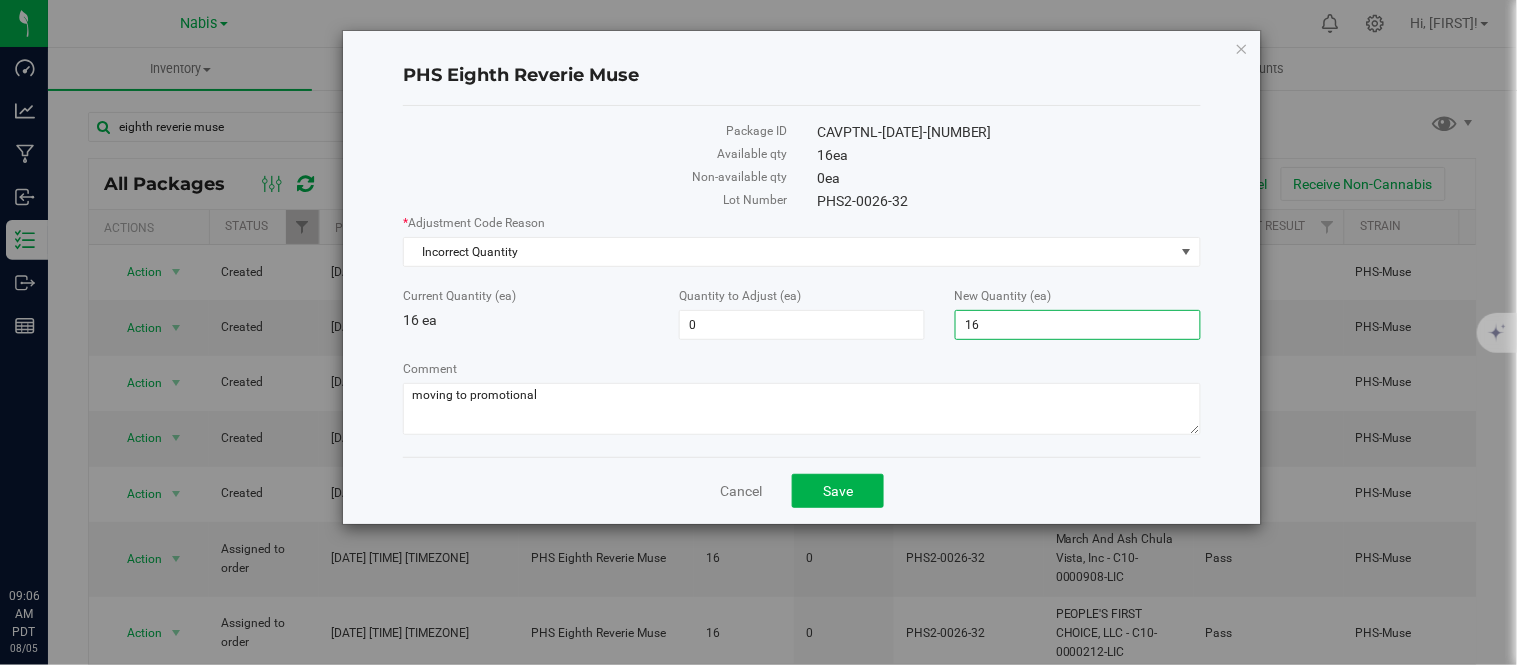 type on "0" 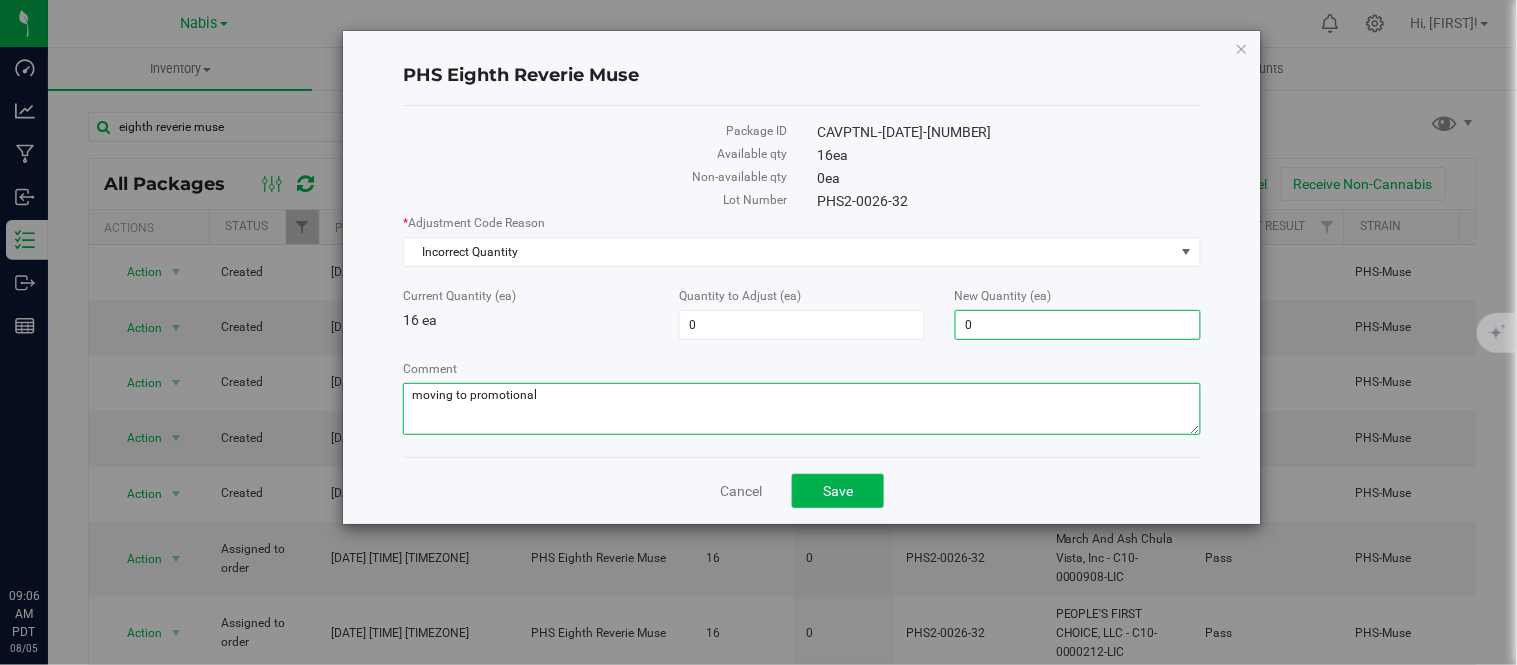 type on "-16" 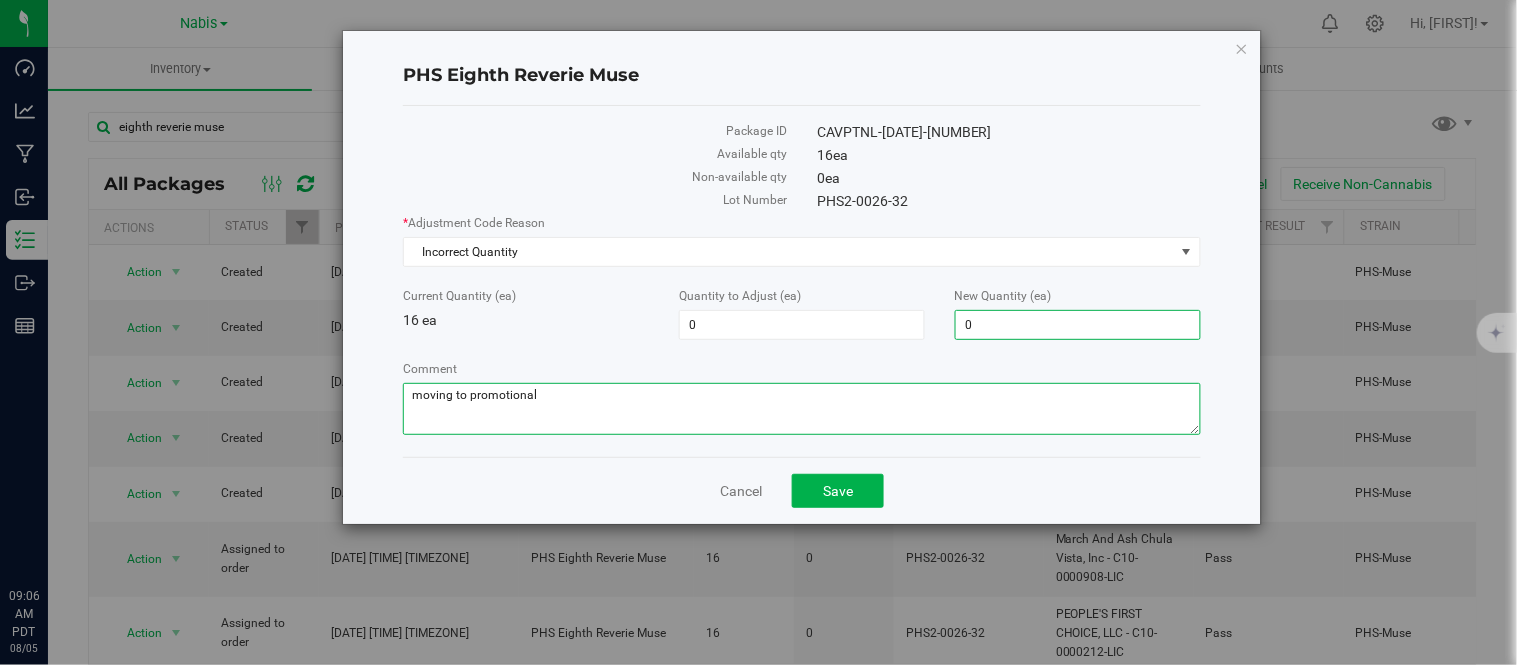 type on "0" 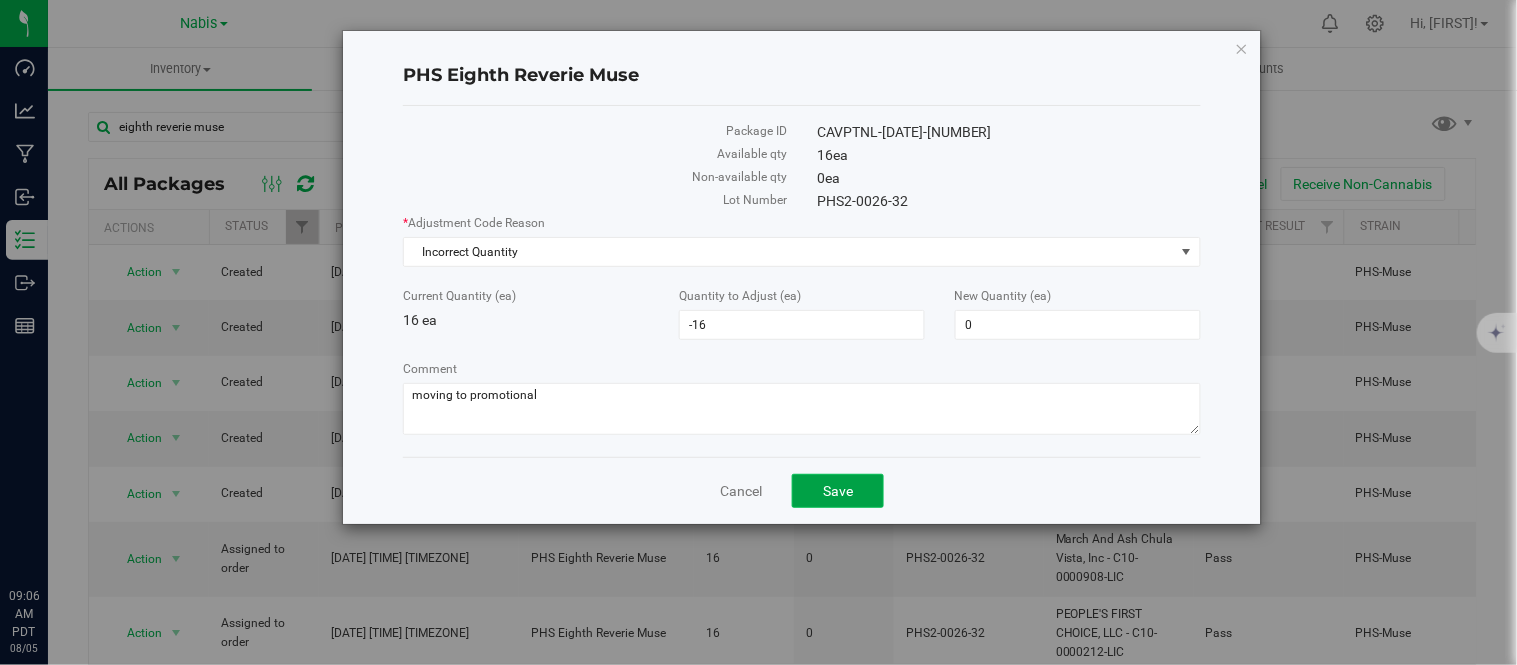 click on "Save" 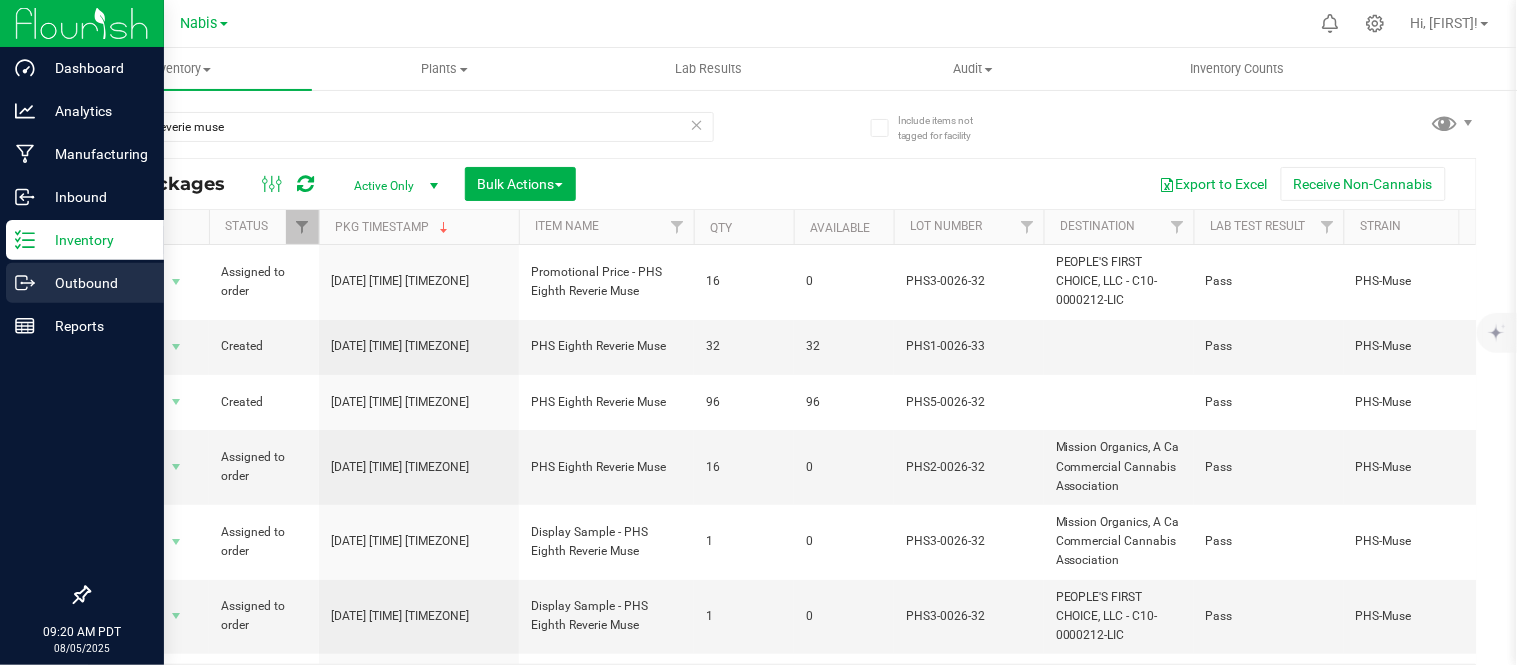 click on "Outbound" at bounding box center [95, 283] 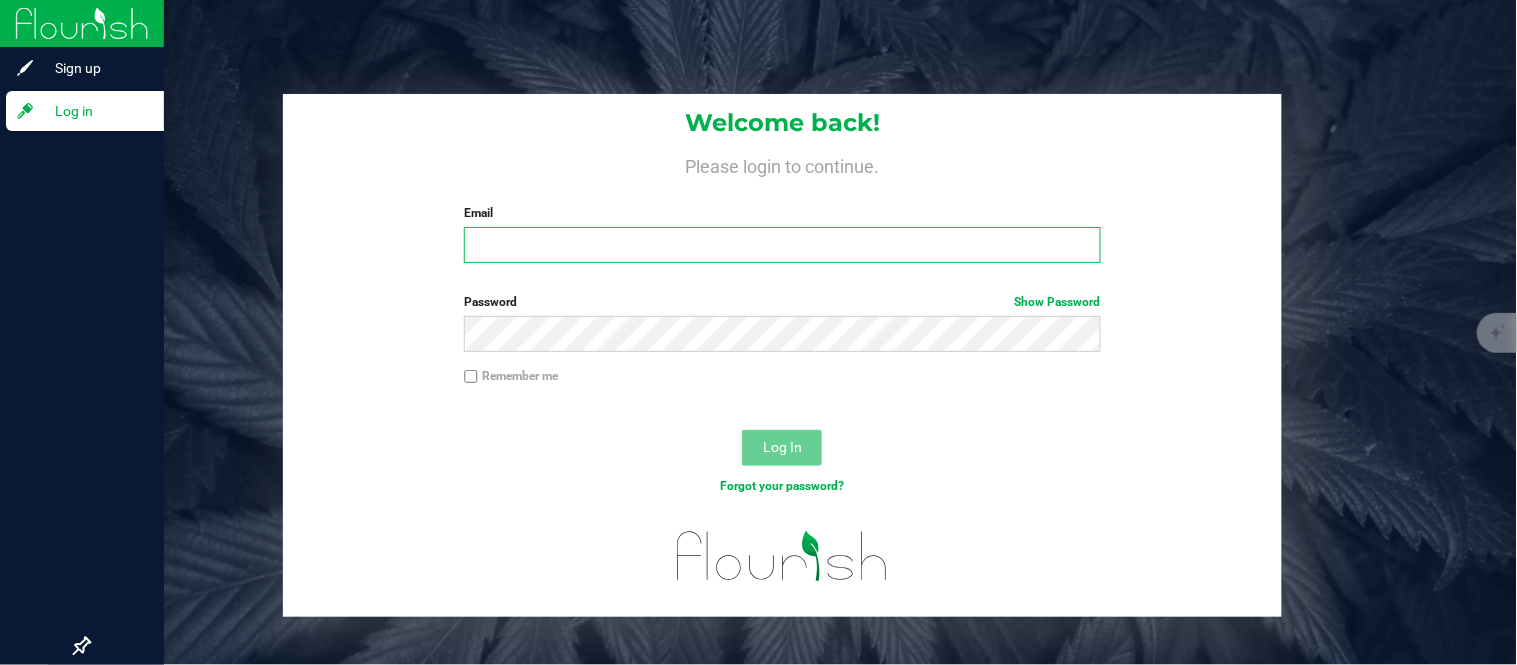 type on "[EMAIL]" 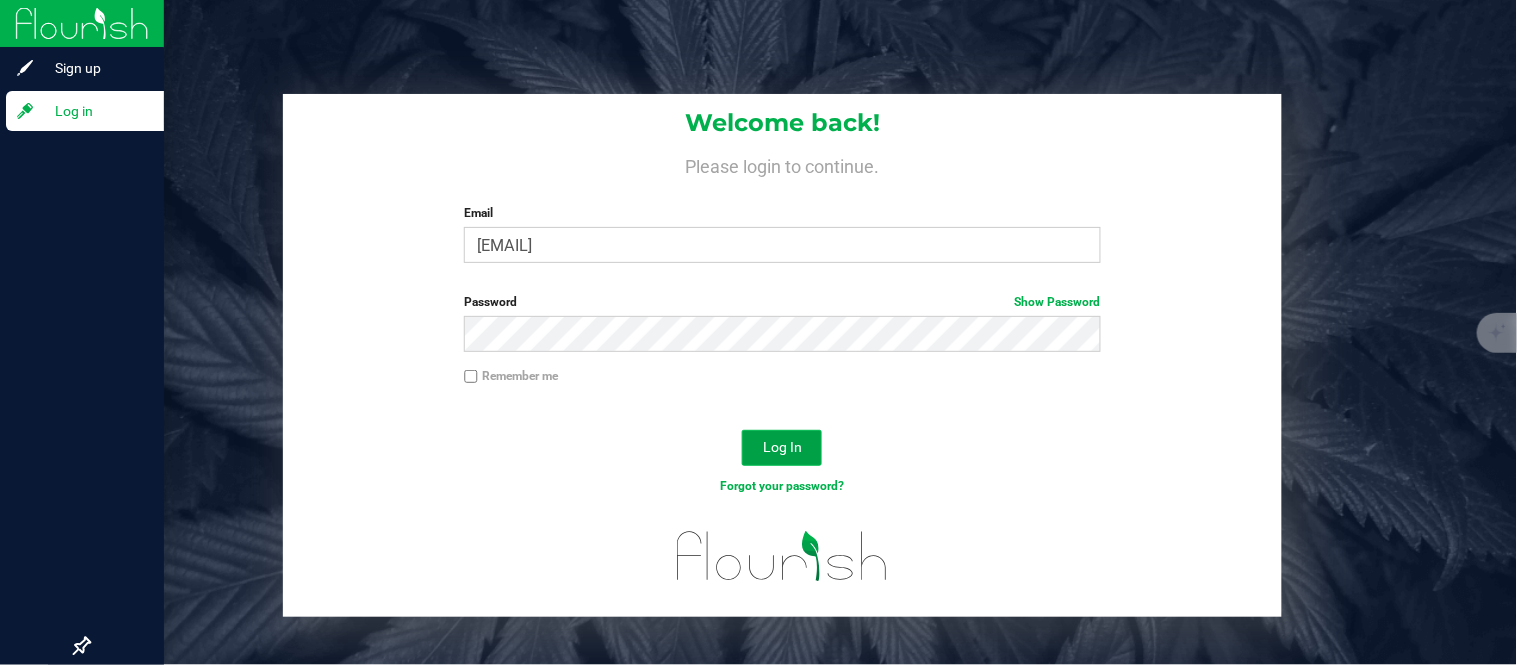 click on "Log In" at bounding box center [782, 447] 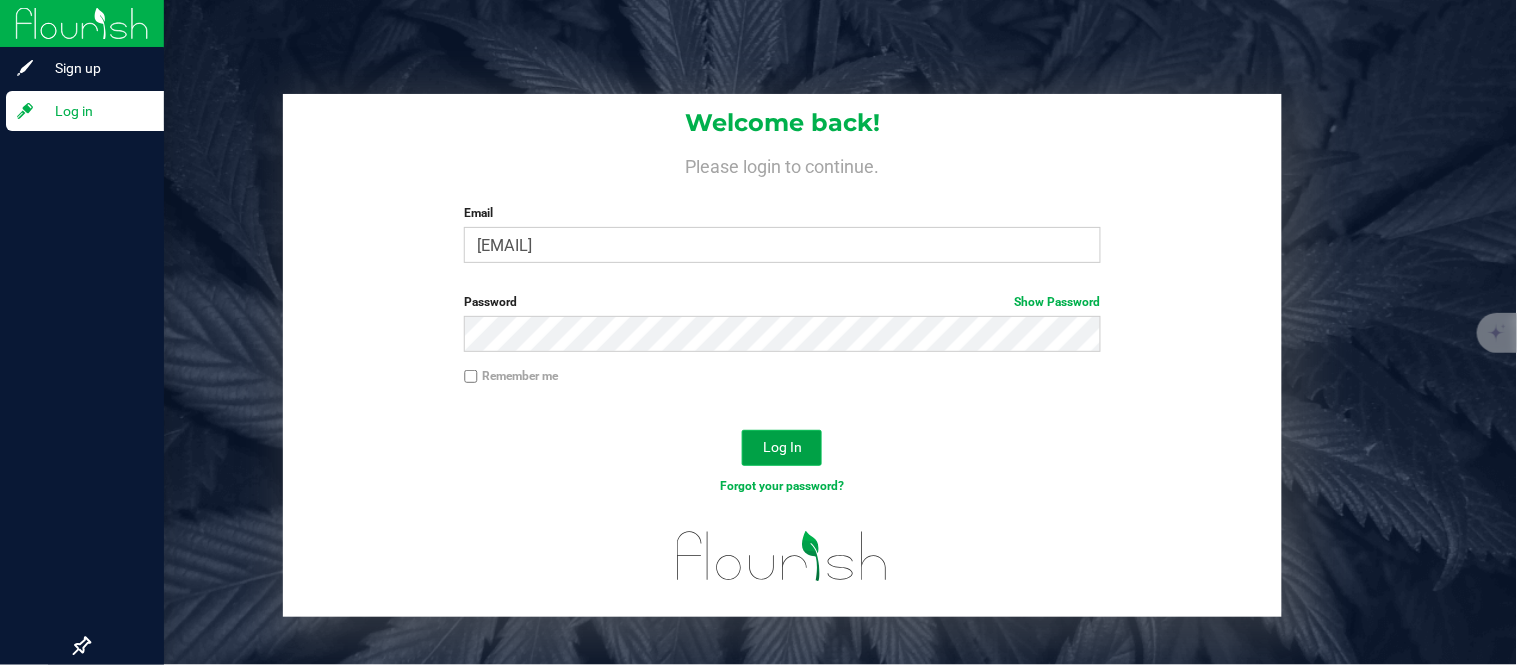 click on "Log In" at bounding box center [782, 447] 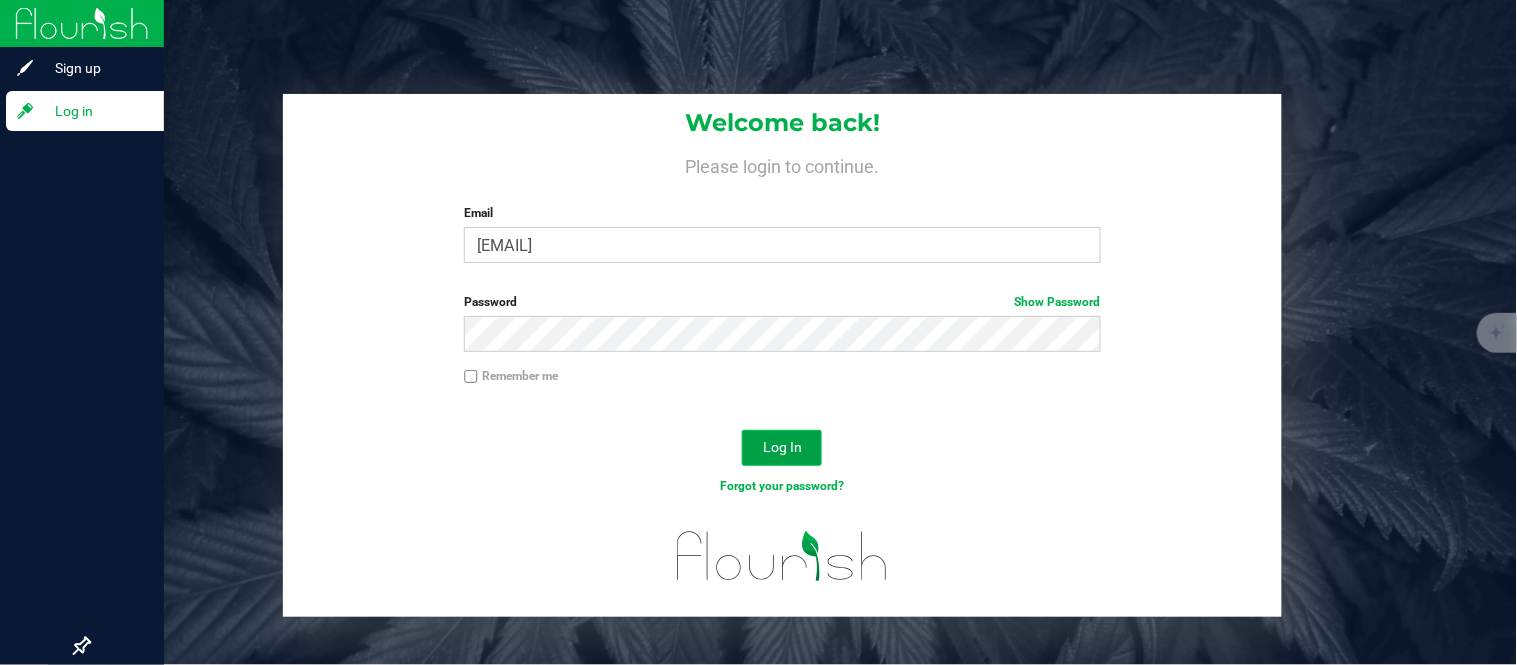click on "Log In" at bounding box center [782, 447] 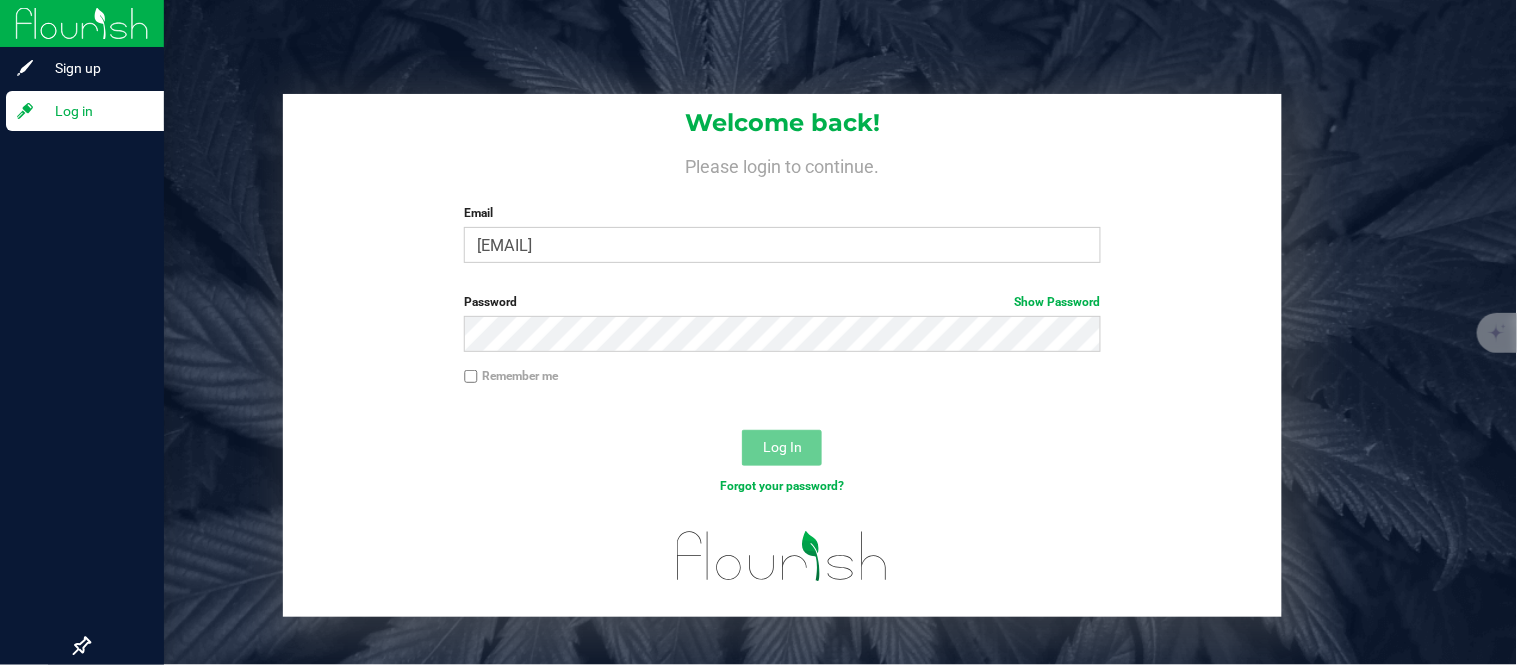 click on "Remember me" at bounding box center [782, 386] 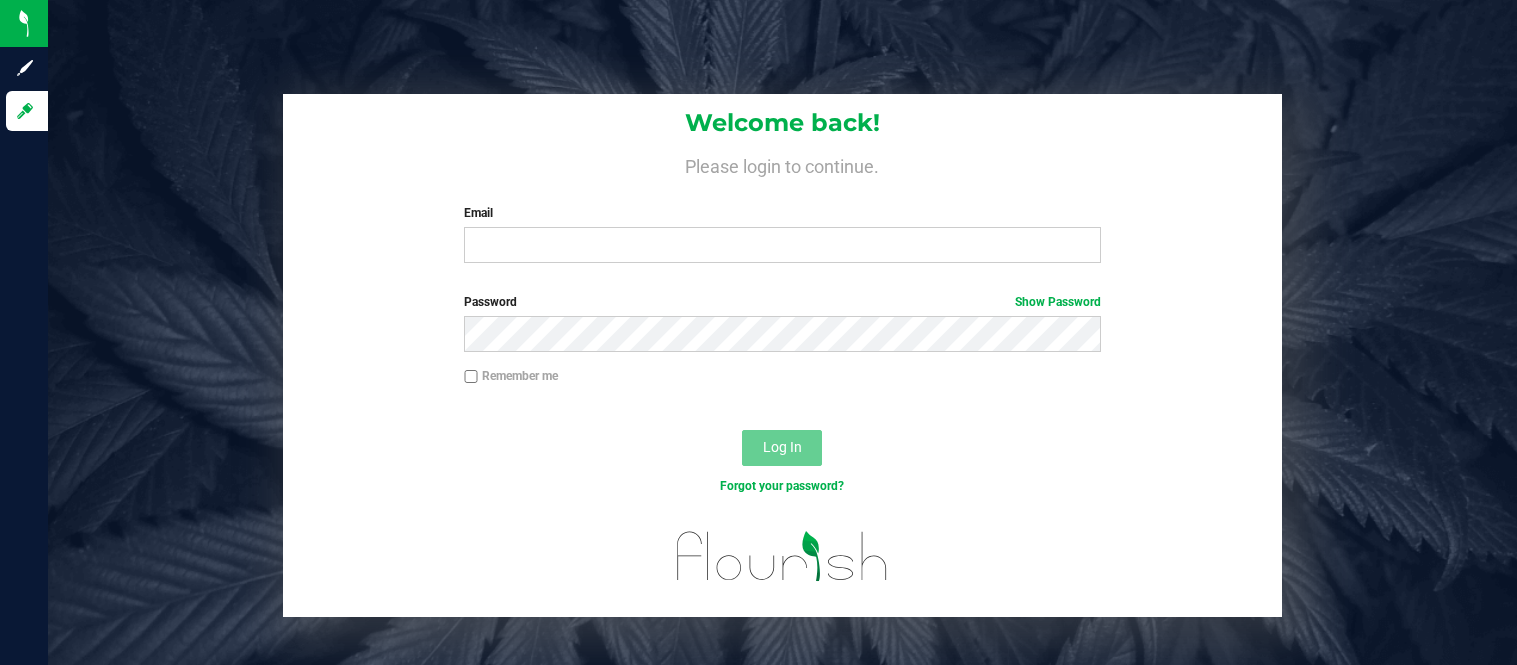 scroll, scrollTop: 0, scrollLeft: 0, axis: both 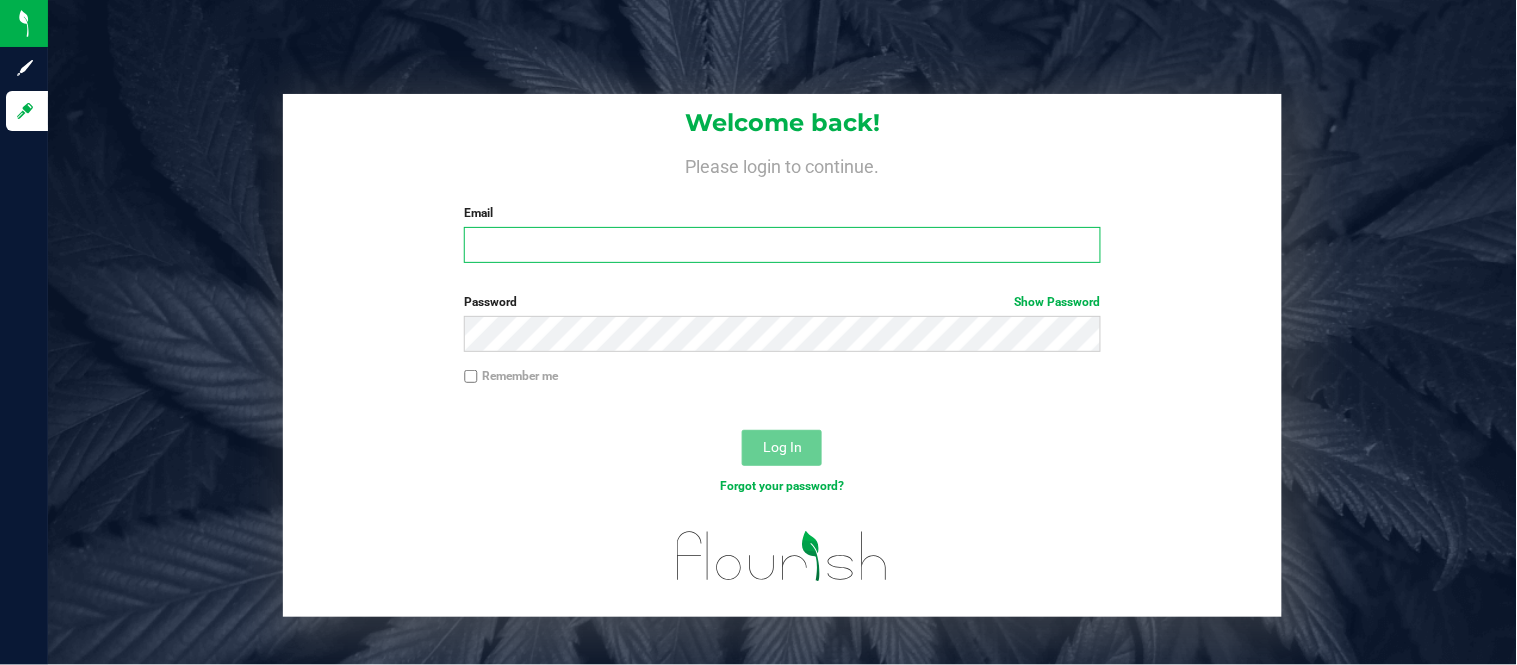 type on "[USERNAME]@example.com" 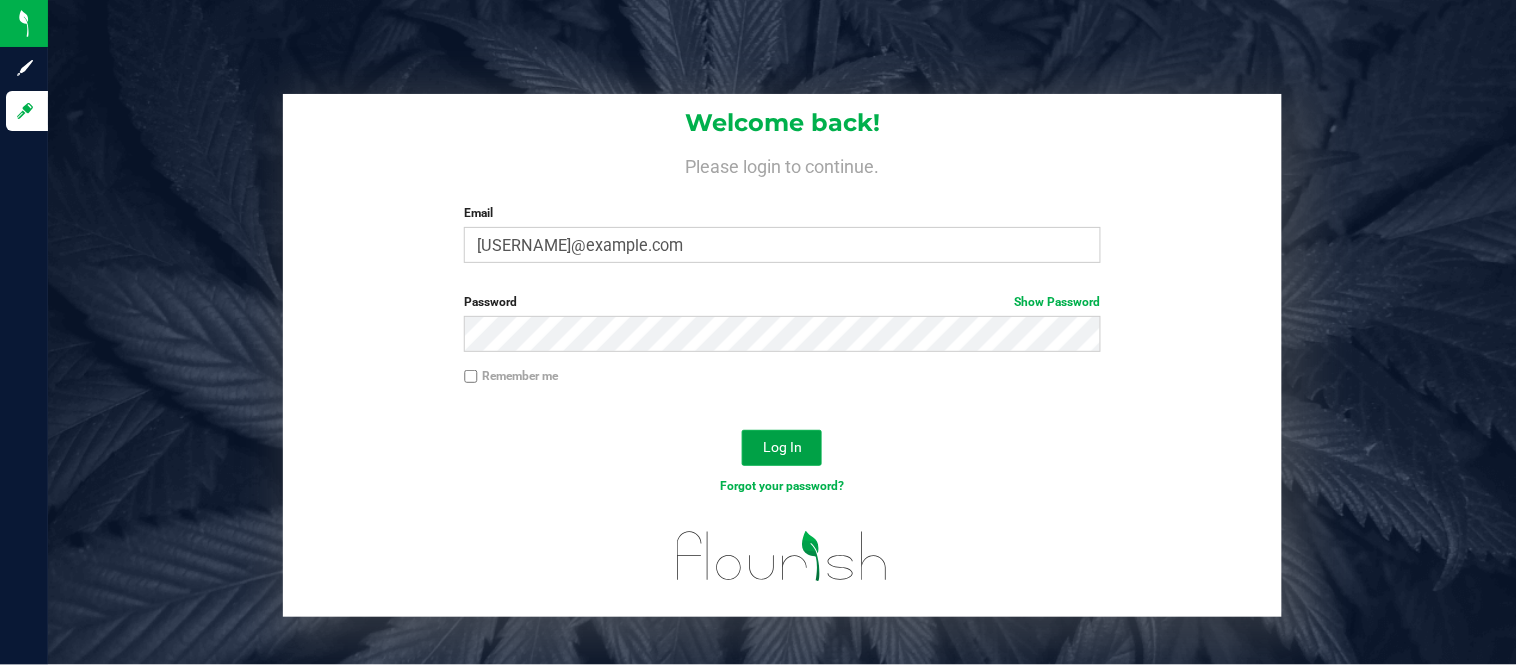 click on "Log In" at bounding box center [782, 447] 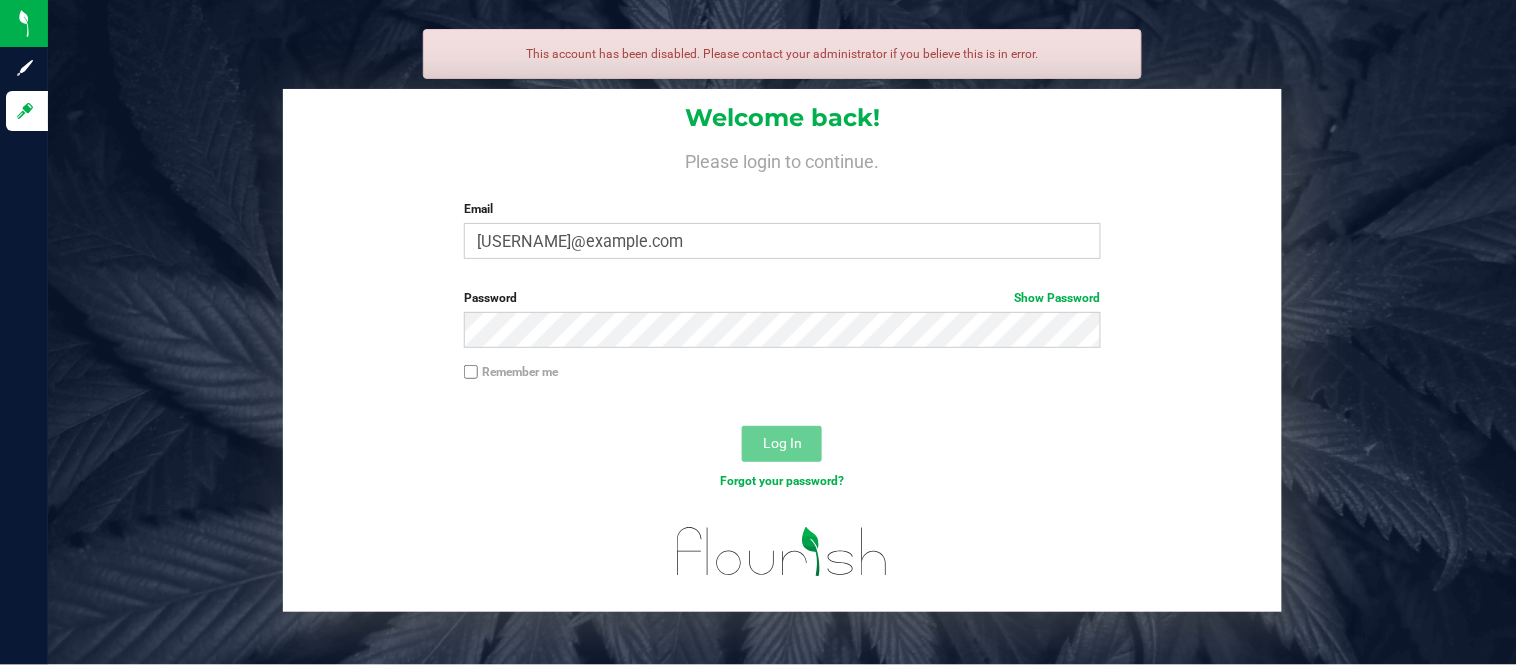 scroll, scrollTop: 0, scrollLeft: 0, axis: both 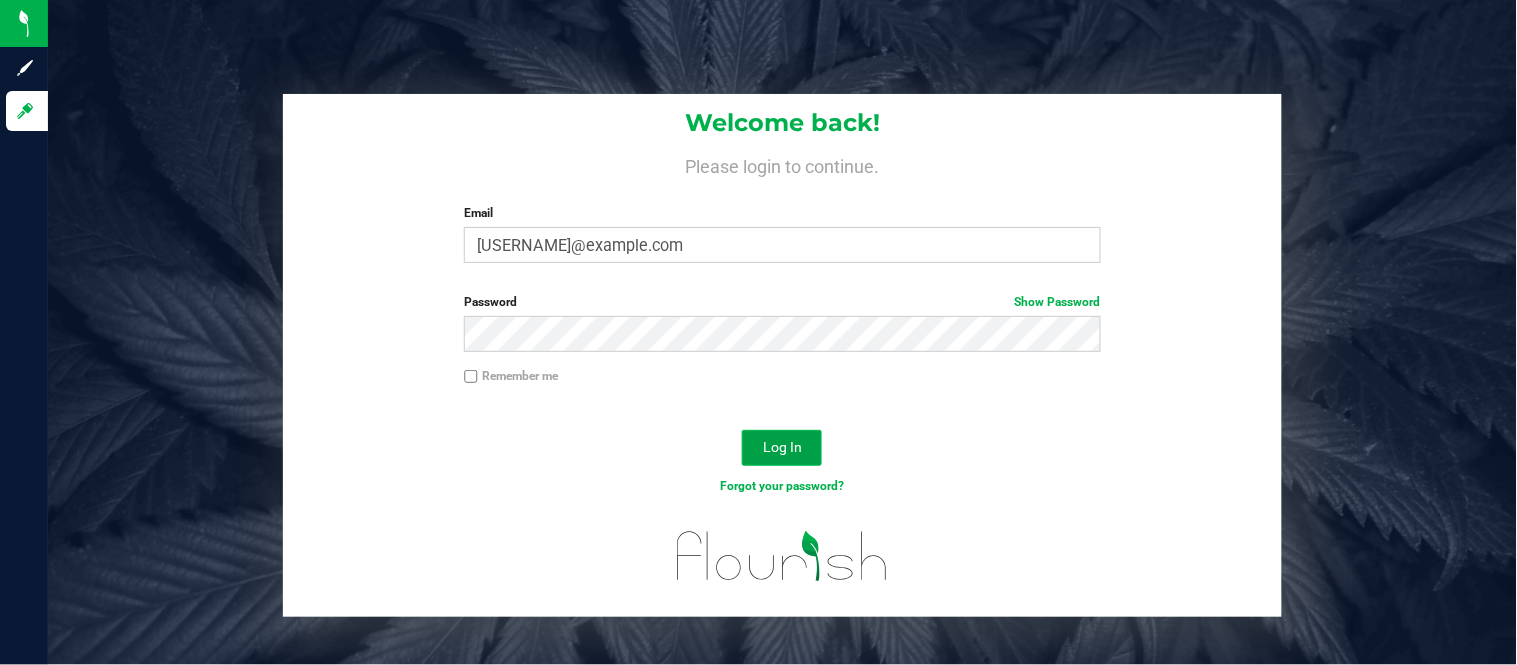 click on "Log In" at bounding box center [782, 448] 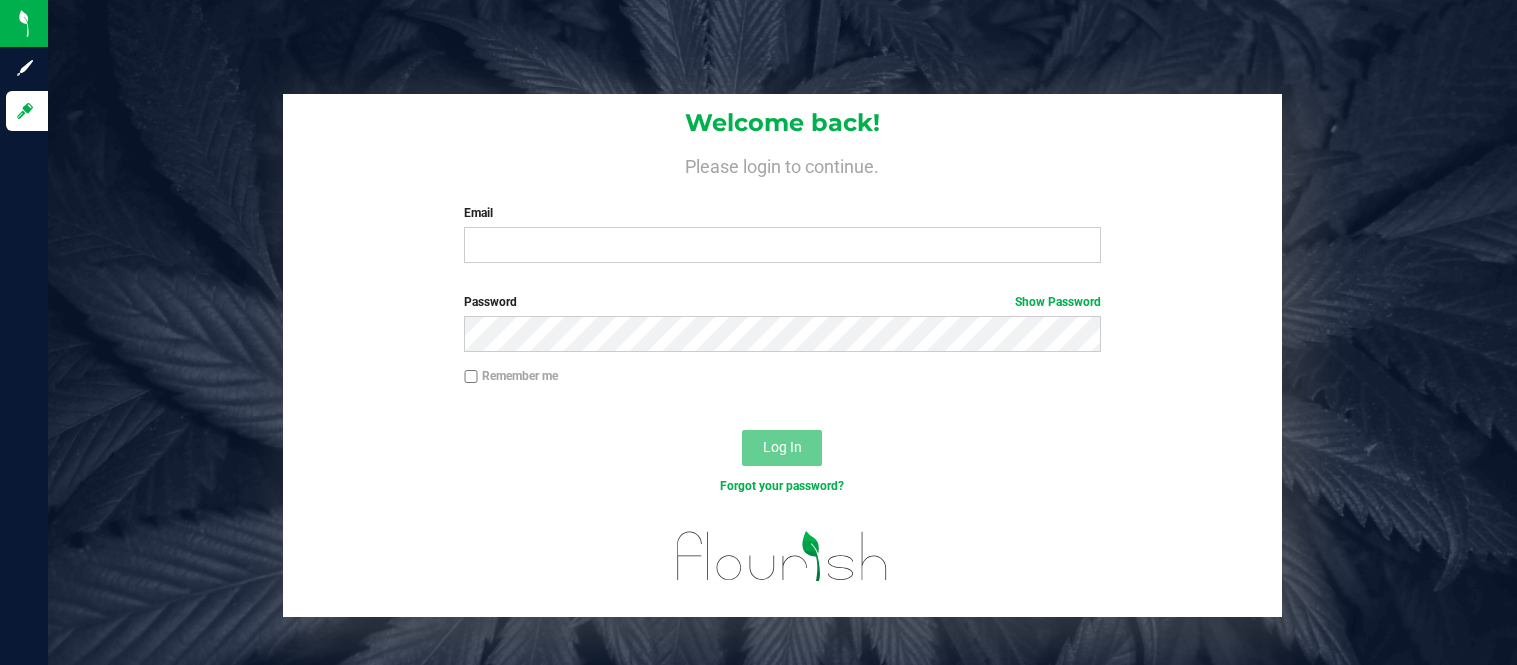 scroll, scrollTop: 0, scrollLeft: 0, axis: both 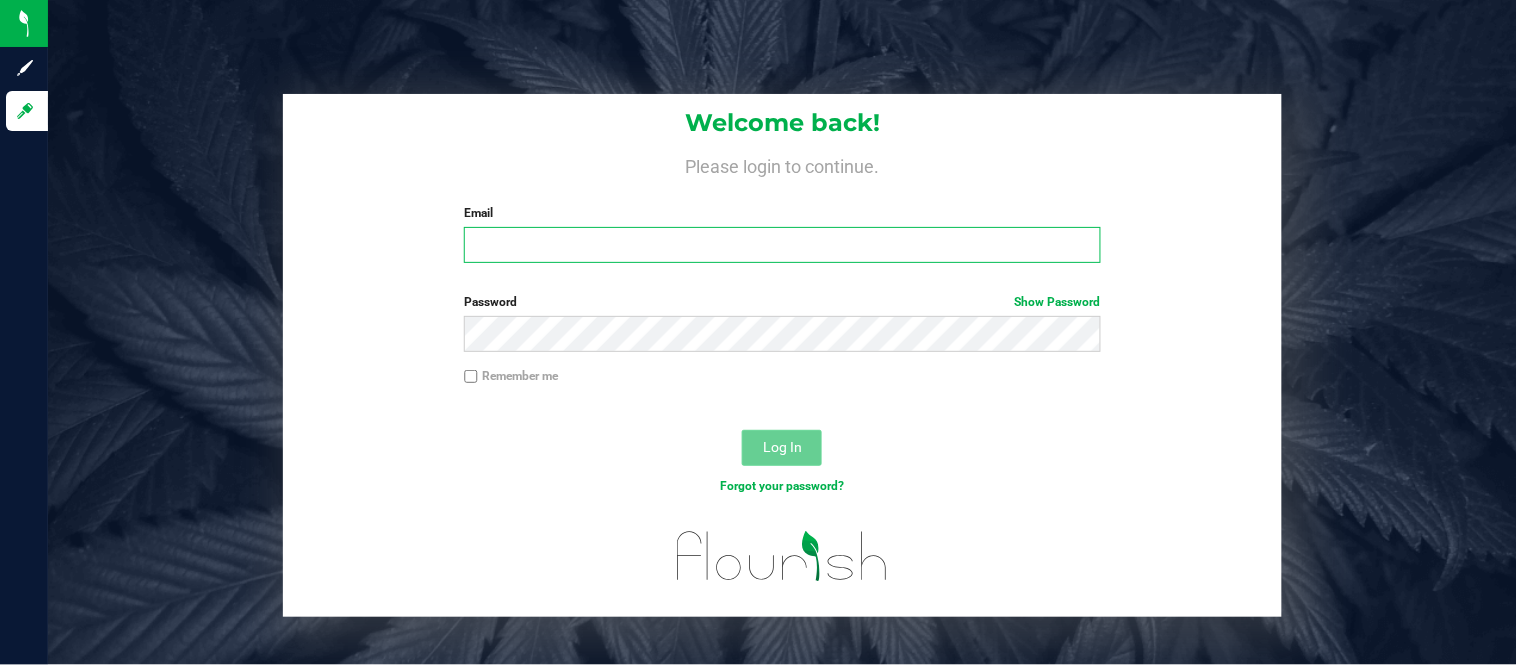 type on "[USERNAME]@example.com" 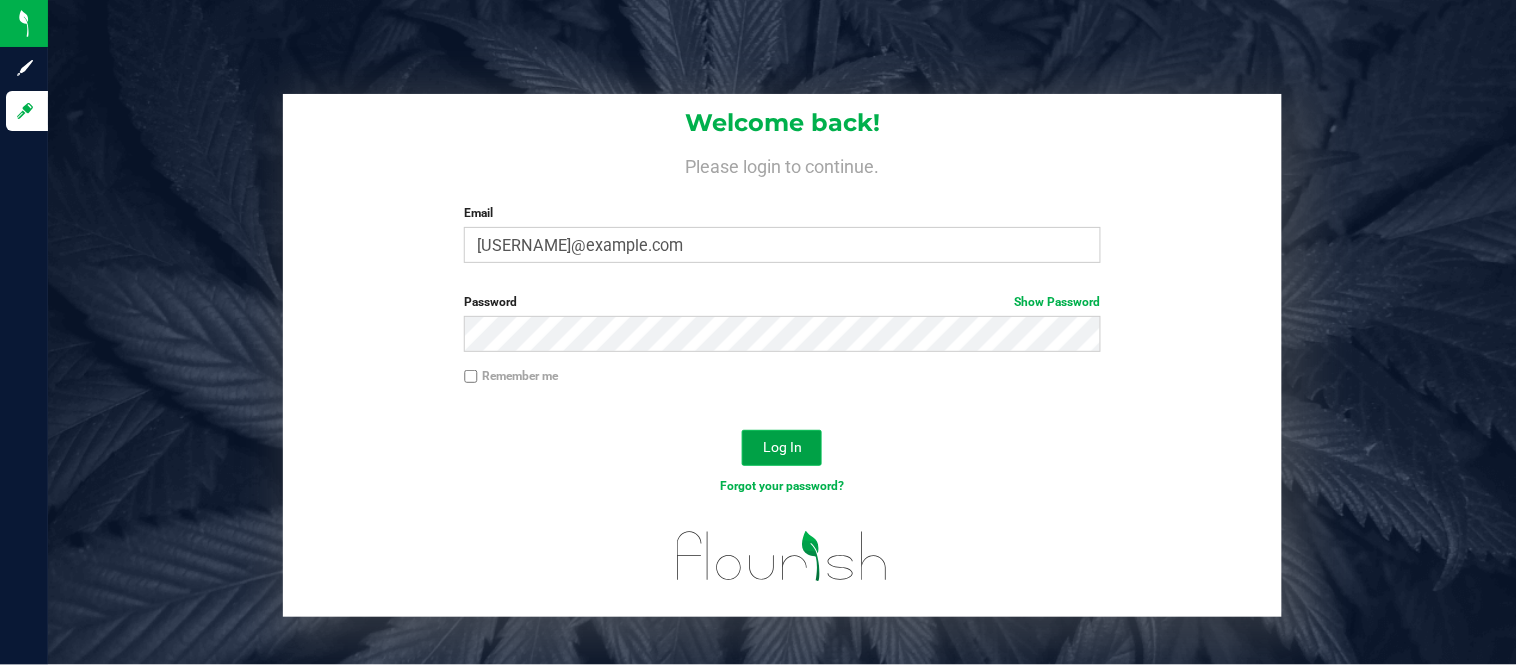 click on "Log In" at bounding box center (782, 447) 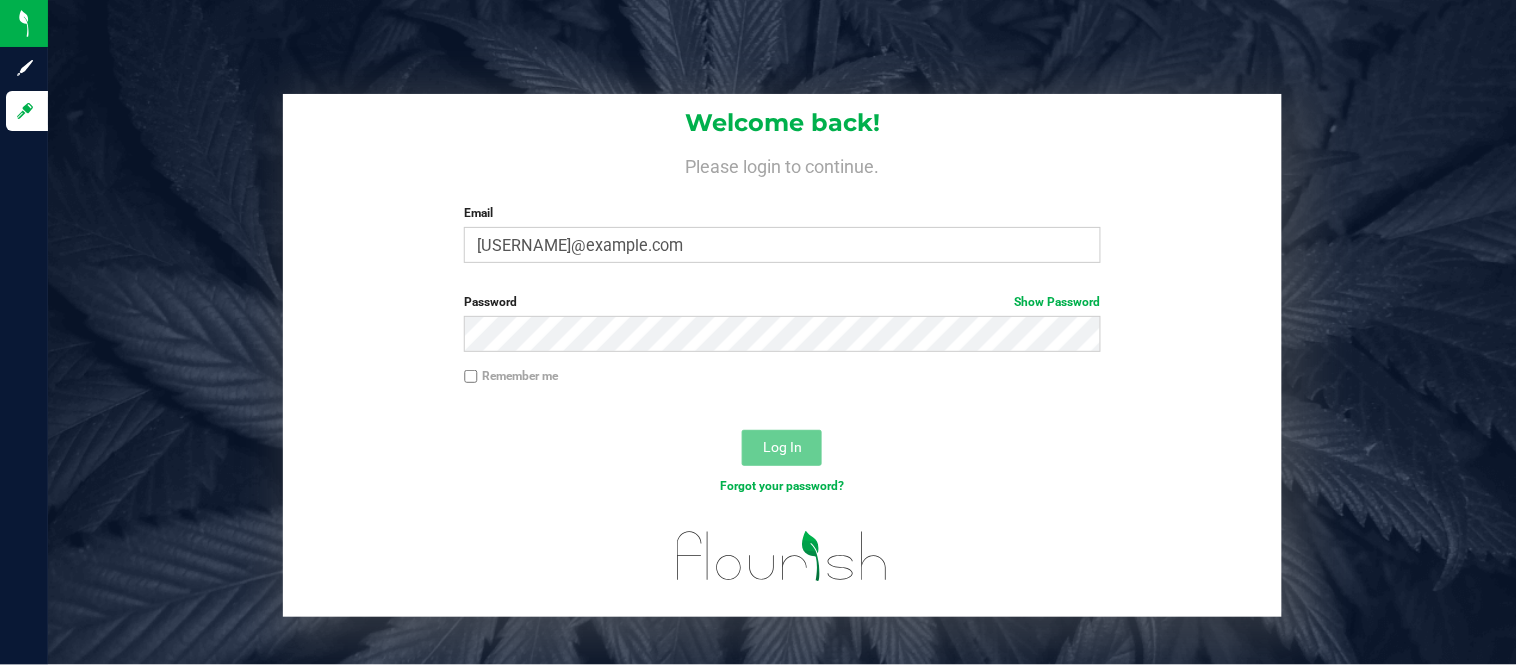 click at bounding box center (782, 413) 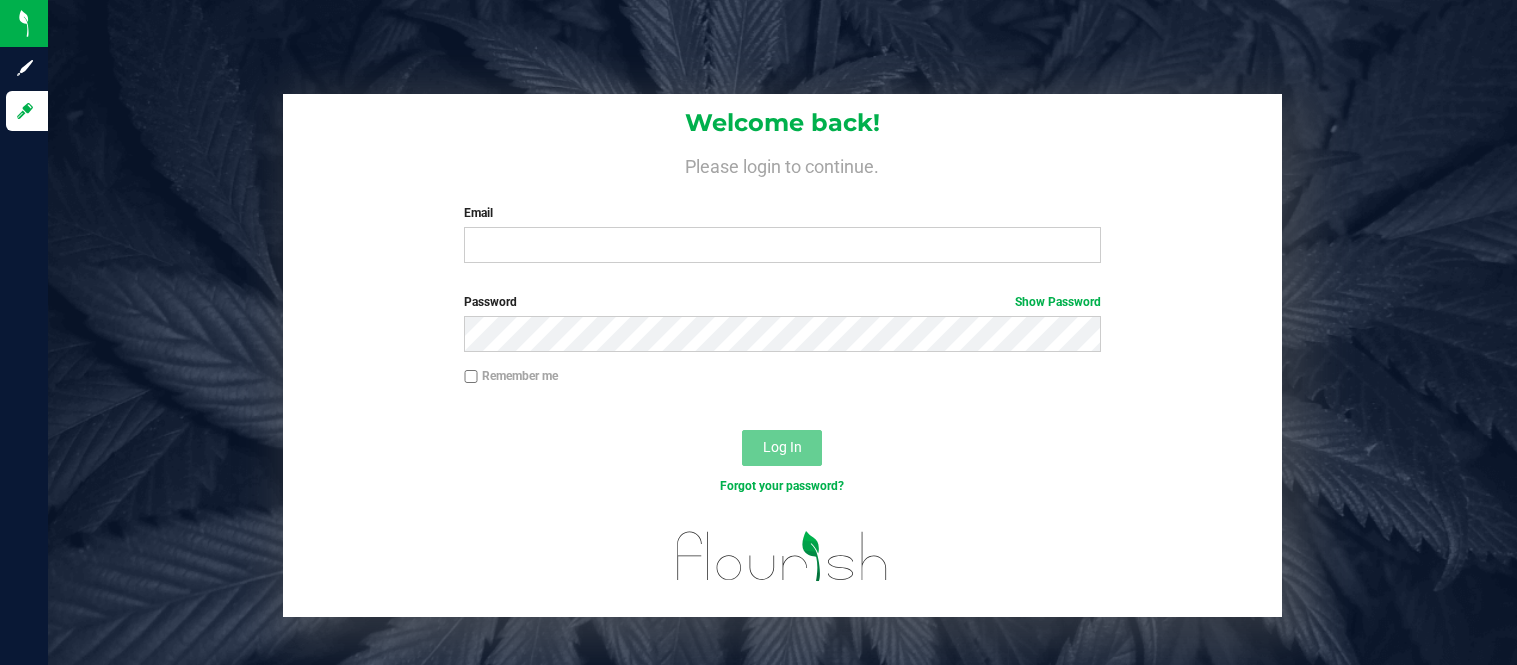 scroll, scrollTop: 0, scrollLeft: 0, axis: both 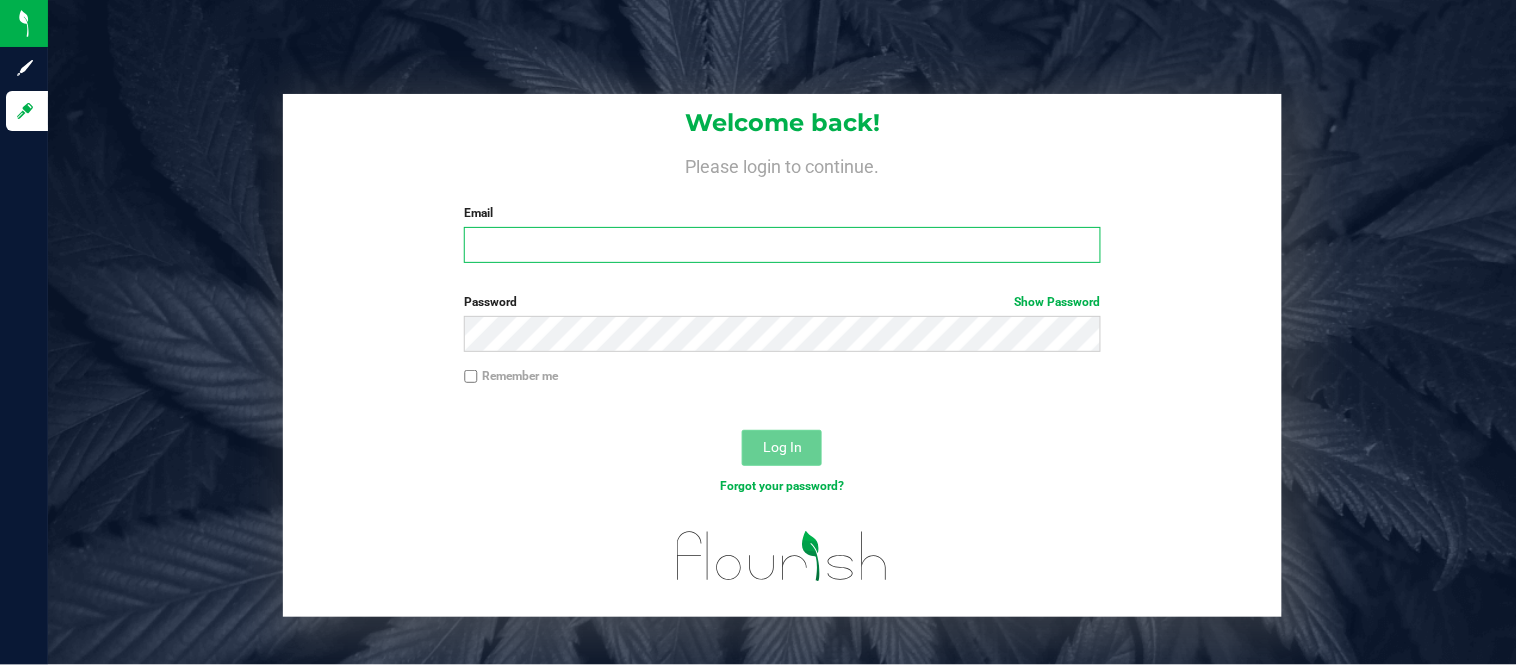 type on "[EMAIL]" 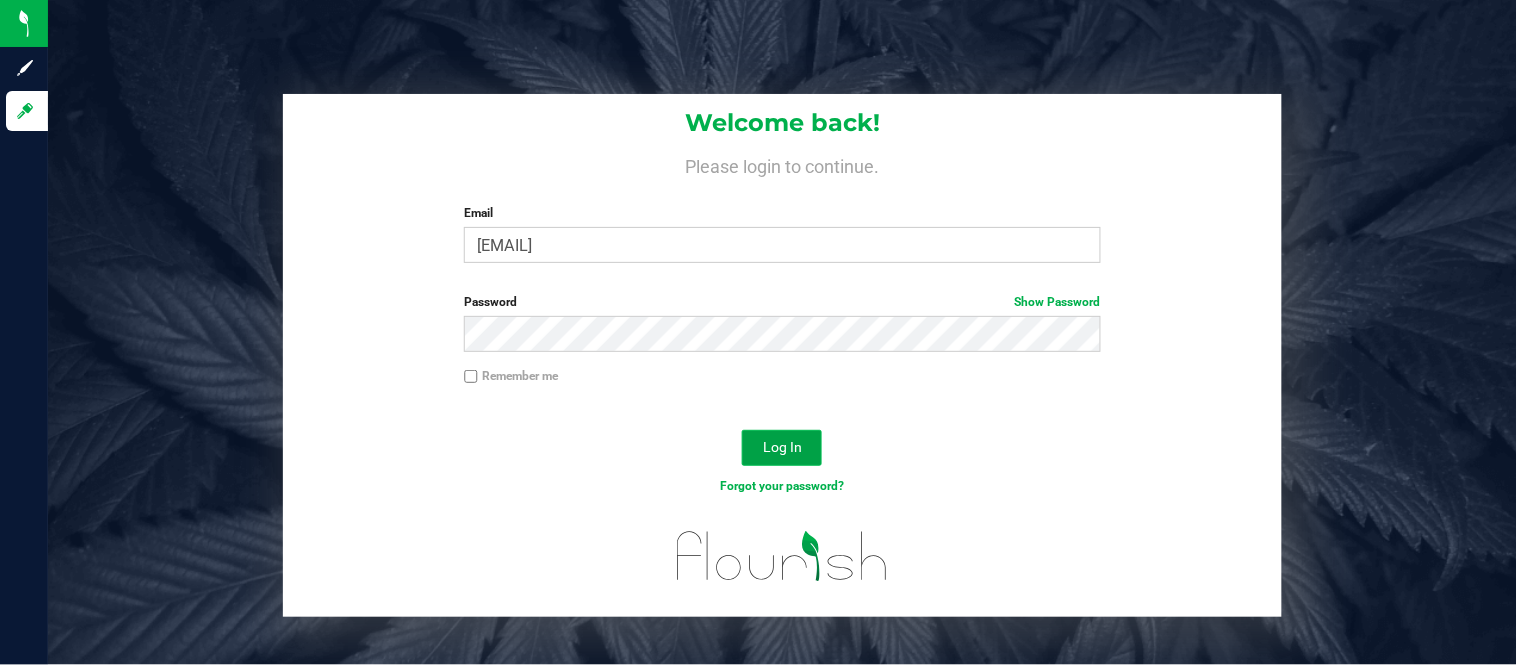 click on "Log In" at bounding box center [782, 447] 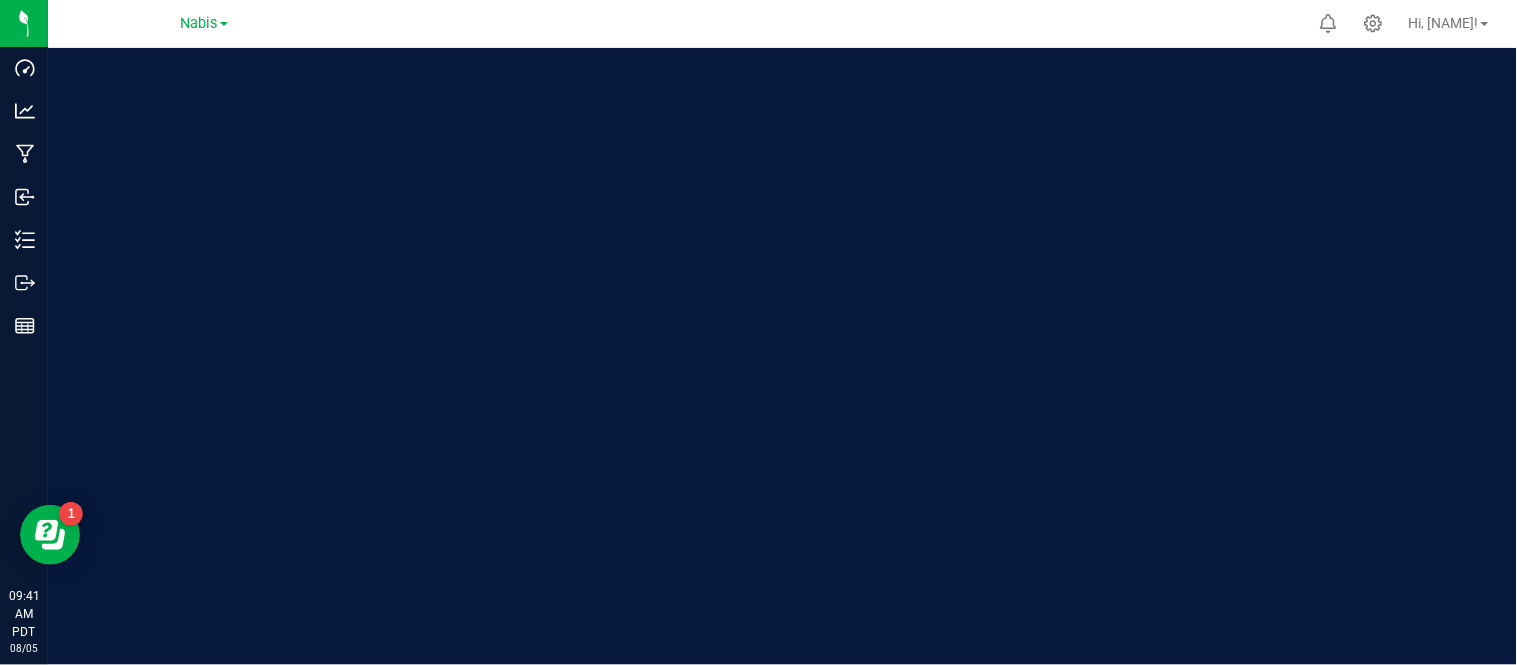 scroll, scrollTop: 0, scrollLeft: 0, axis: both 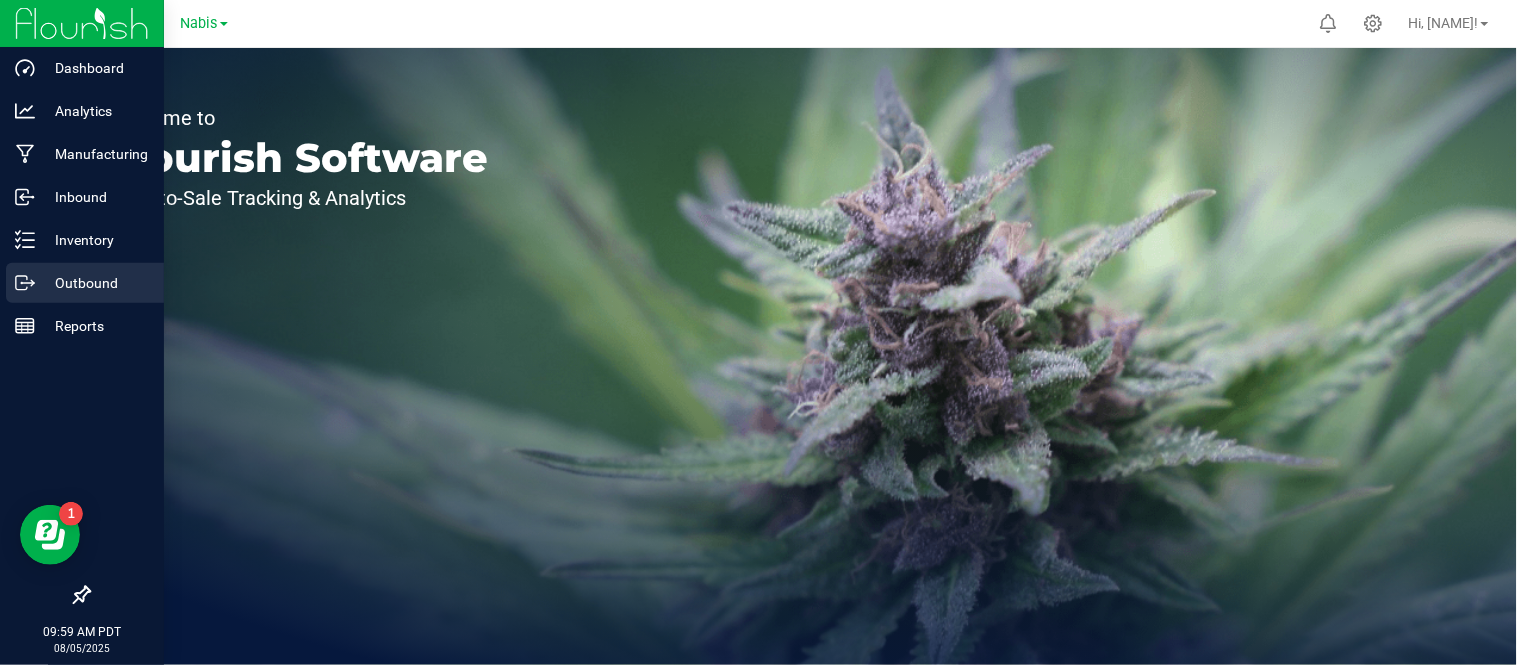 click 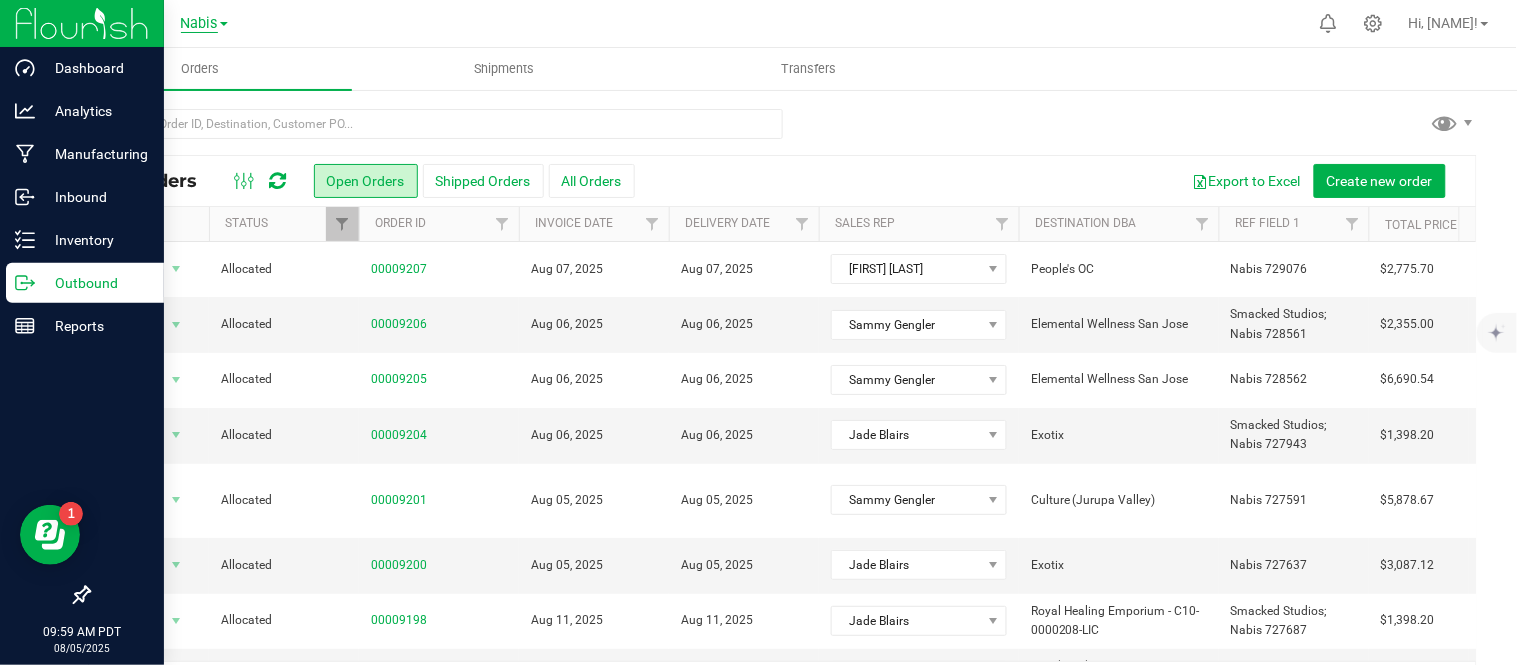 click on "Nabis" at bounding box center (199, 24) 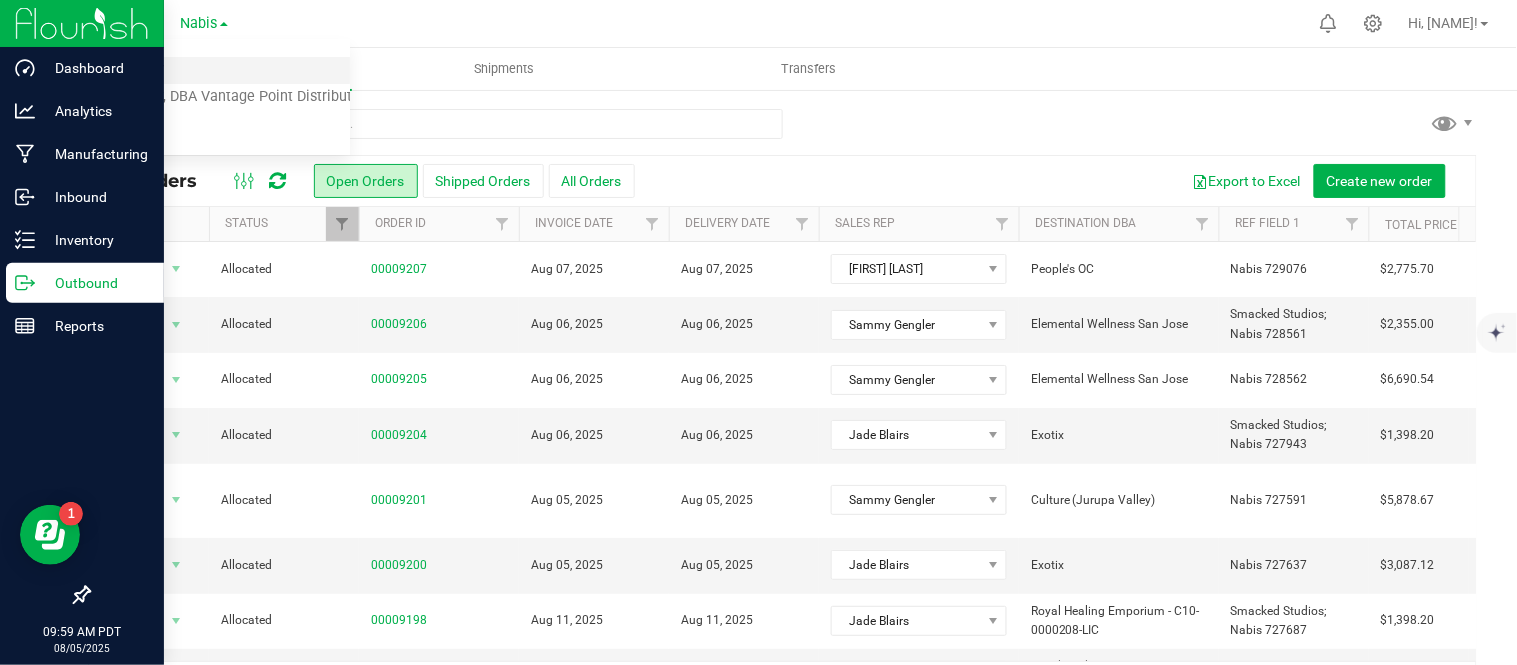 click on "MSR Supply" at bounding box center (204, 70) 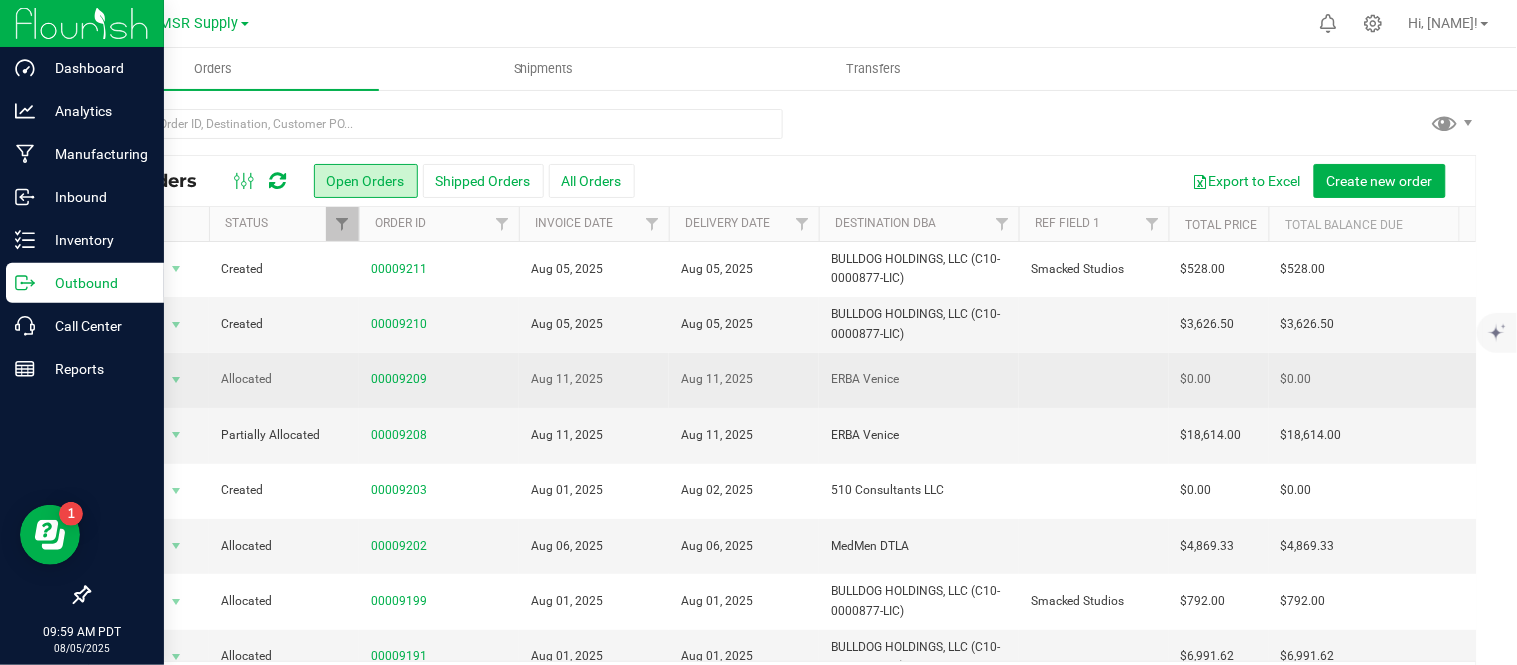 scroll, scrollTop: 705, scrollLeft: 0, axis: vertical 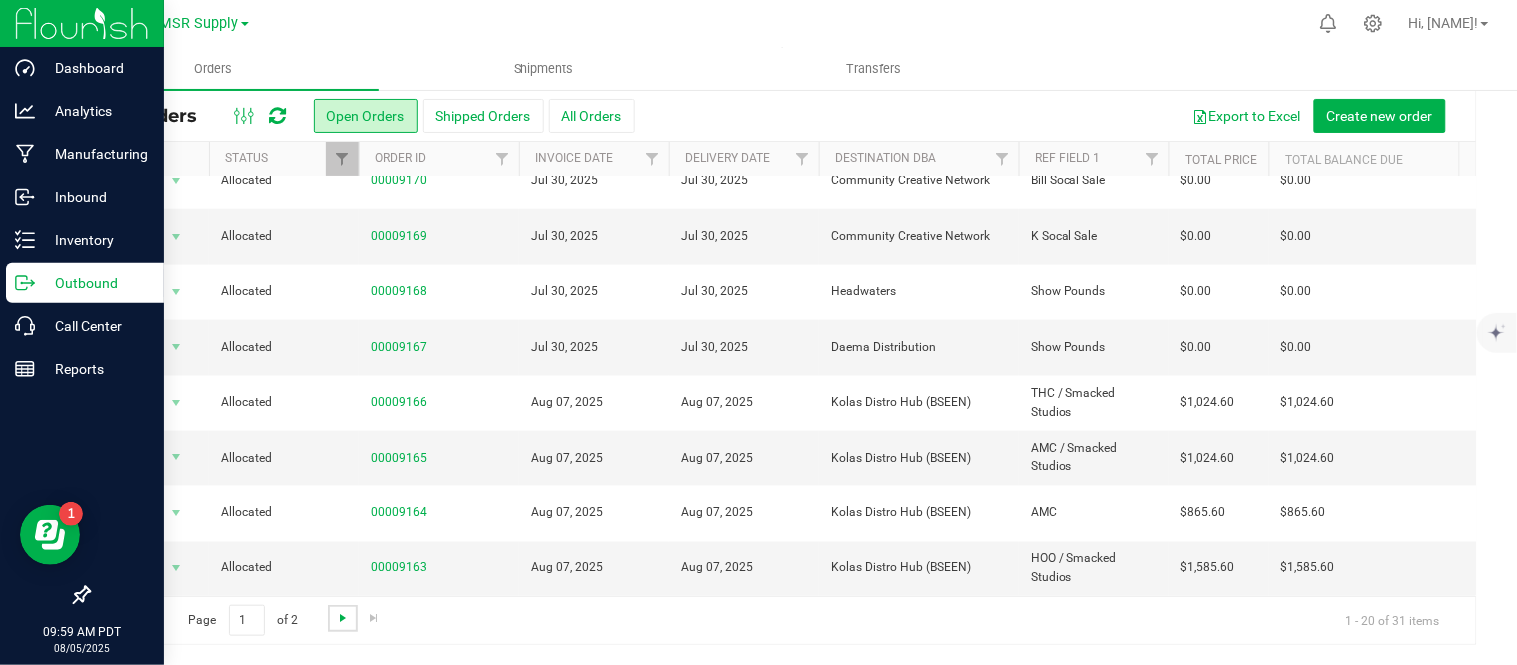click at bounding box center (343, 618) 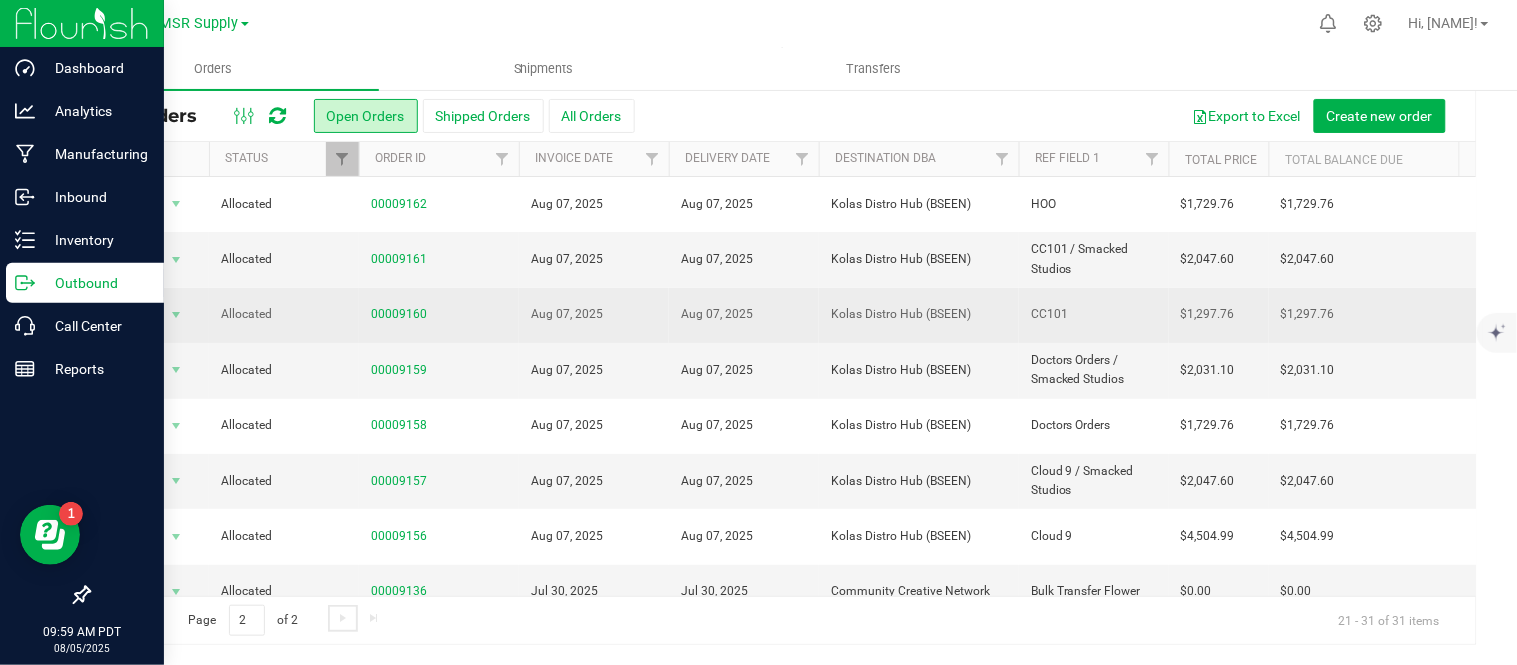 scroll, scrollTop: 206, scrollLeft: 0, axis: vertical 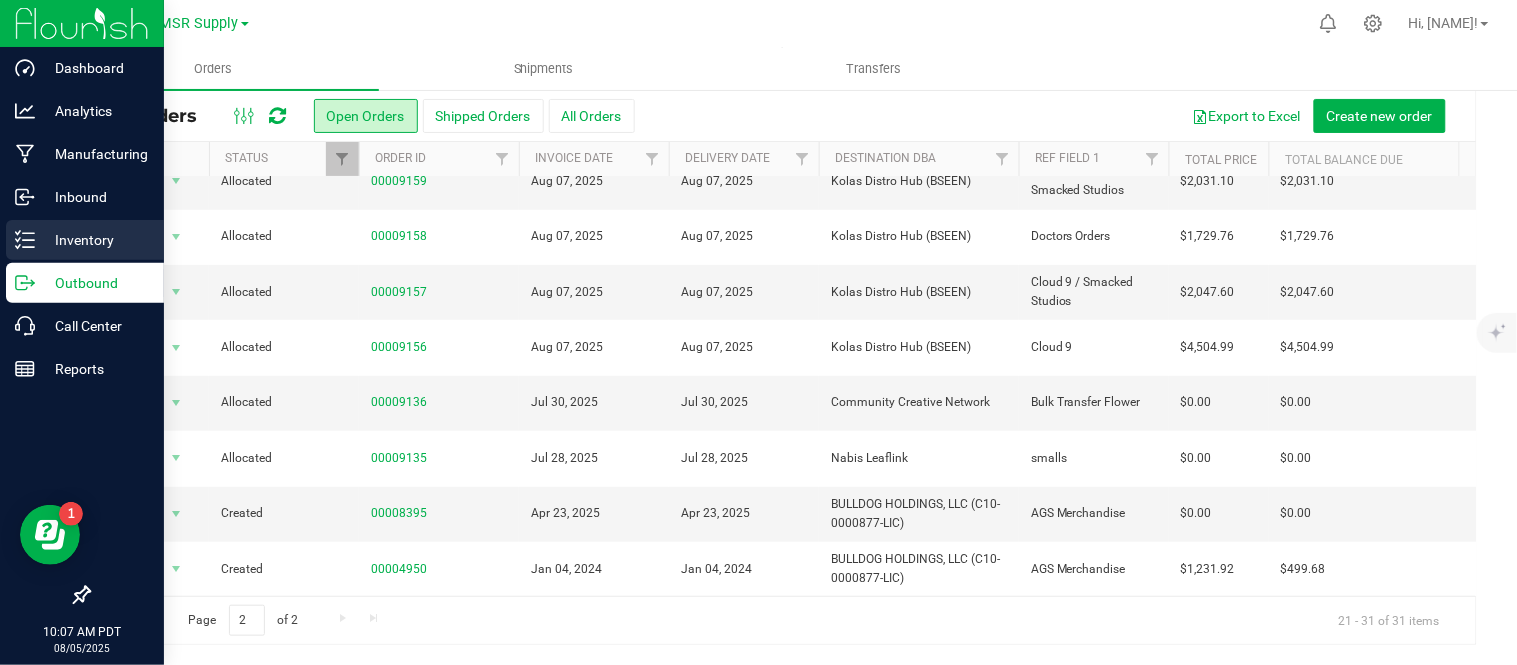 click on "Inventory" at bounding box center (95, 240) 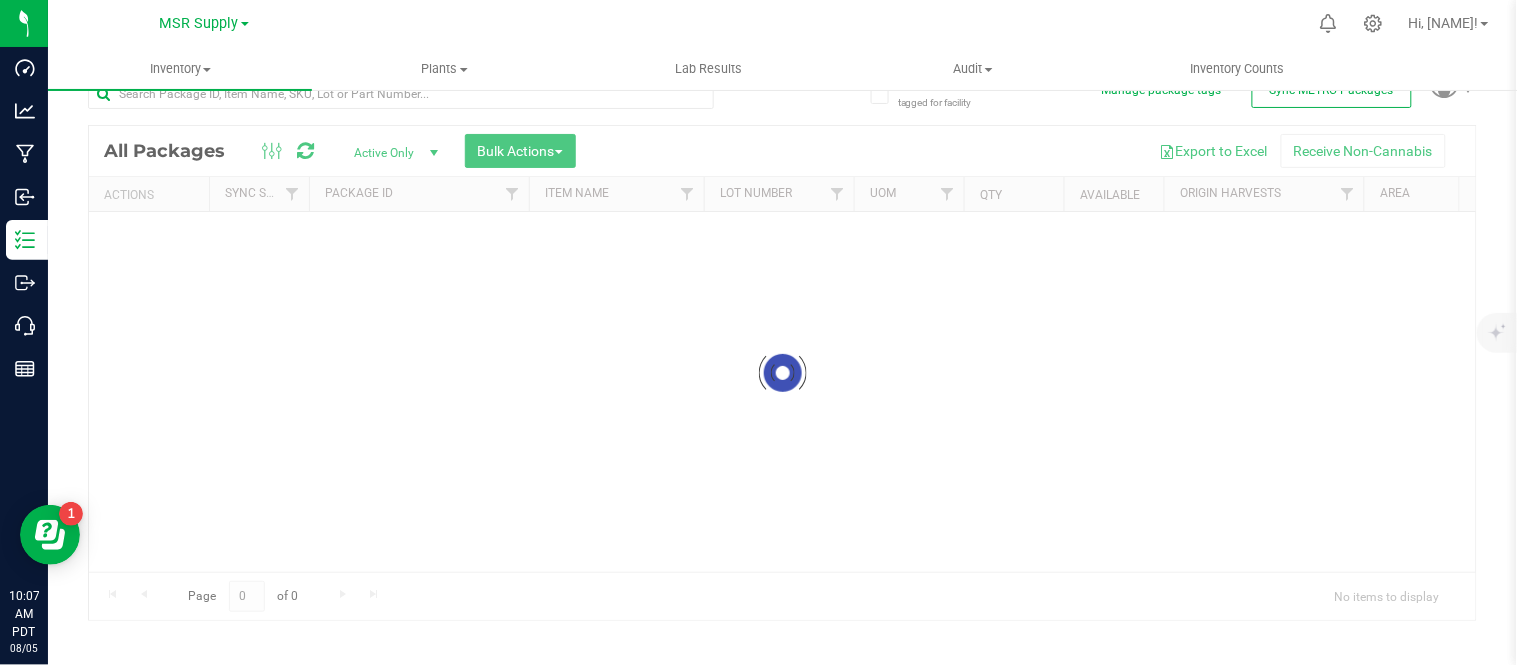 scroll, scrollTop: 32, scrollLeft: 0, axis: vertical 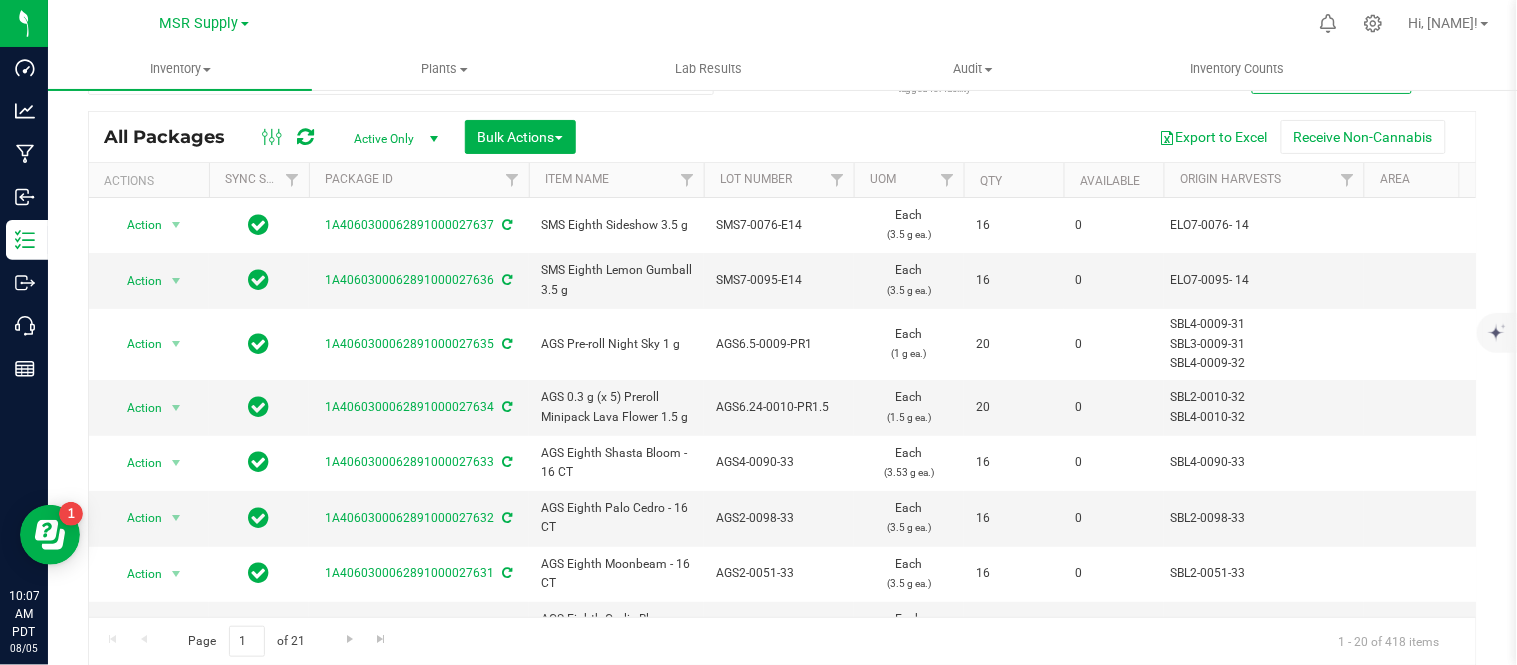 click on "MSR Supply" at bounding box center (199, 23) 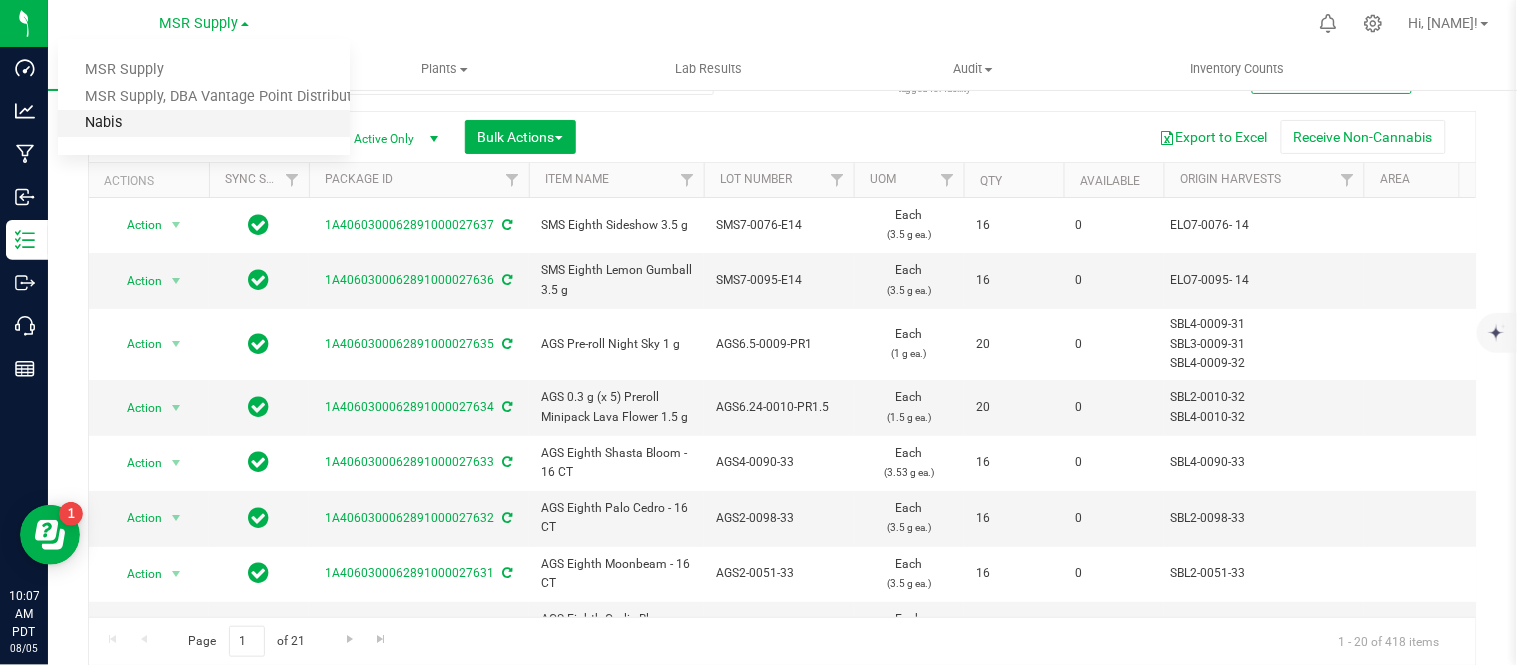 click on "Nabis" at bounding box center [204, 123] 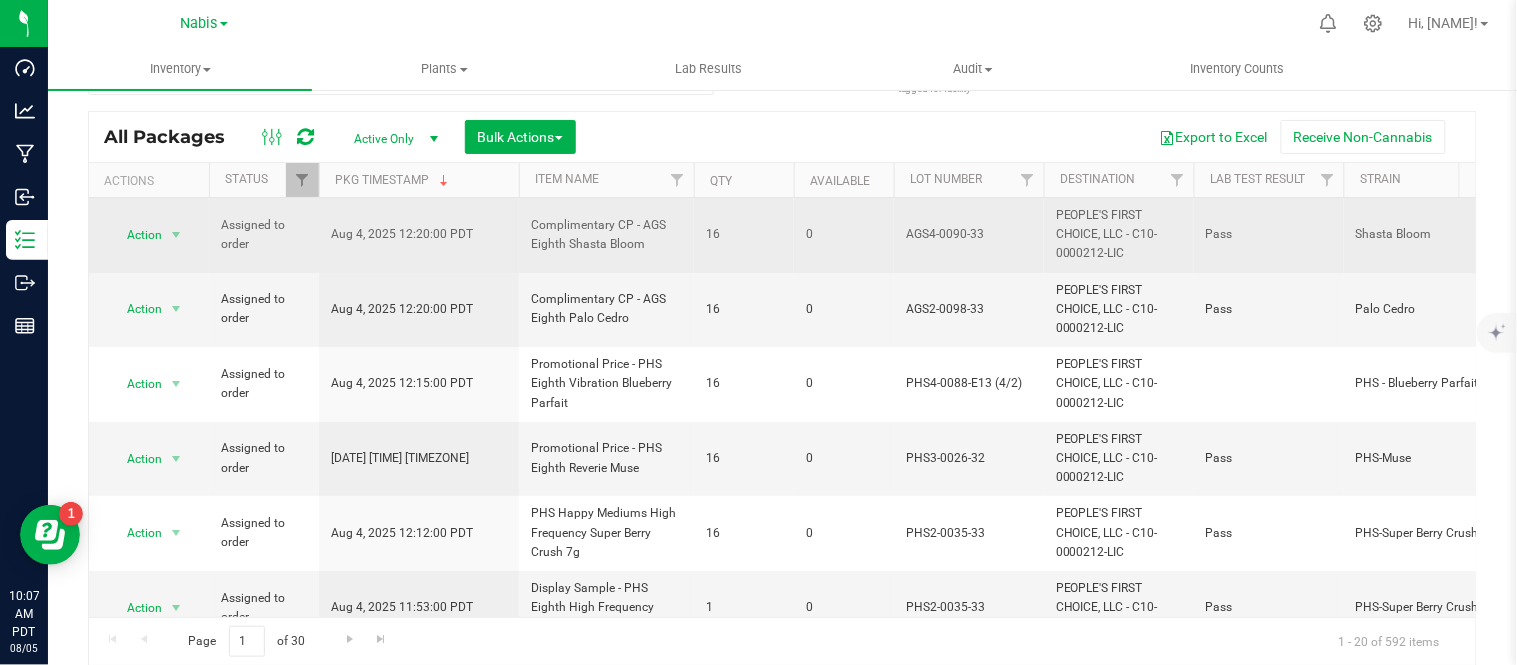 scroll, scrollTop: 0, scrollLeft: 0, axis: both 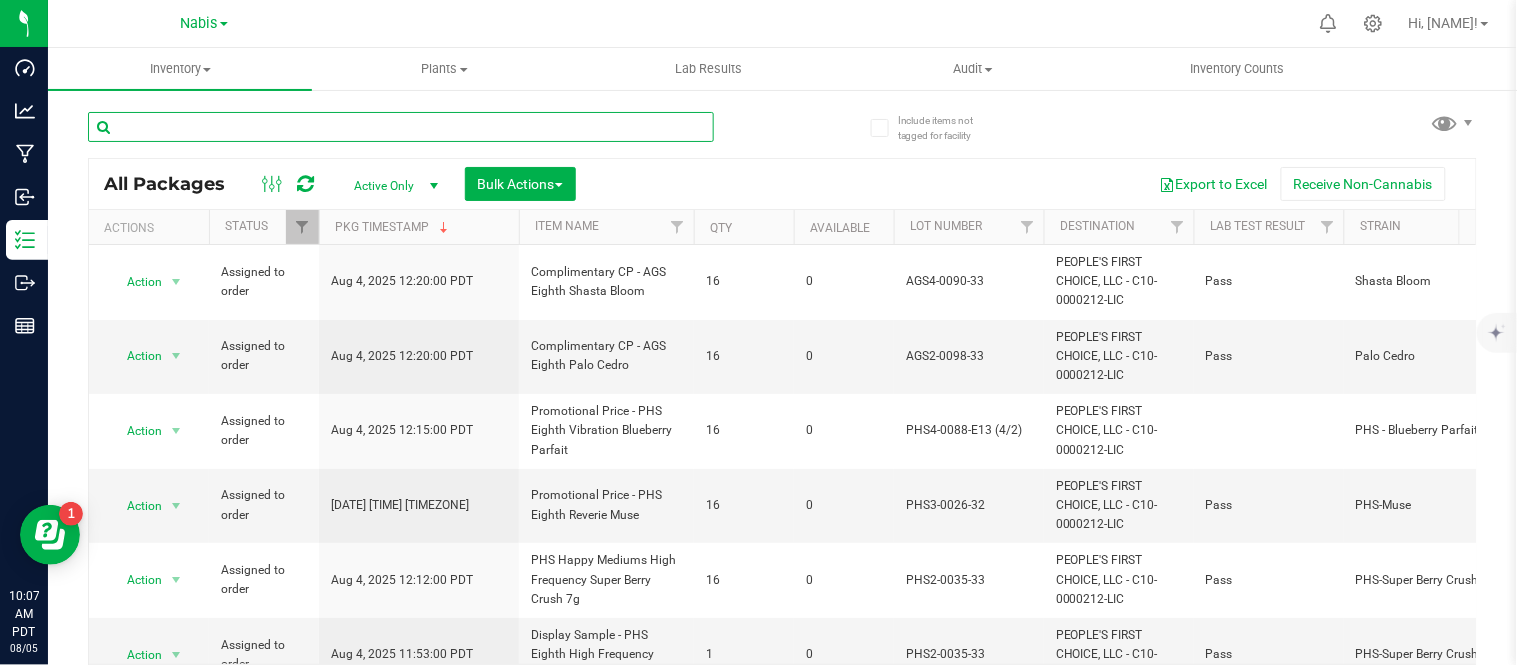 click at bounding box center [401, 127] 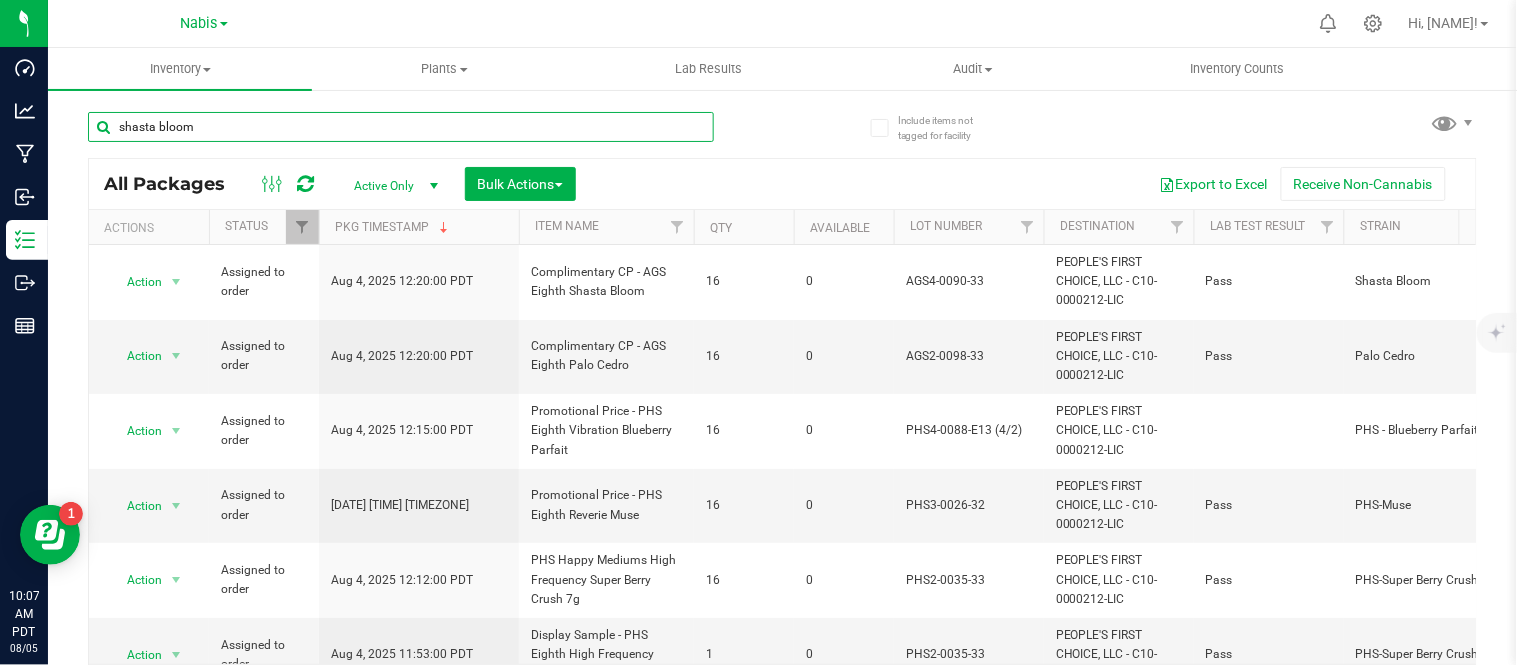 type on "shasta bloom" 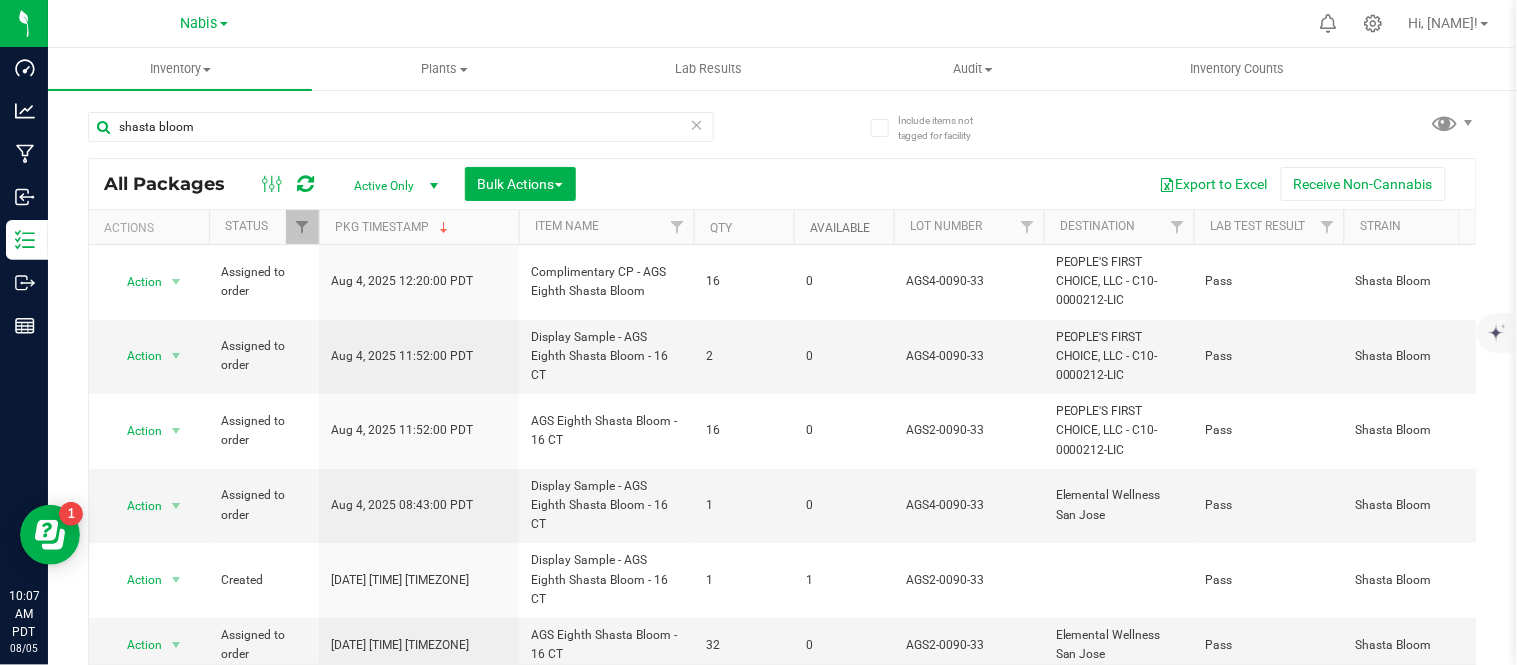 click on "Available" at bounding box center [840, 228] 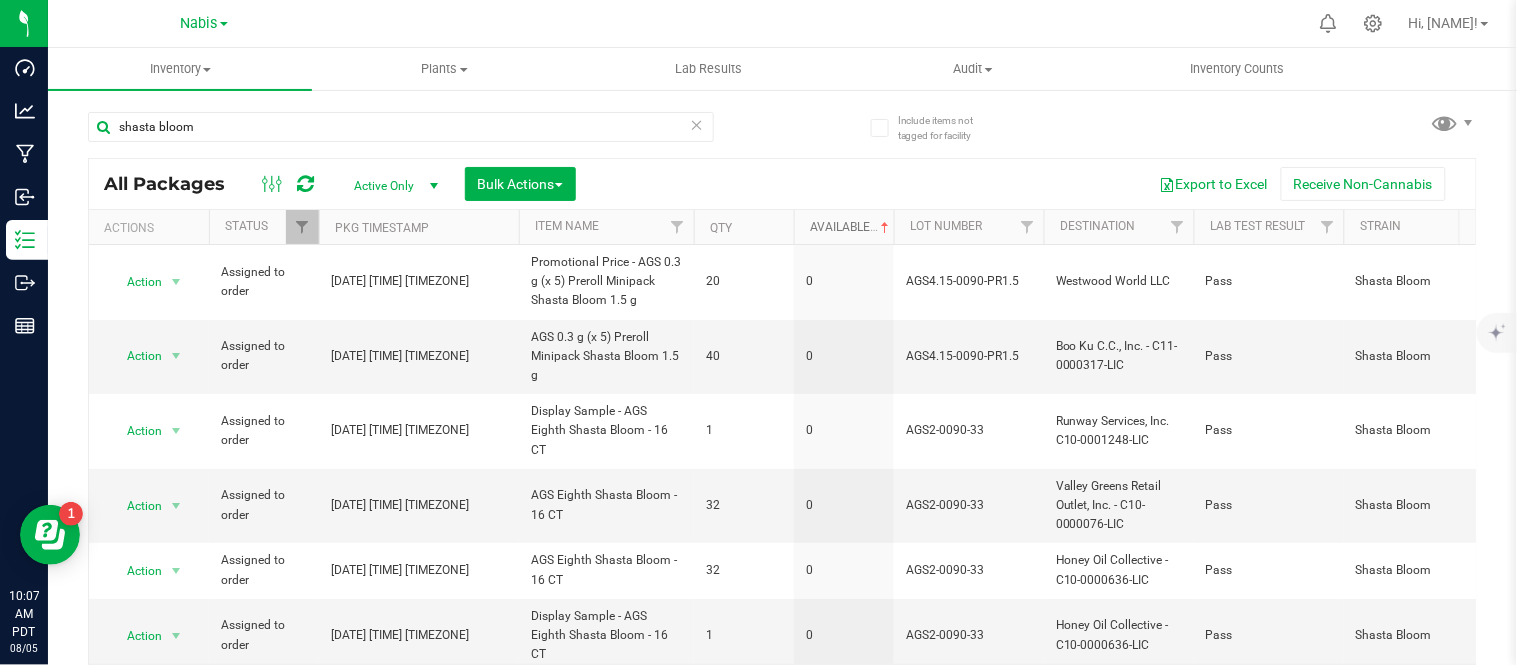 click on "Available" at bounding box center (851, 227) 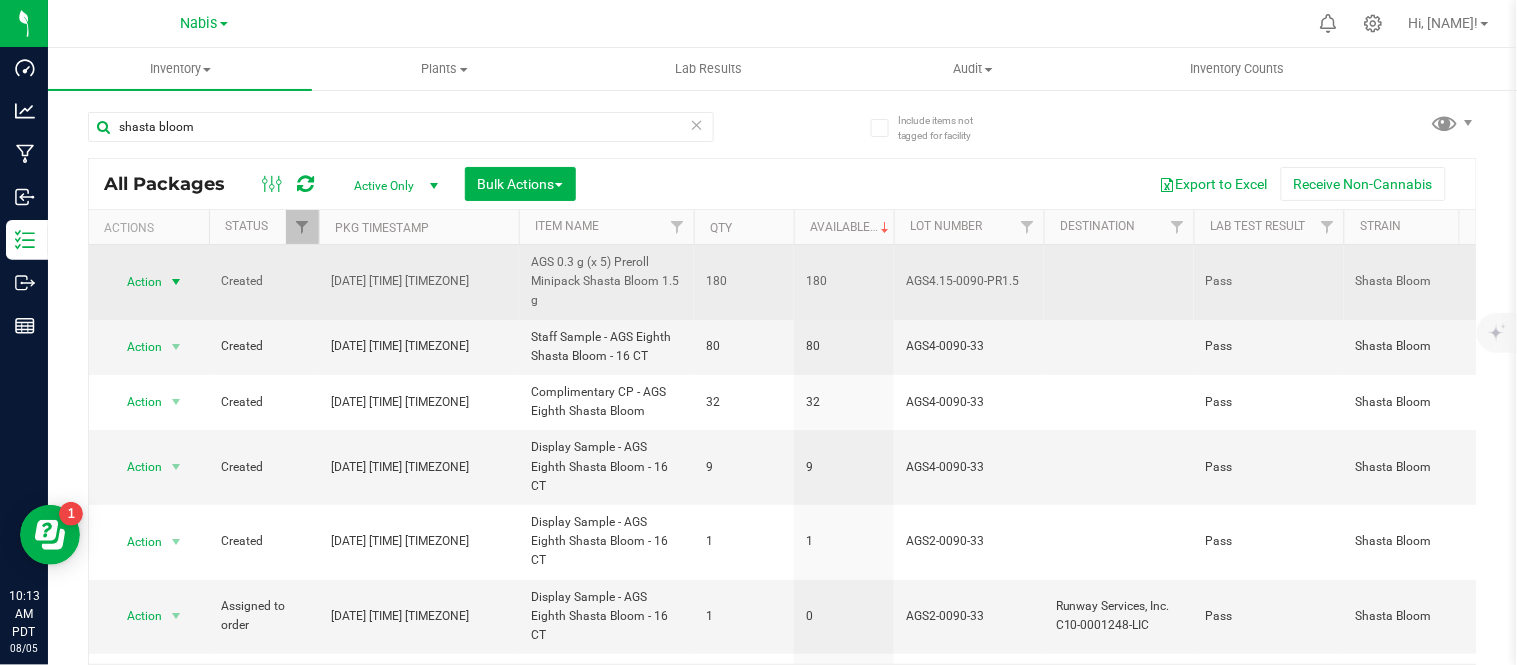 click on "Action" at bounding box center (136, 282) 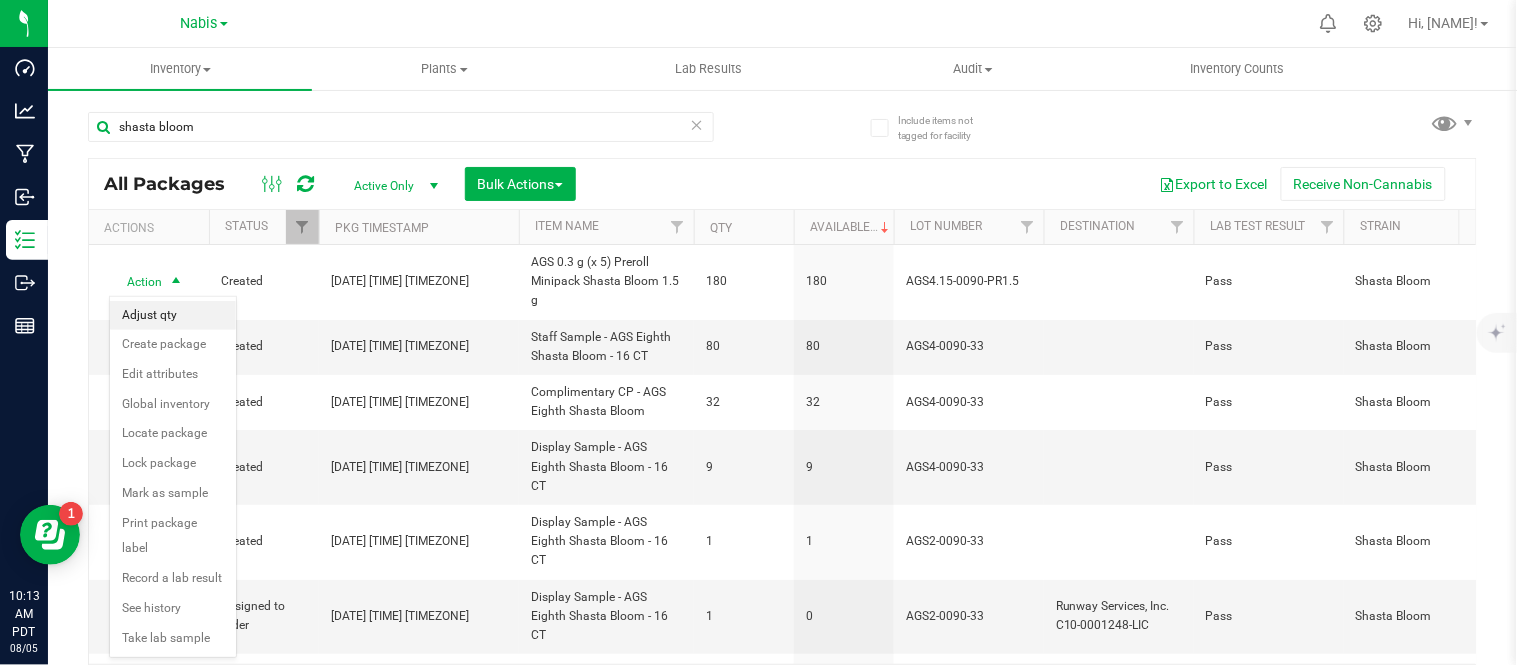 click on "Adjust qty" at bounding box center [173, 316] 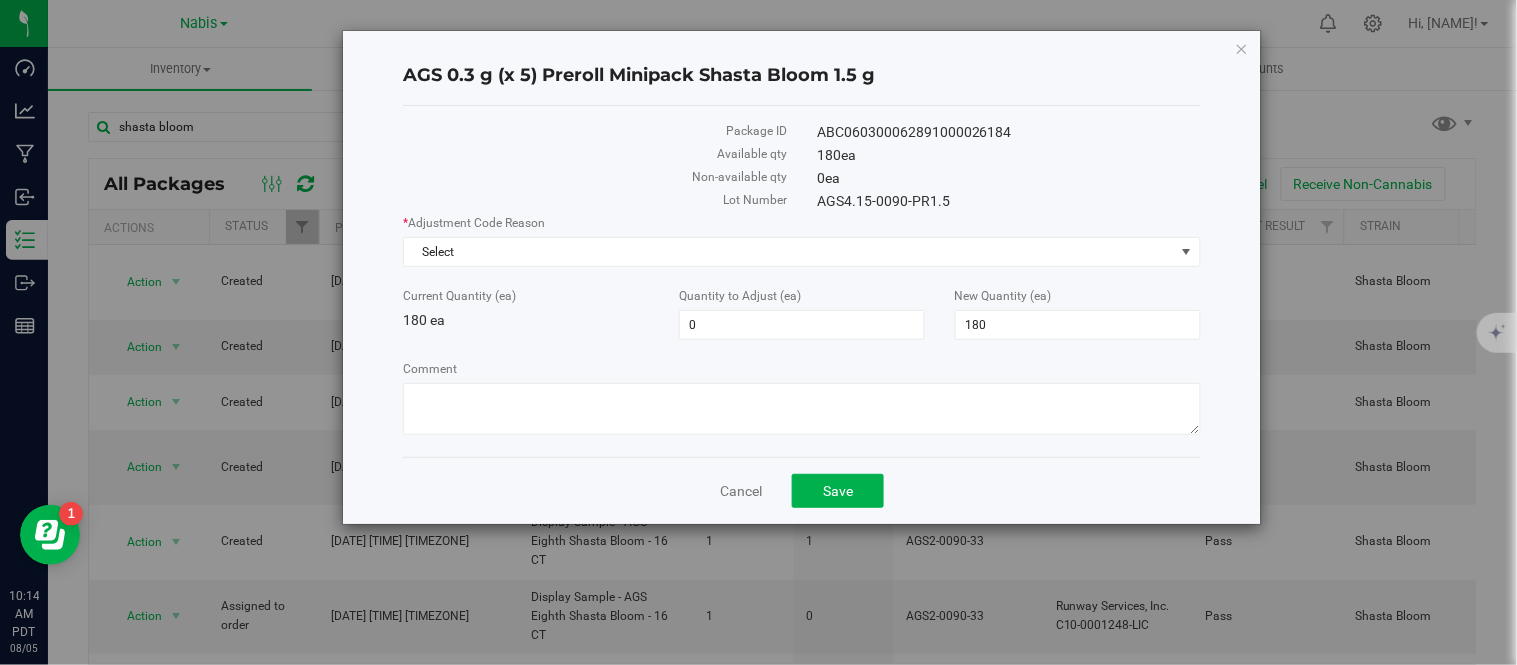 click on "AGS4.15-0090-PR1.5" at bounding box center (1009, 201) 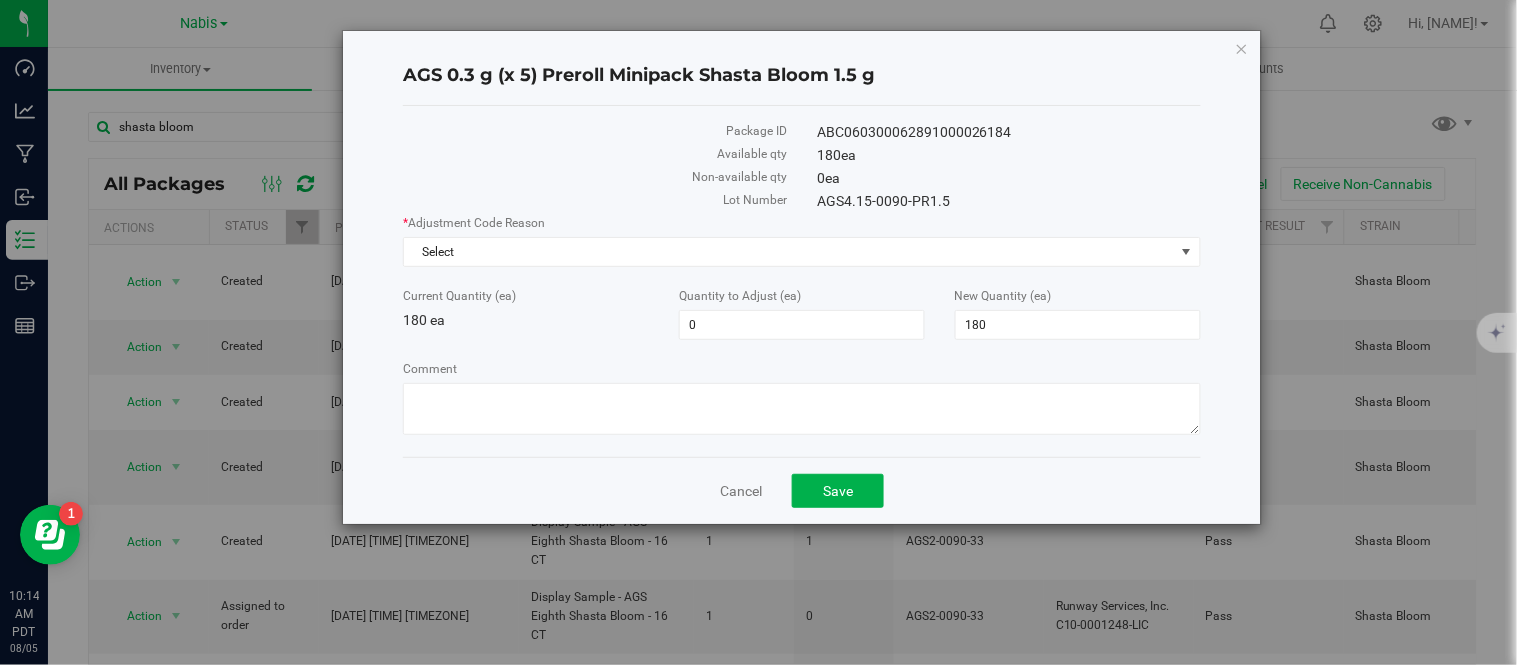 click on "AGS4.15-0090-PR1.5" at bounding box center (1009, 201) 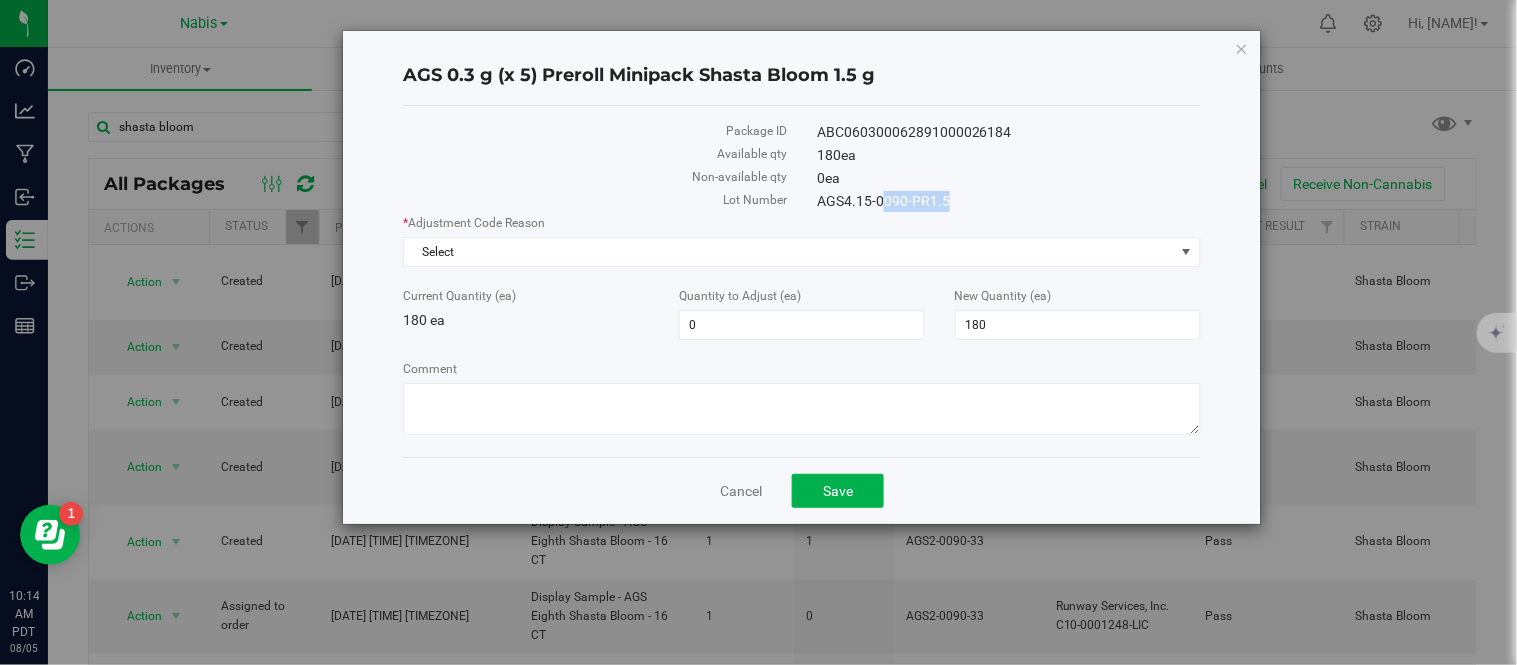 click on "AGS4.15-0090-PR1.5" at bounding box center [1009, 201] 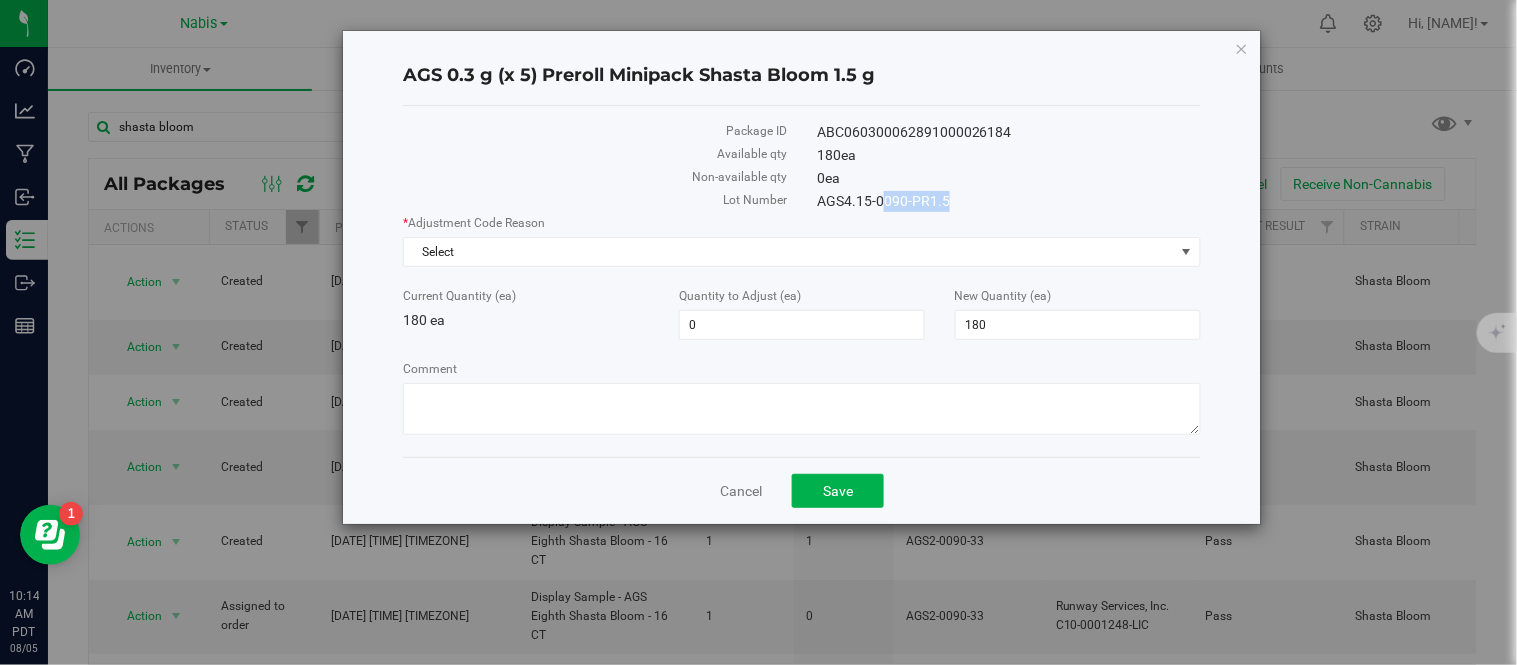 copy on "AGS4.15-0090-PR1.5" 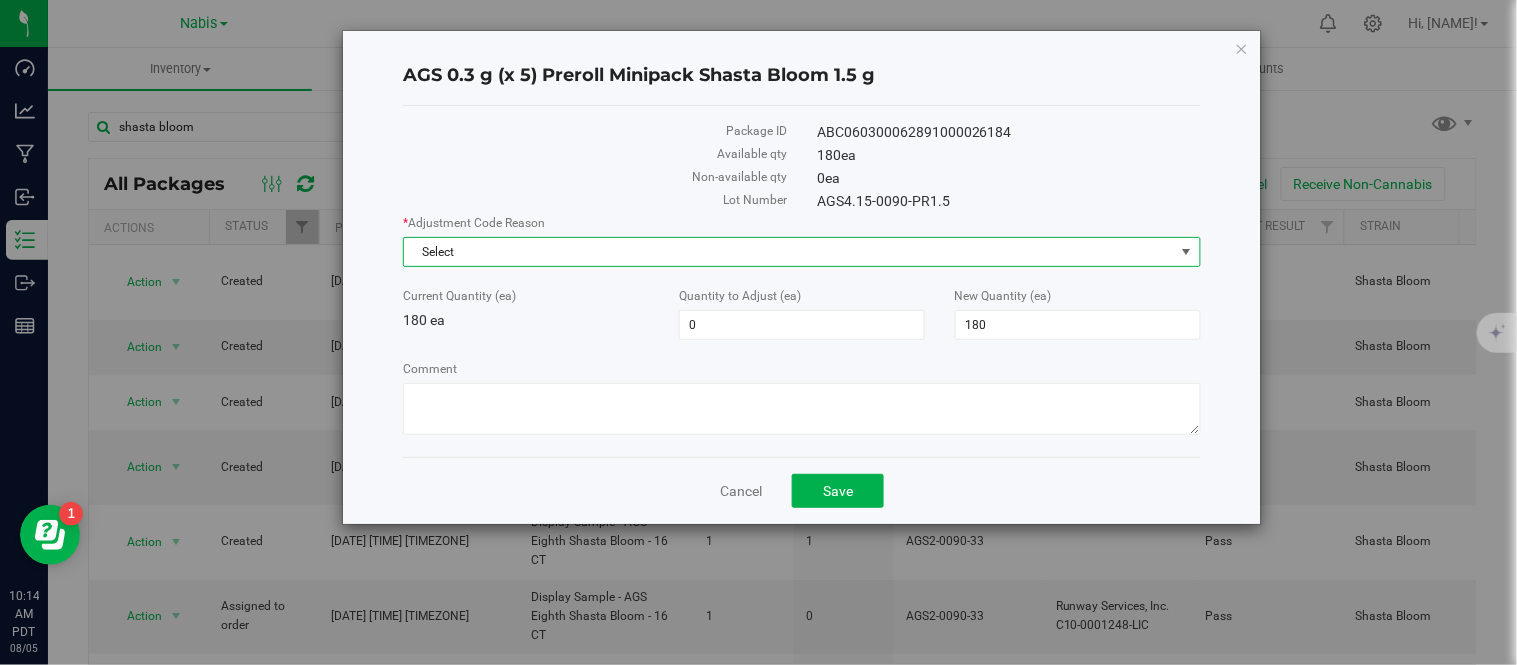 click on "Select" at bounding box center (789, 252) 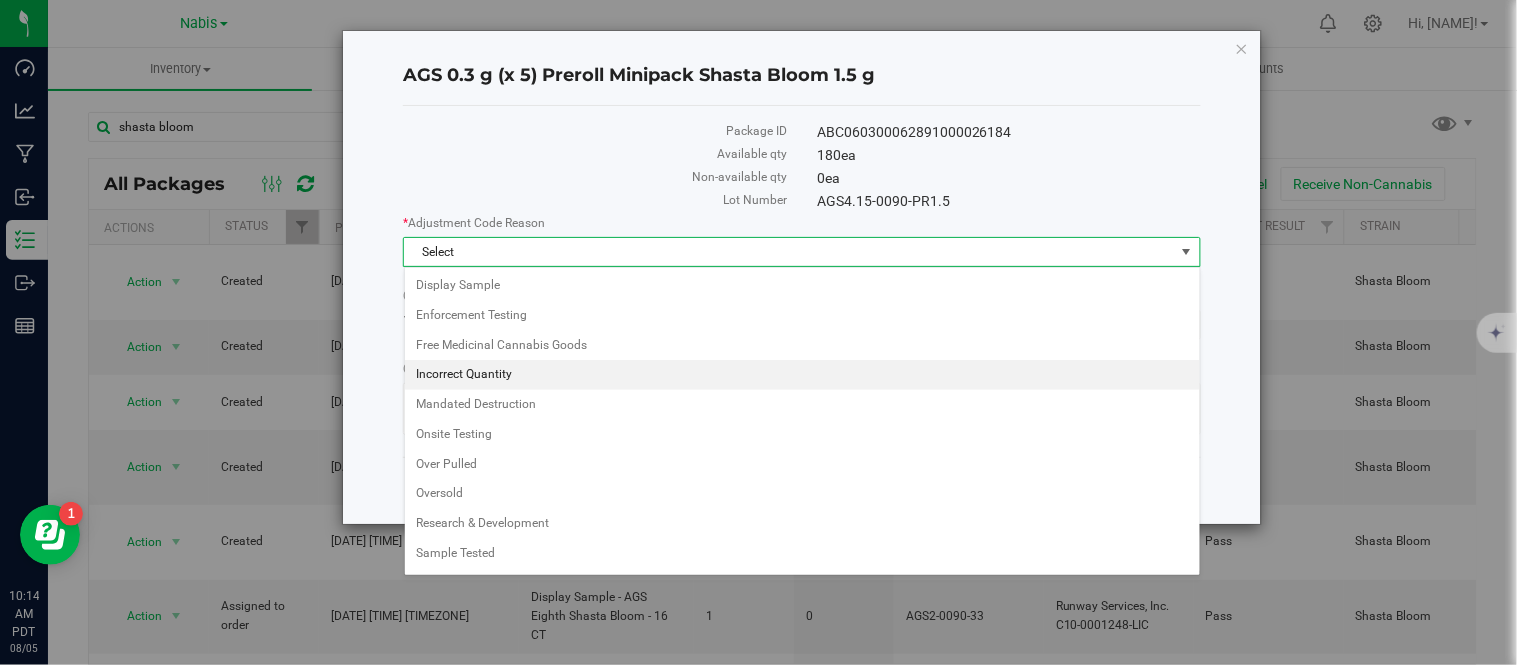 click on "Incorrect Quantity" at bounding box center (802, 375) 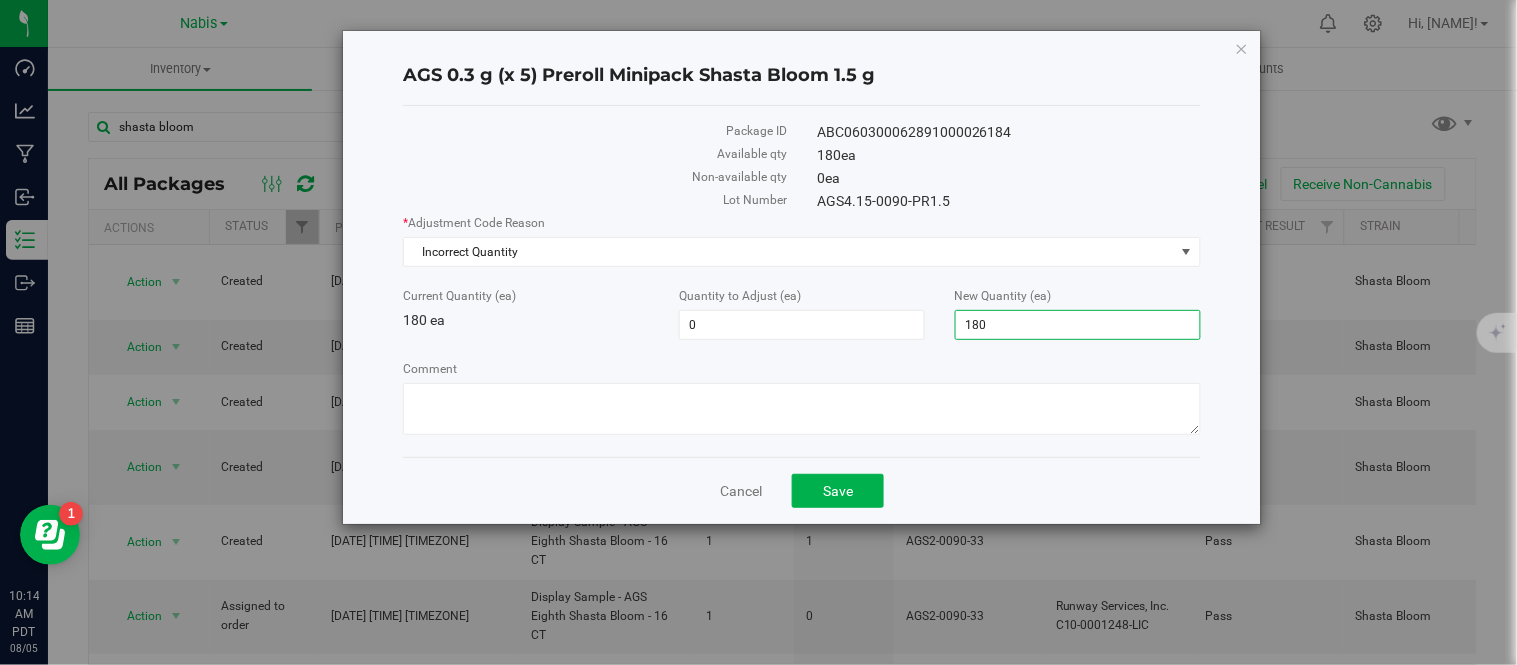 click on "180 180" at bounding box center [1078, 325] 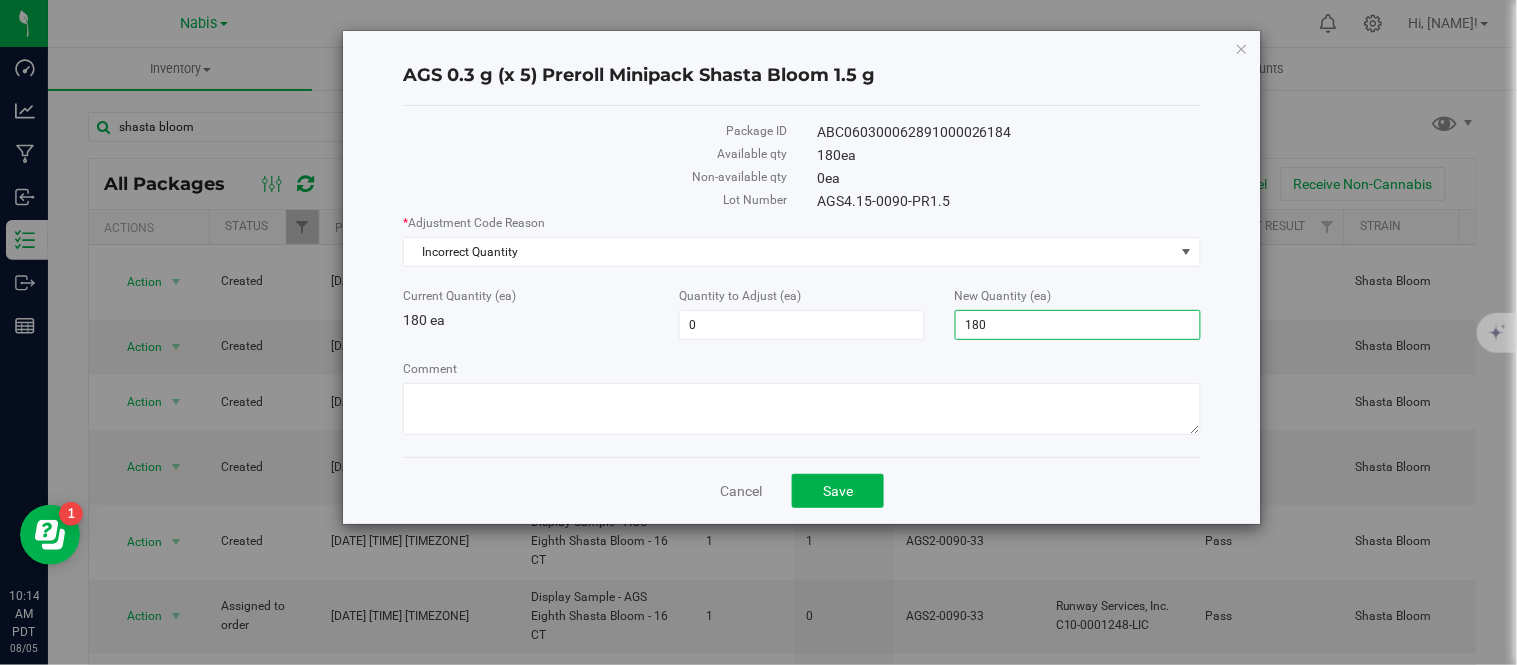 click on "180" at bounding box center (1078, 325) 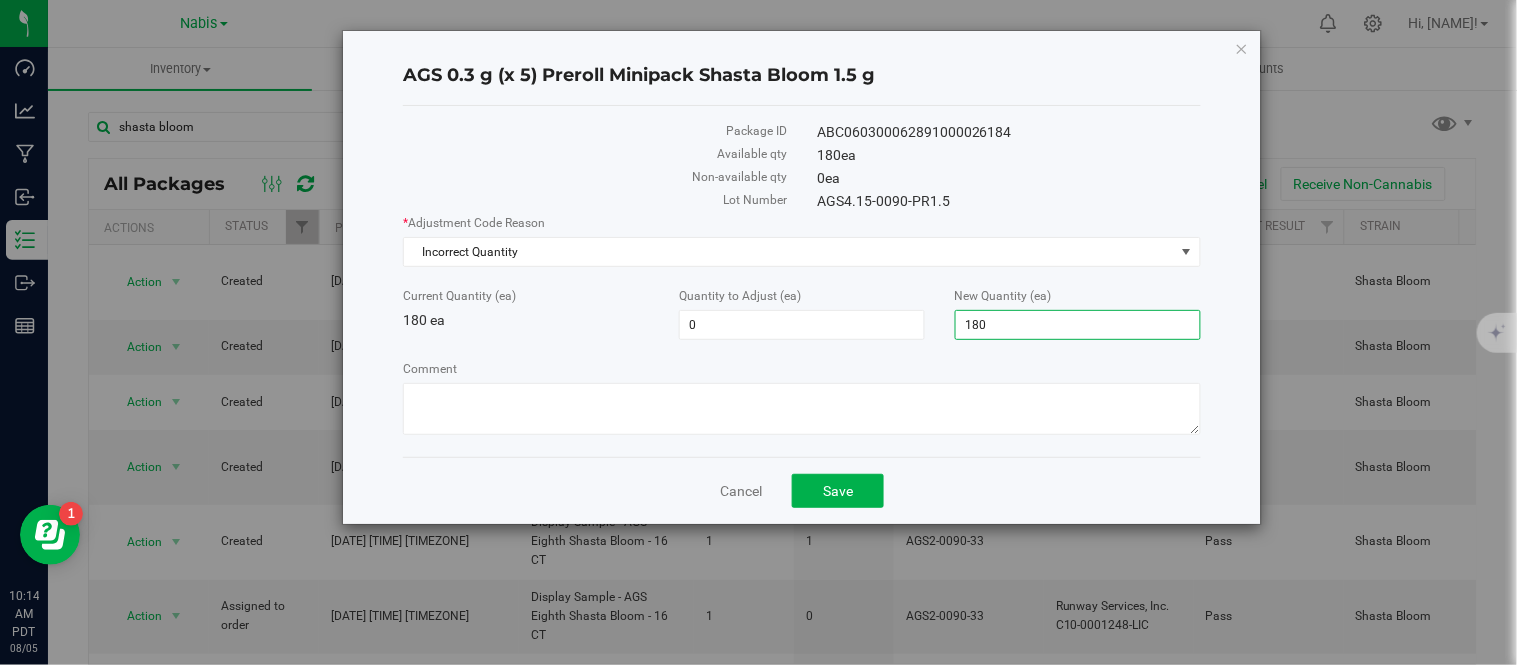 click on "180" at bounding box center (1078, 325) 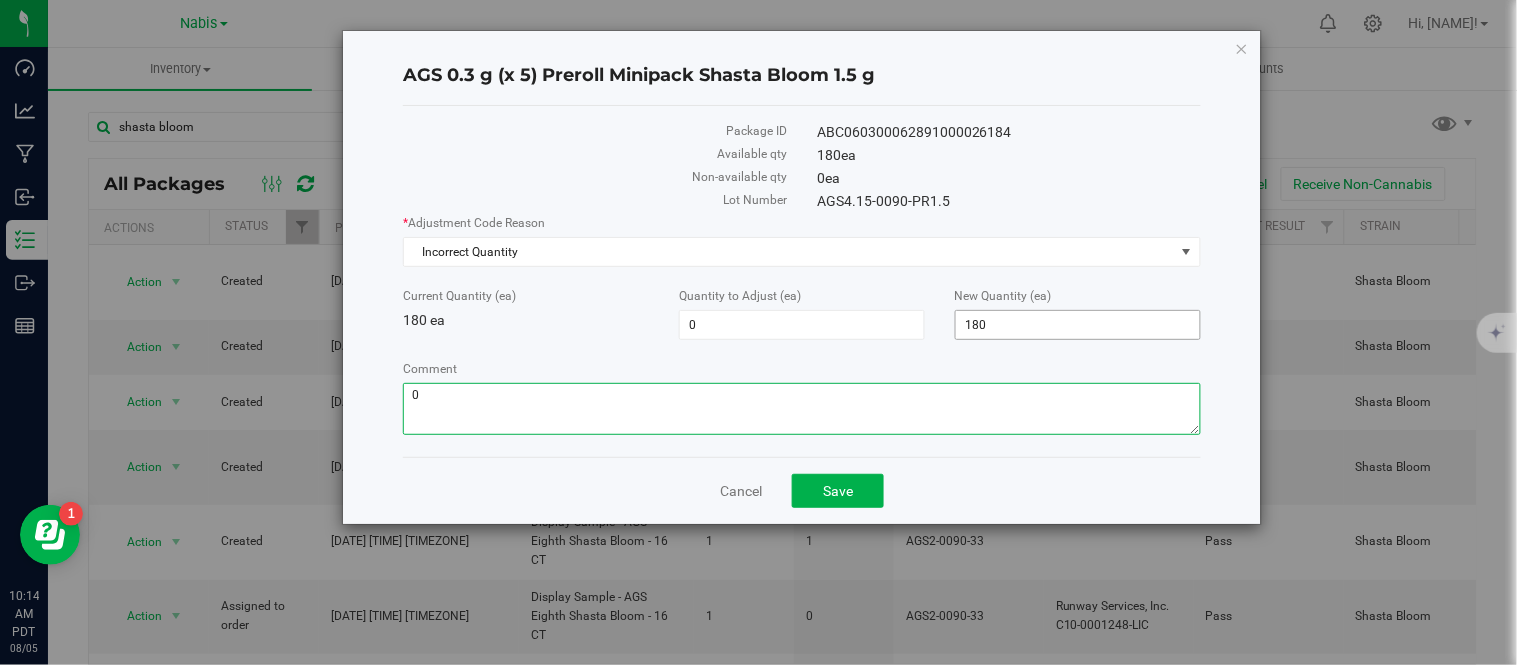type on "0" 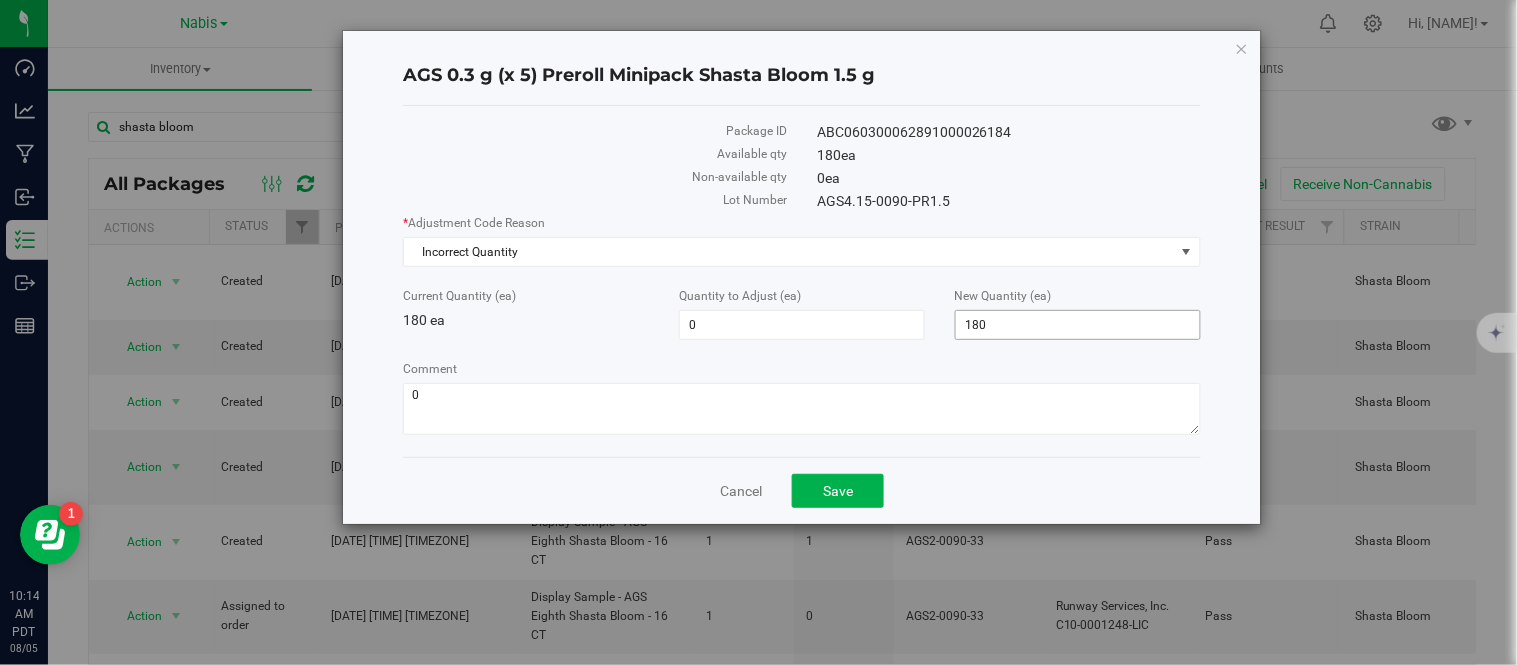 click on "180 180" at bounding box center [1078, 325] 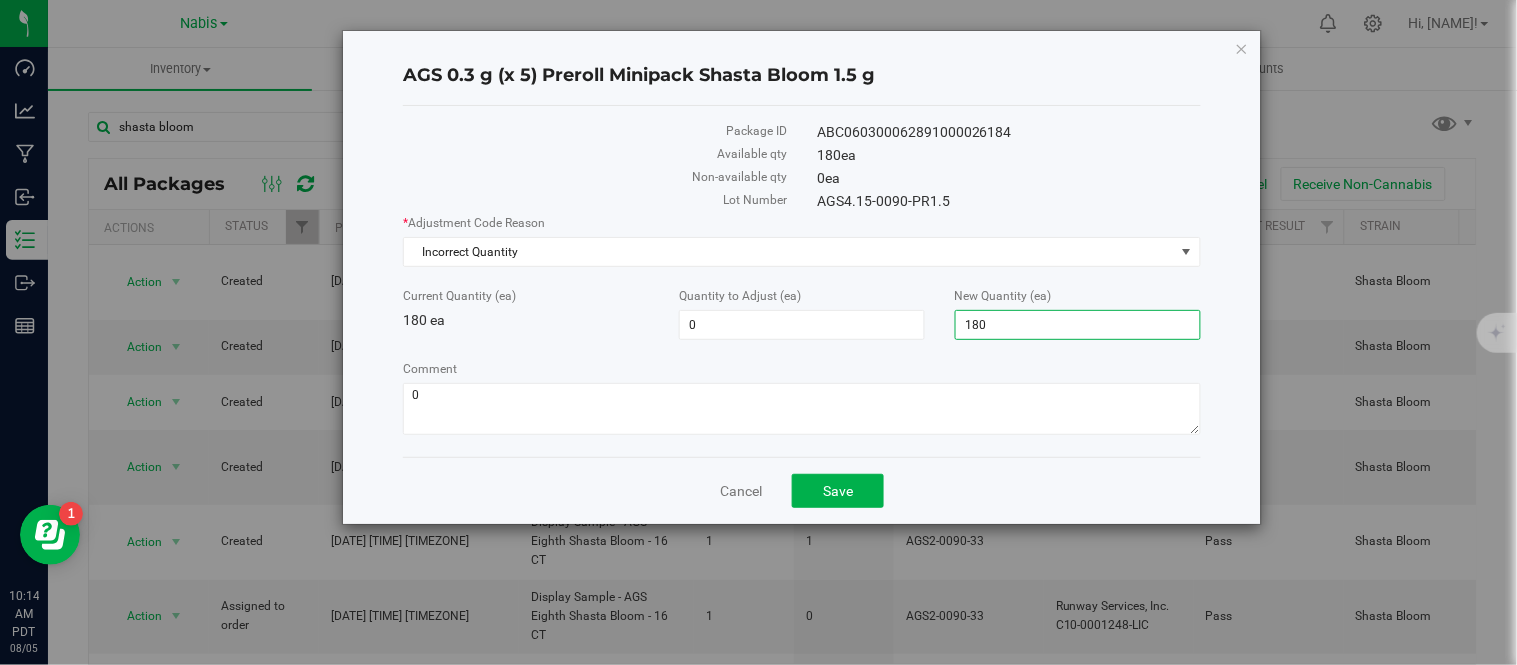 click on "180" at bounding box center (1078, 325) 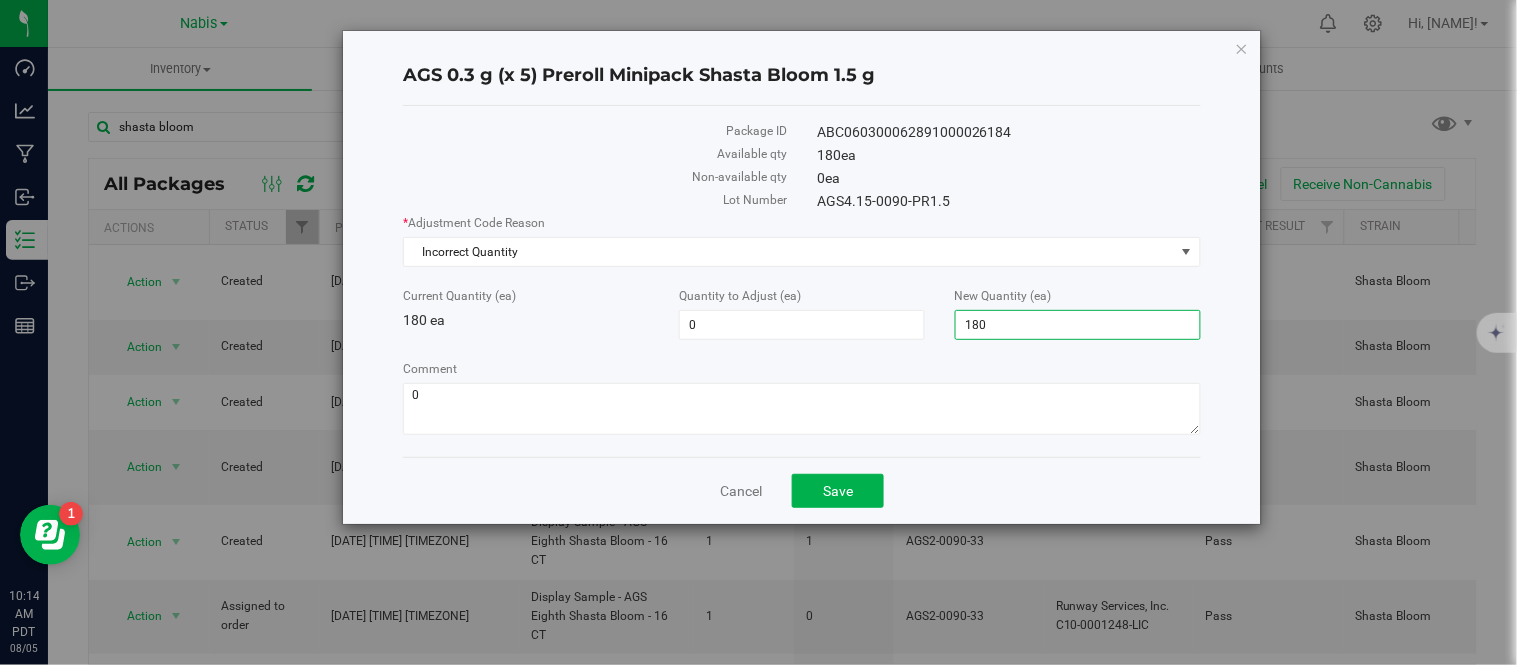 click on "180" at bounding box center [1078, 325] 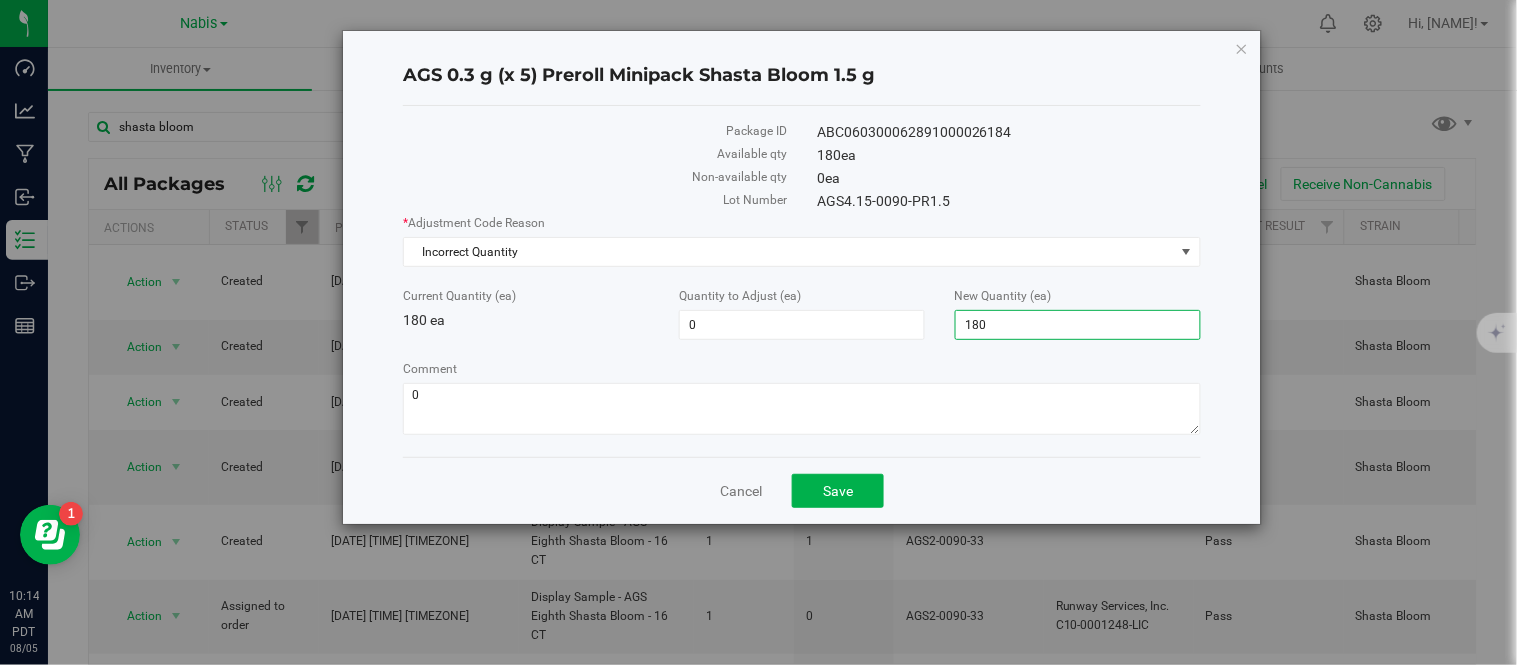type on "0" 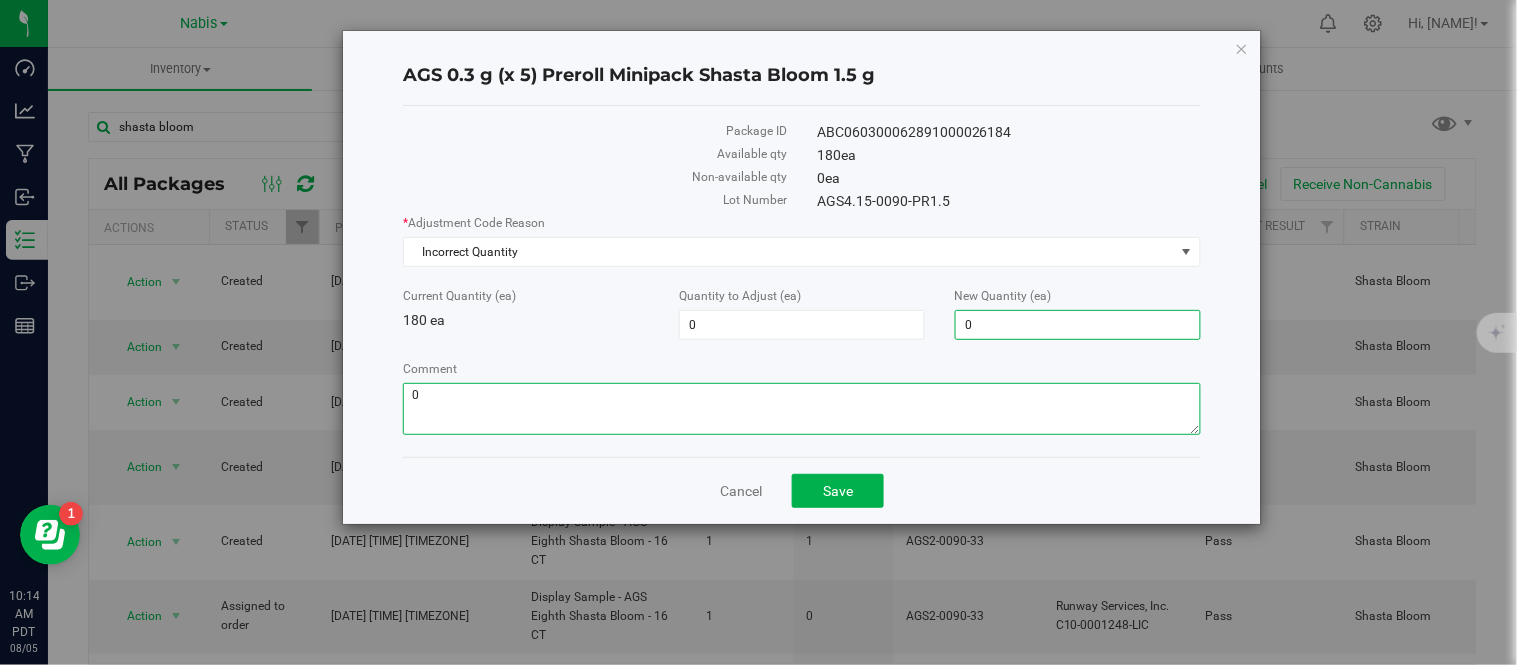 type on "-180" 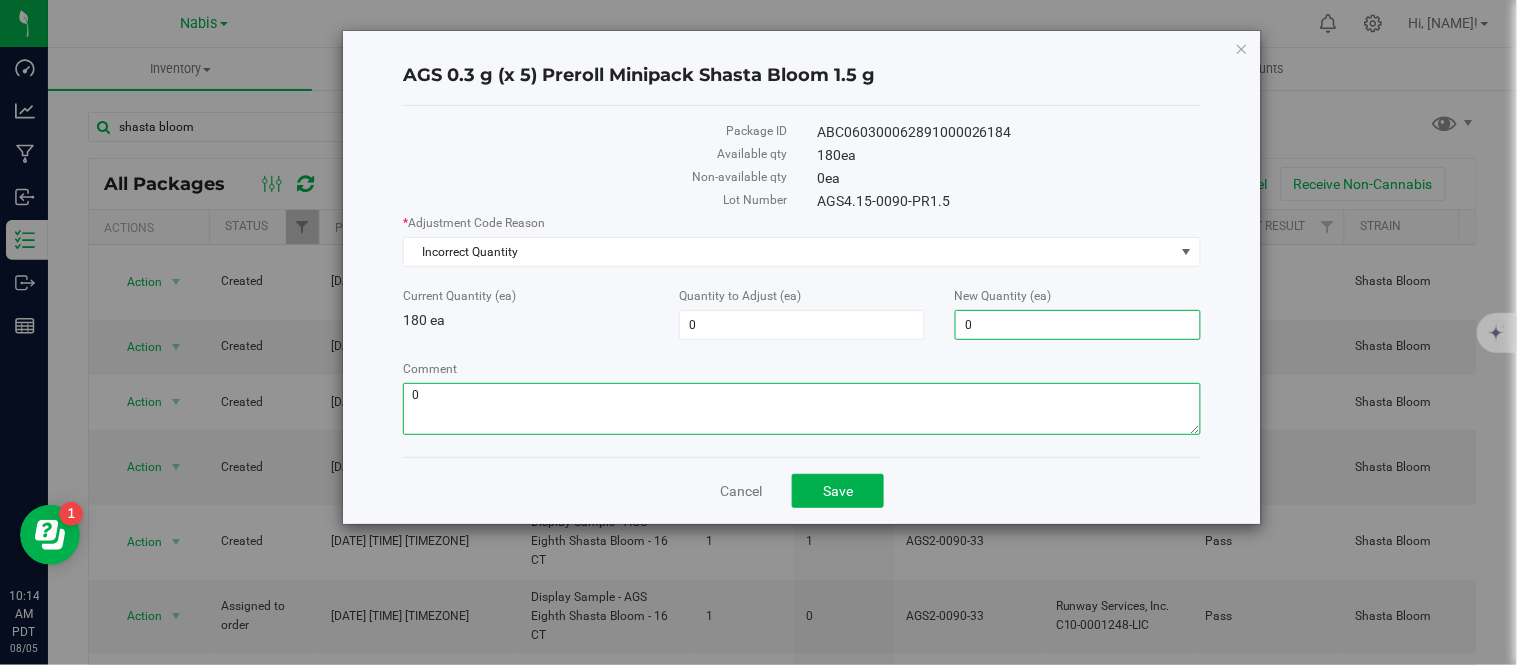 type on "0" 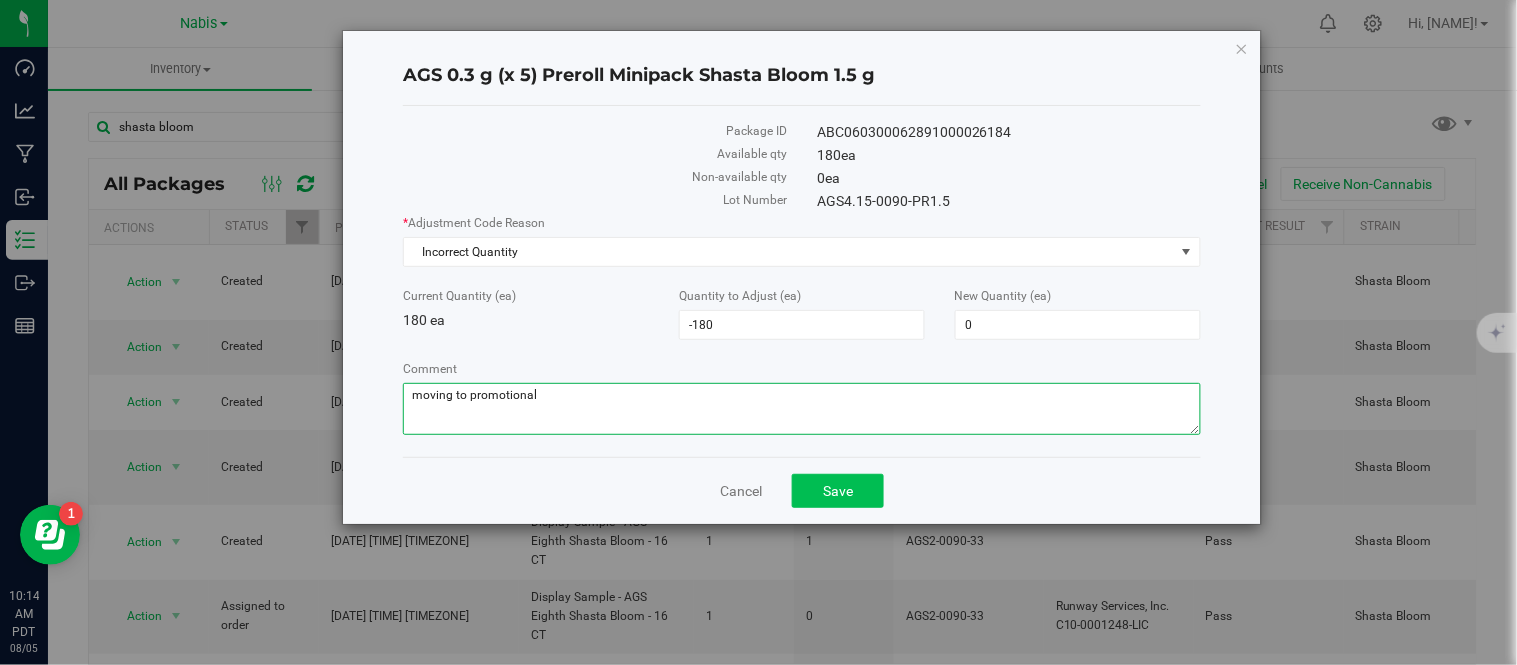 type on "moving to promotional" 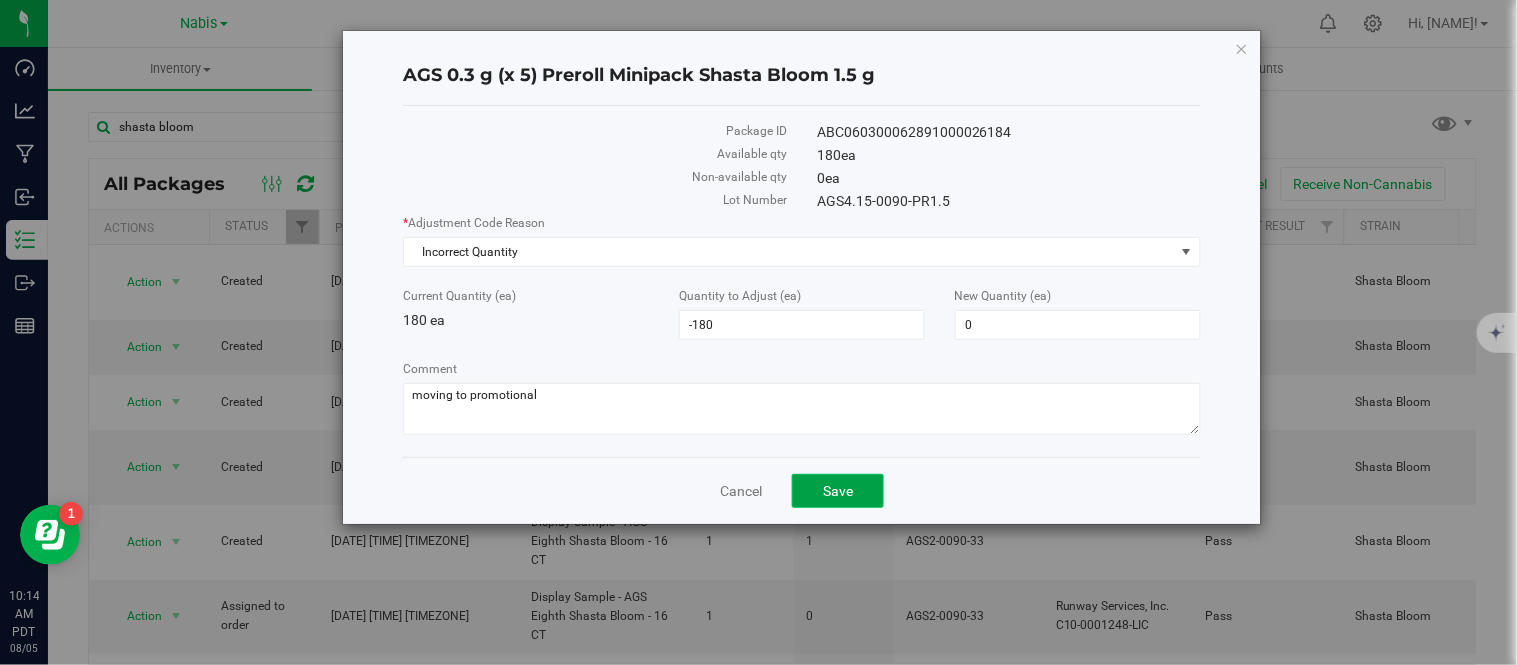 click on "Save" 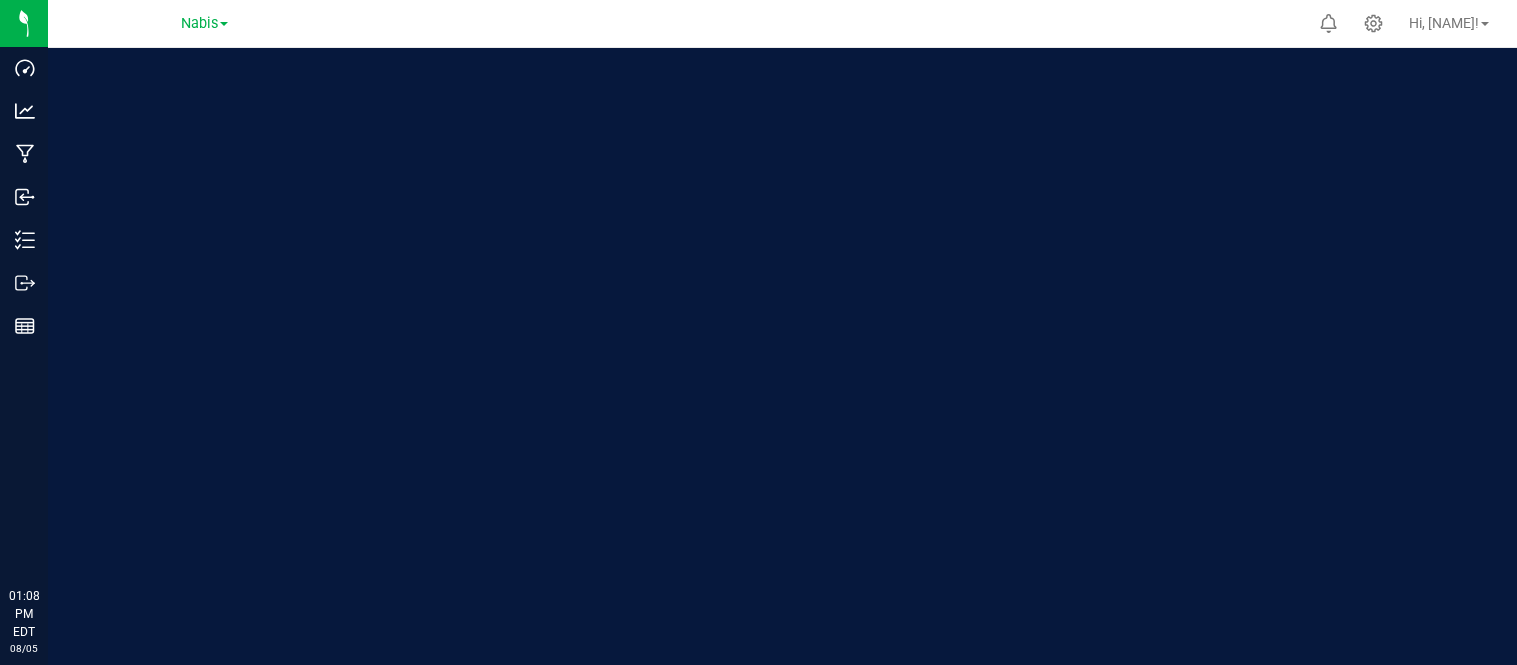 scroll, scrollTop: 0, scrollLeft: 0, axis: both 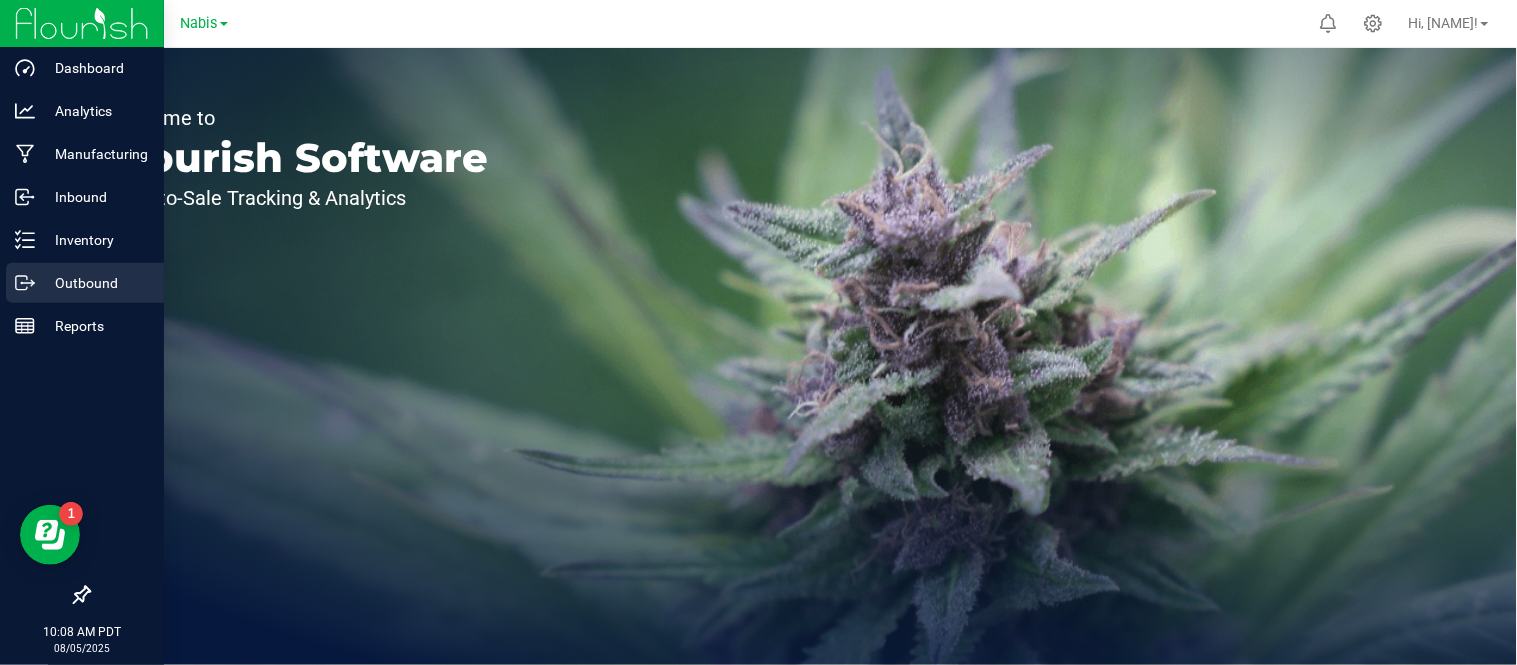 click on "Outbound" at bounding box center (95, 283) 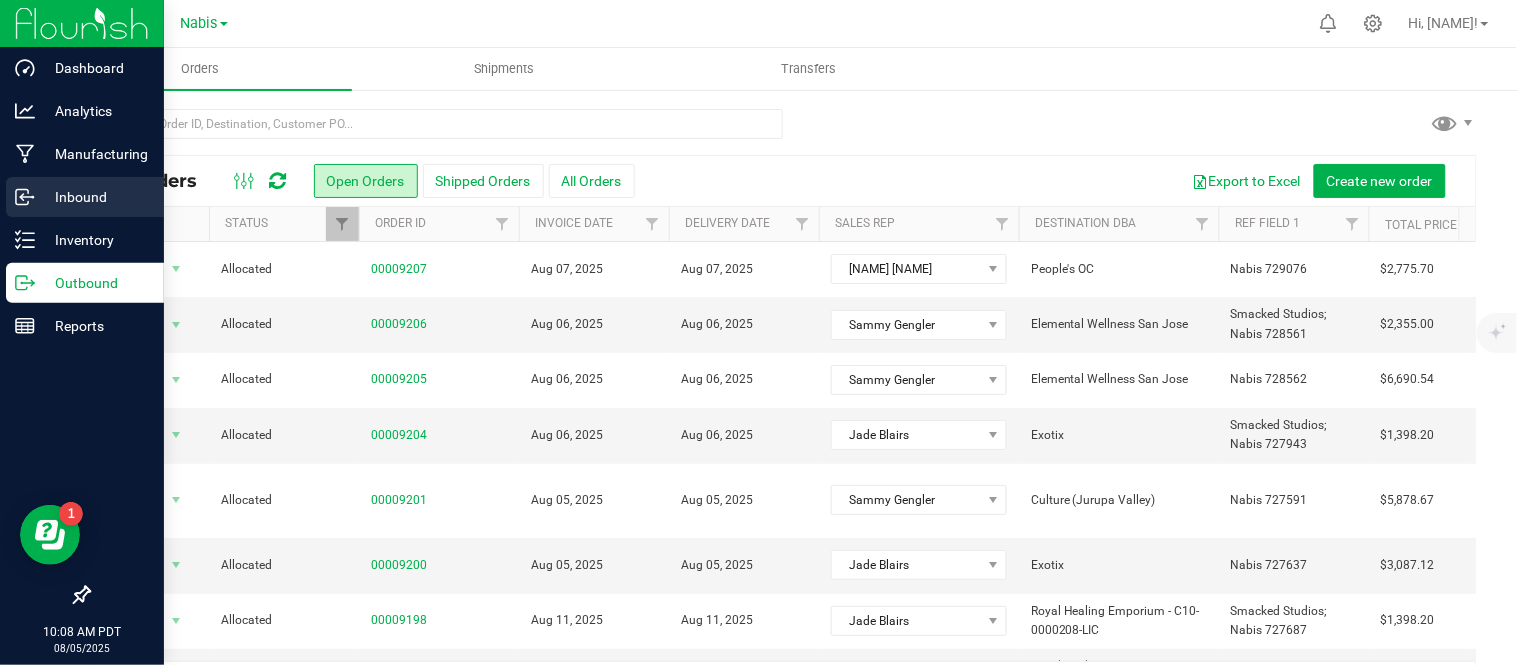click on "Inbound" at bounding box center [95, 197] 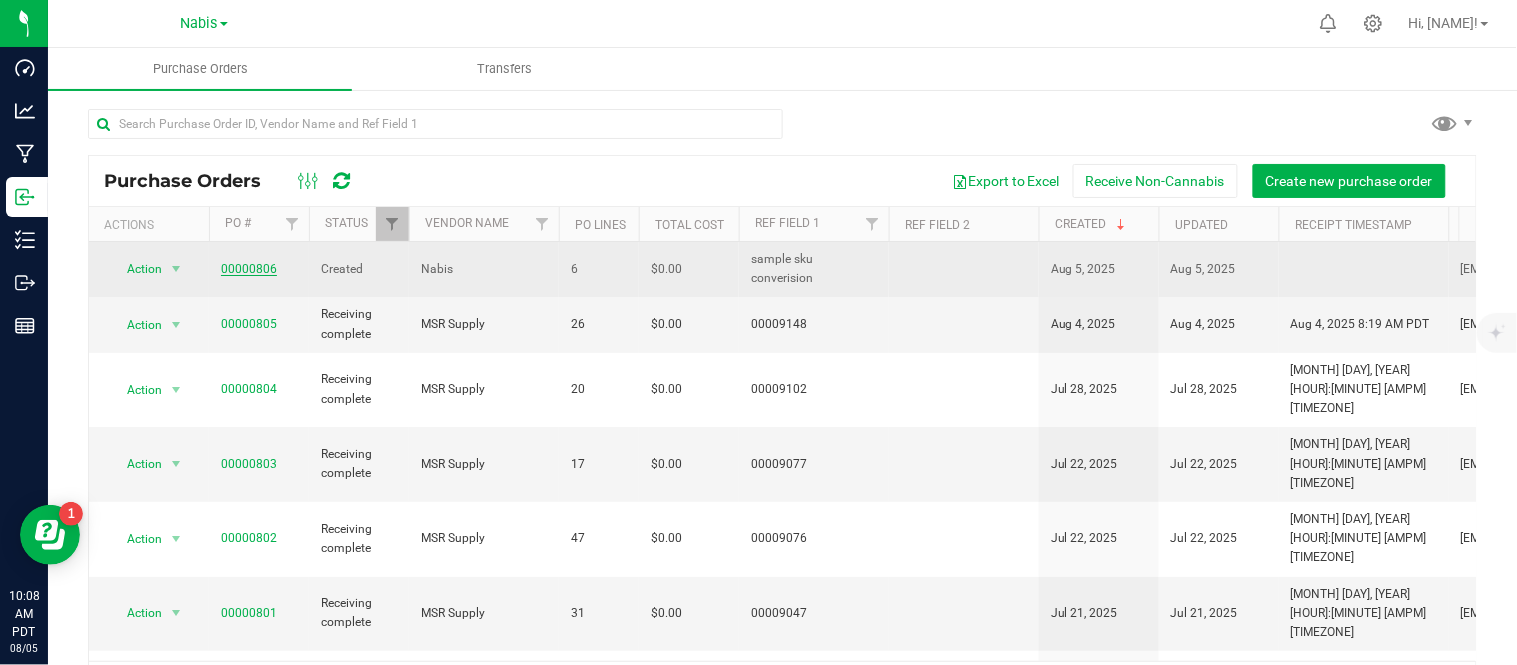 click on "00000806" at bounding box center (249, 269) 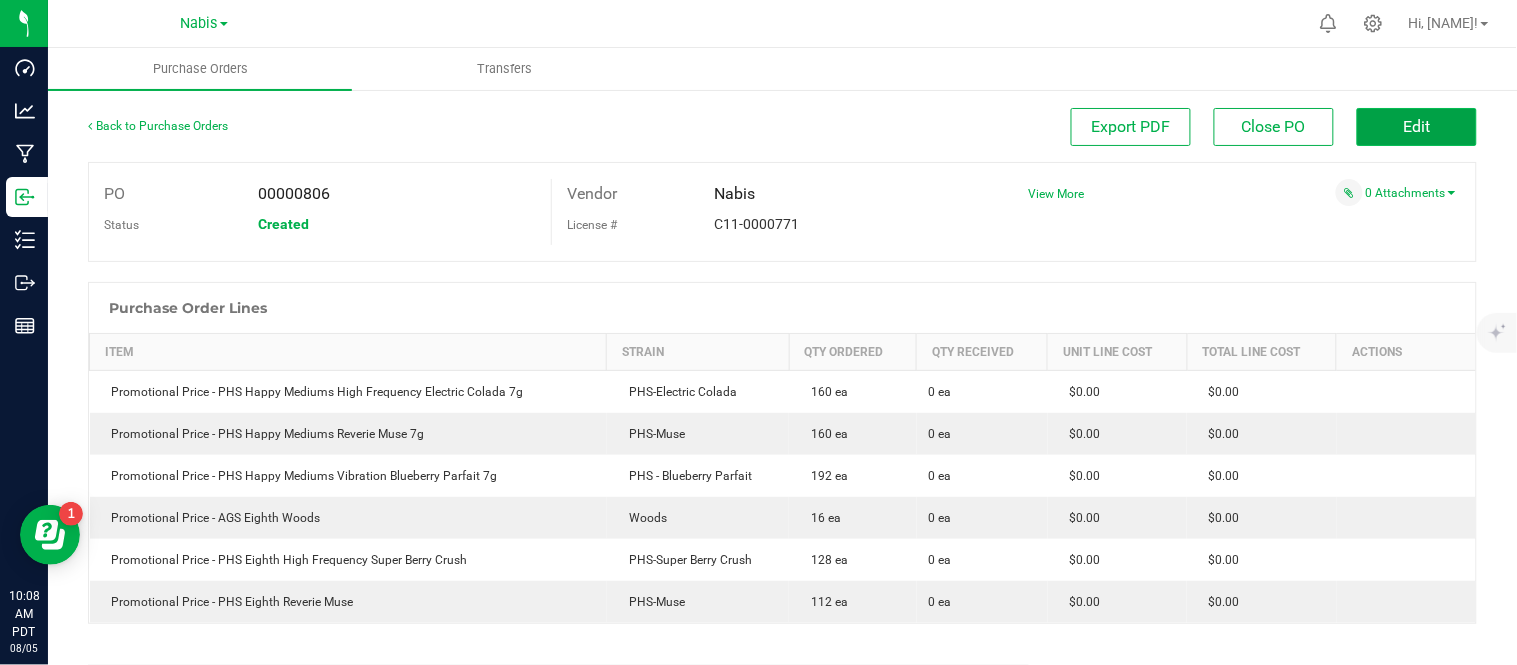 click on "Edit" at bounding box center (1417, 127) 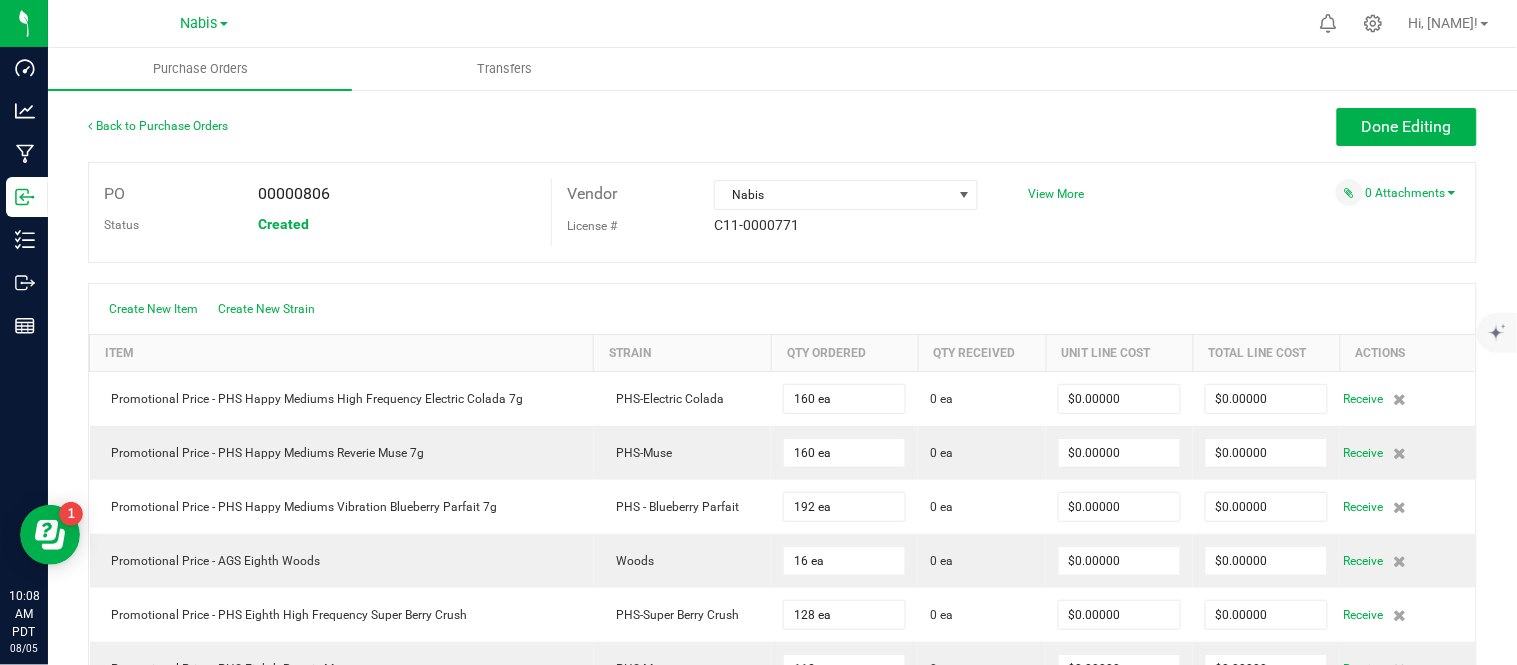 scroll, scrollTop: 396, scrollLeft: 0, axis: vertical 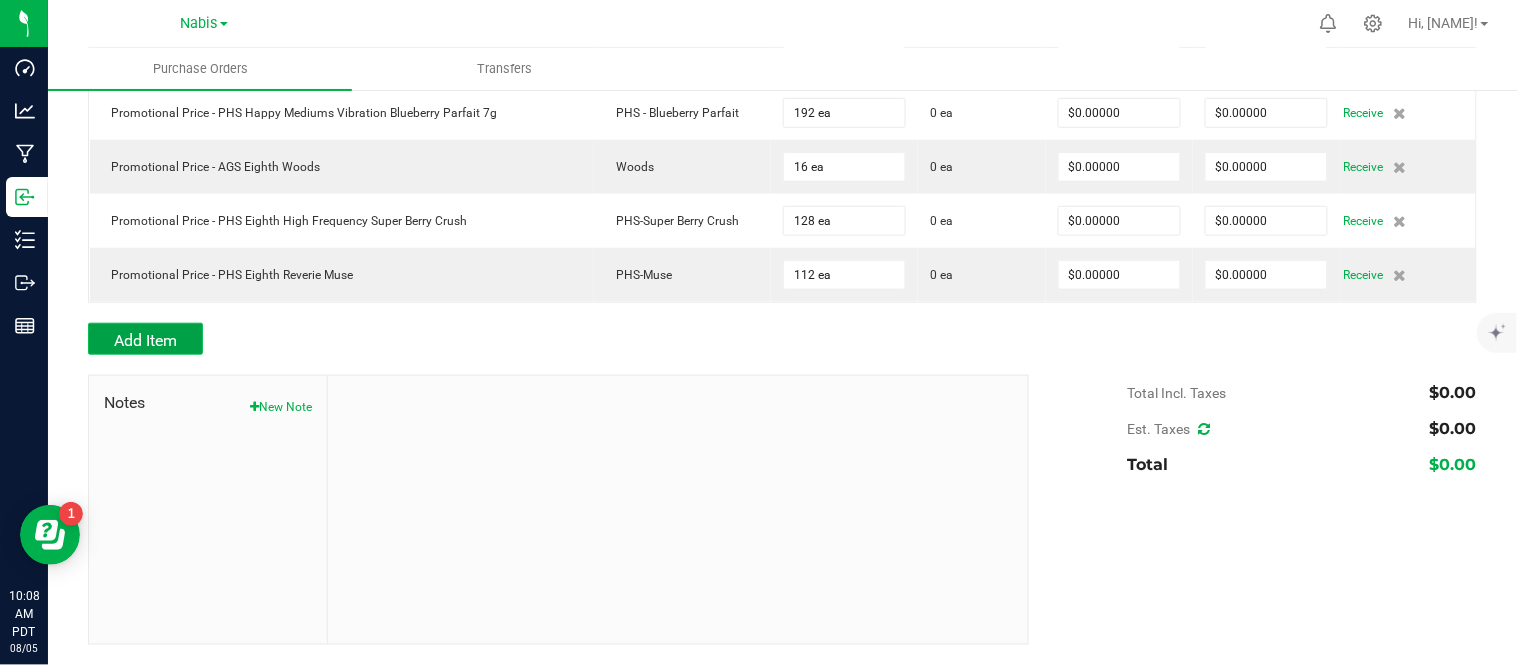 click on "Add Item" at bounding box center (145, 340) 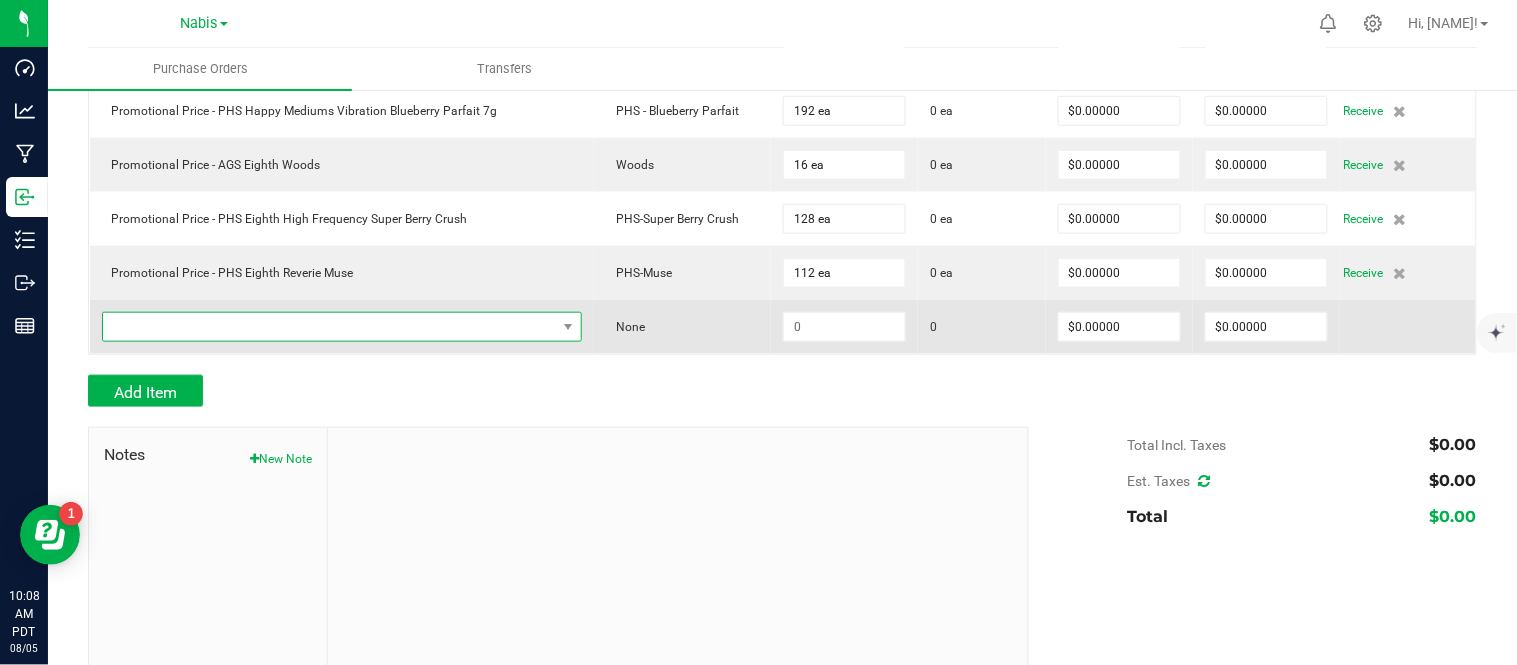 click at bounding box center [329, 327] 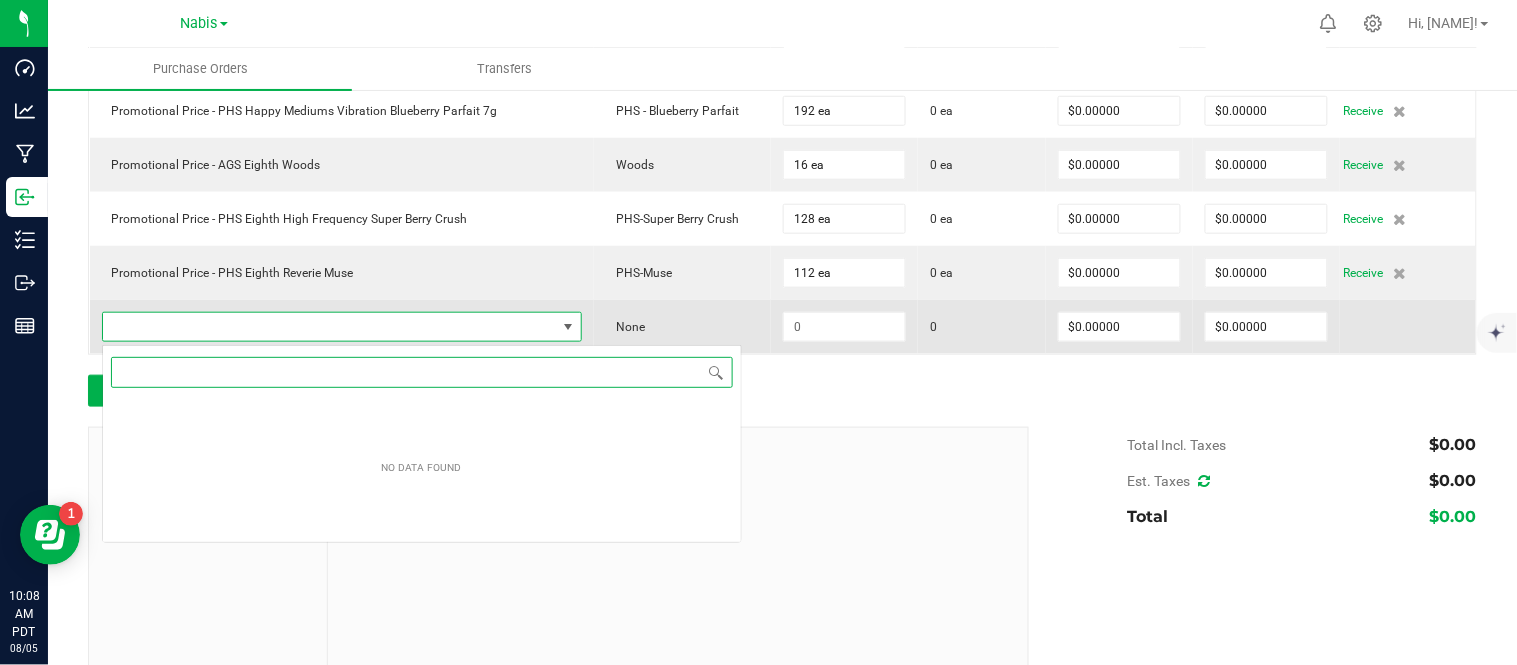 scroll, scrollTop: 99970, scrollLeft: 99531, axis: both 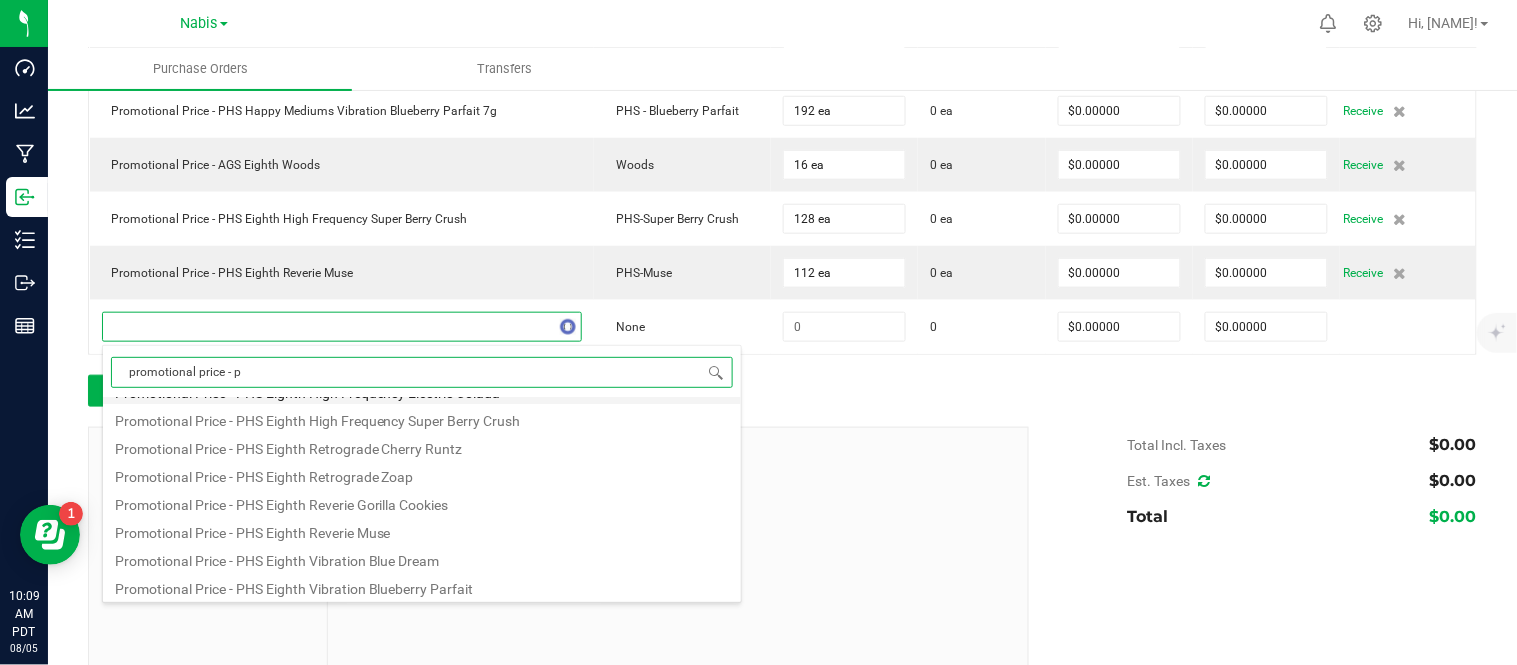 type on "promotional price -" 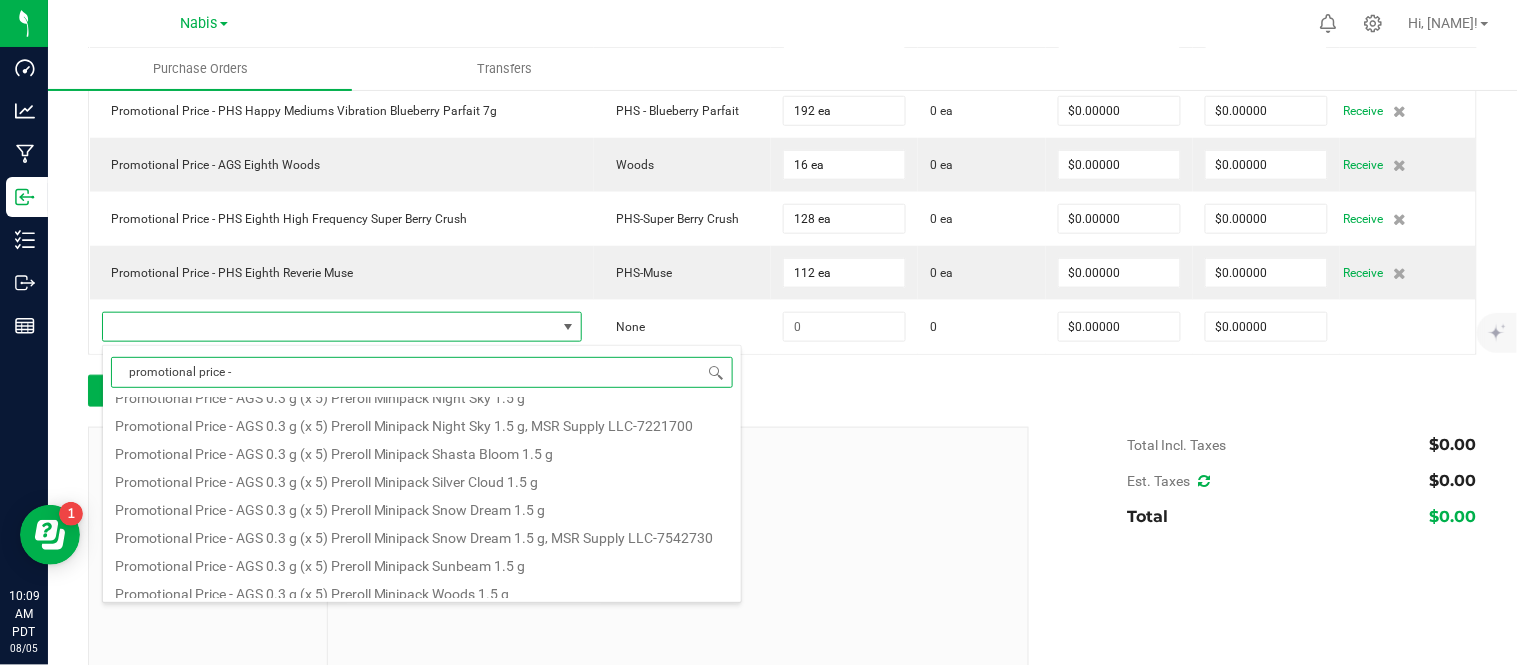 scroll, scrollTop: 326, scrollLeft: 0, axis: vertical 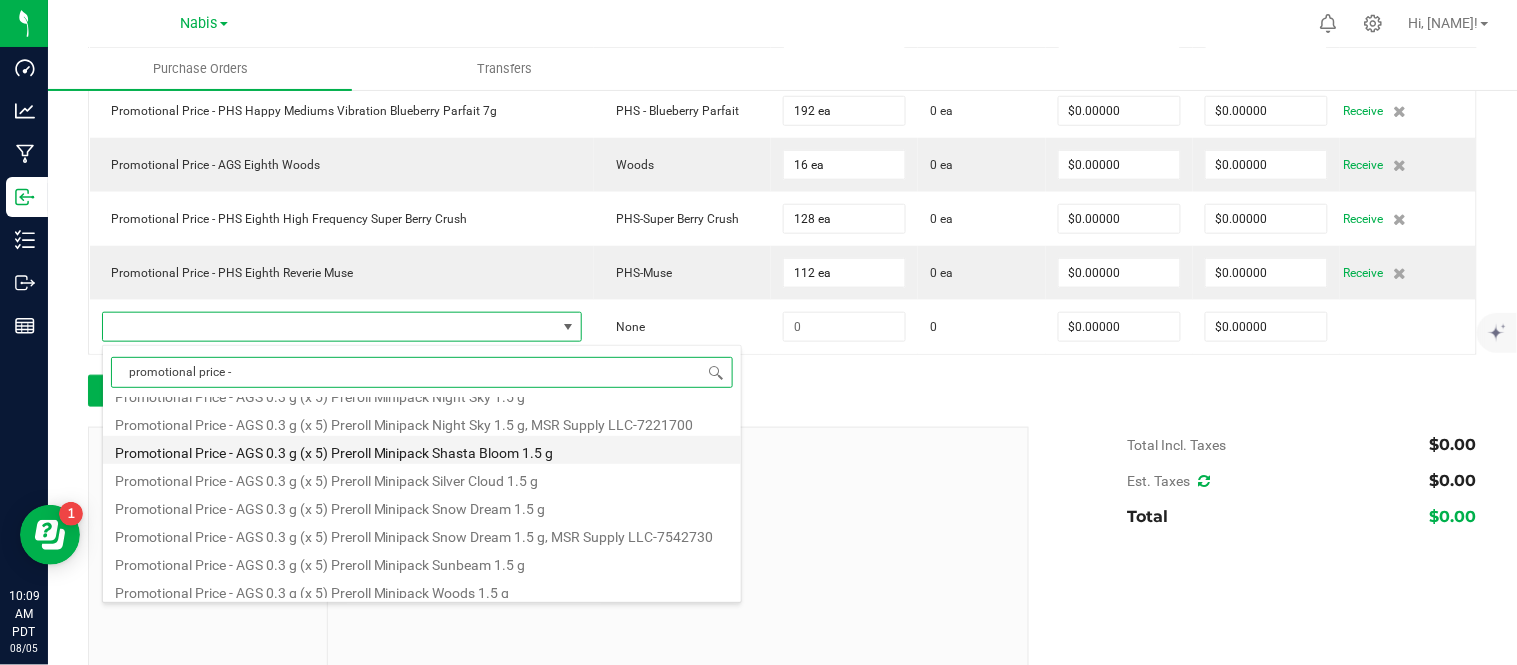 click on "Promotional Price - AGS 0.3 g (x 5) Preroll Minipack Shasta Bloom 1.5 g" at bounding box center (422, 450) 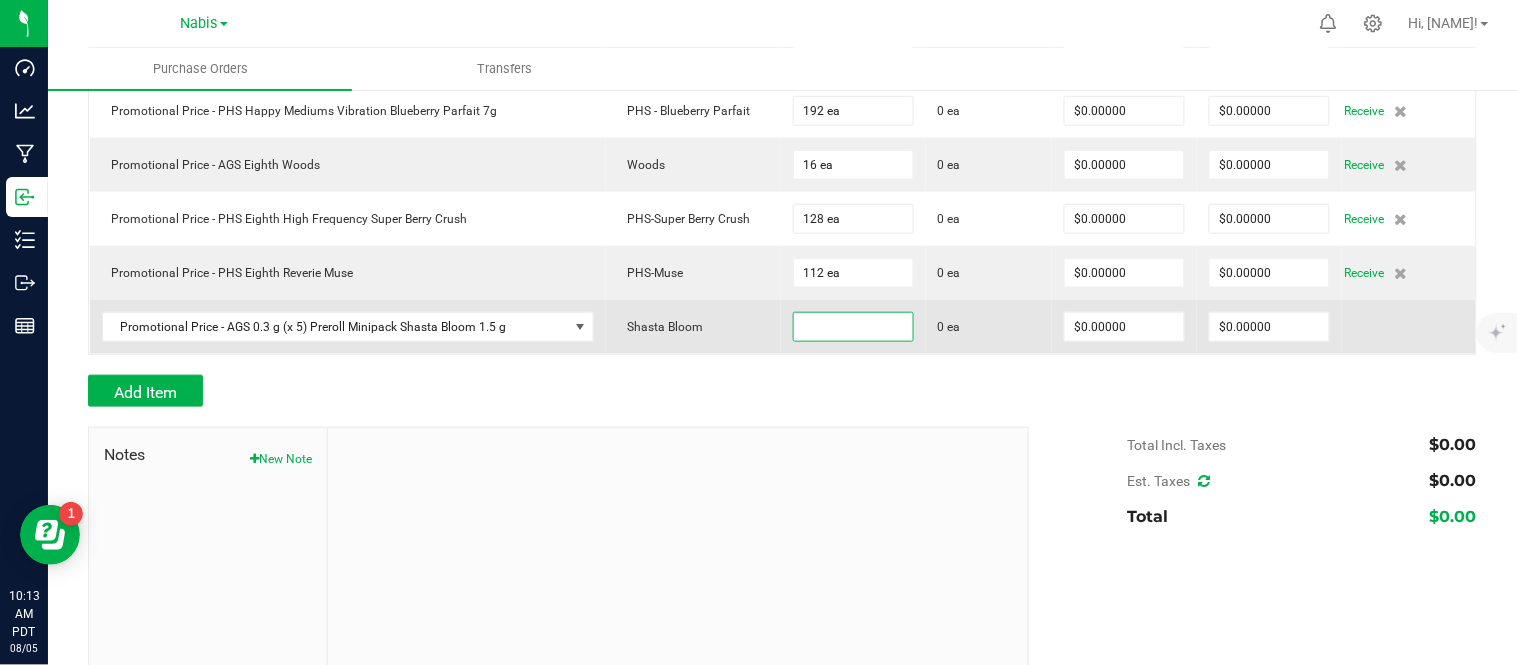 click at bounding box center (853, 327) 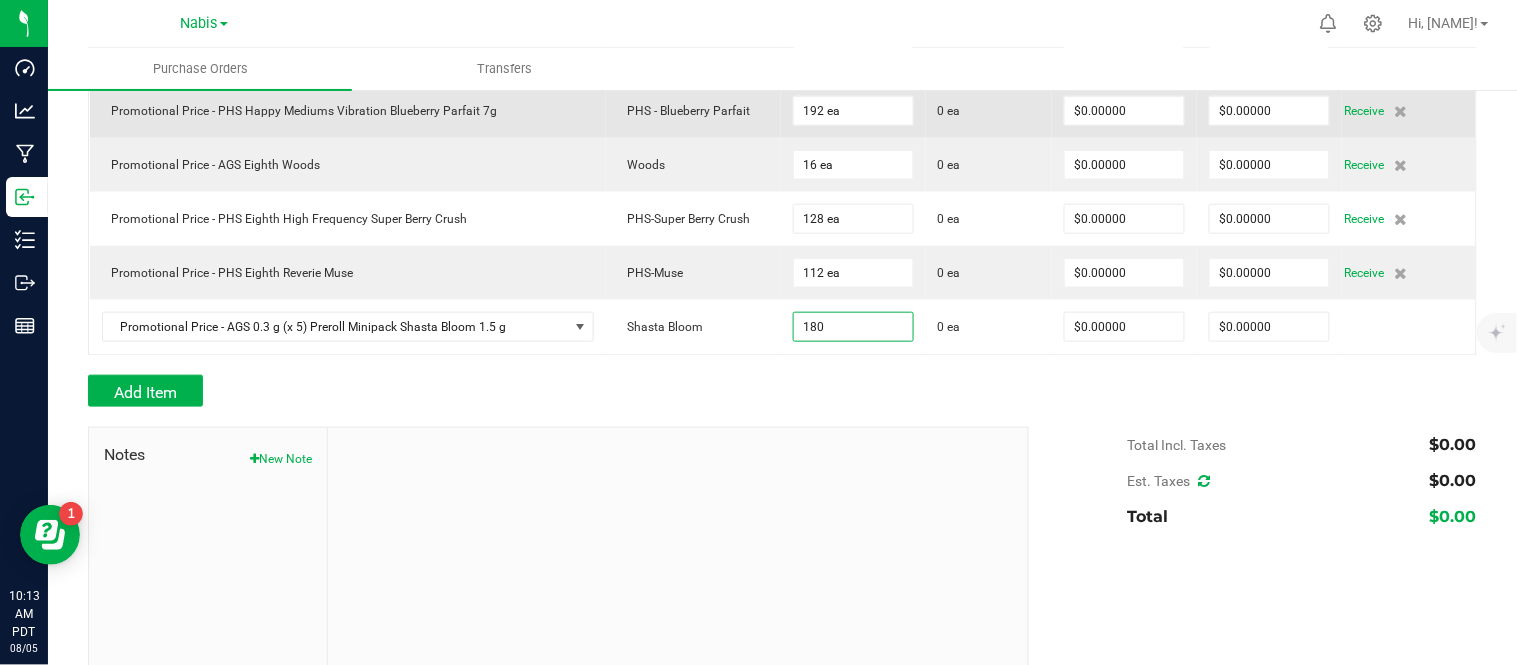 type on "180 ea" 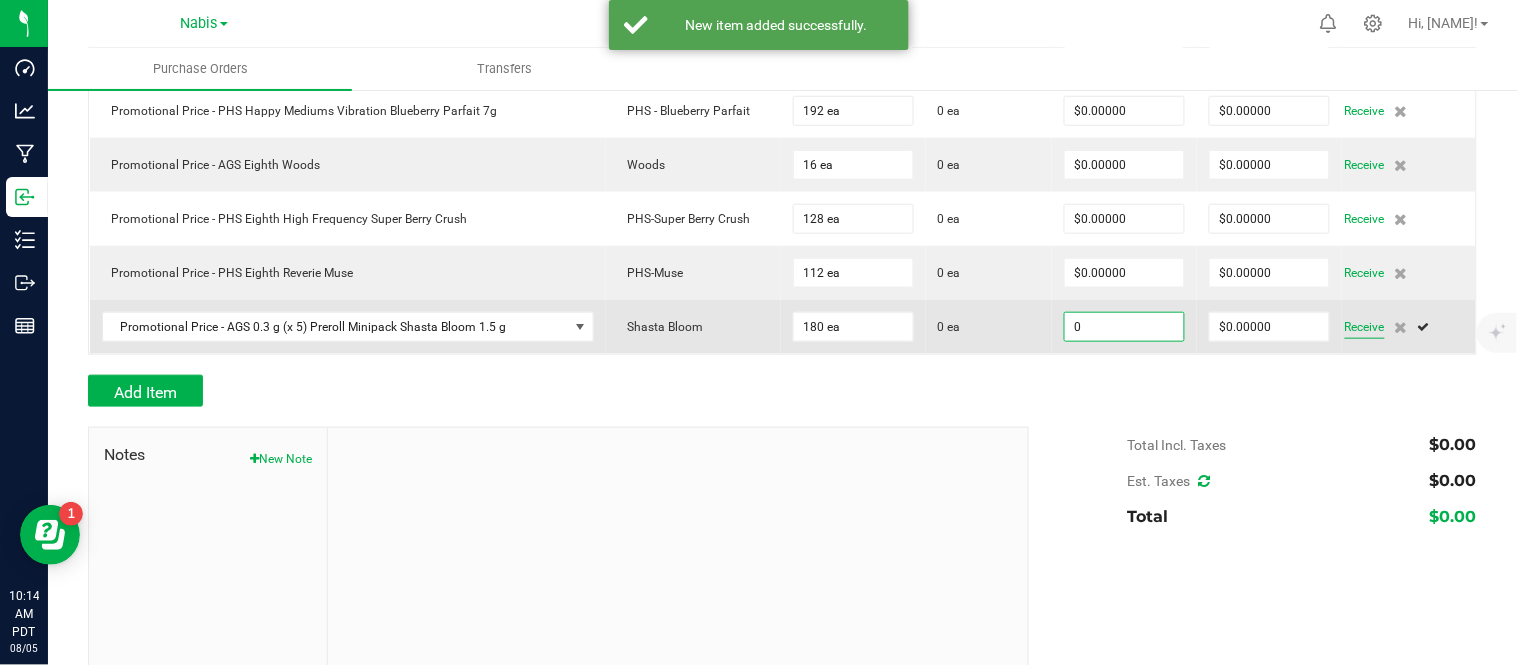 type on "$0.00000" 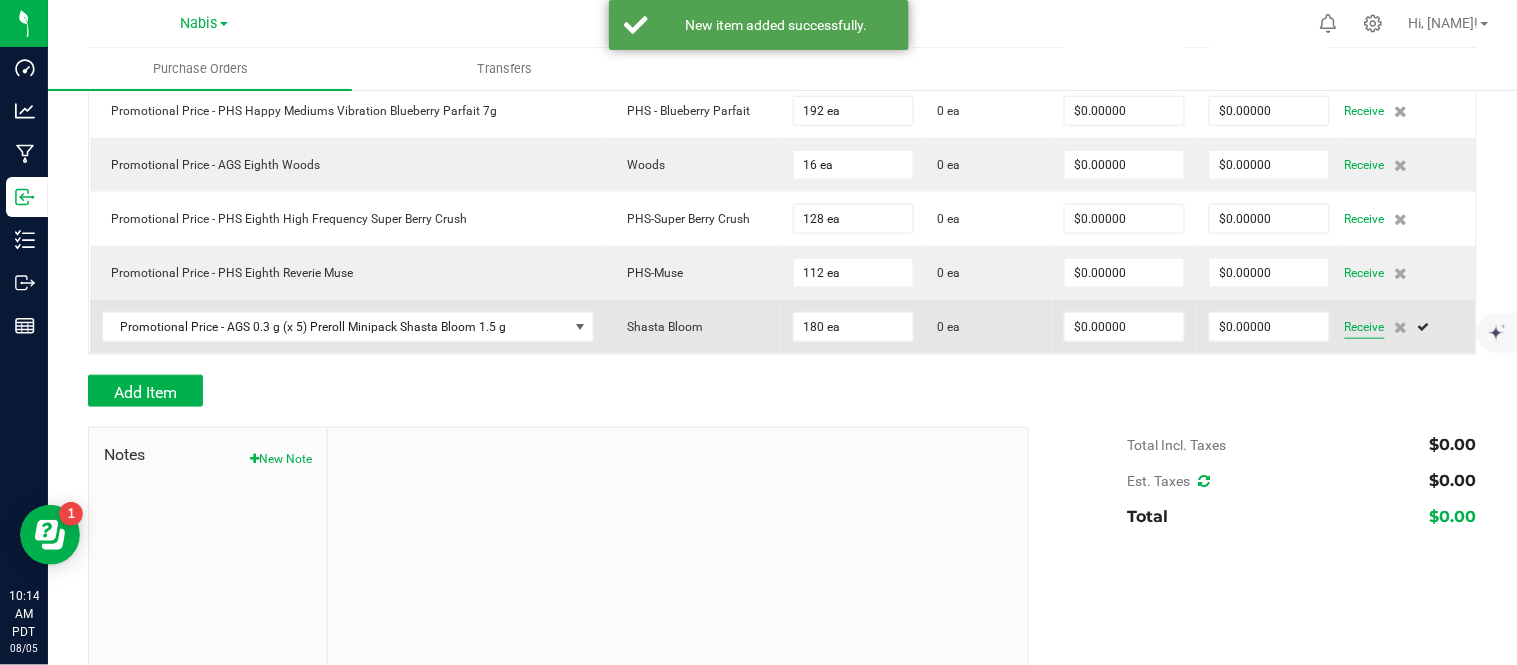click on "Receive" at bounding box center (1365, 327) 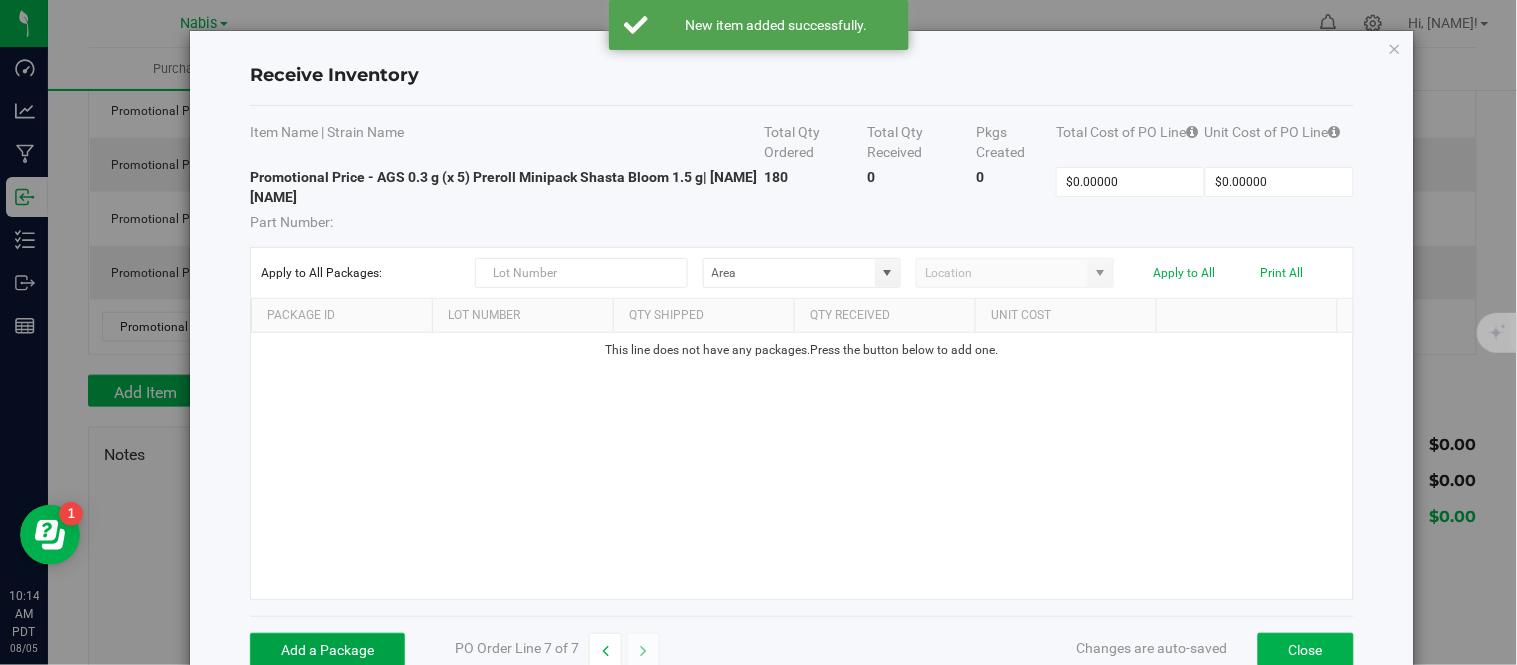 click on "Add a Package" at bounding box center (327, 650) 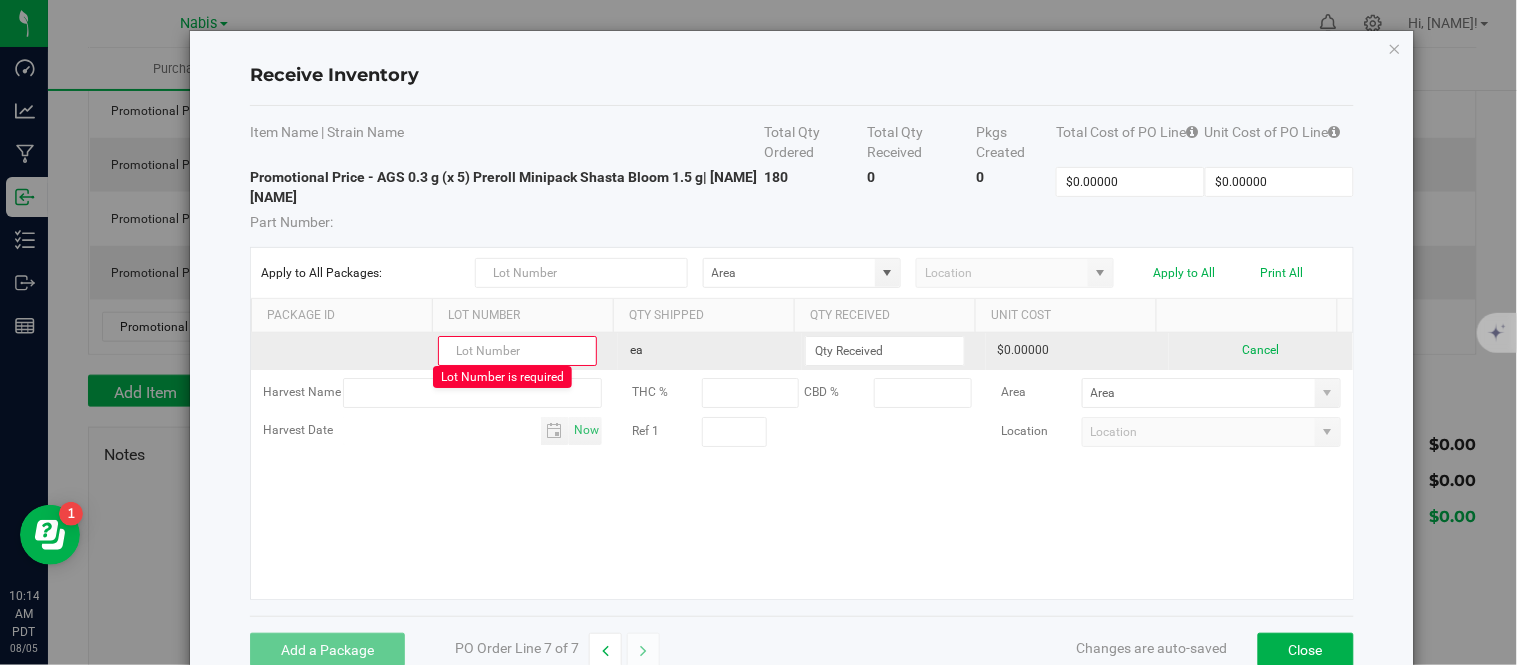paste on "AGS4.15-0090-PR1.5" 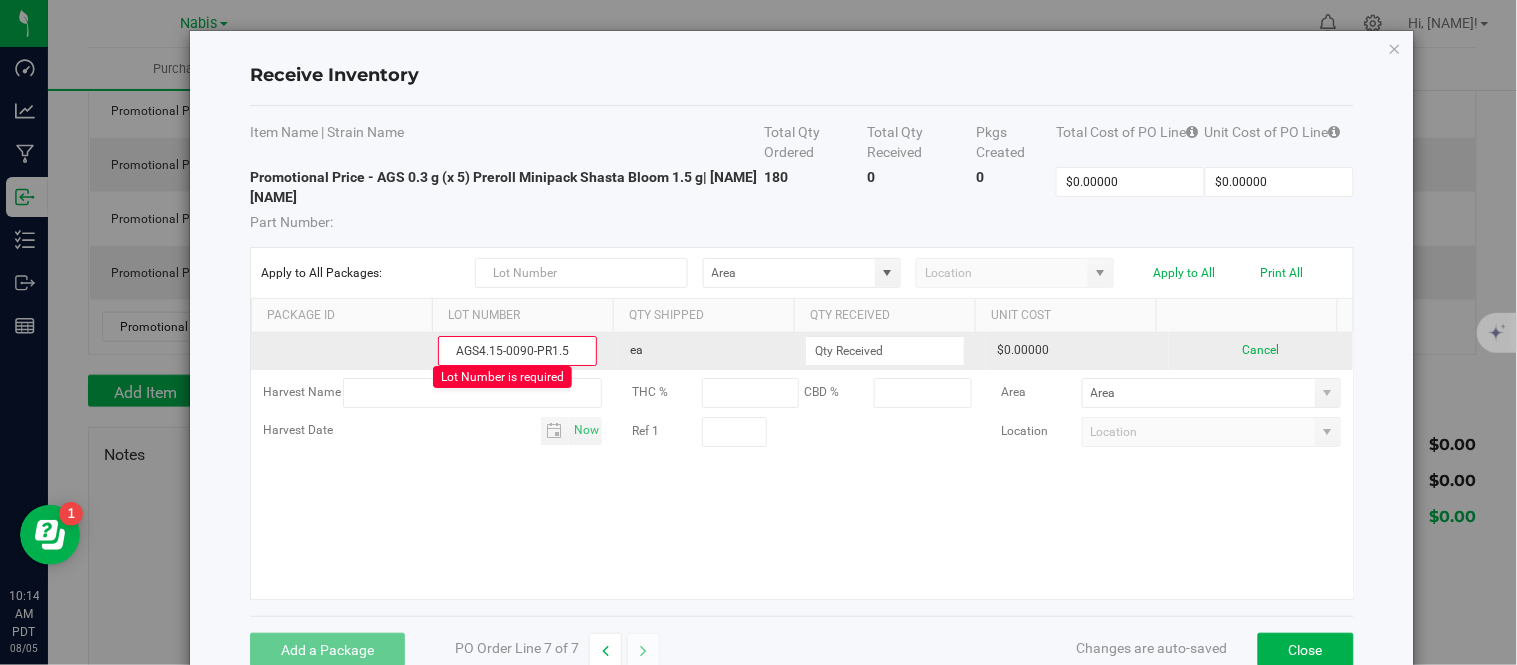 click on "AGS4.15-0090-PR1.5" at bounding box center (518, 351) 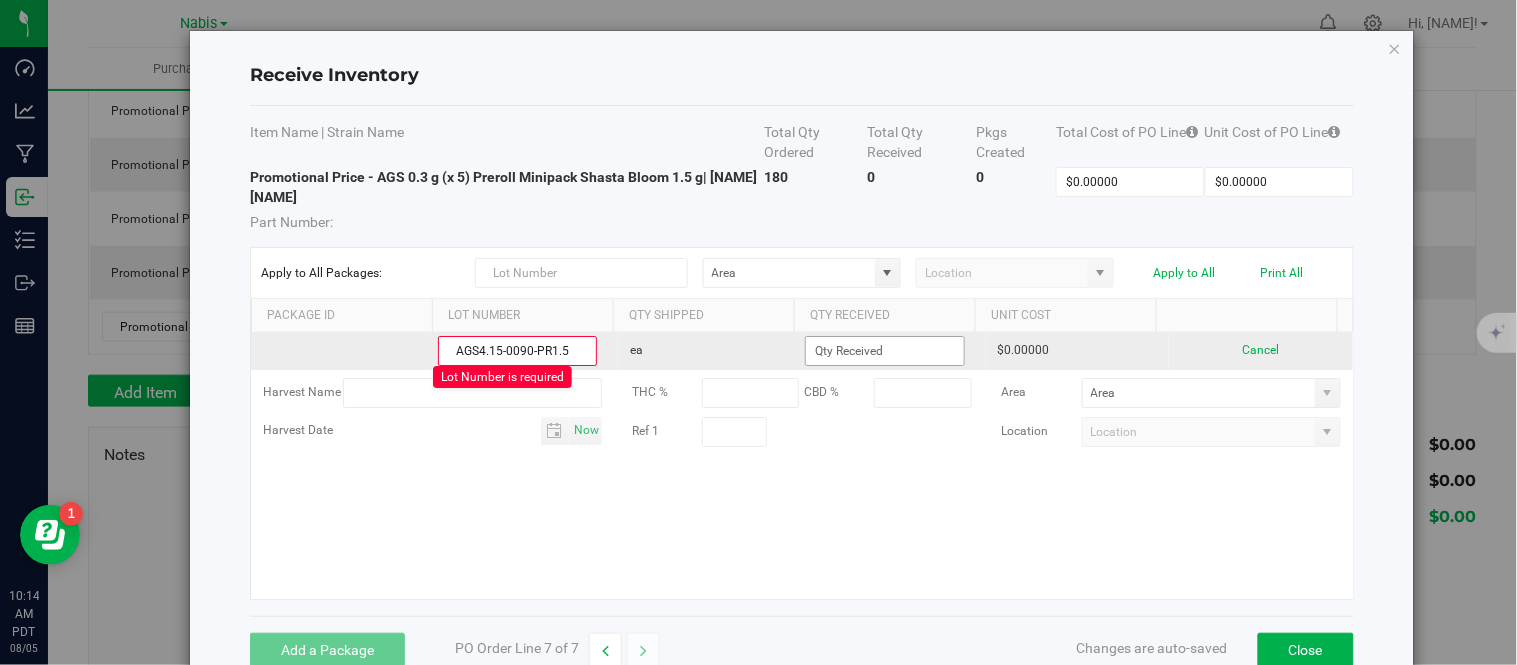 type on "AGS4.15-0090-PR1.5" 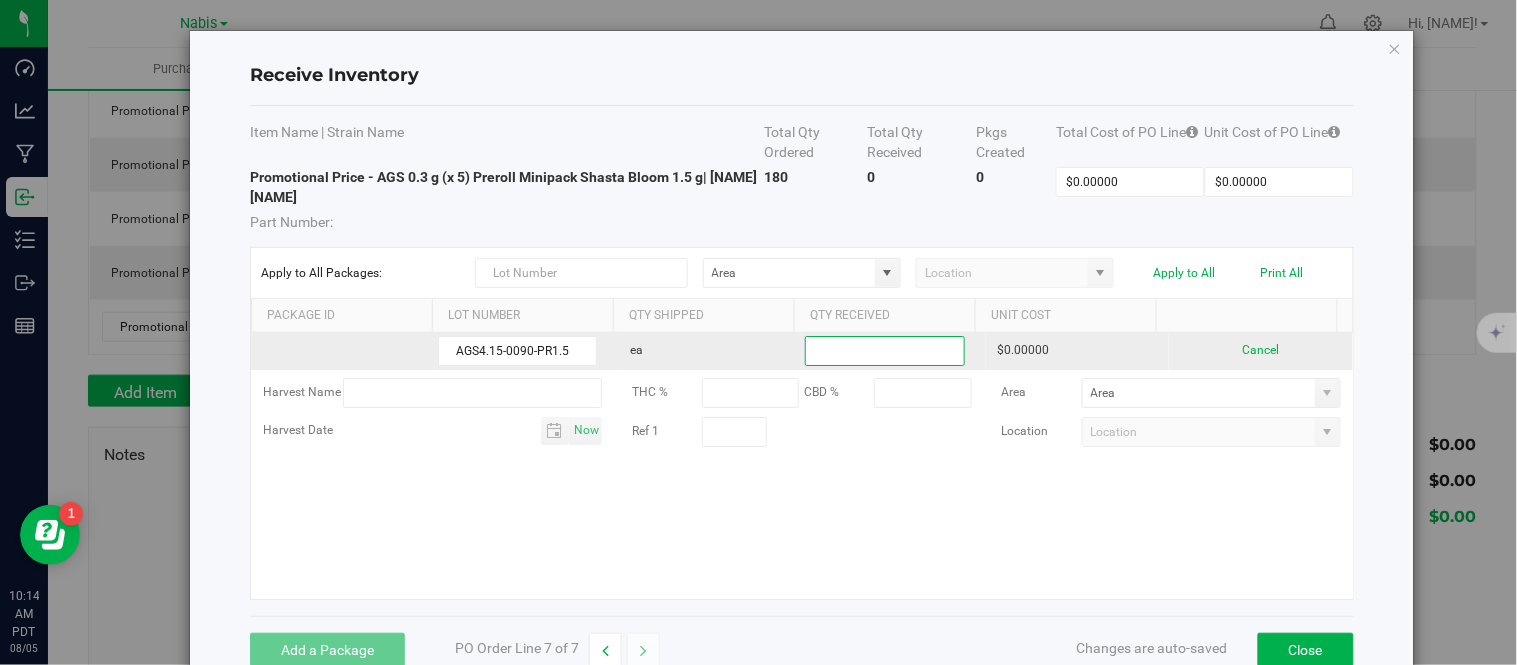 click at bounding box center [885, 351] 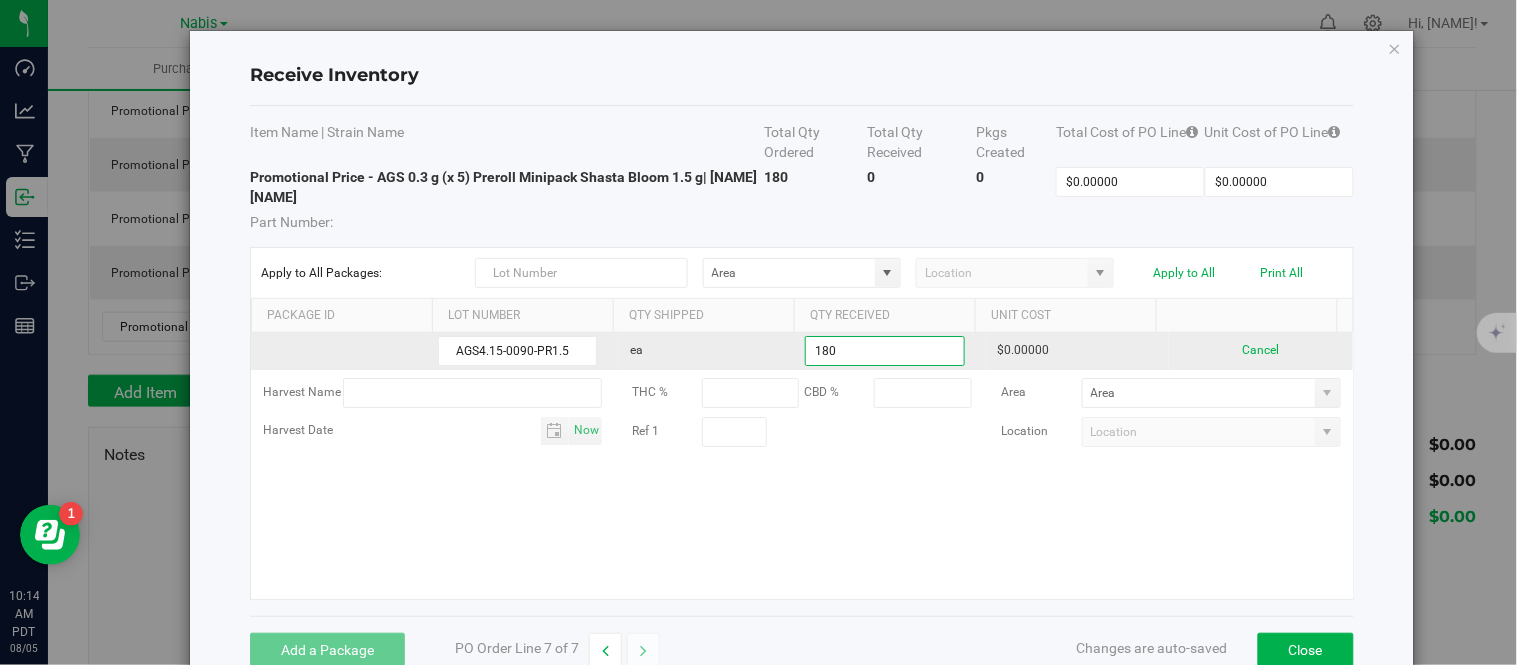 type on "180 ea" 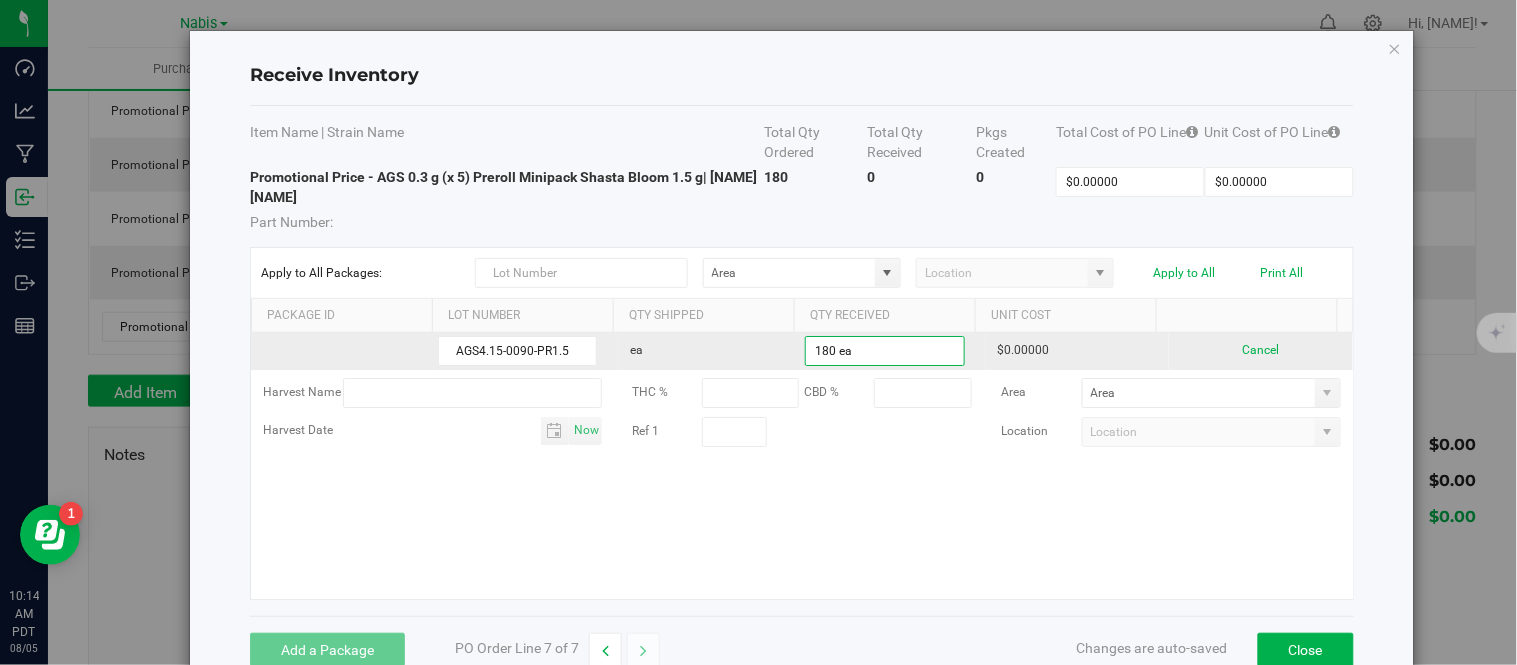 type 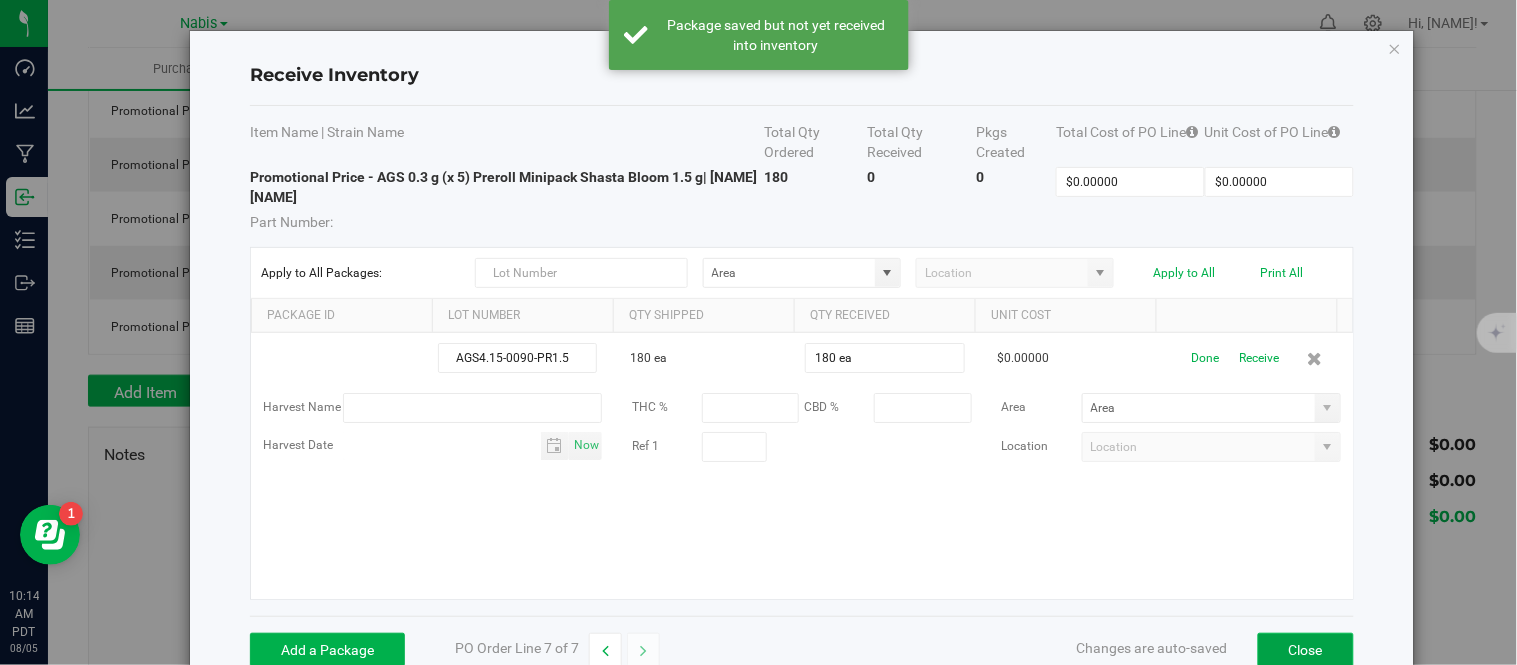 click on "Close" at bounding box center (1306, 650) 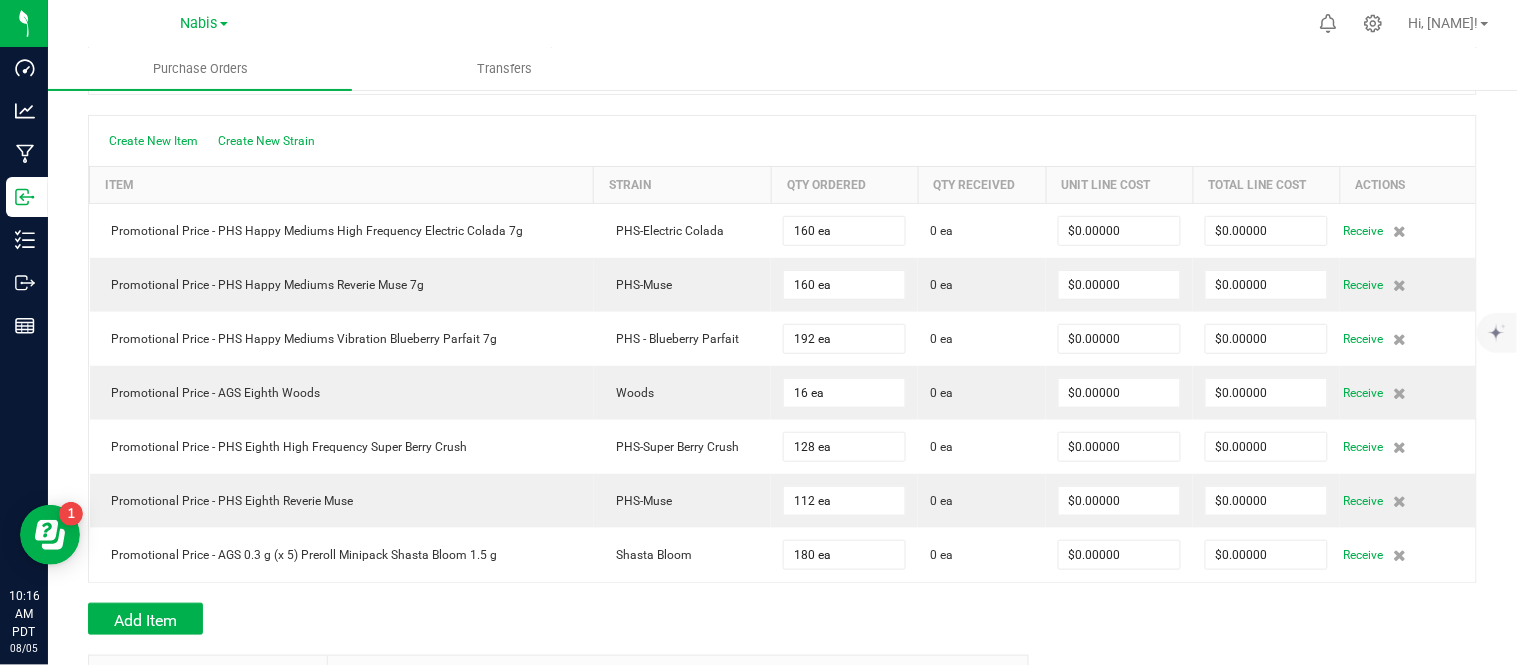scroll, scrollTop: 168, scrollLeft: 0, axis: vertical 